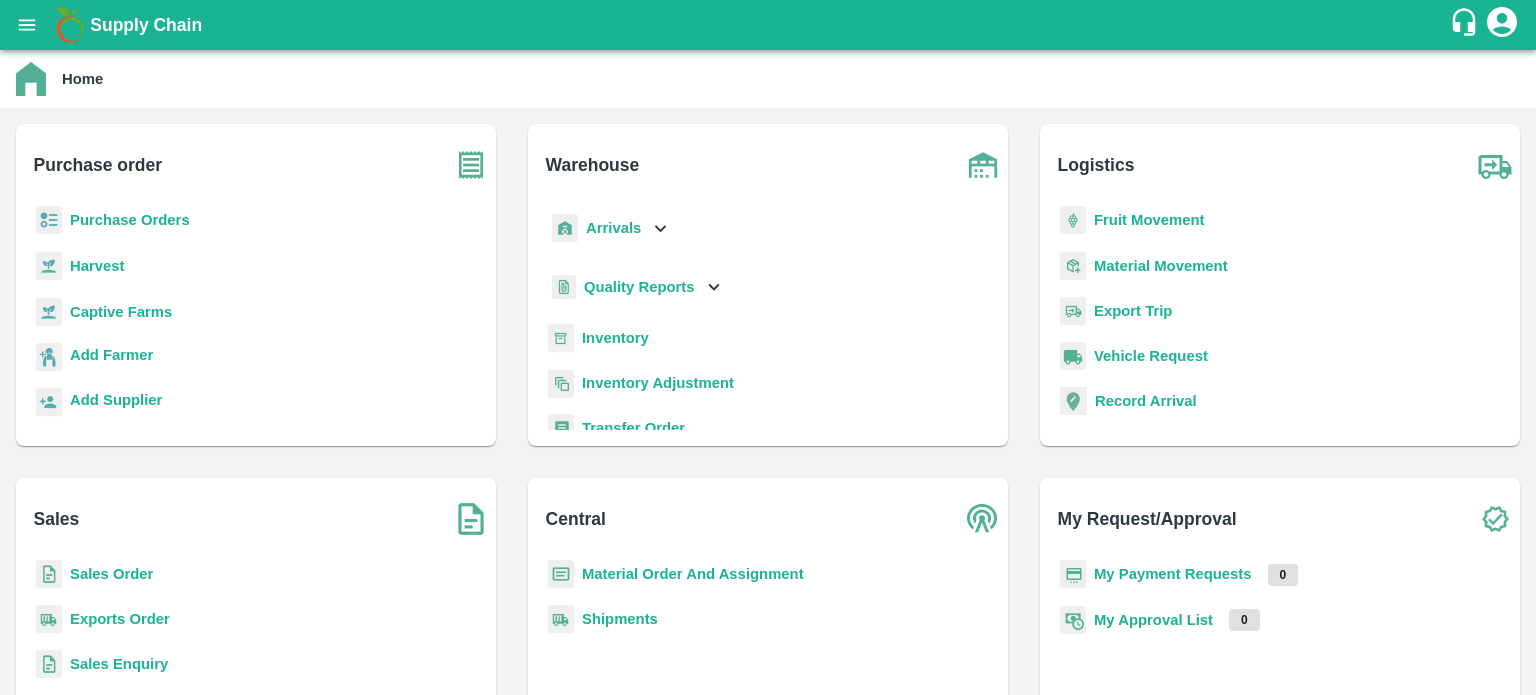 scroll, scrollTop: 0, scrollLeft: 0, axis: both 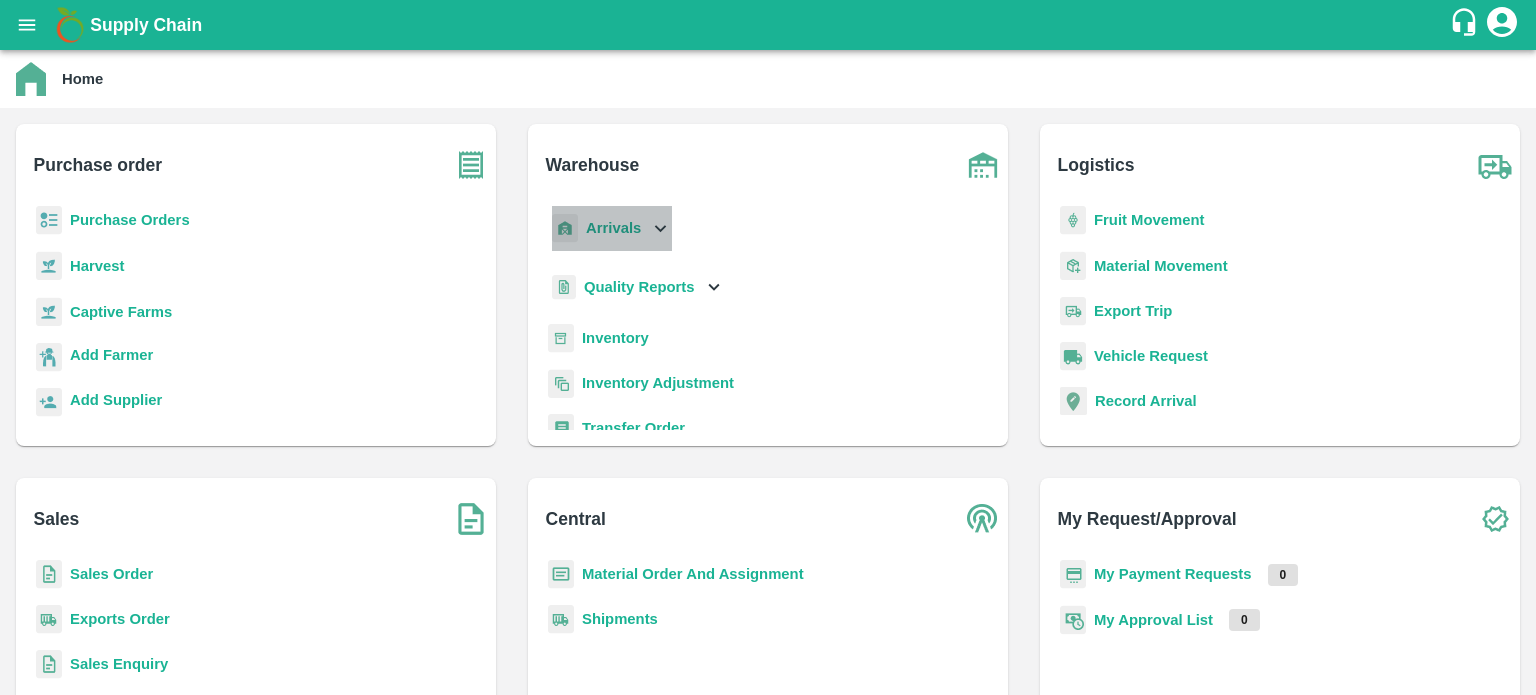 click 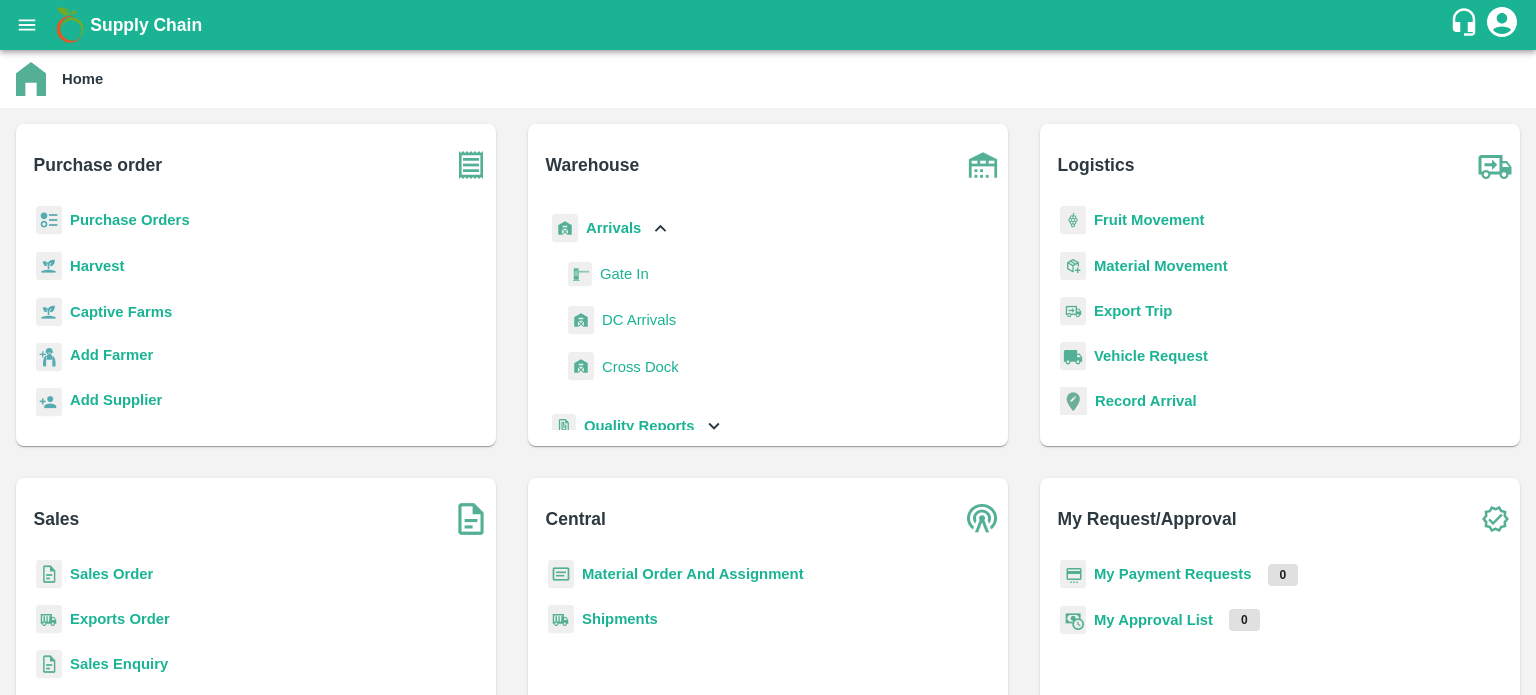 click on "DC Arrivals" at bounding box center [639, 320] 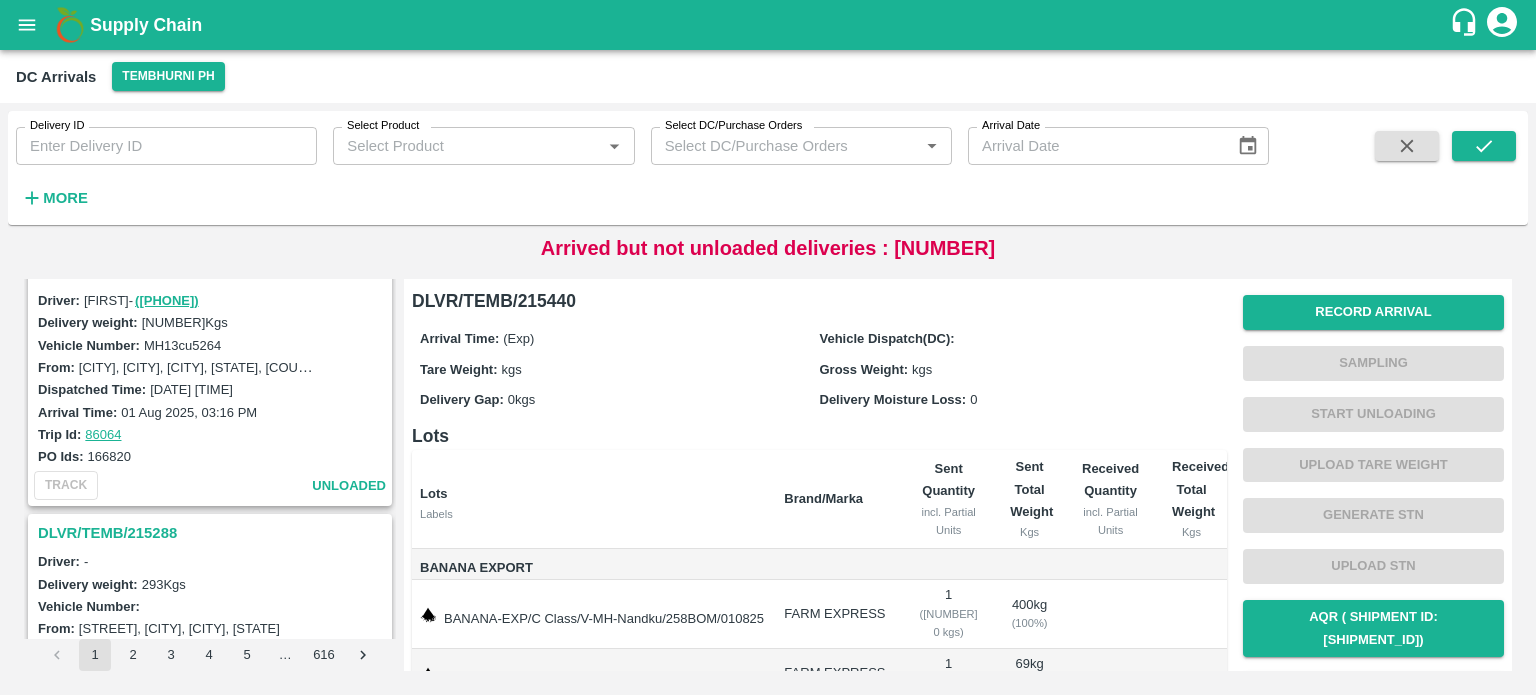 scroll, scrollTop: 1920, scrollLeft: 0, axis: vertical 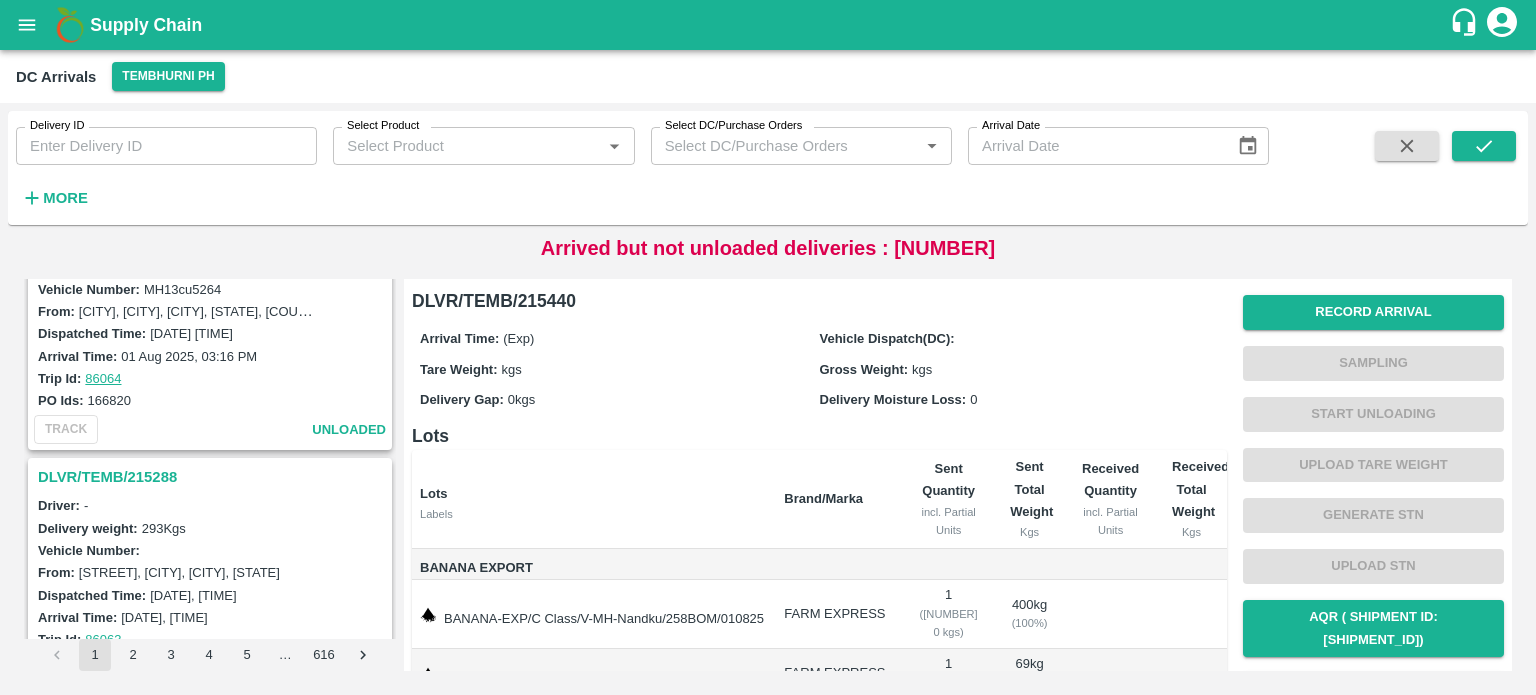 click on "DLVR/TEMB/215288" at bounding box center [213, 477] 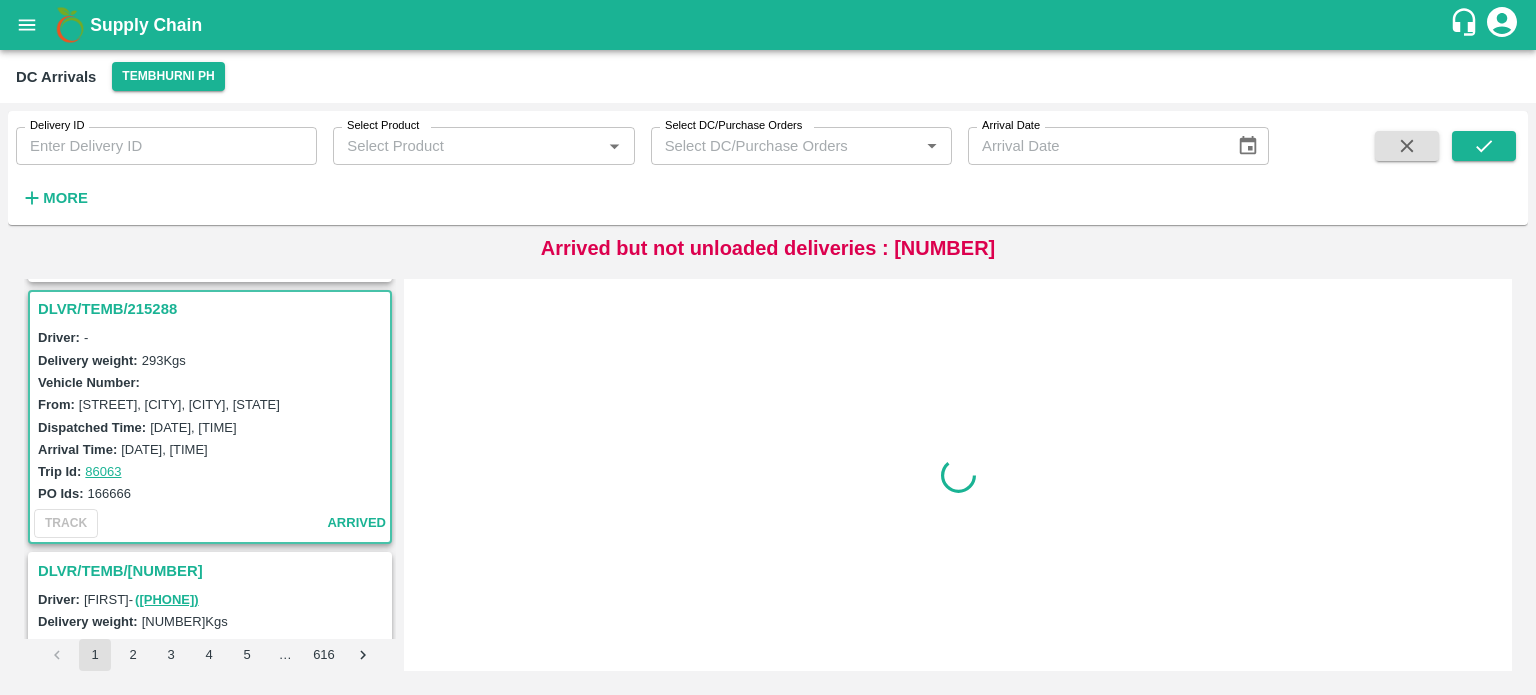 scroll, scrollTop: 2089, scrollLeft: 0, axis: vertical 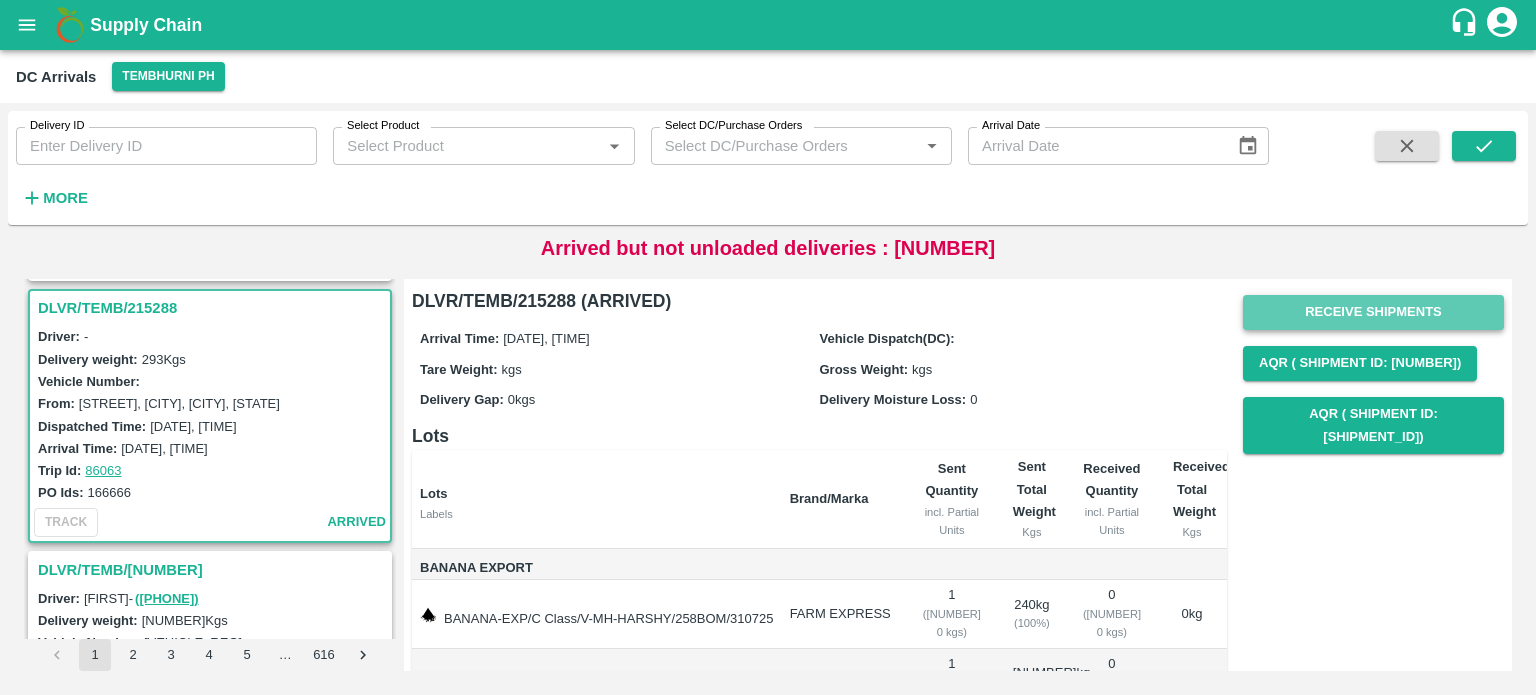 click on "Receive Shipments" at bounding box center (1373, 312) 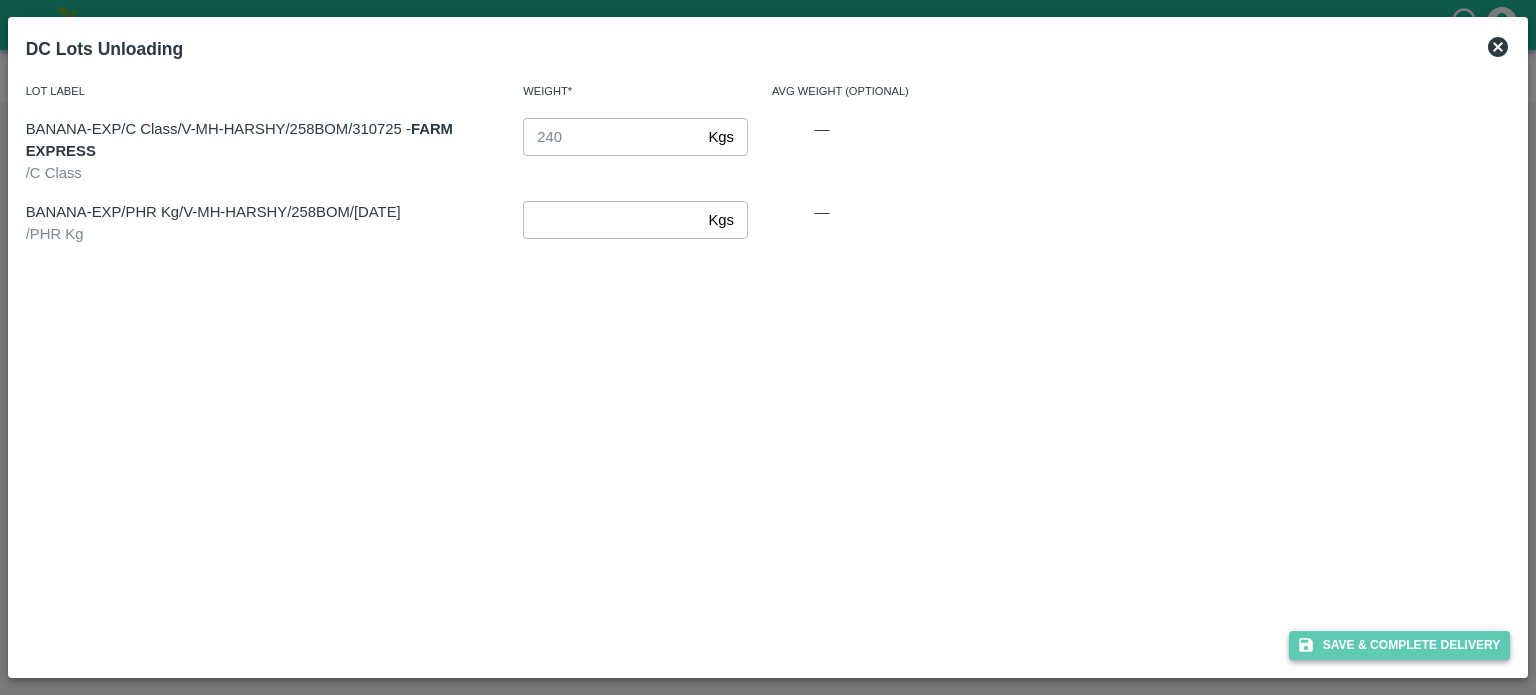 click on "Save & Complete Delivery" at bounding box center (1400, 645) 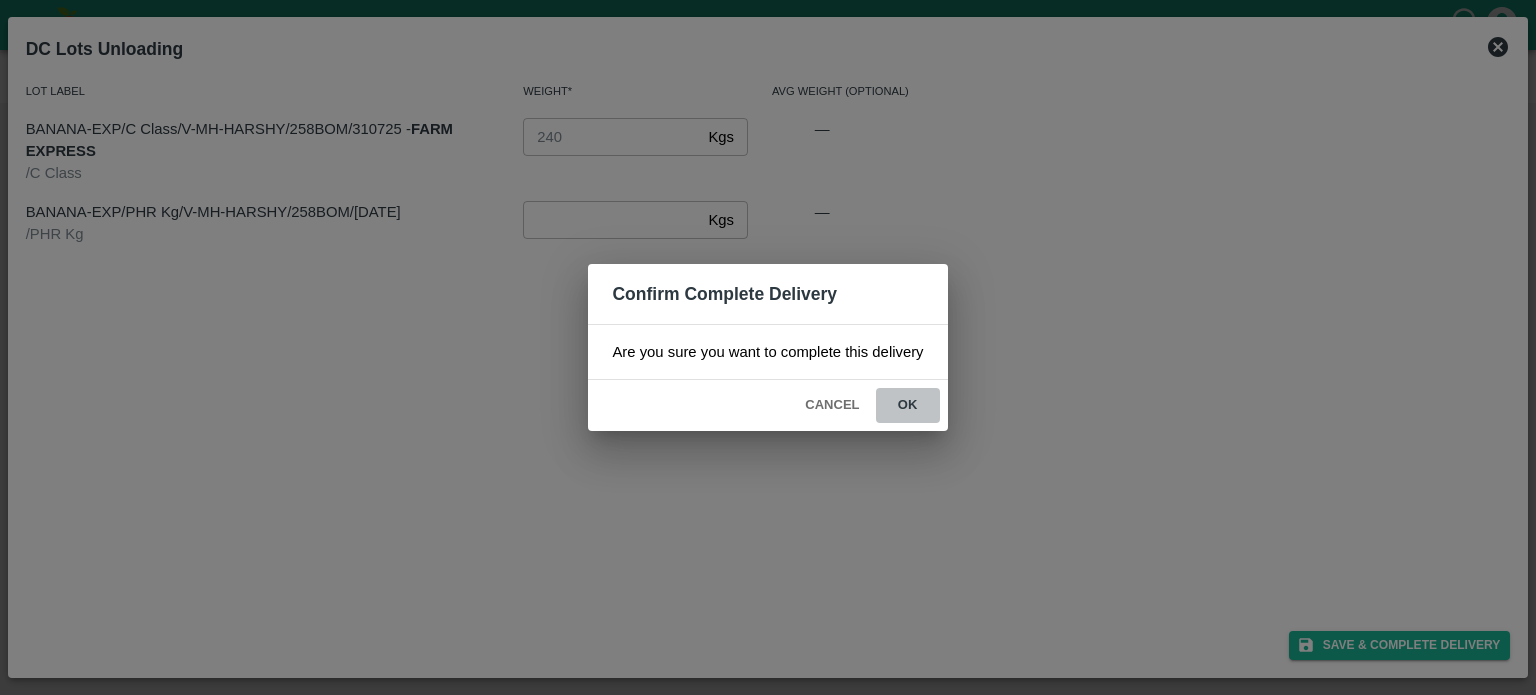 click on "ok" at bounding box center (908, 405) 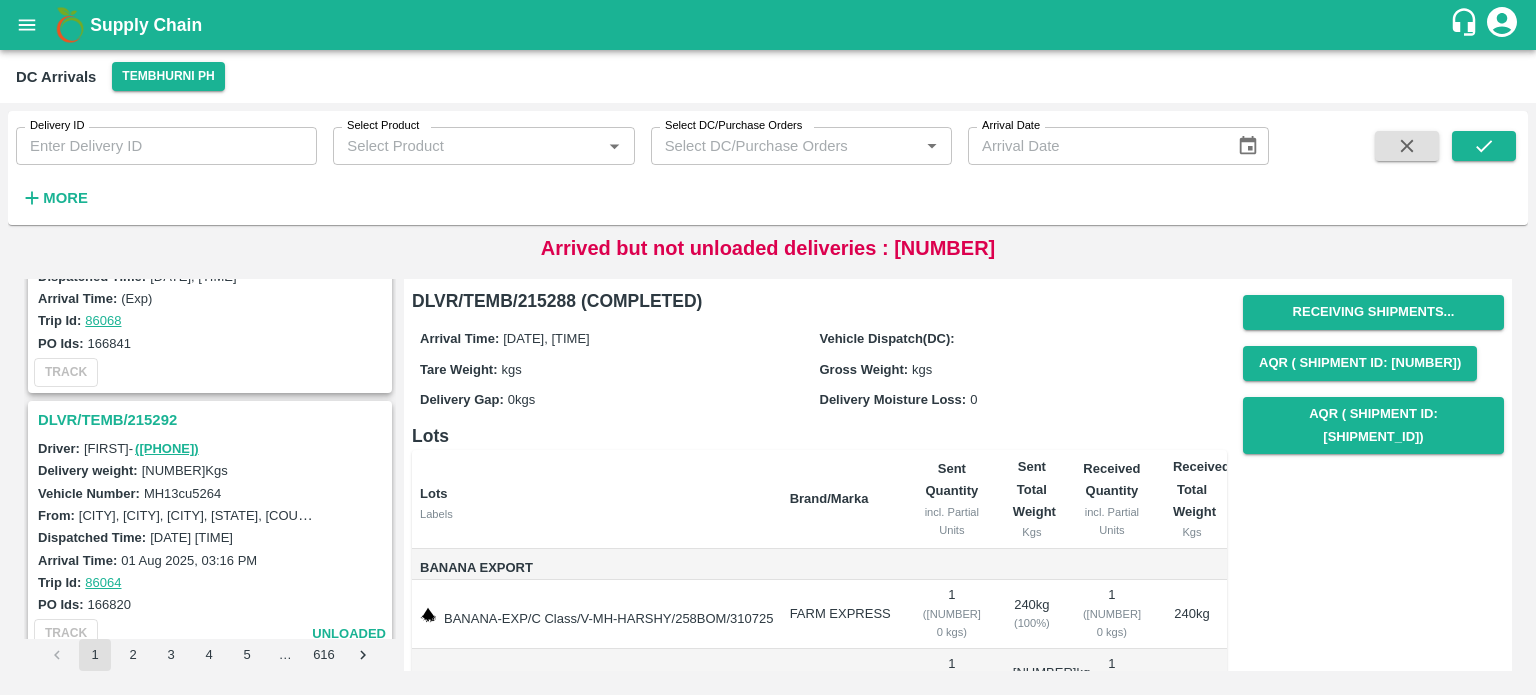 scroll, scrollTop: 1718, scrollLeft: 0, axis: vertical 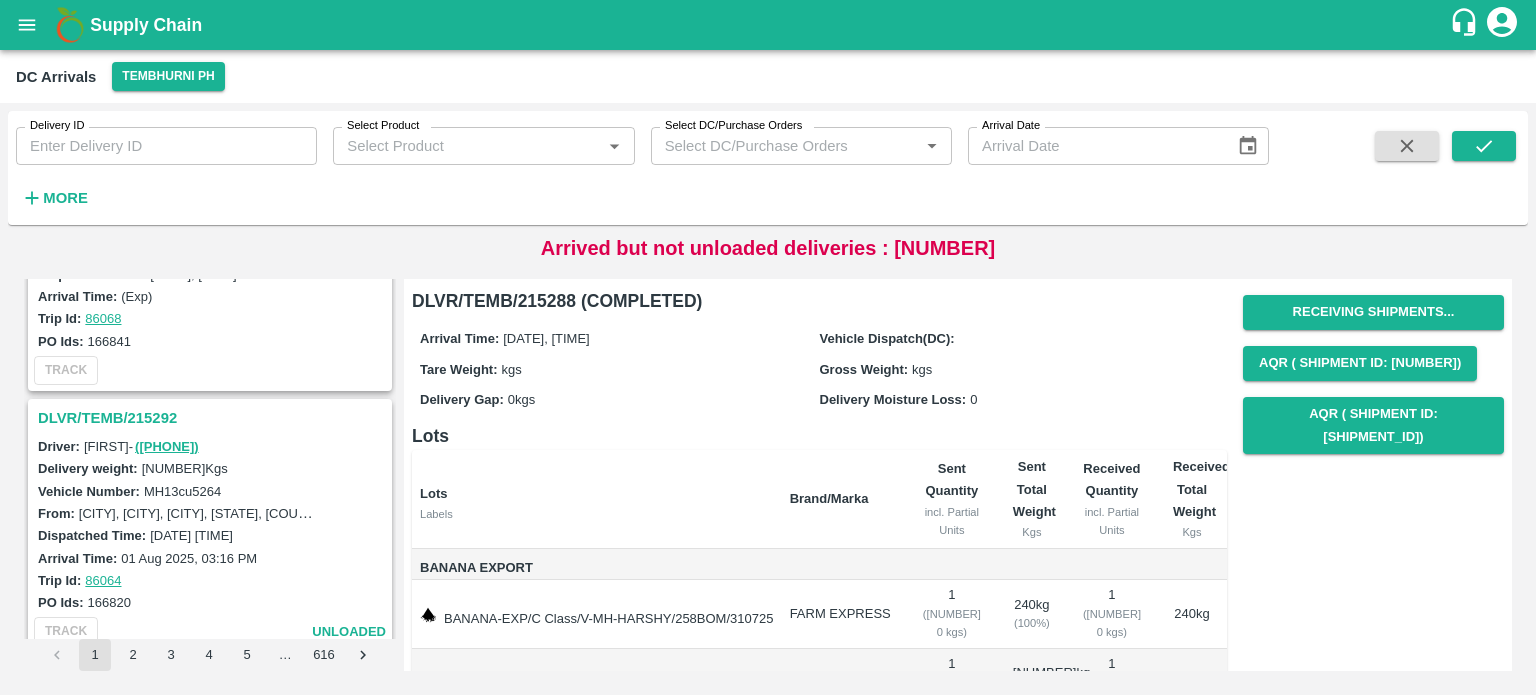 click on "DLVR/TEMB/215292" at bounding box center (213, 418) 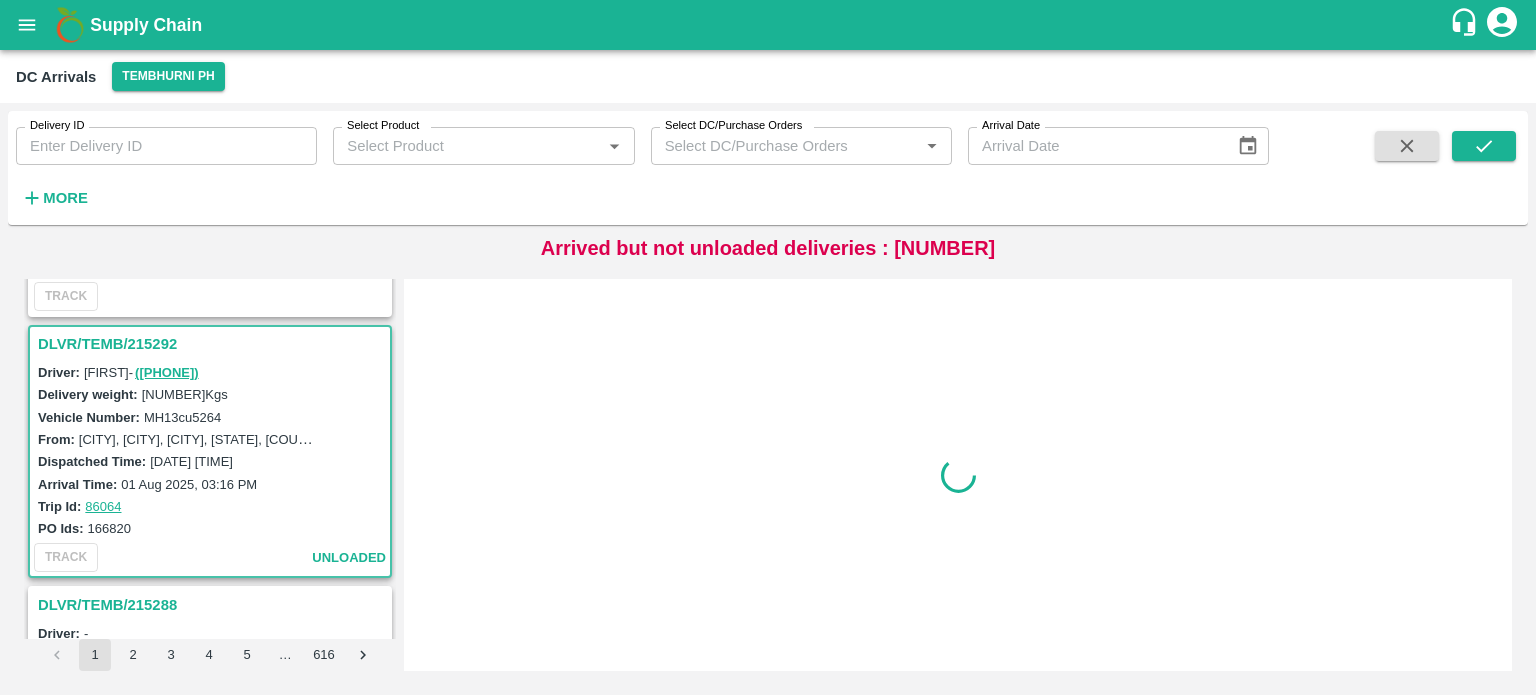 scroll, scrollTop: 1829, scrollLeft: 0, axis: vertical 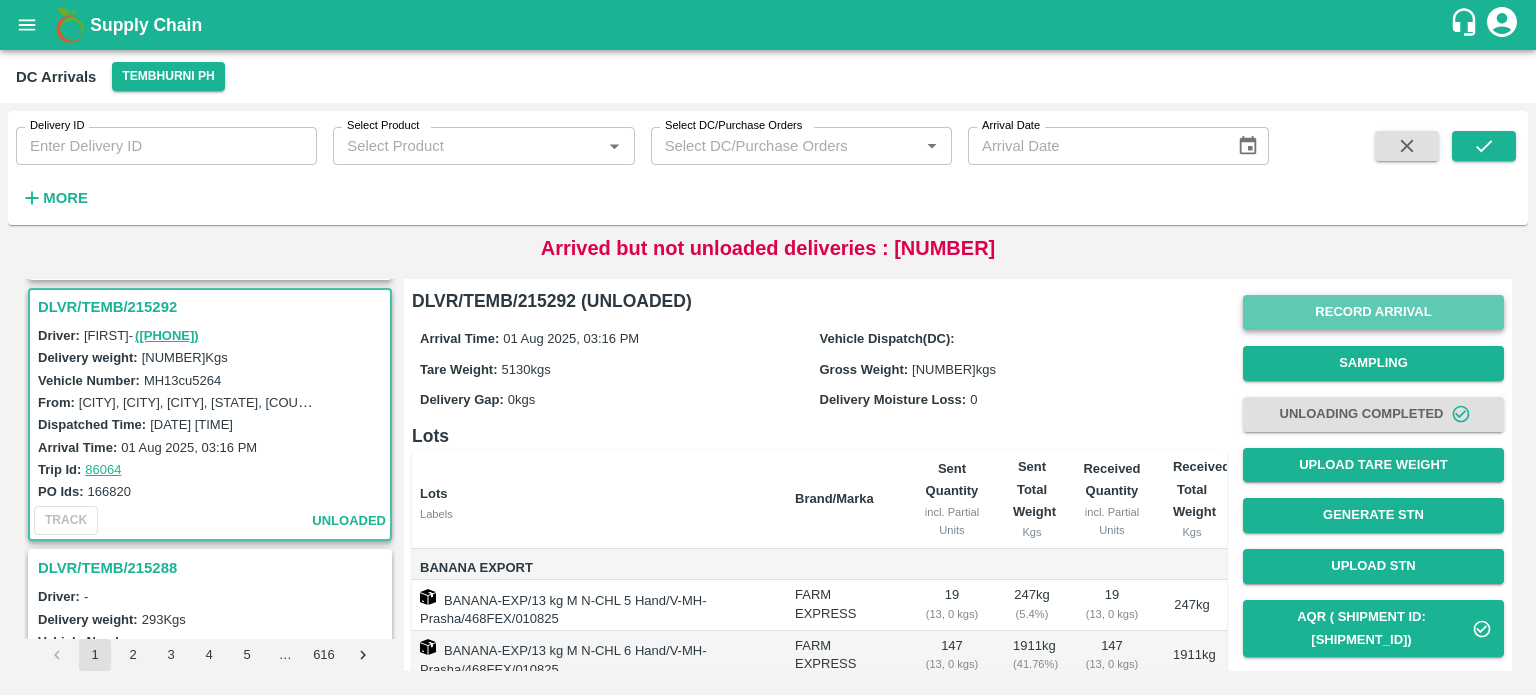 click on "Record Arrival" at bounding box center (1373, 312) 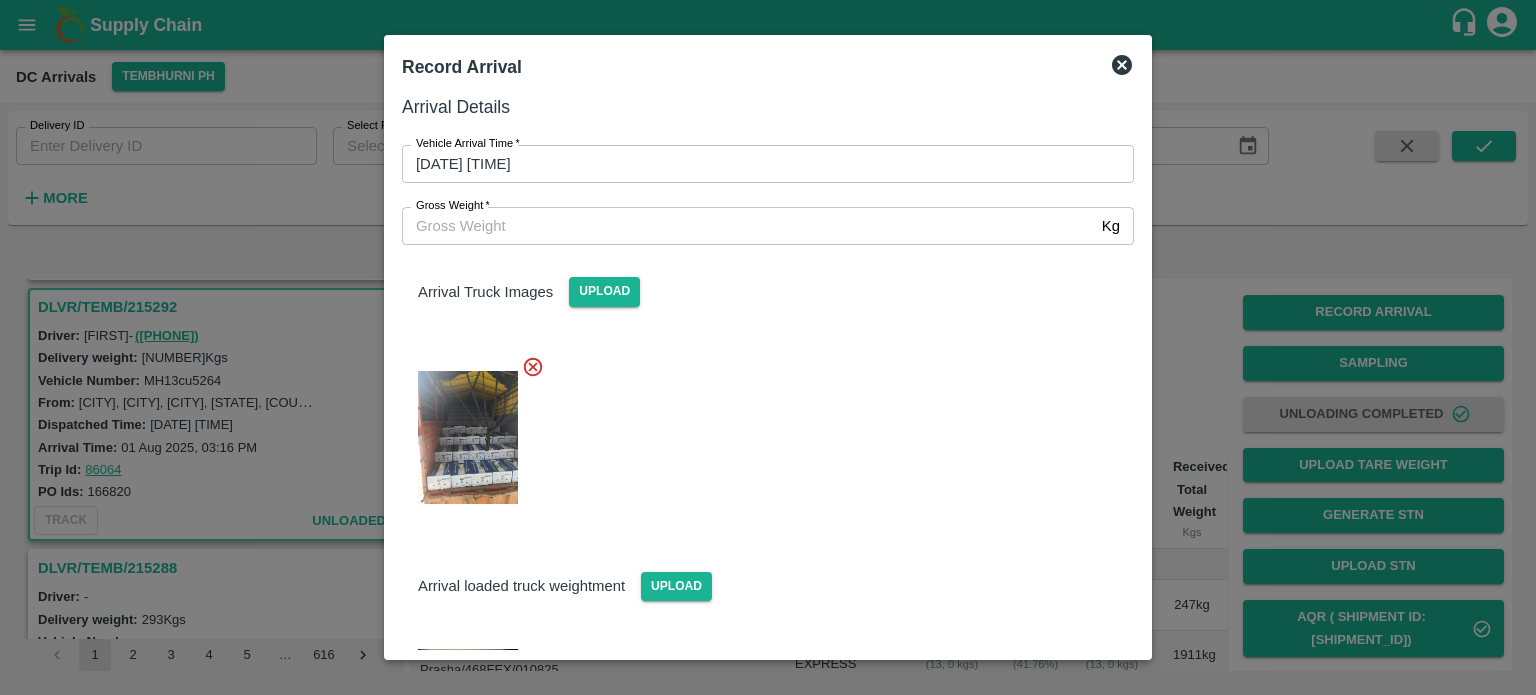 scroll, scrollTop: 0, scrollLeft: 0, axis: both 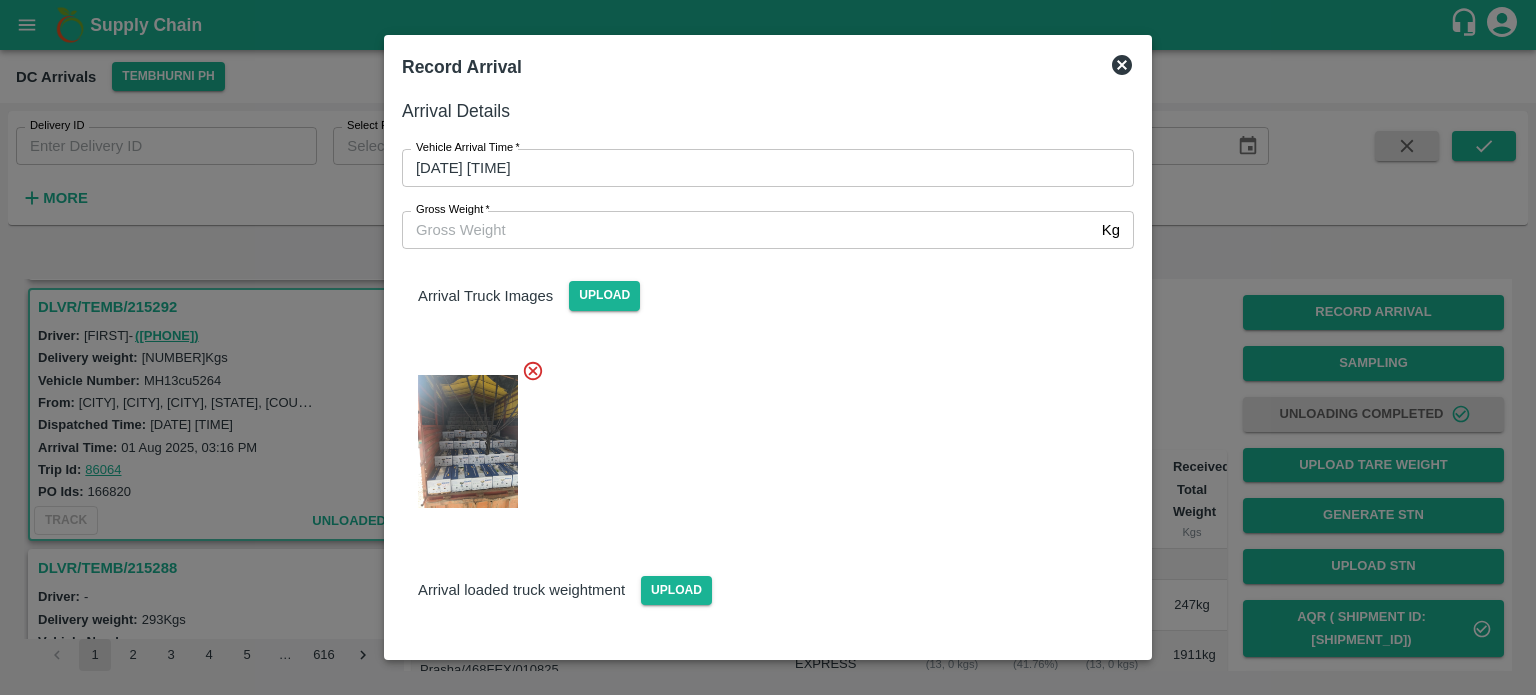 click 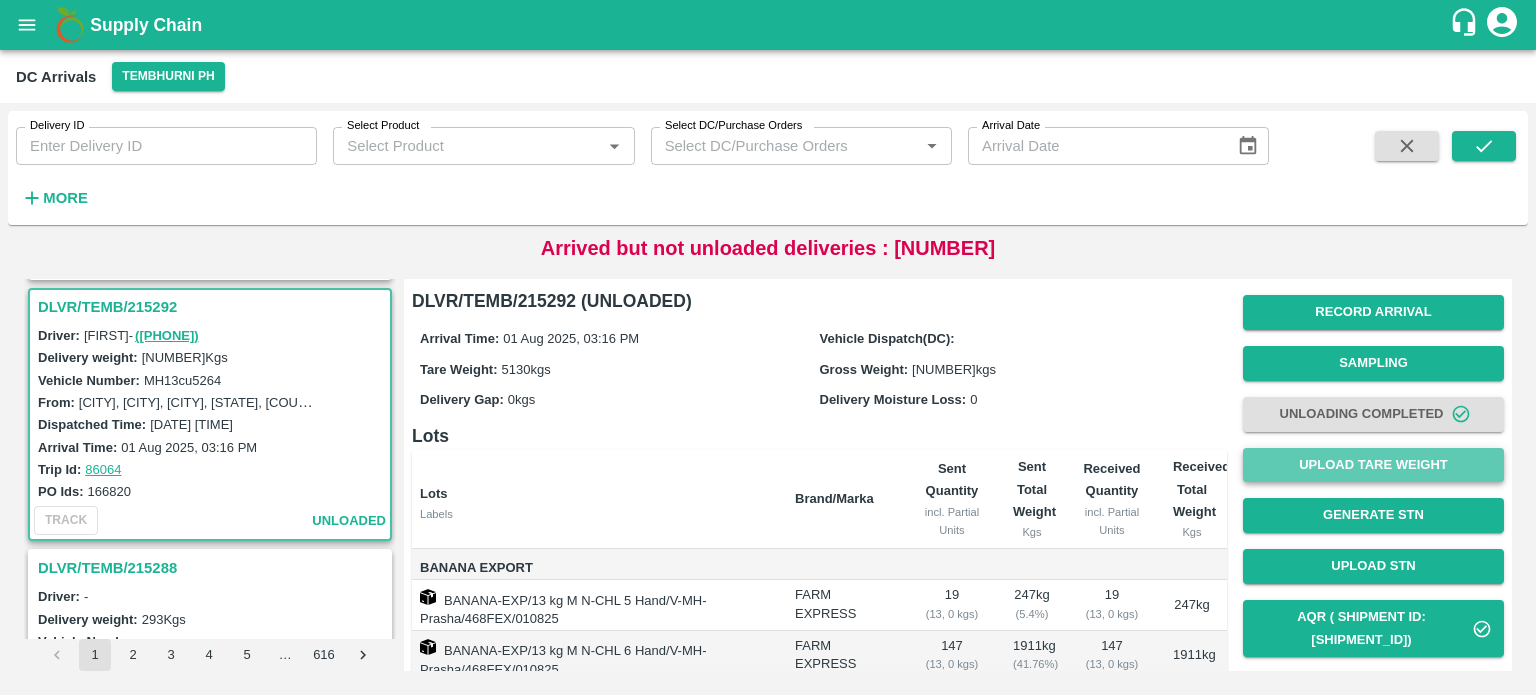 click on "Upload Tare Weight" at bounding box center [1373, 465] 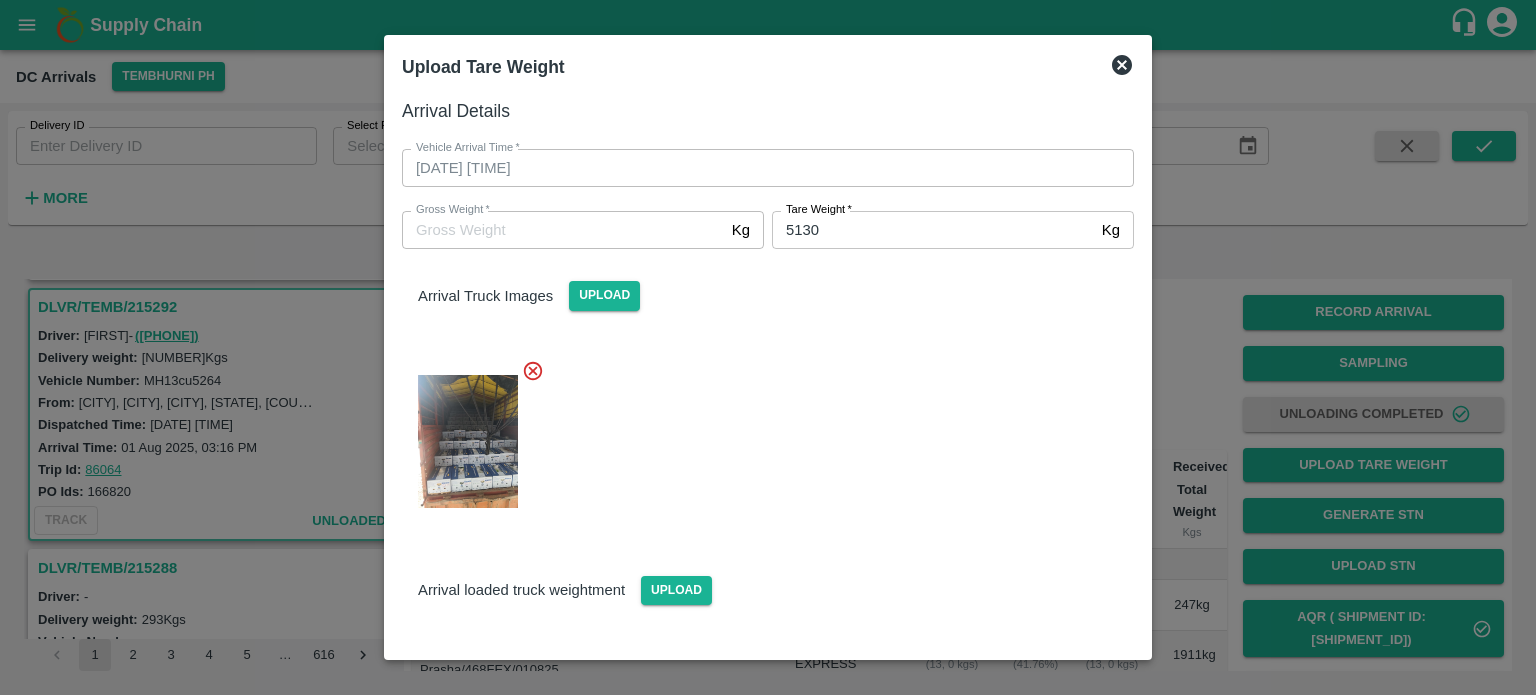 click 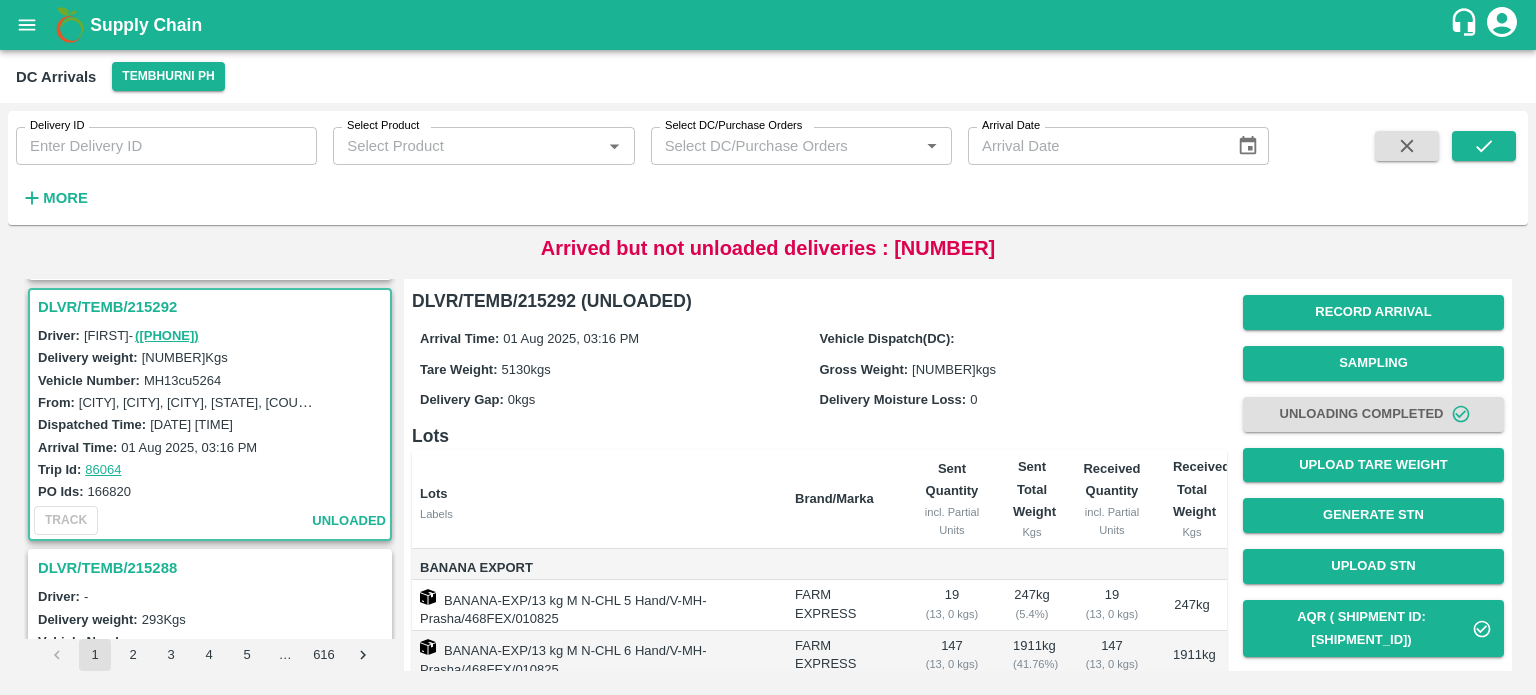 click on "MH13cu5264" at bounding box center [182, 380] 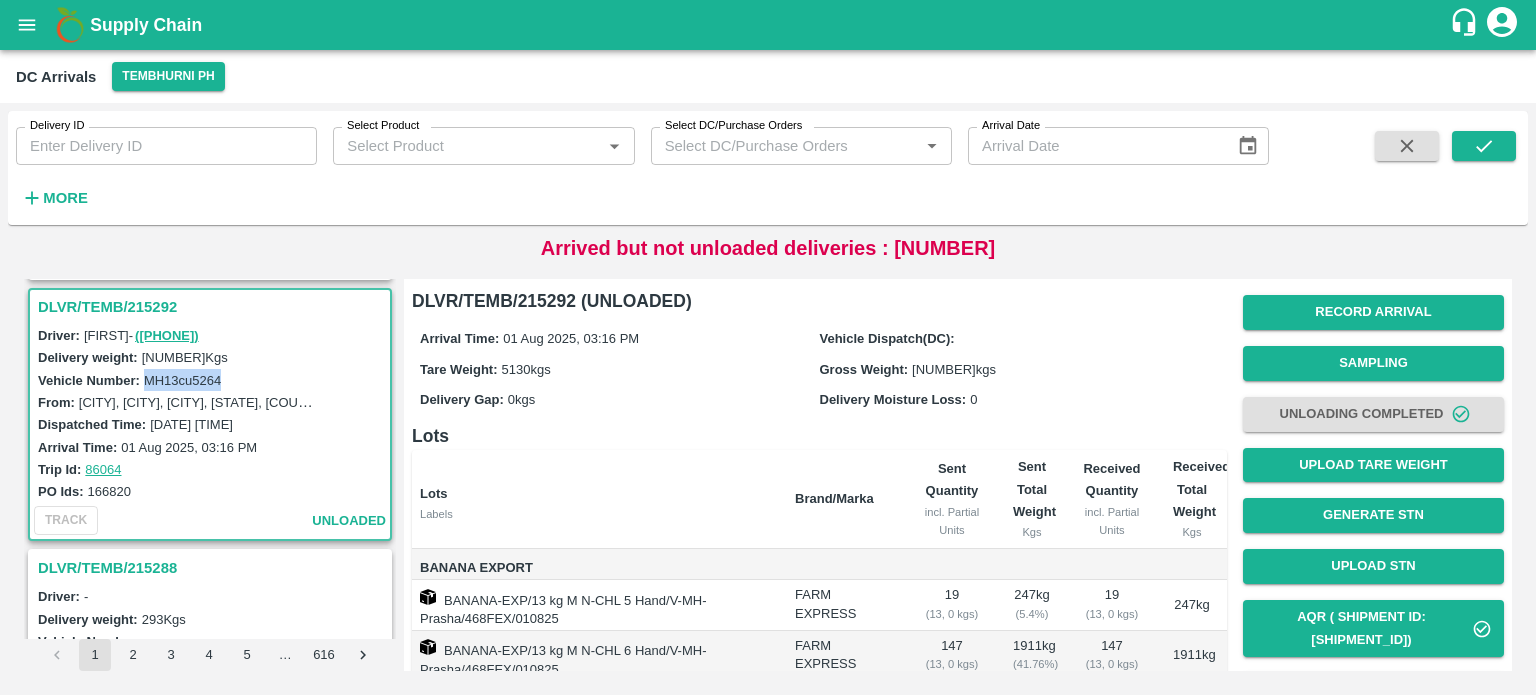 click on "MH13cu5264" at bounding box center [182, 380] 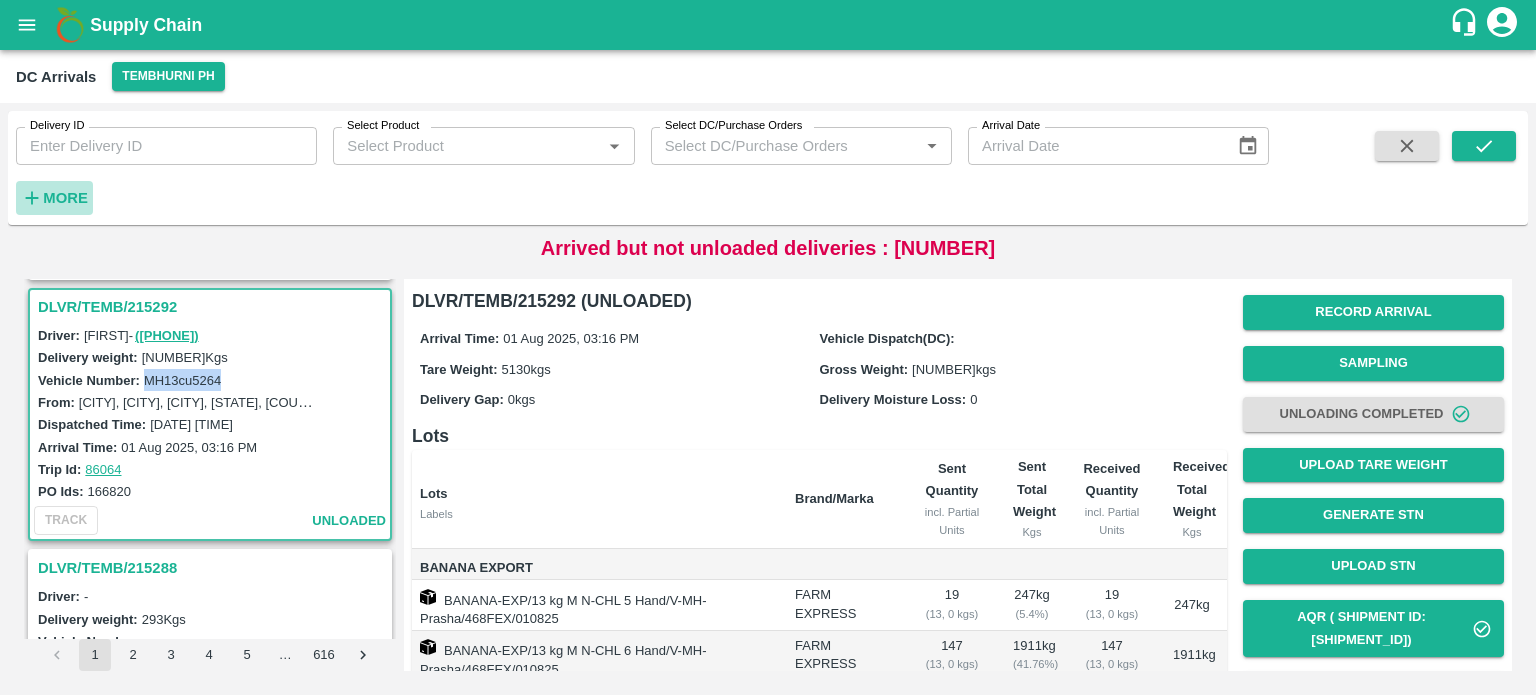 click on "More" at bounding box center [65, 198] 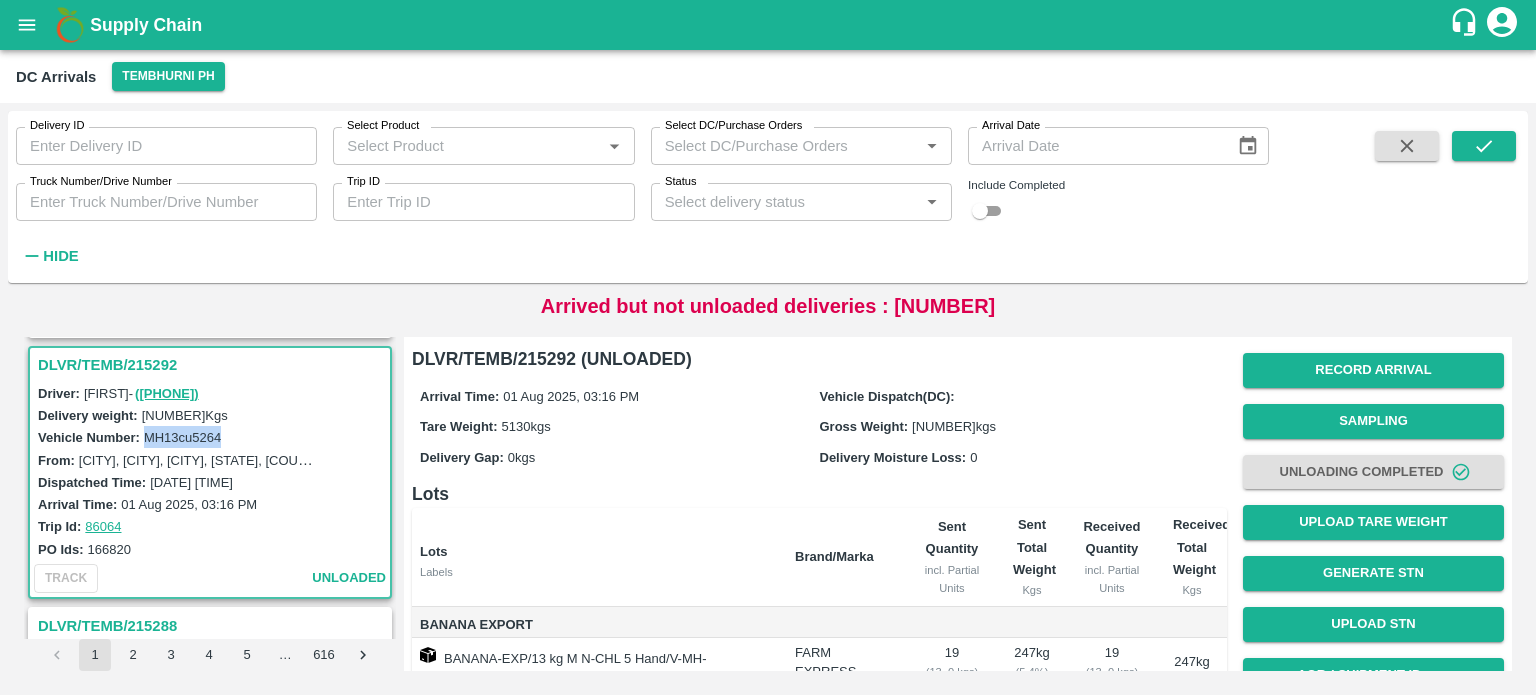 click on "Truck Number/Drive Number" at bounding box center (101, 182) 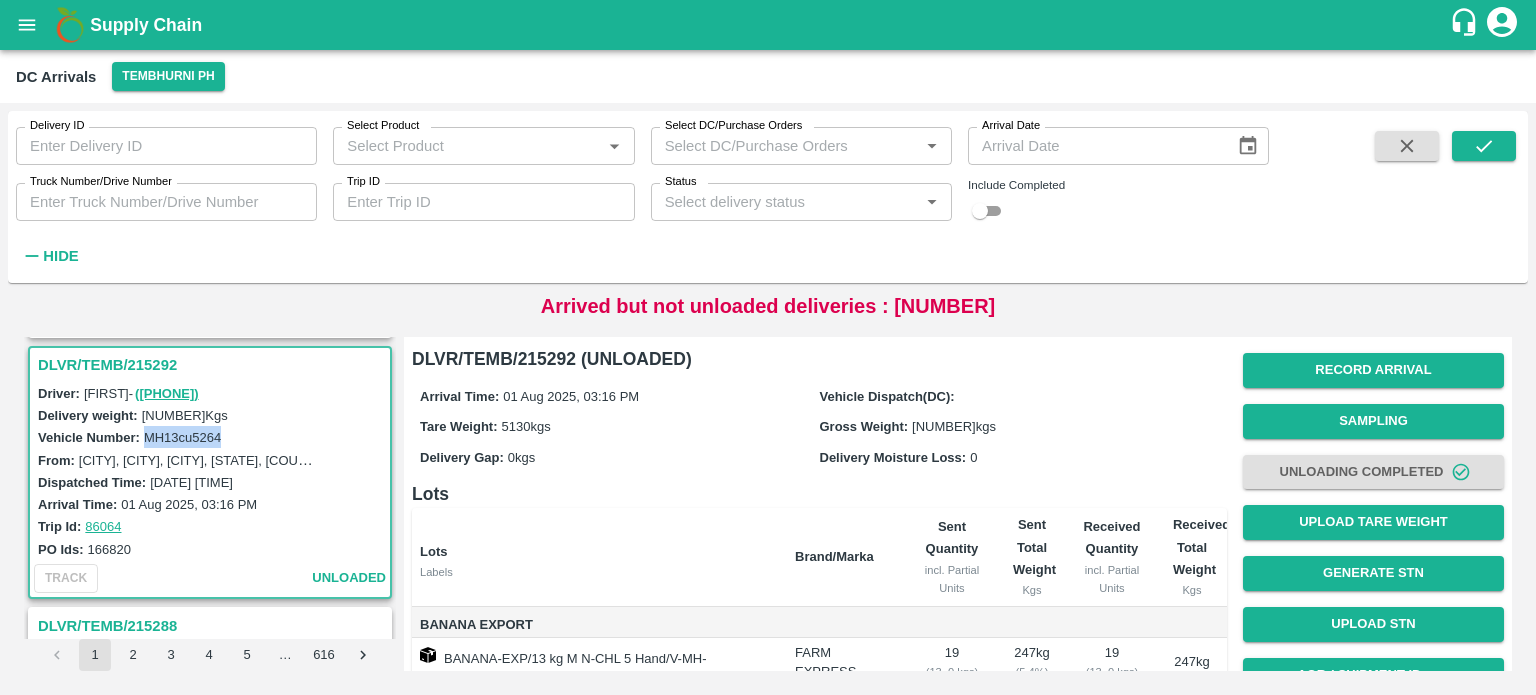 click on "Truck Number/Drive Number" at bounding box center (166, 202) 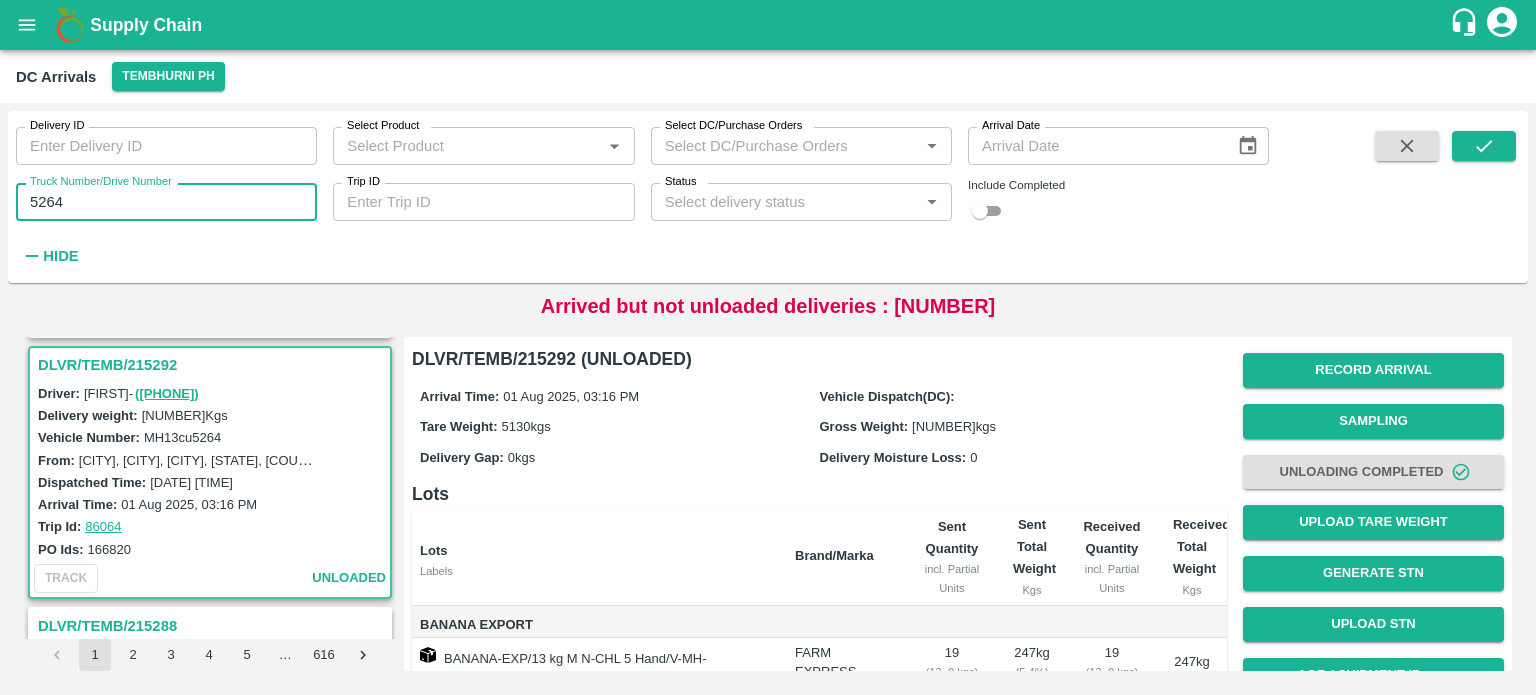 type on "5264" 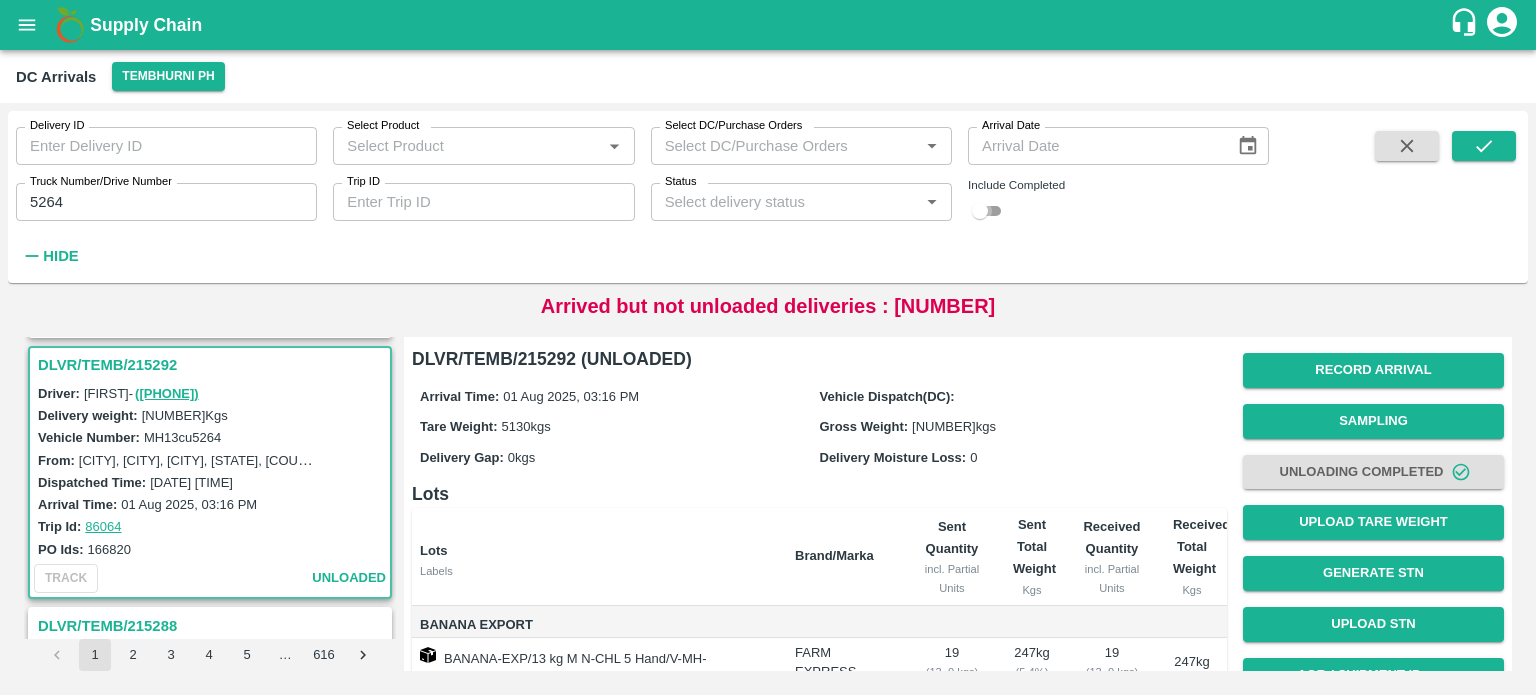 click at bounding box center [980, 211] 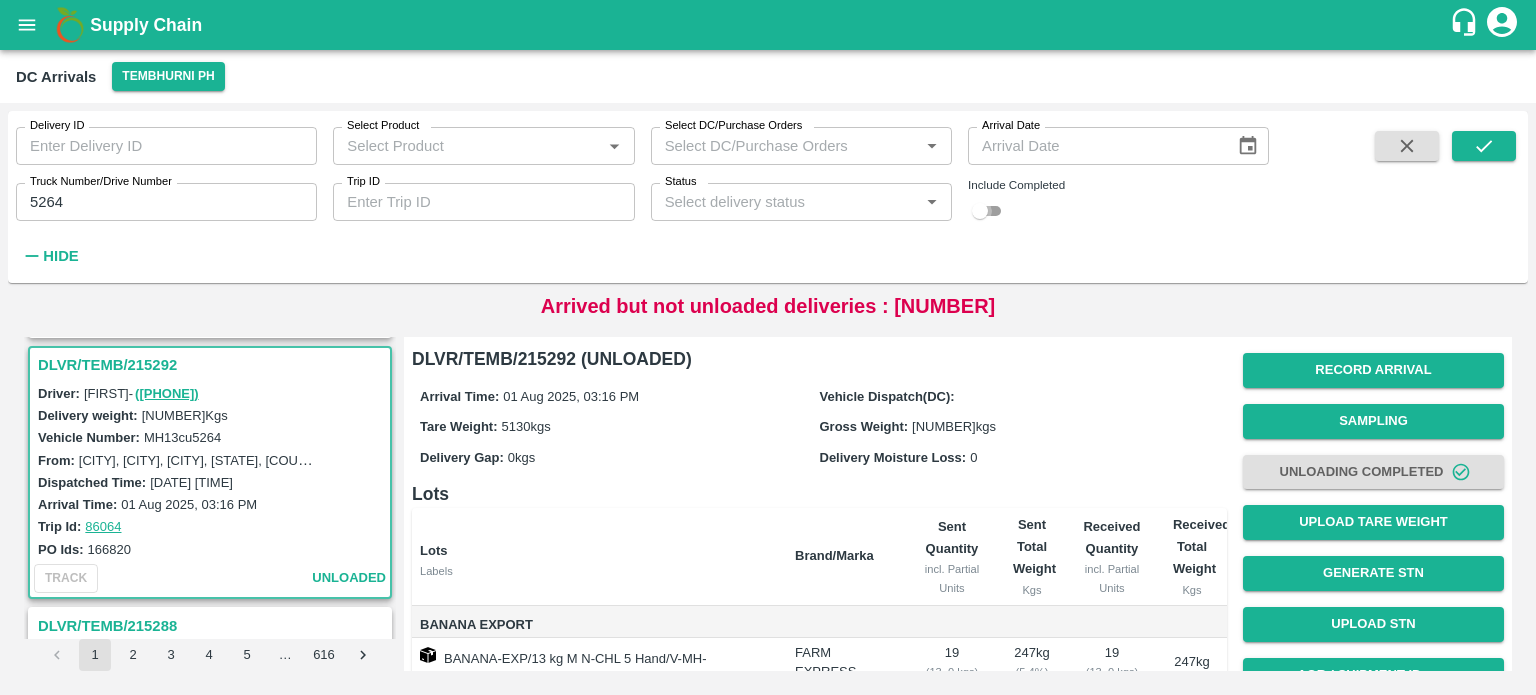 checkbox on "true" 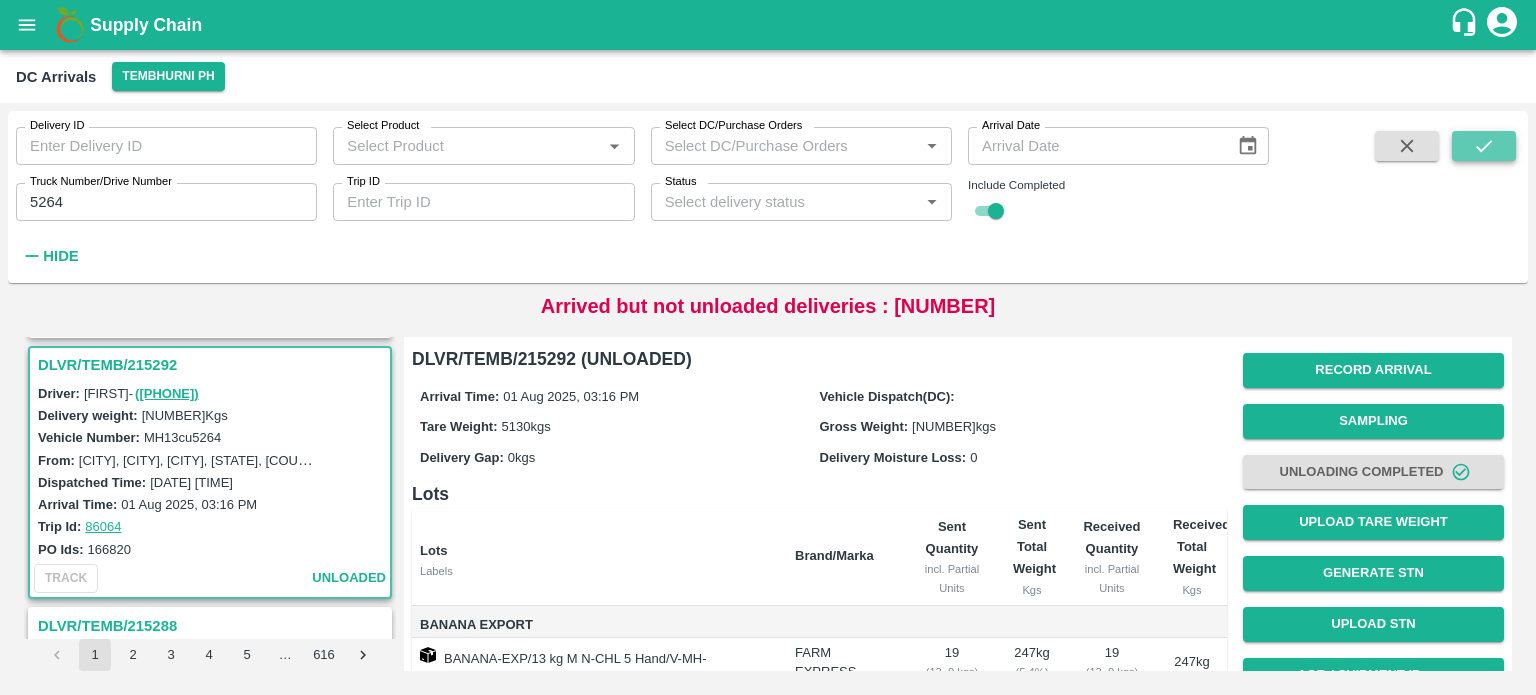 click at bounding box center [1484, 146] 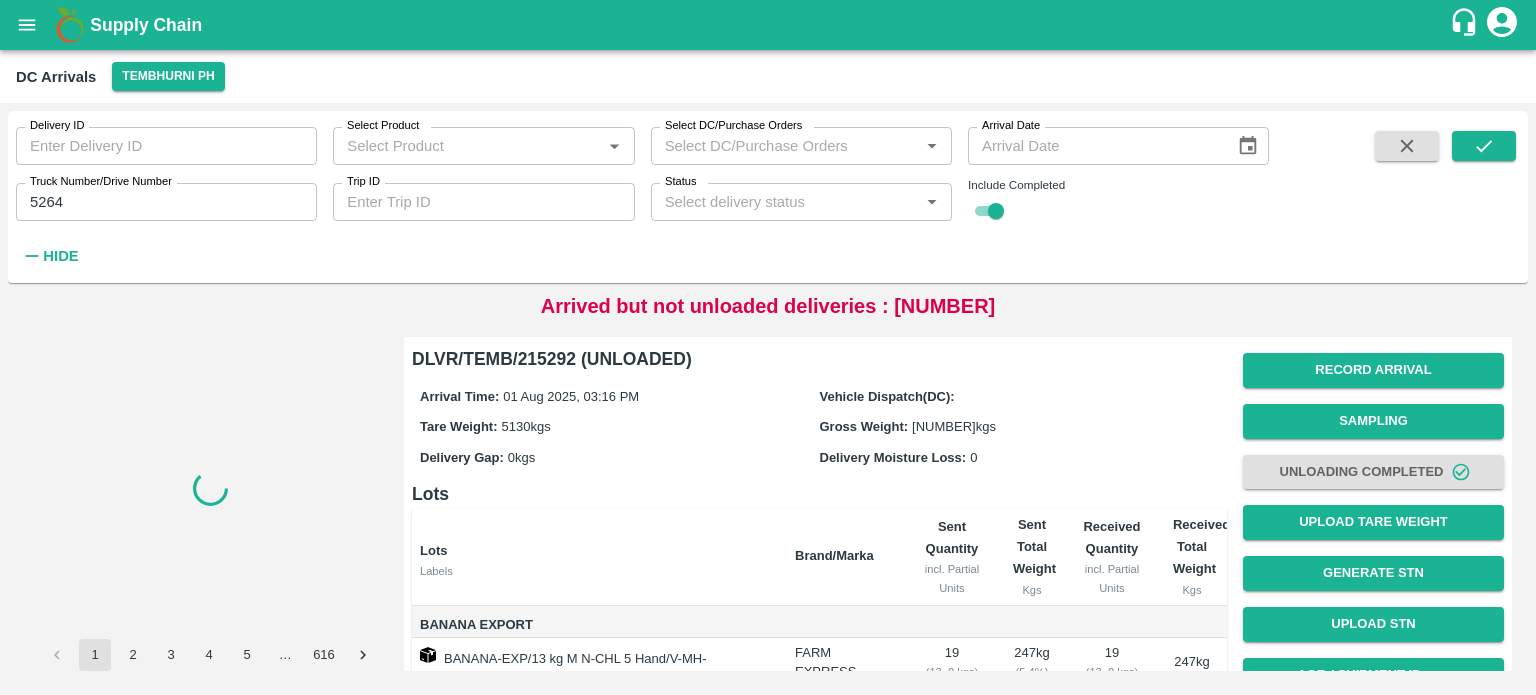 scroll, scrollTop: 0, scrollLeft: 0, axis: both 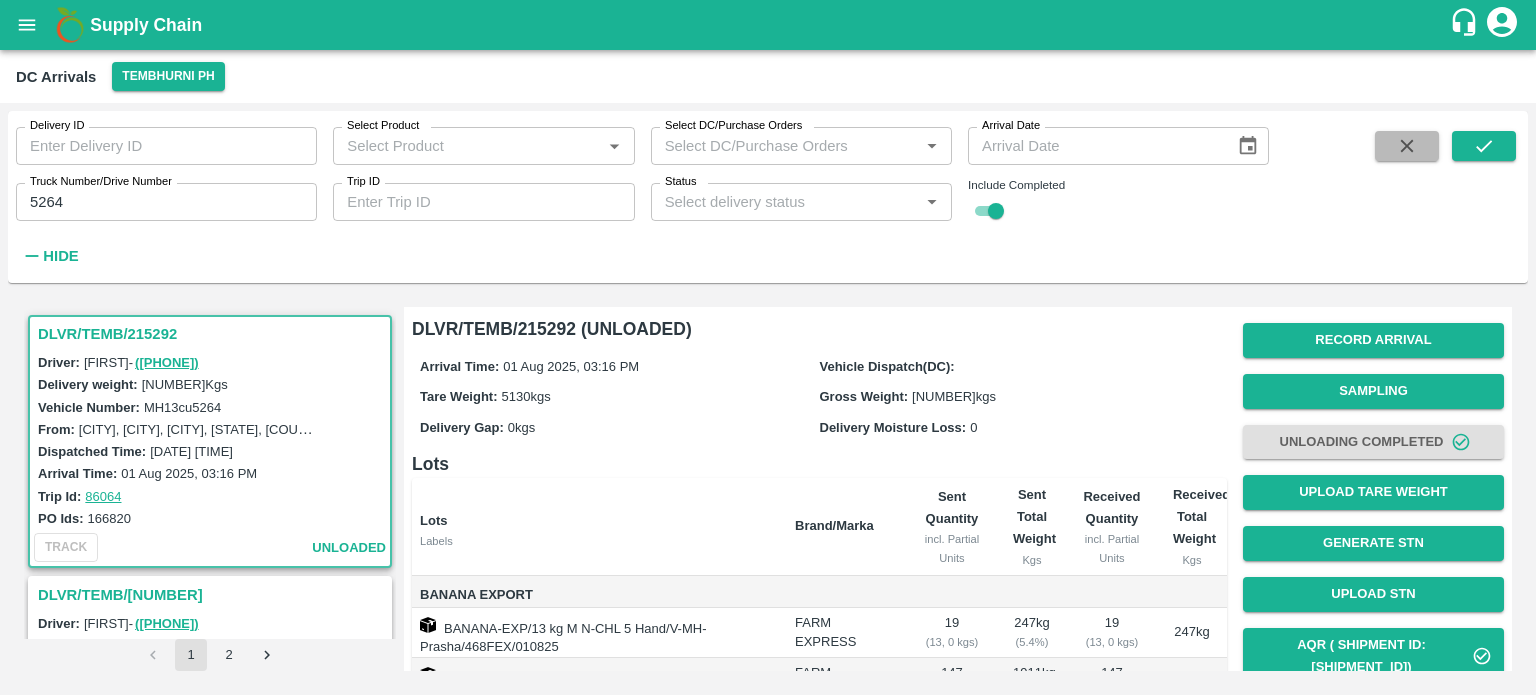 click 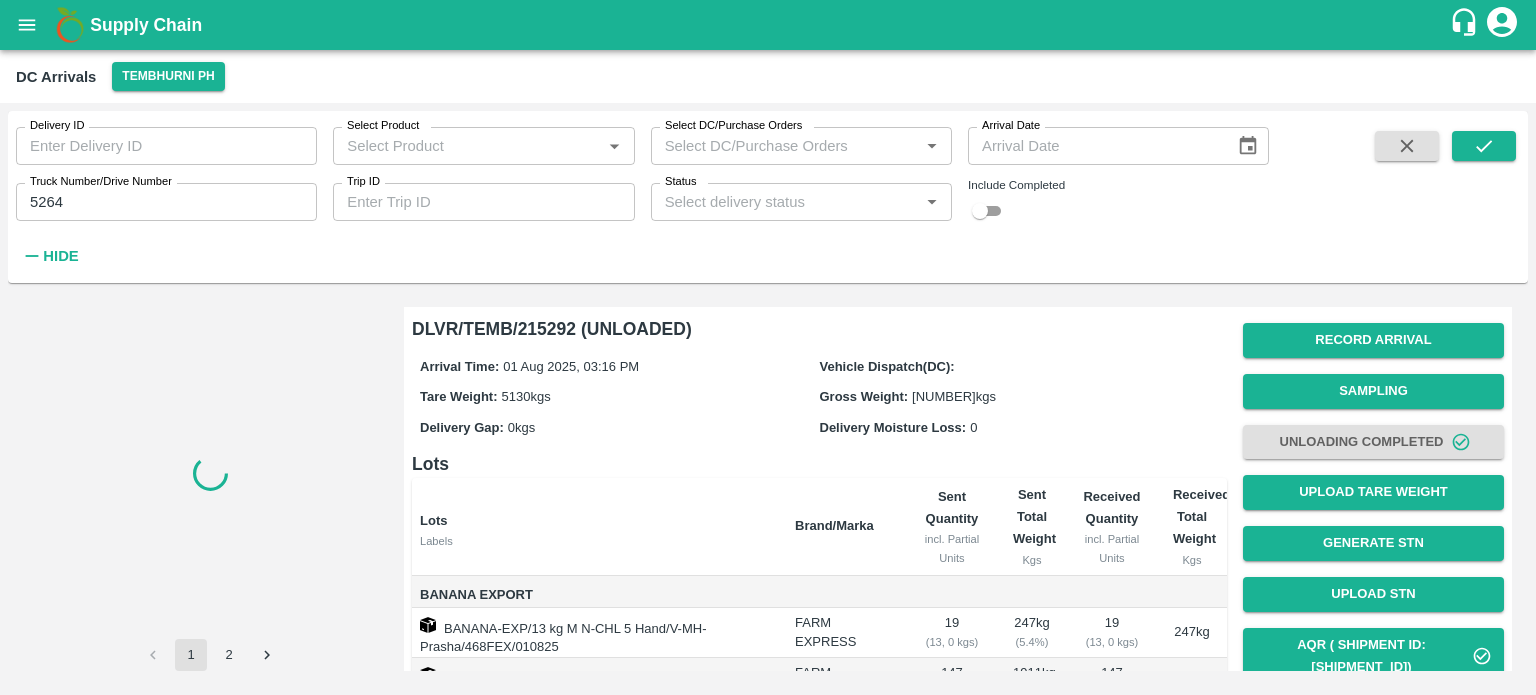 type 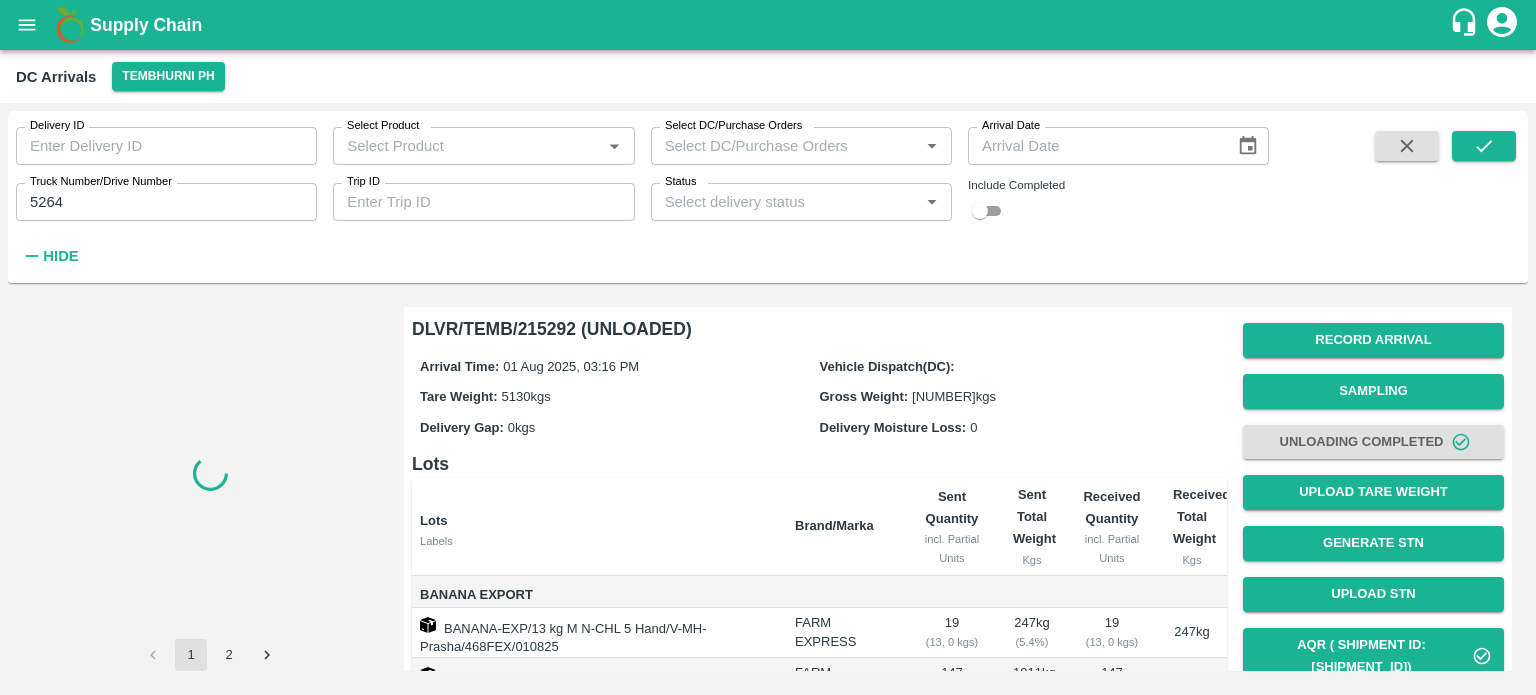 checkbox on "false" 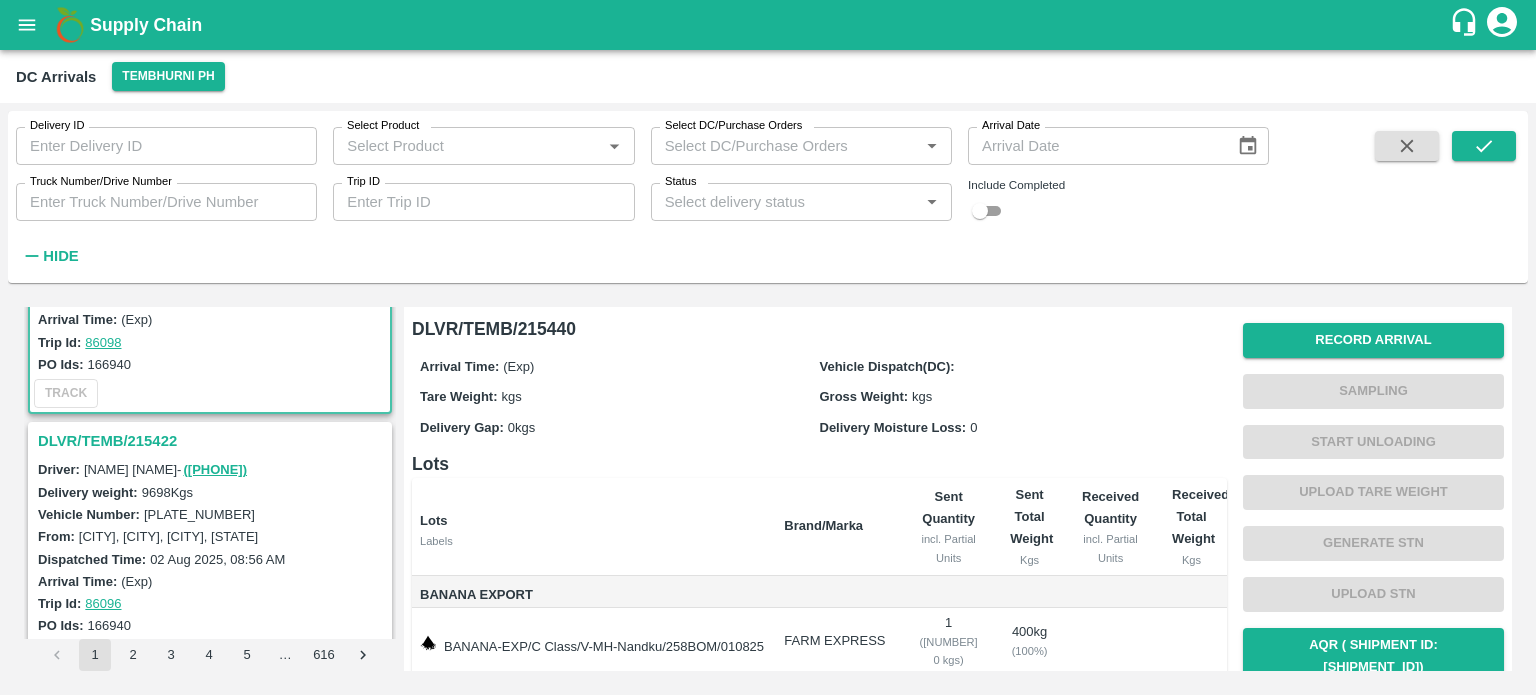 scroll, scrollTop: 0, scrollLeft: 0, axis: both 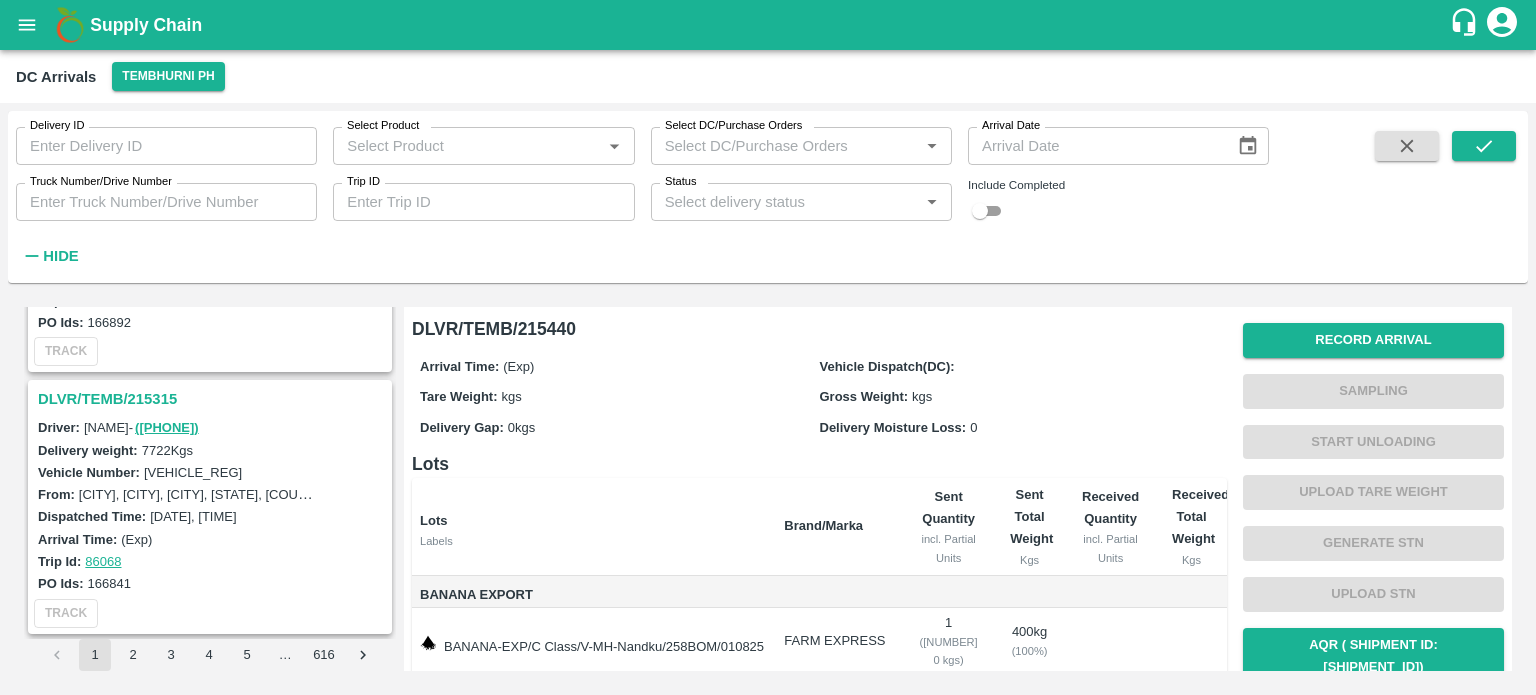 click on "DLVR/TEMB/215315" at bounding box center [213, 399] 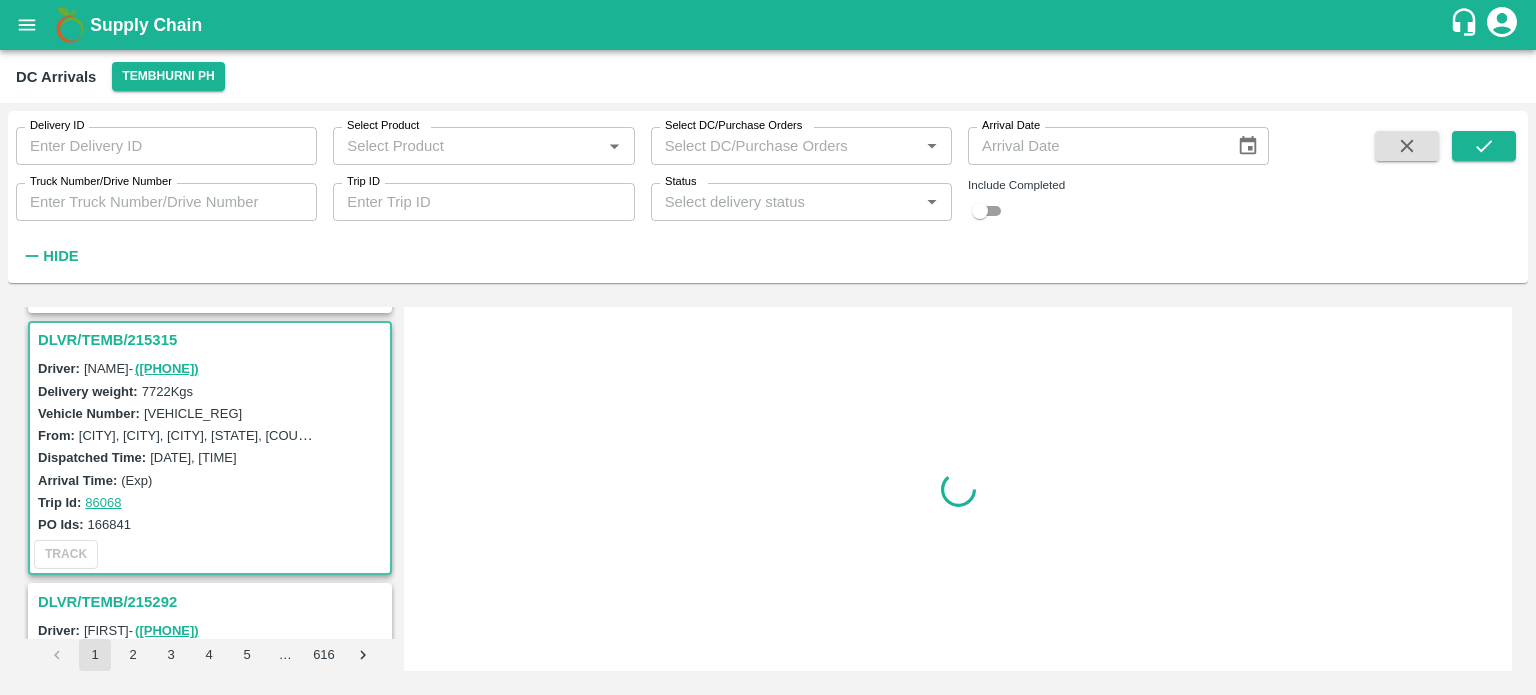 scroll, scrollTop: 1569, scrollLeft: 0, axis: vertical 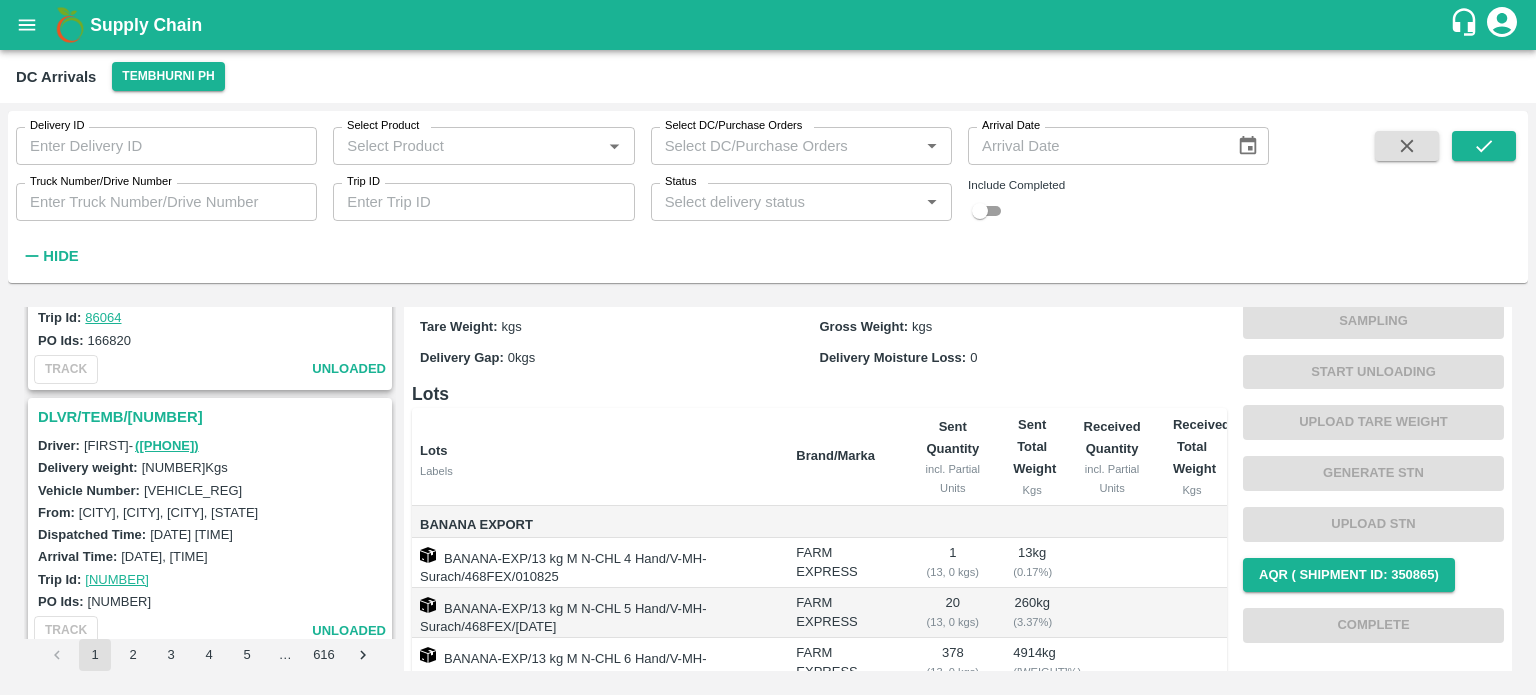 click on "DLVR/TEMB/[NUMBER]" at bounding box center [213, 417] 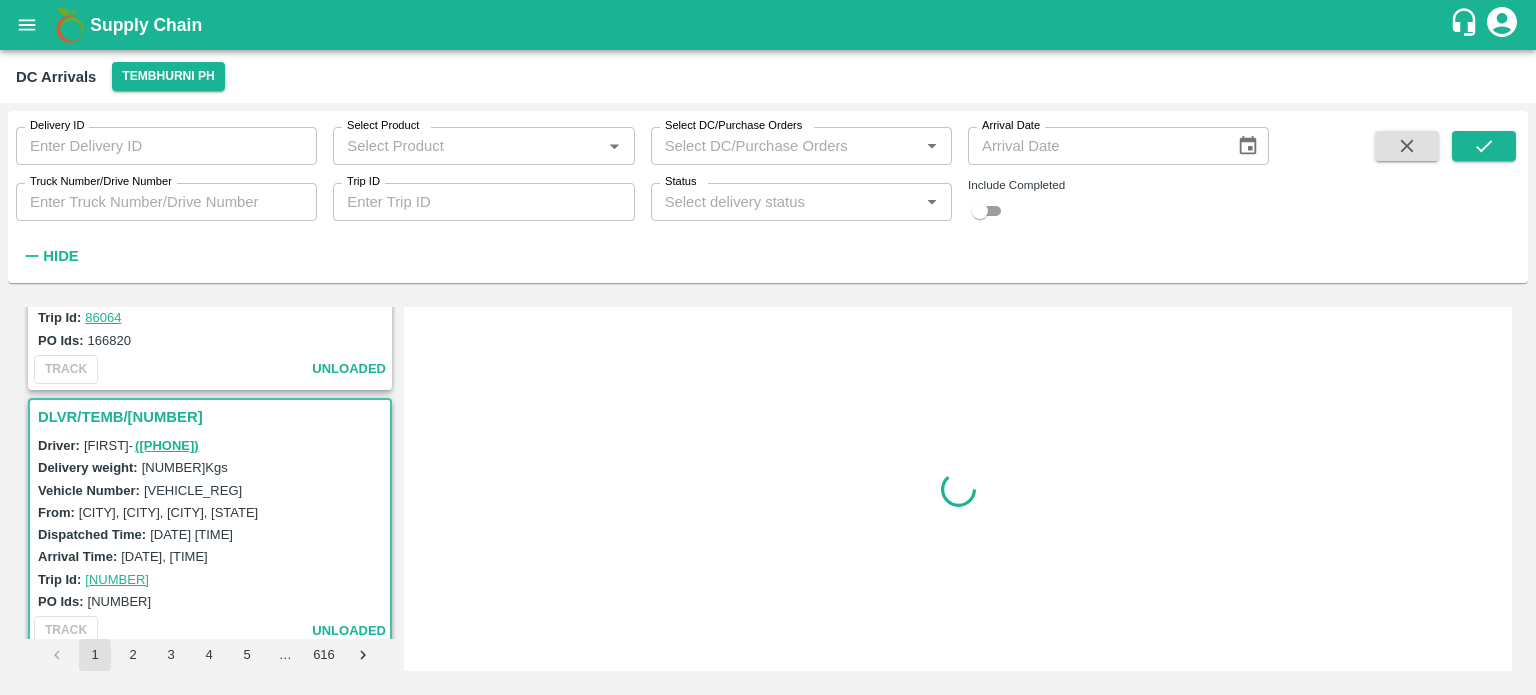 scroll, scrollTop: 0, scrollLeft: 0, axis: both 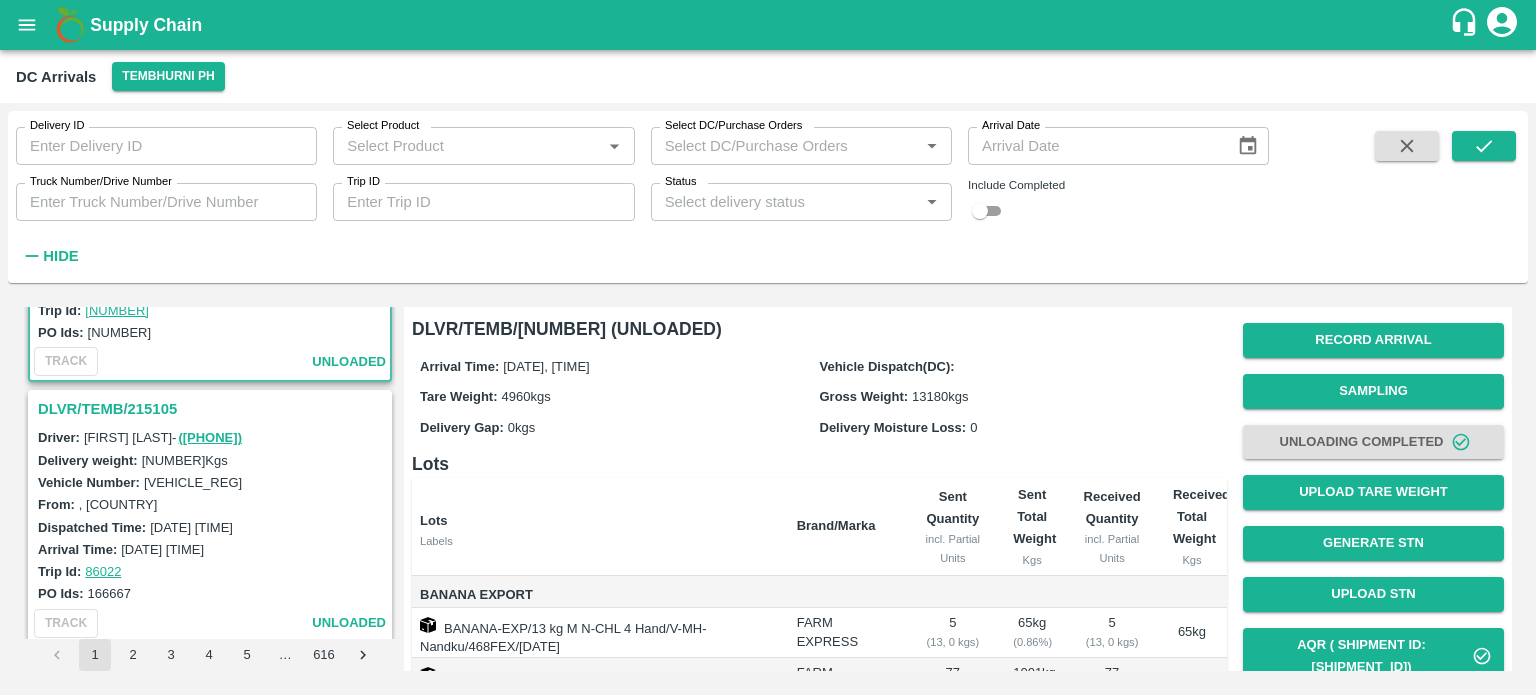click on "DLVR/TEMB/215105" at bounding box center (213, 409) 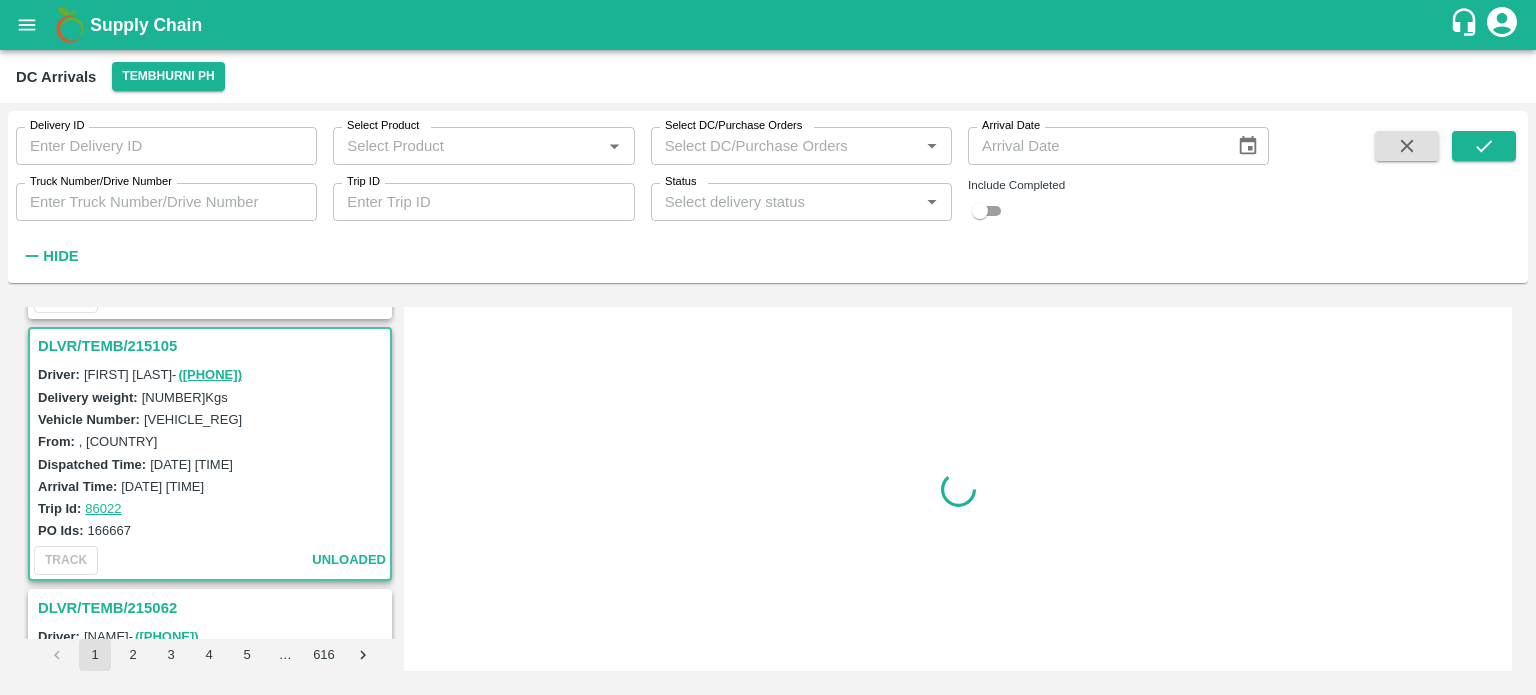 scroll, scrollTop: 2350, scrollLeft: 0, axis: vertical 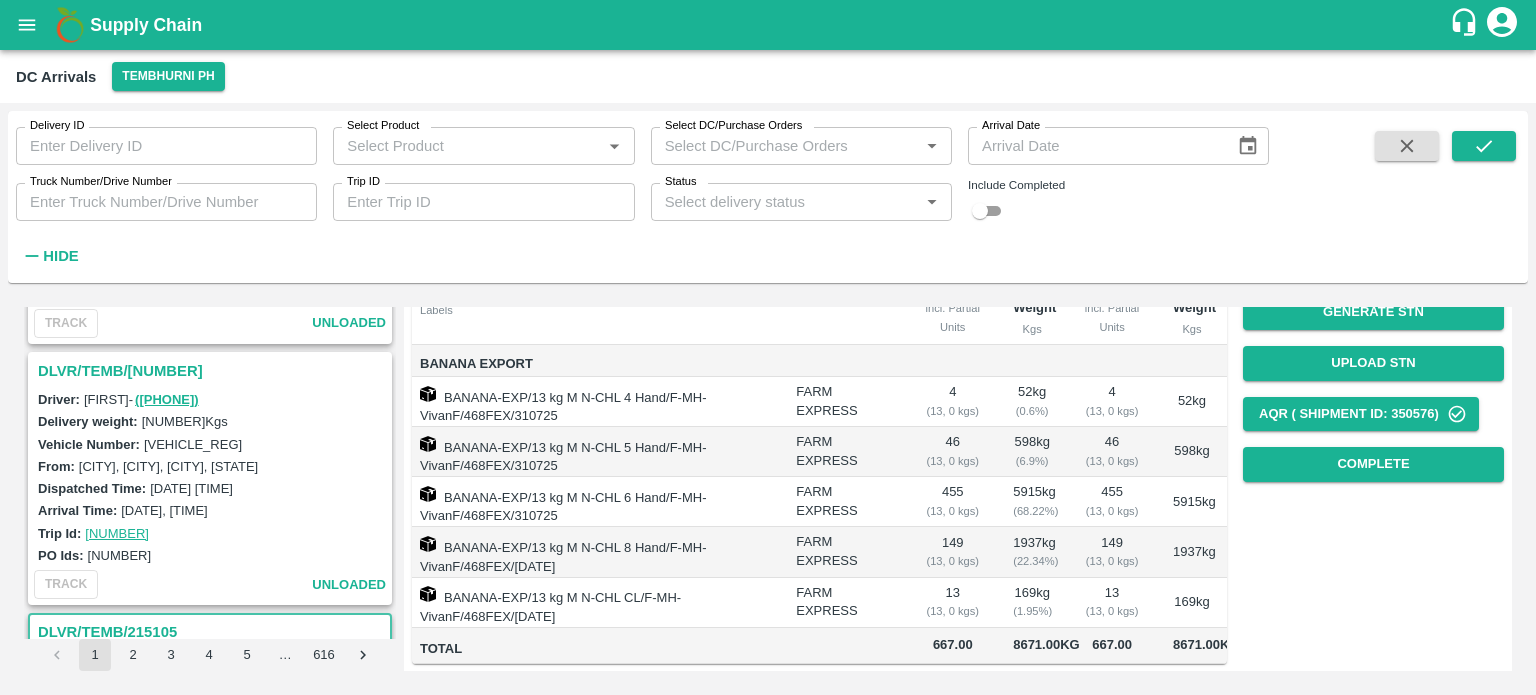 click on "DLVR/TEMB/[NUMBER]" at bounding box center [213, 371] 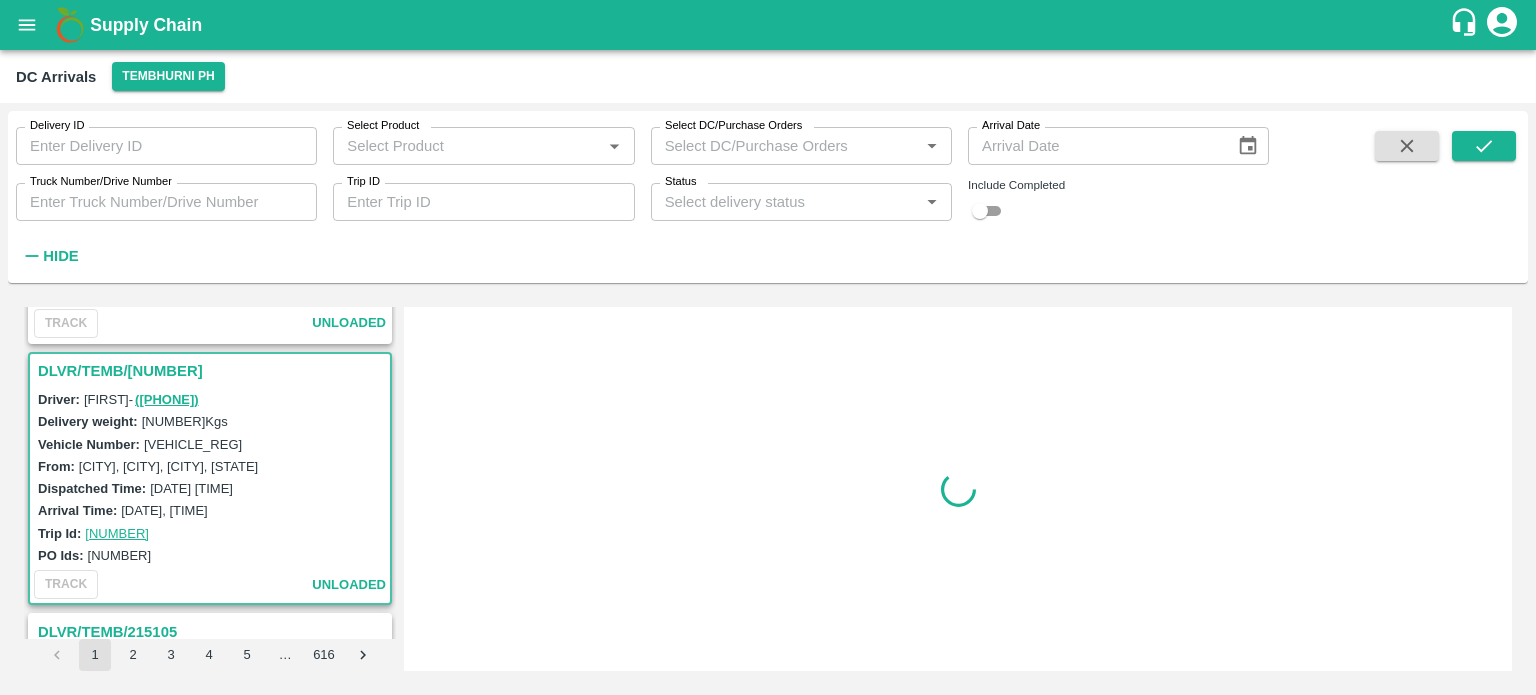 scroll, scrollTop: 0, scrollLeft: 0, axis: both 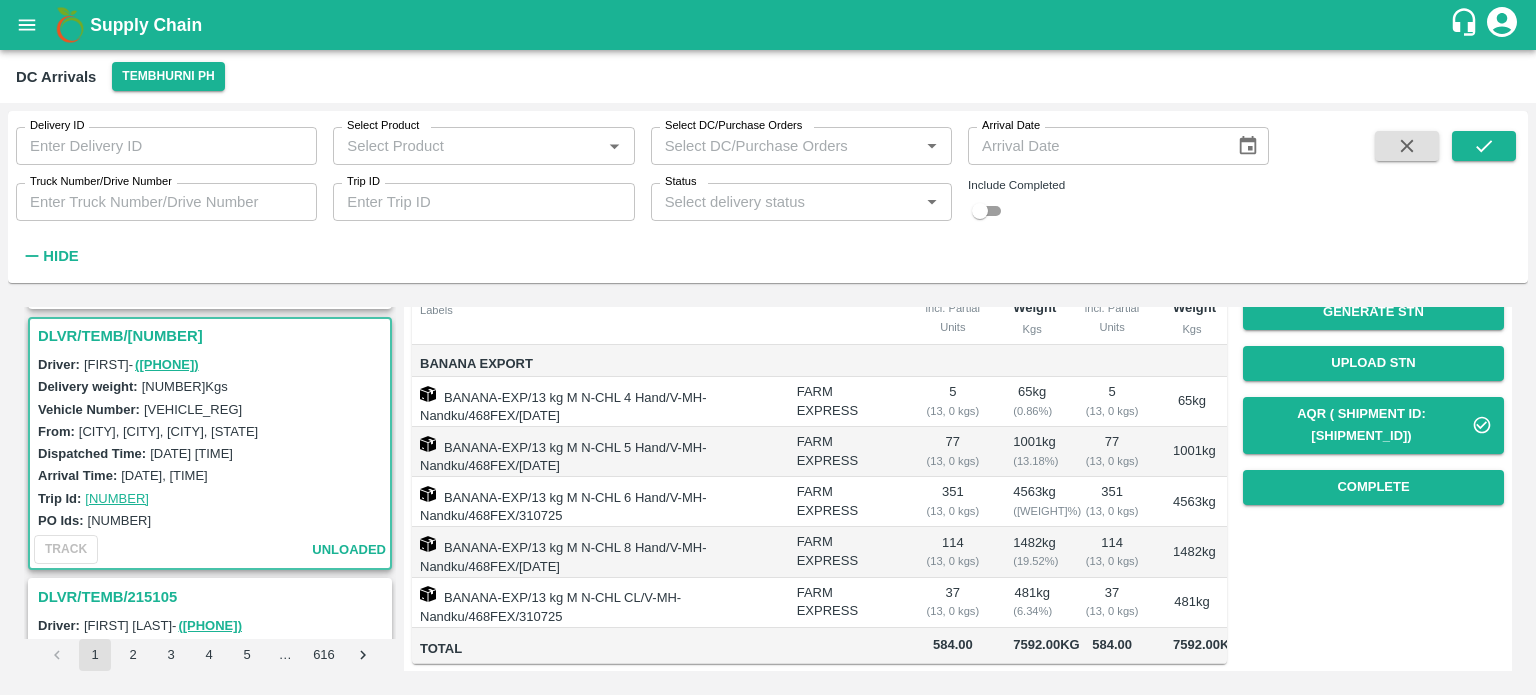 drag, startPoint x: 26, startPoint y: 467, endPoint x: 187, endPoint y: 510, distance: 166.64333 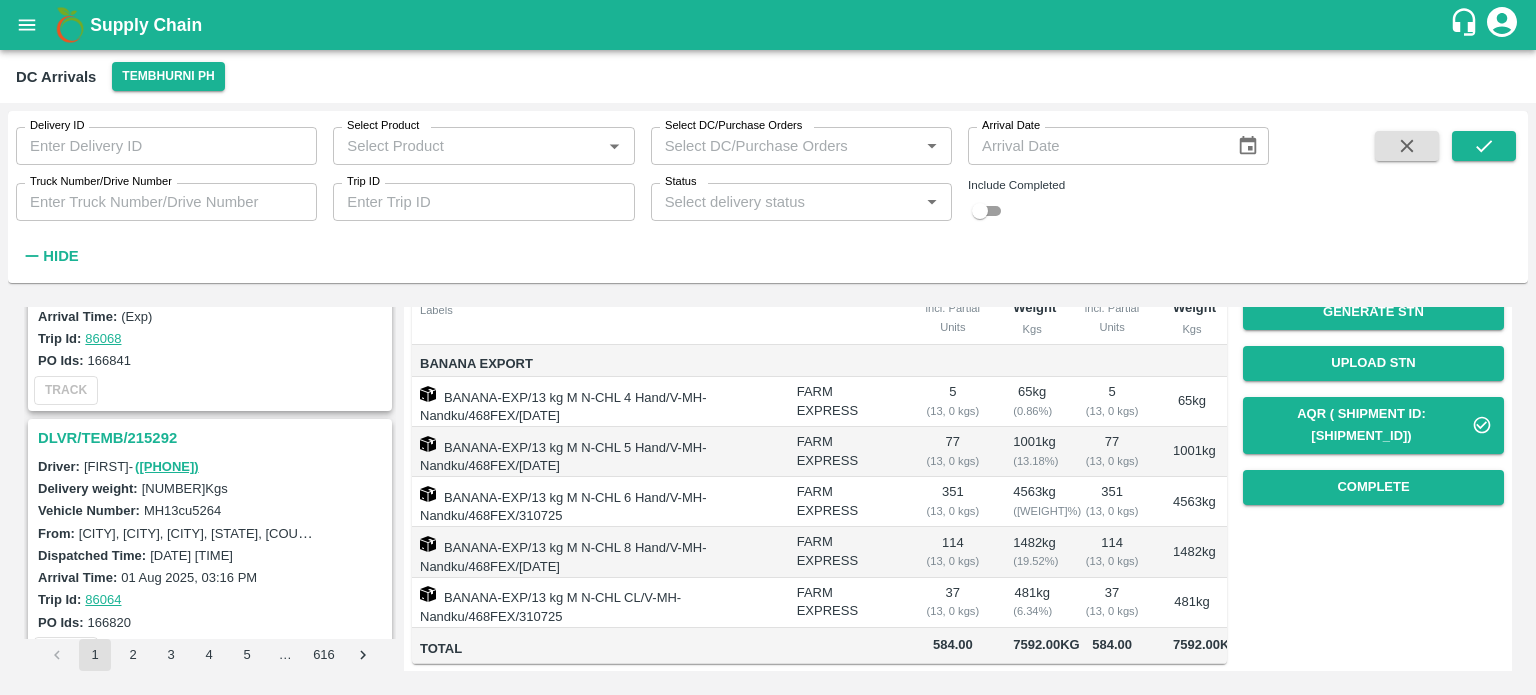 scroll, scrollTop: 1725, scrollLeft: 0, axis: vertical 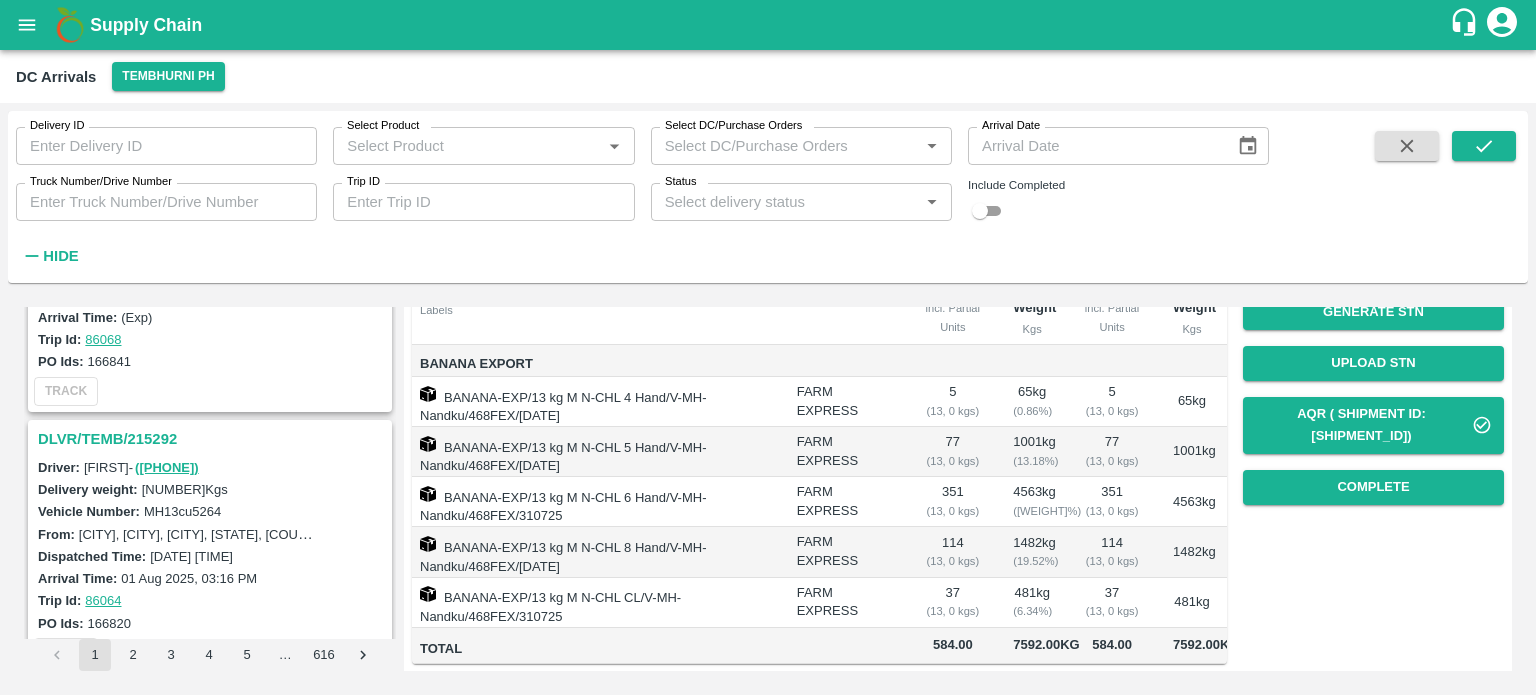 click on "DLVR/TEMB/215292" at bounding box center [213, 439] 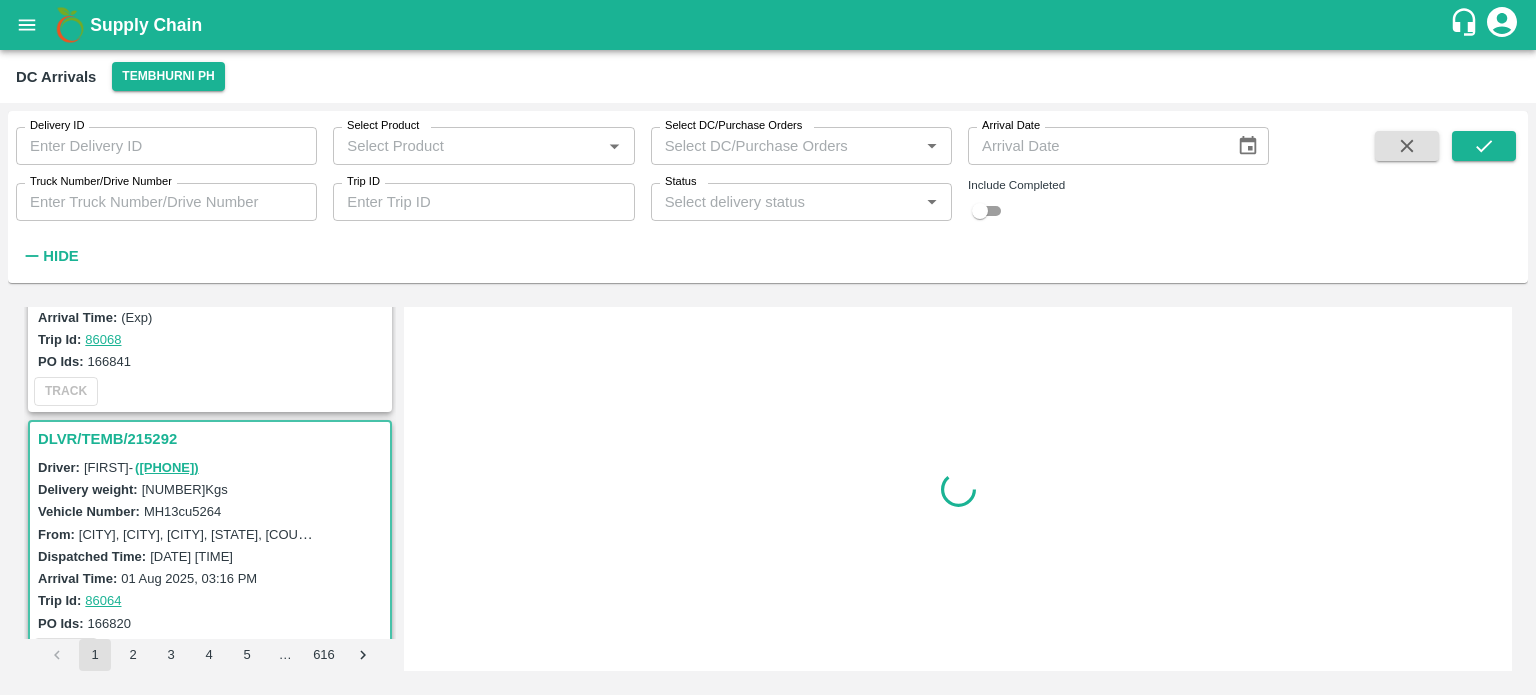 scroll, scrollTop: 0, scrollLeft: 0, axis: both 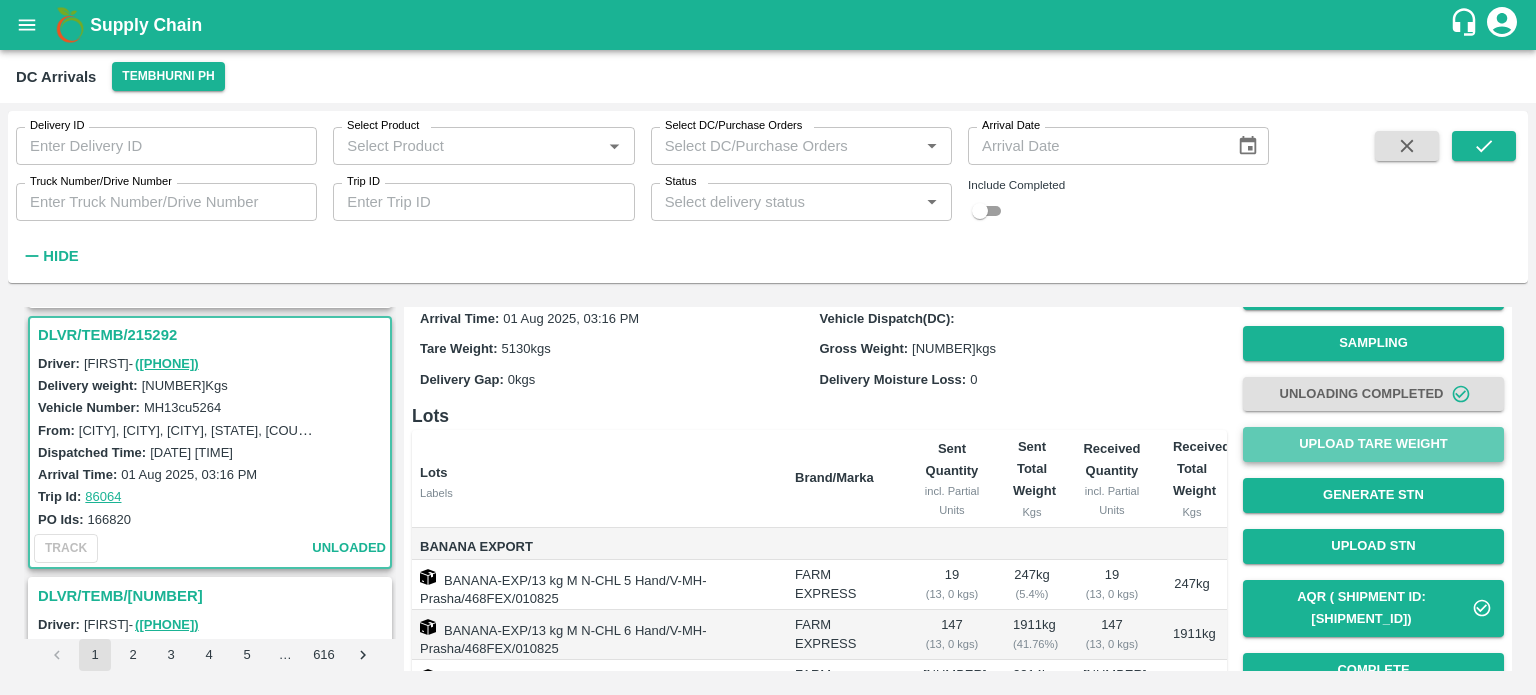 click on "Upload Tare Weight" at bounding box center [1373, 444] 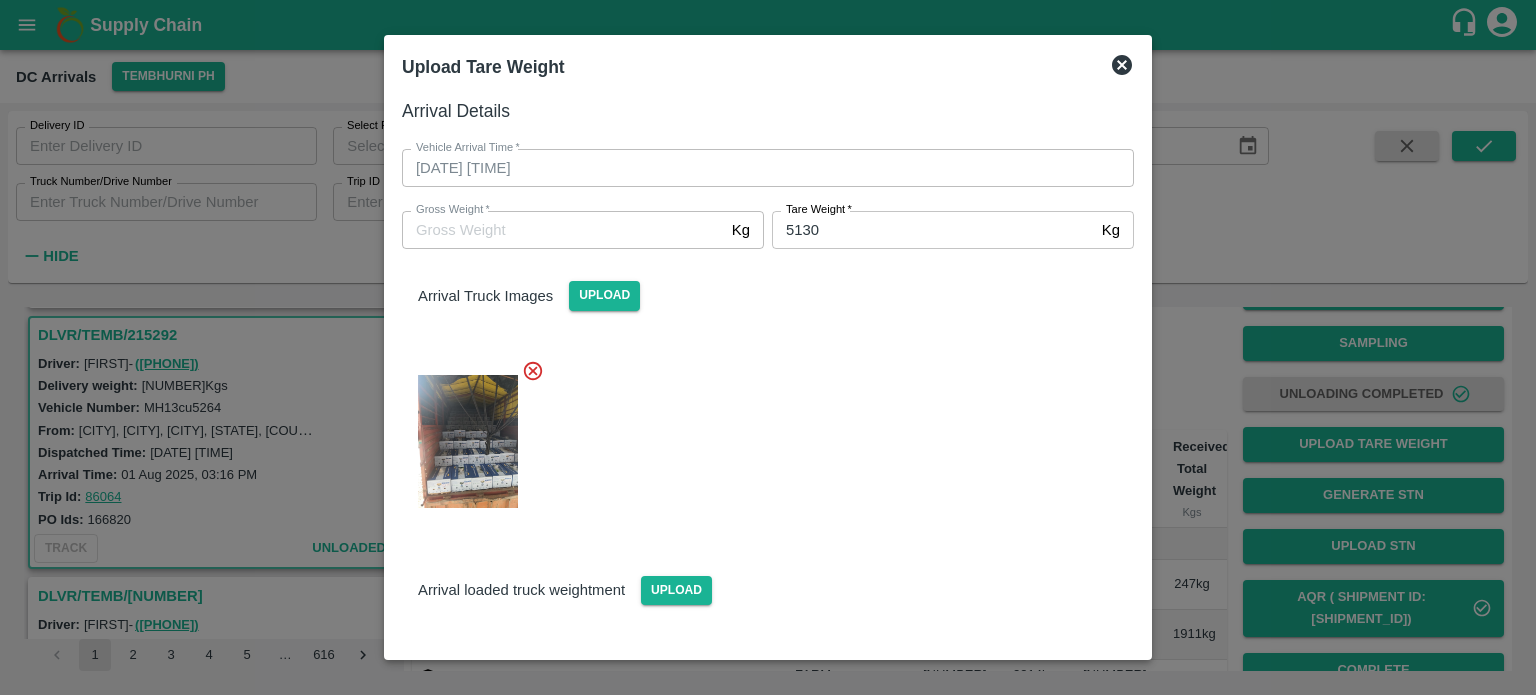 click 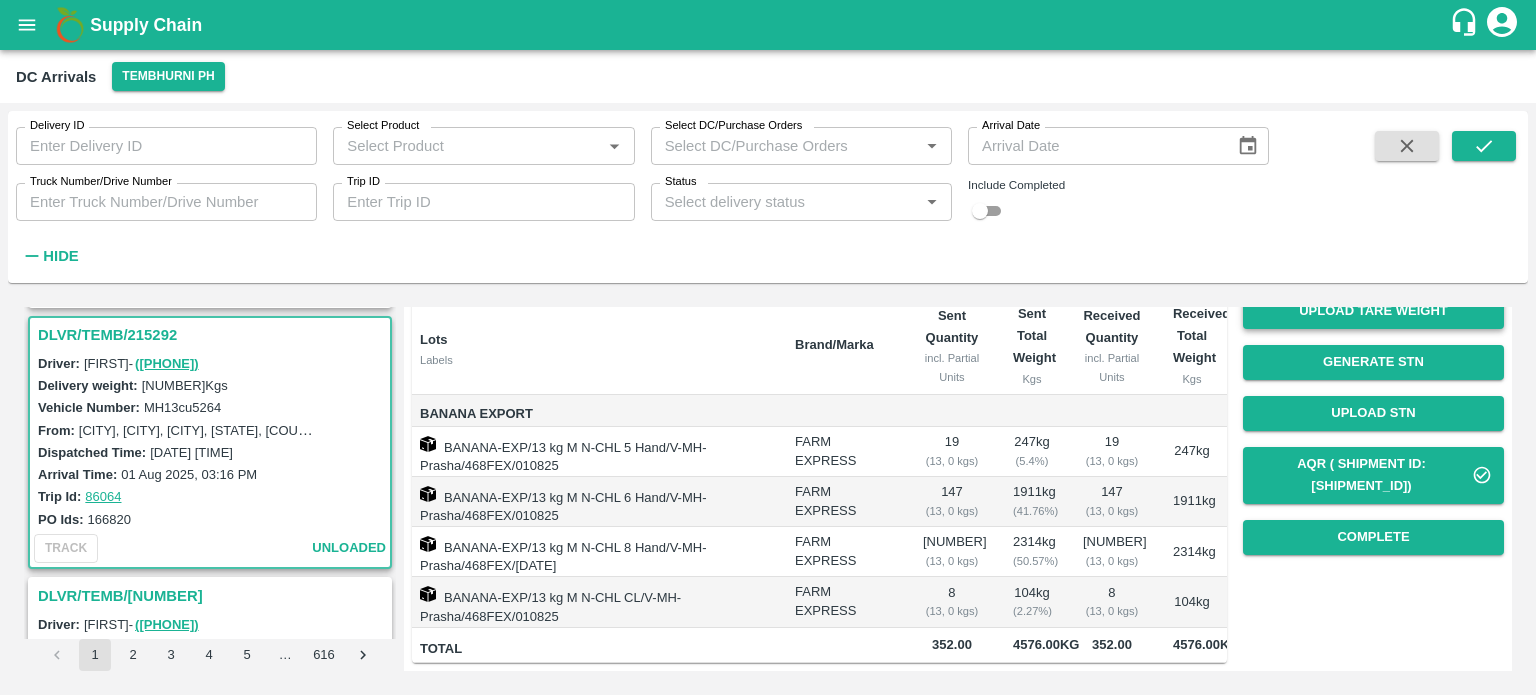 scroll, scrollTop: 237, scrollLeft: 0, axis: vertical 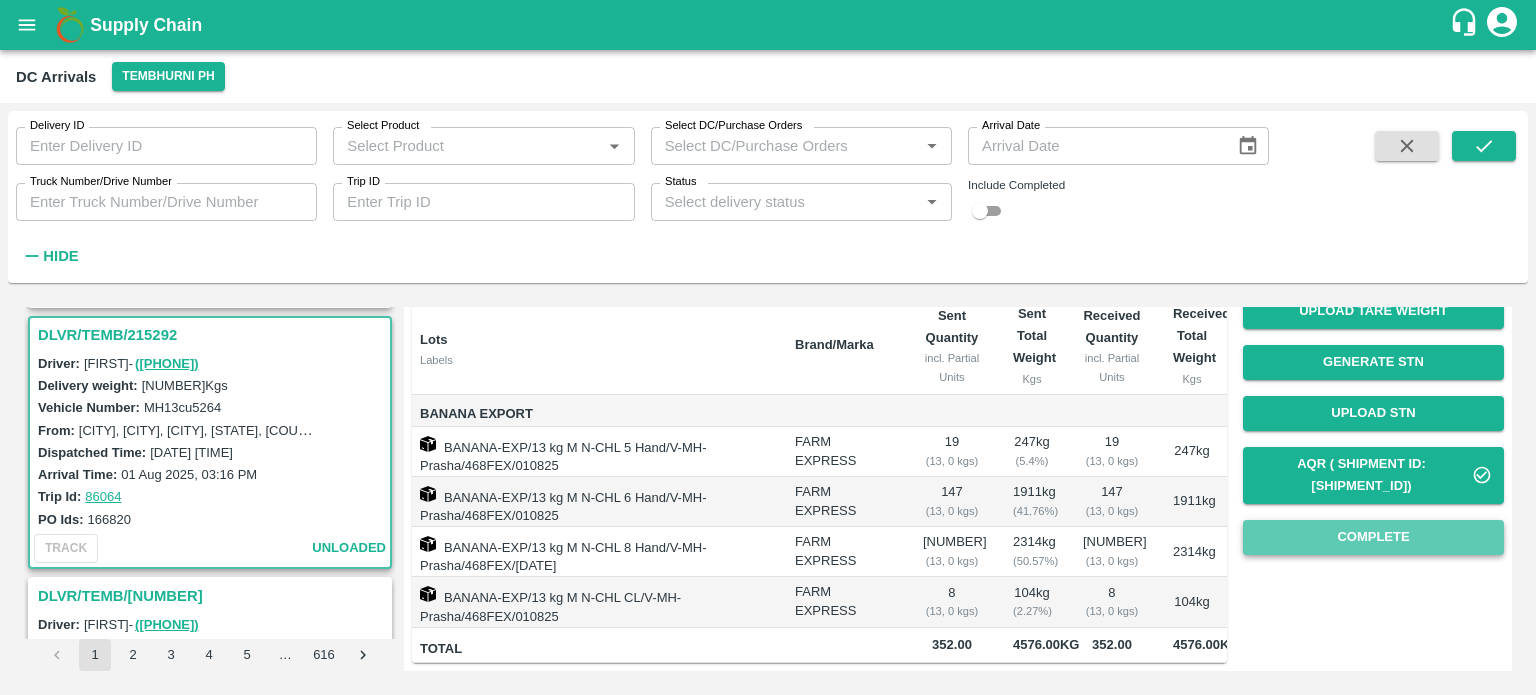 click on "Complete" at bounding box center [1373, 537] 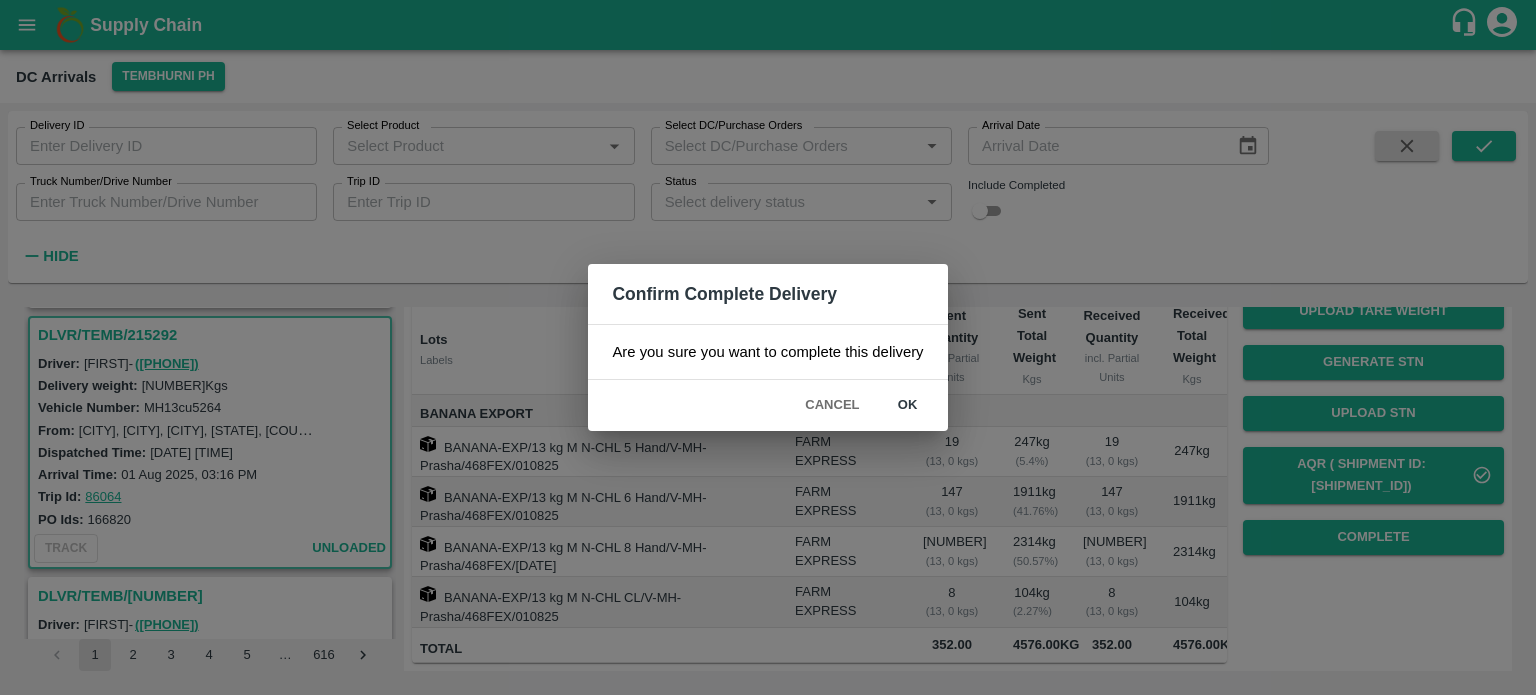 click on "ok" at bounding box center (908, 405) 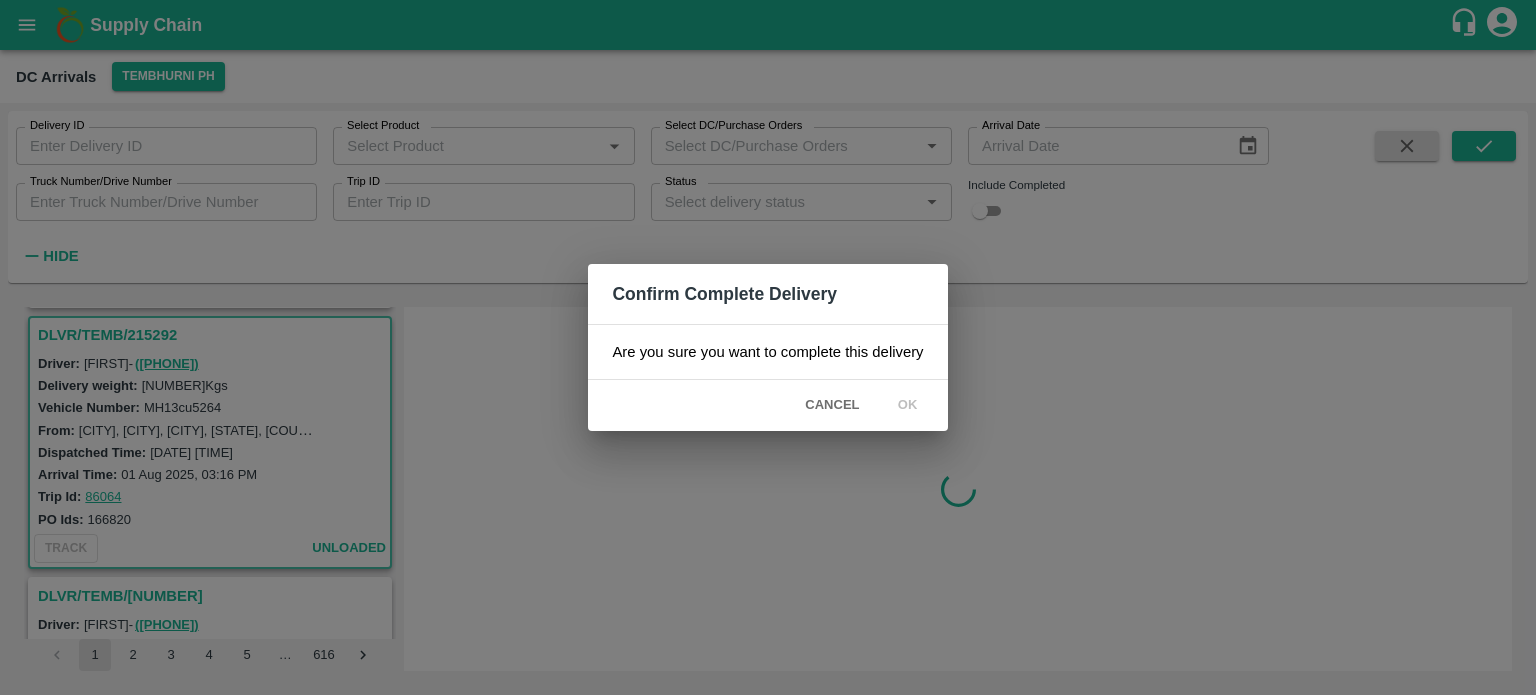 scroll, scrollTop: 0, scrollLeft: 0, axis: both 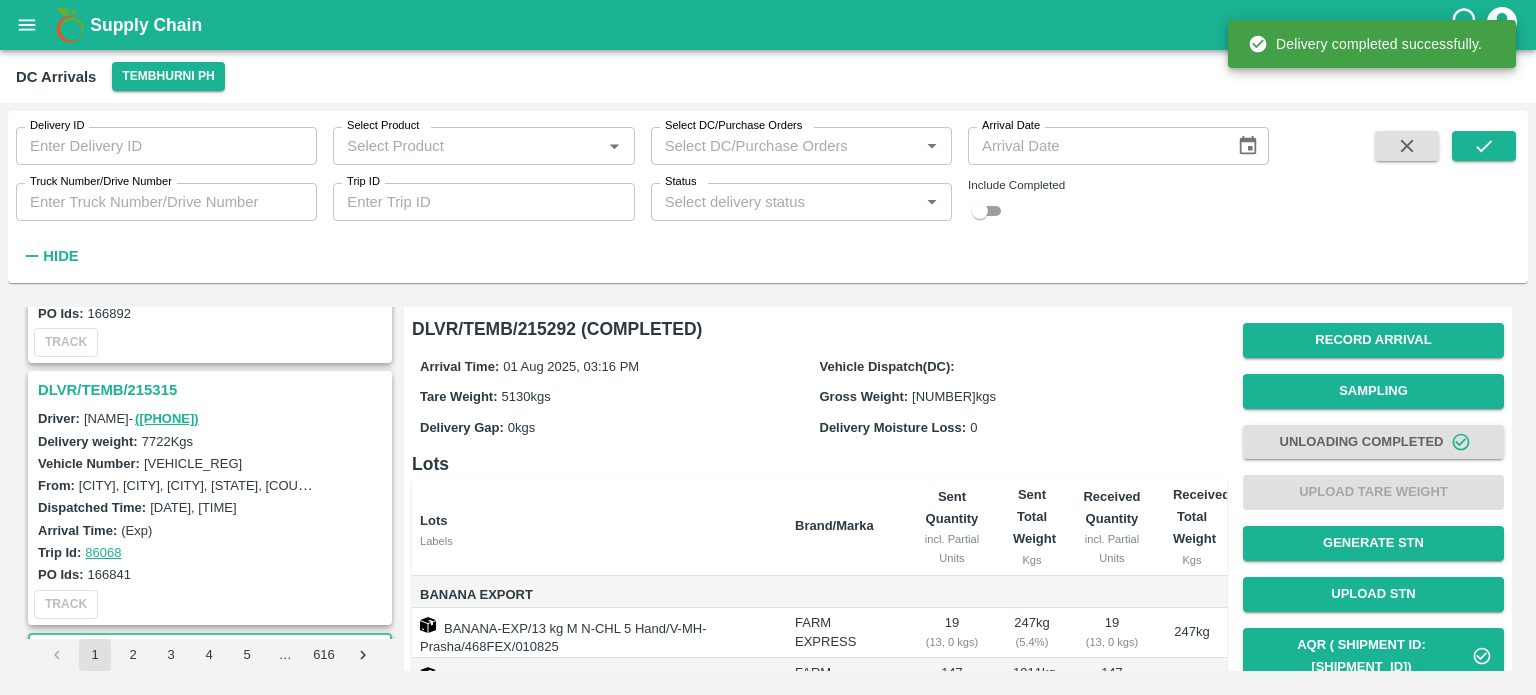 click on "DLVR/TEMB/215315" at bounding box center [213, 390] 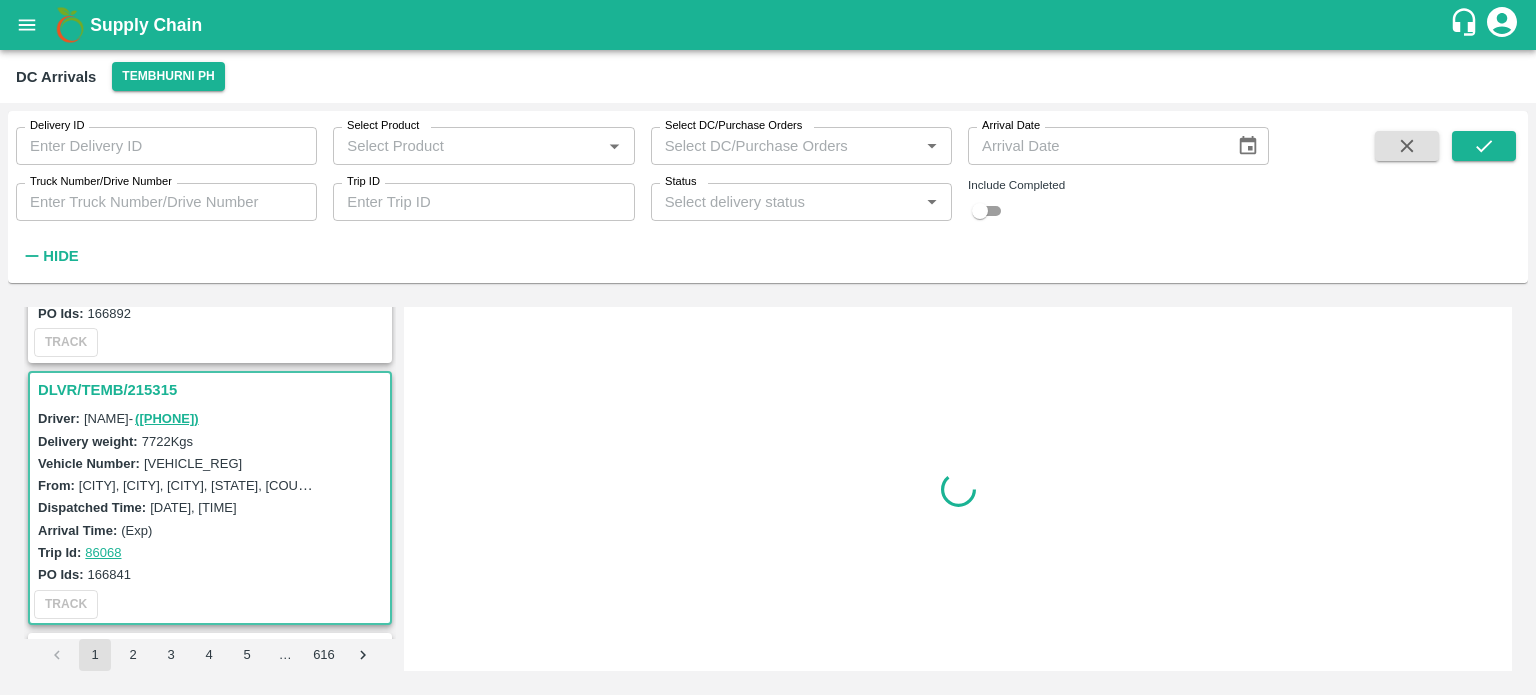 scroll, scrollTop: 1569, scrollLeft: 0, axis: vertical 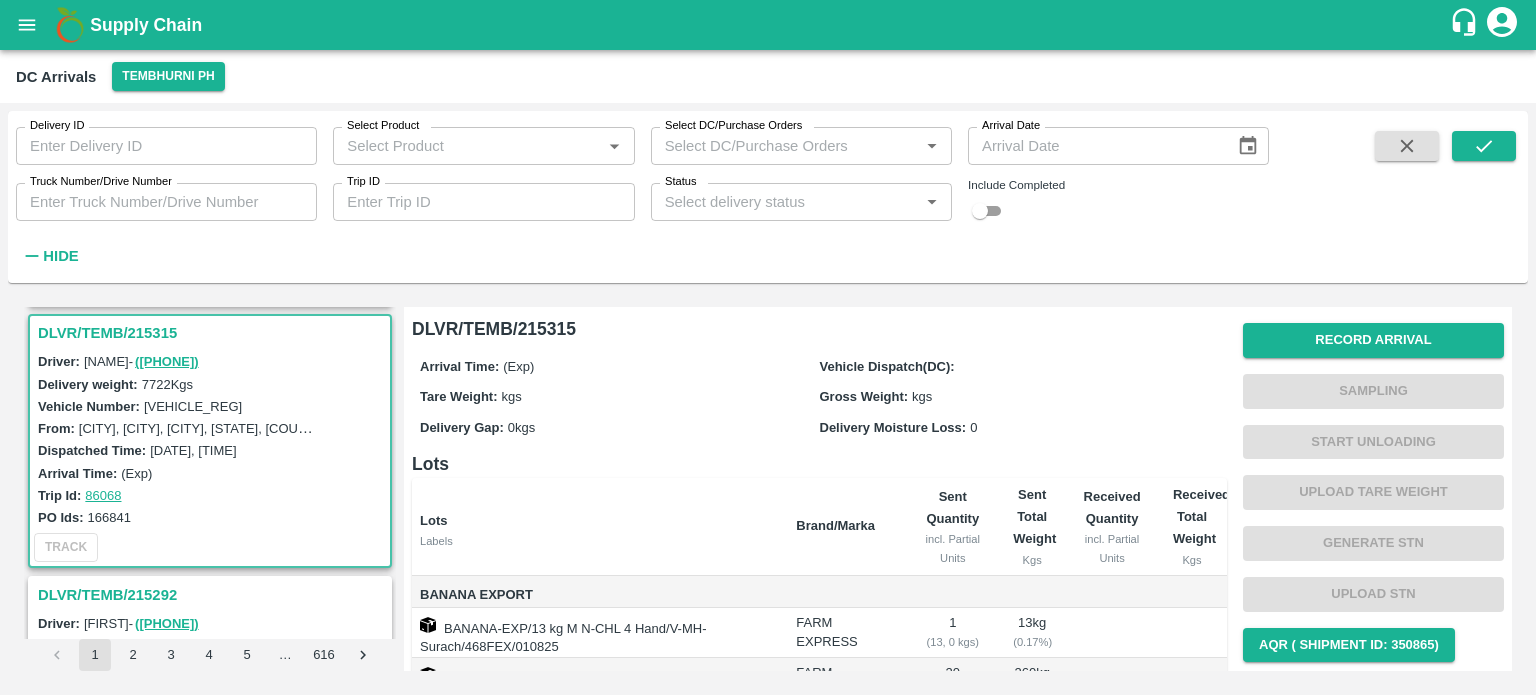 click on "[VEHICLE_REG]" at bounding box center (193, 406) 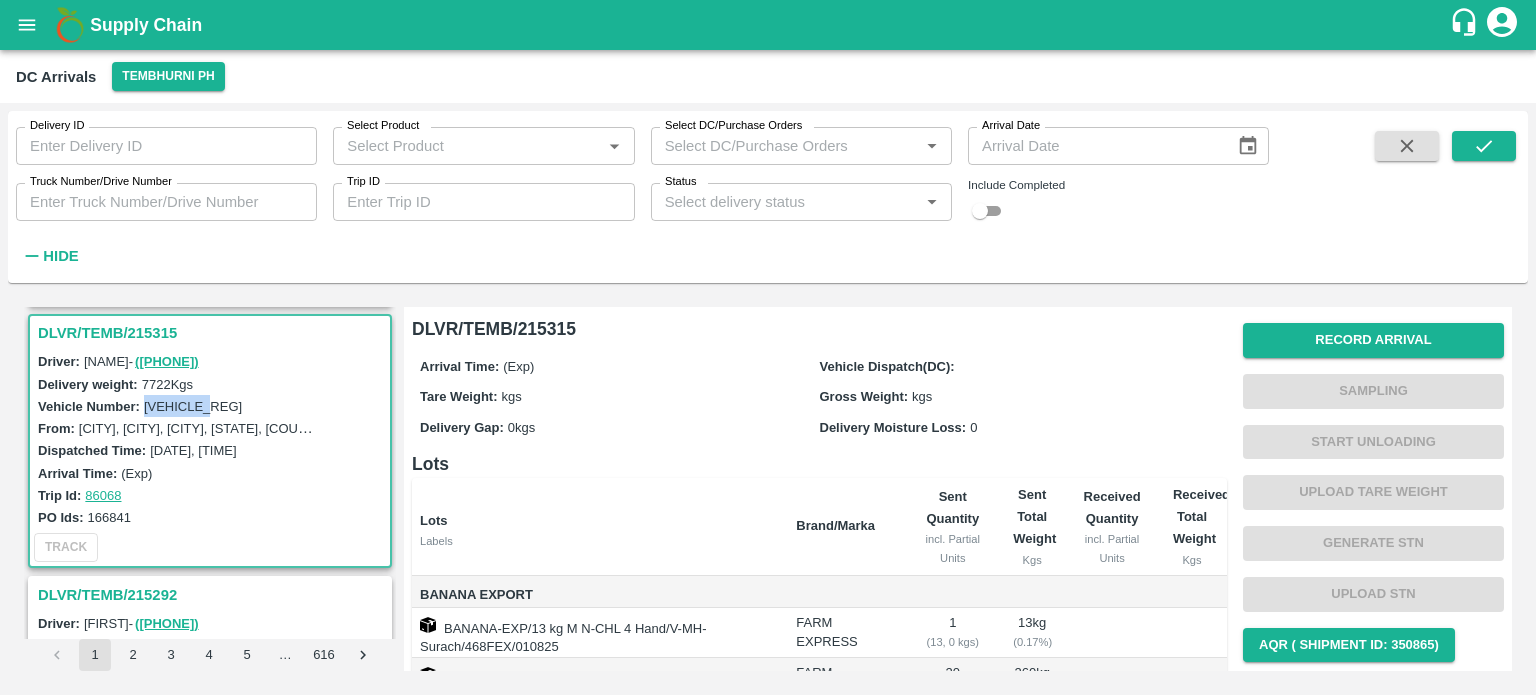 click on "[VEHICLE_REG]" at bounding box center [193, 406] 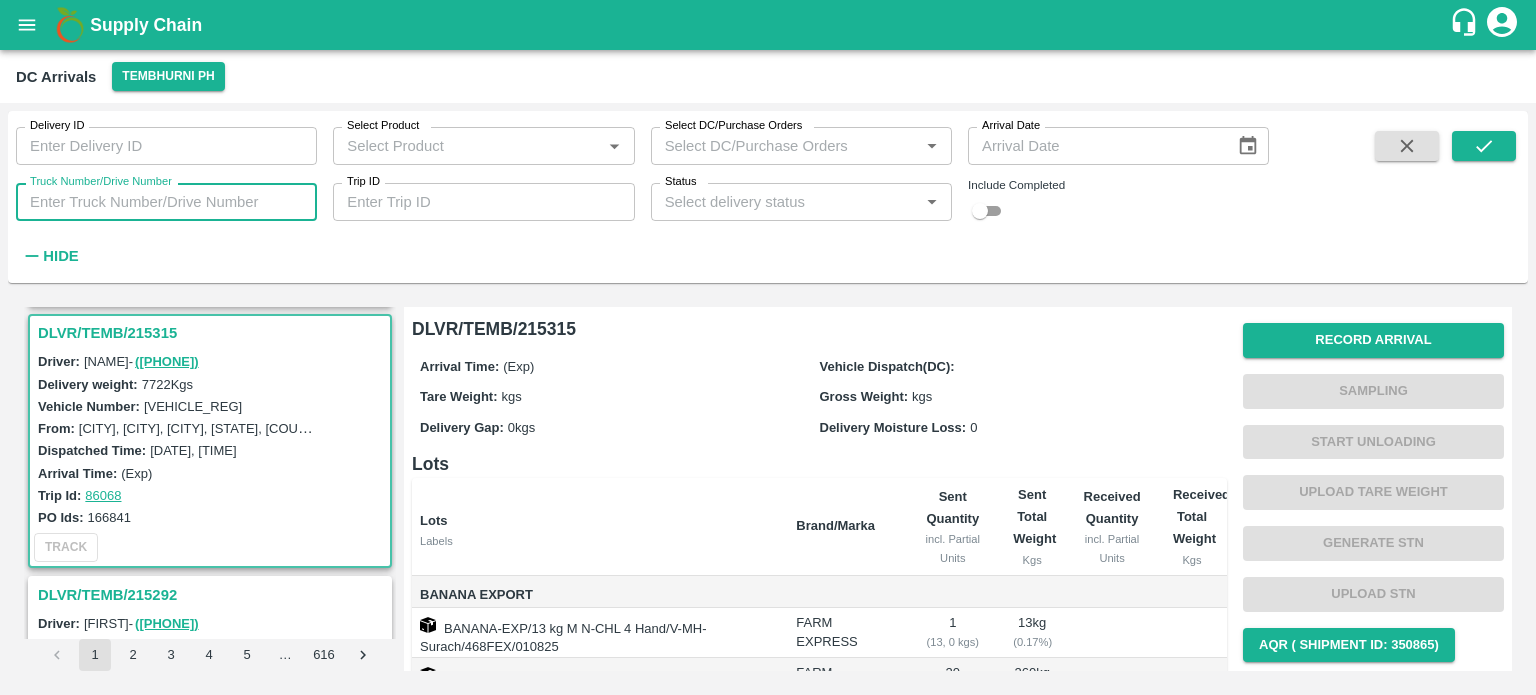 click on "Truck Number/Drive Number" at bounding box center (166, 202) 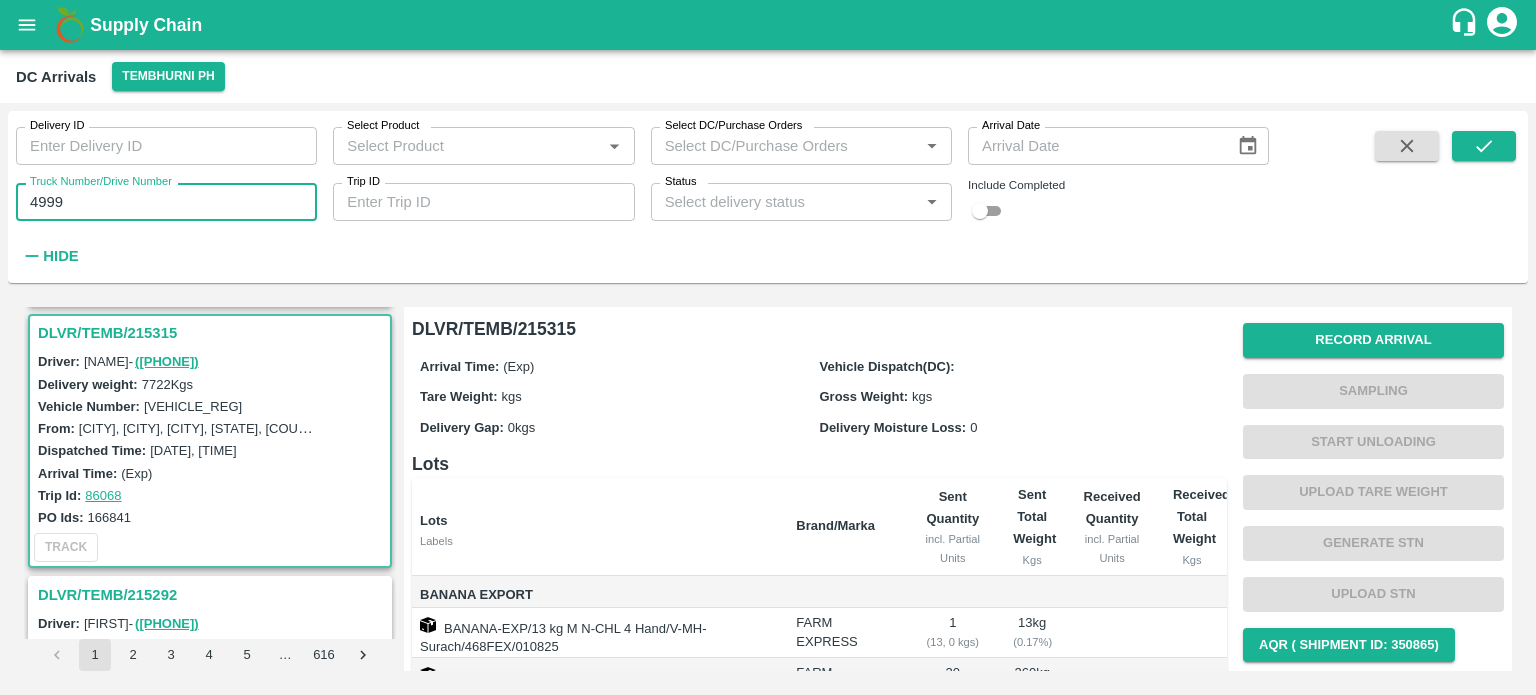 type on "4999" 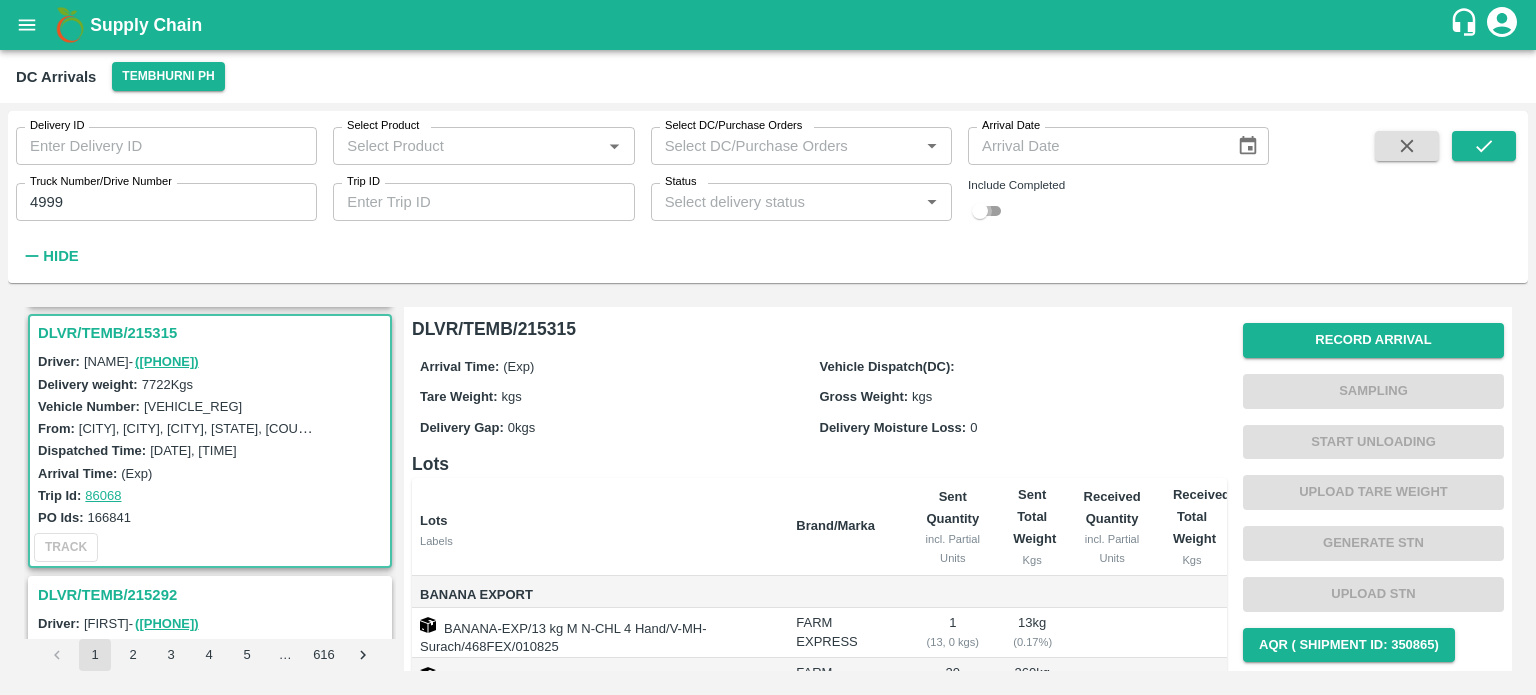 click at bounding box center (980, 211) 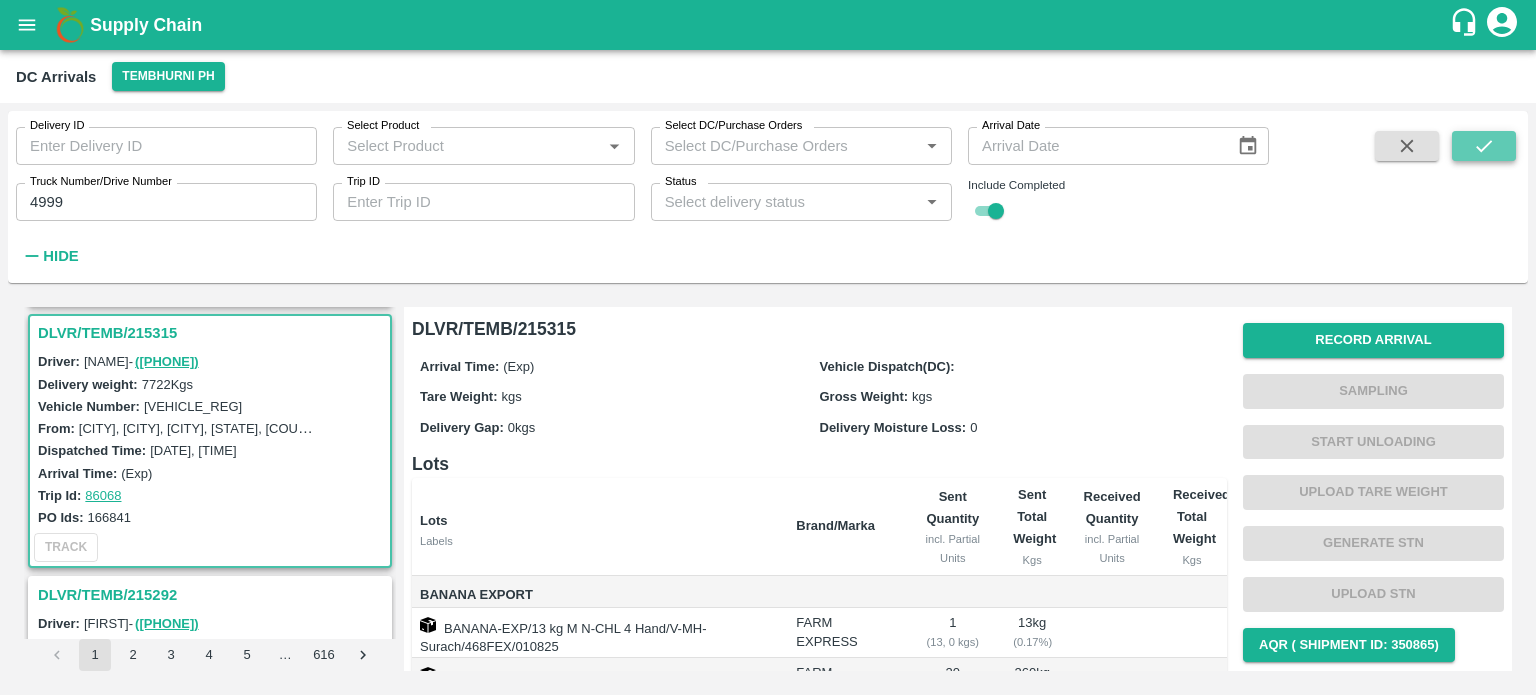 click 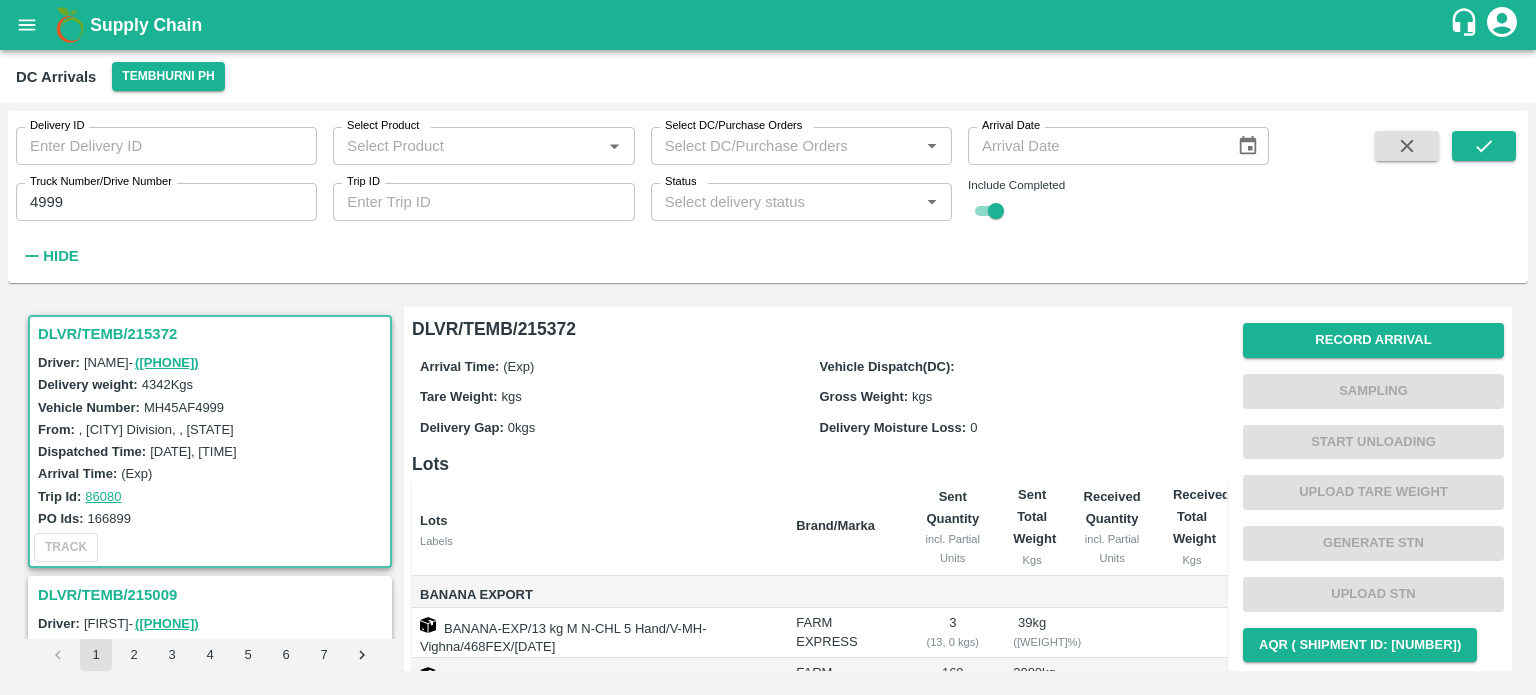 scroll, scrollTop: 132, scrollLeft: 0, axis: vertical 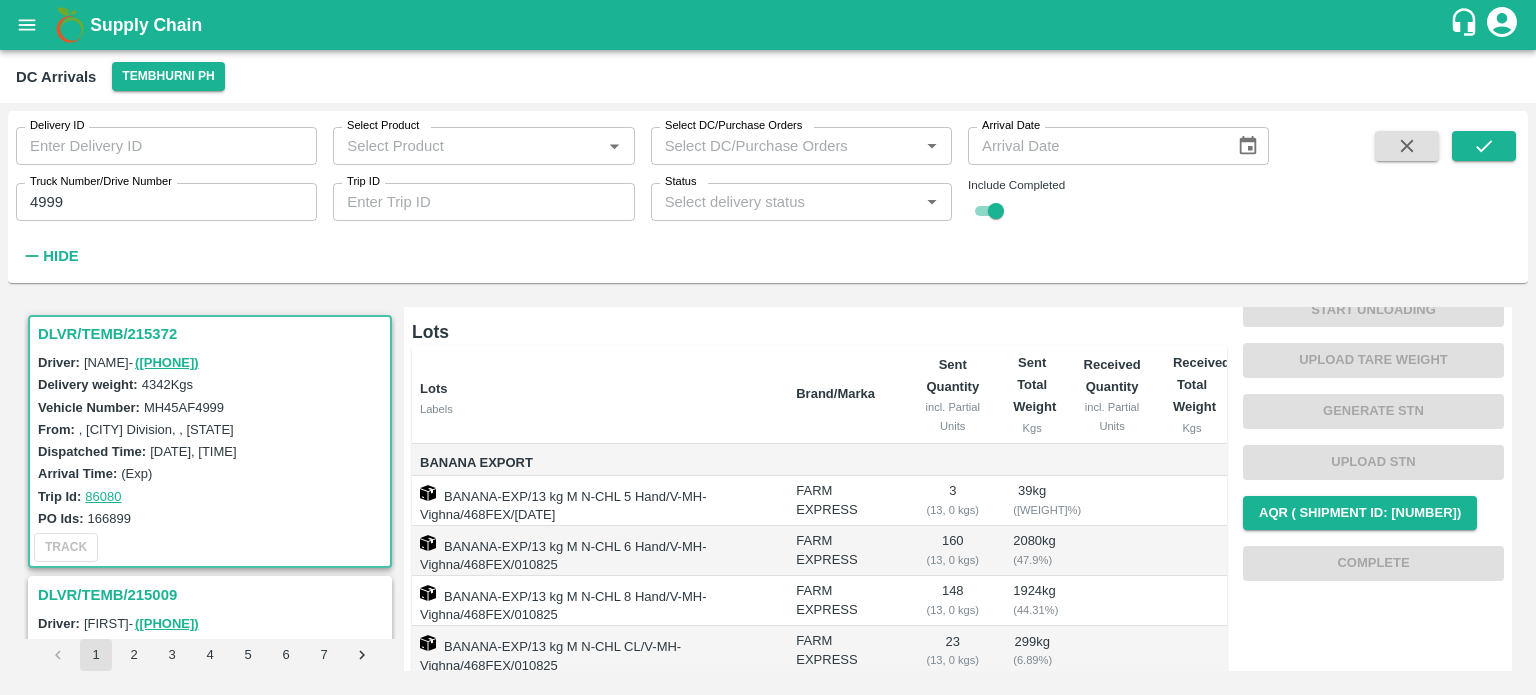 click on "MH45AF4999" at bounding box center (184, 407) 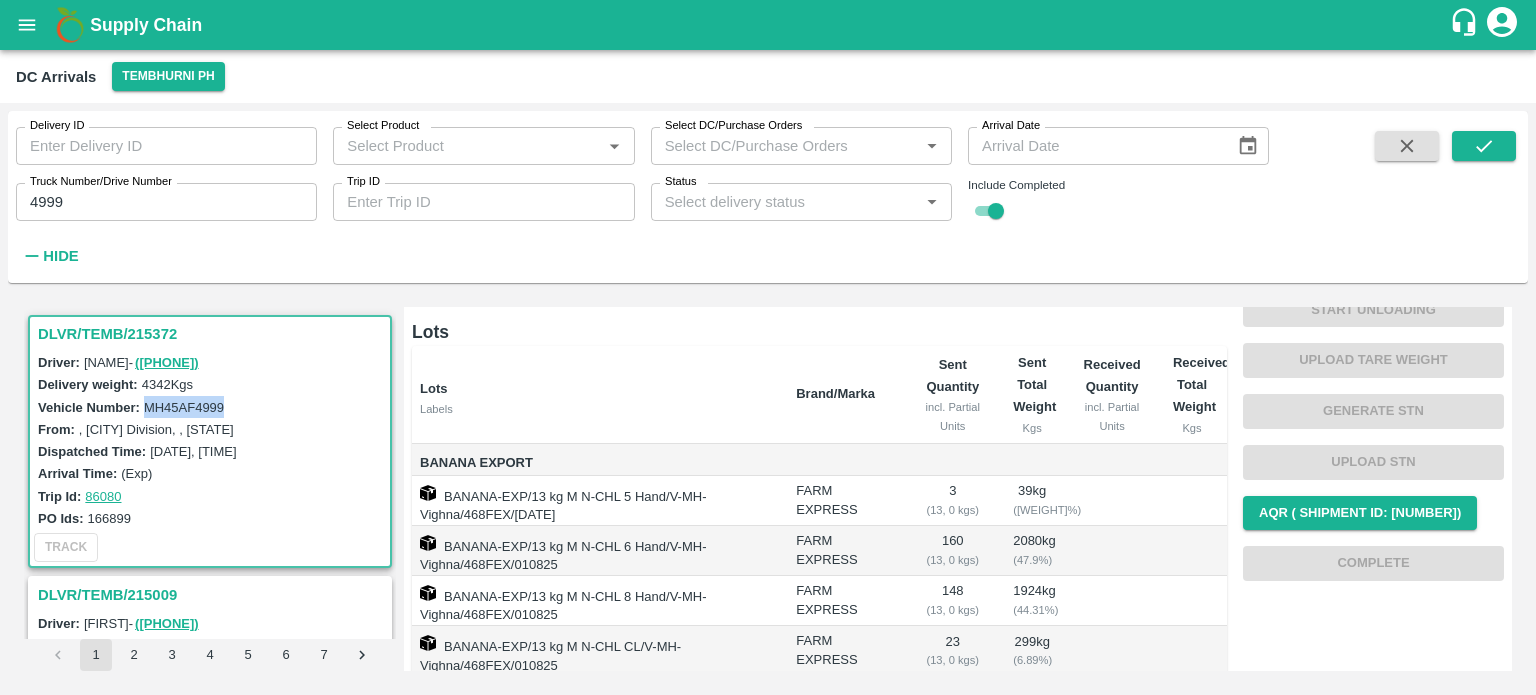 click on "MH45AF4999" at bounding box center [184, 407] 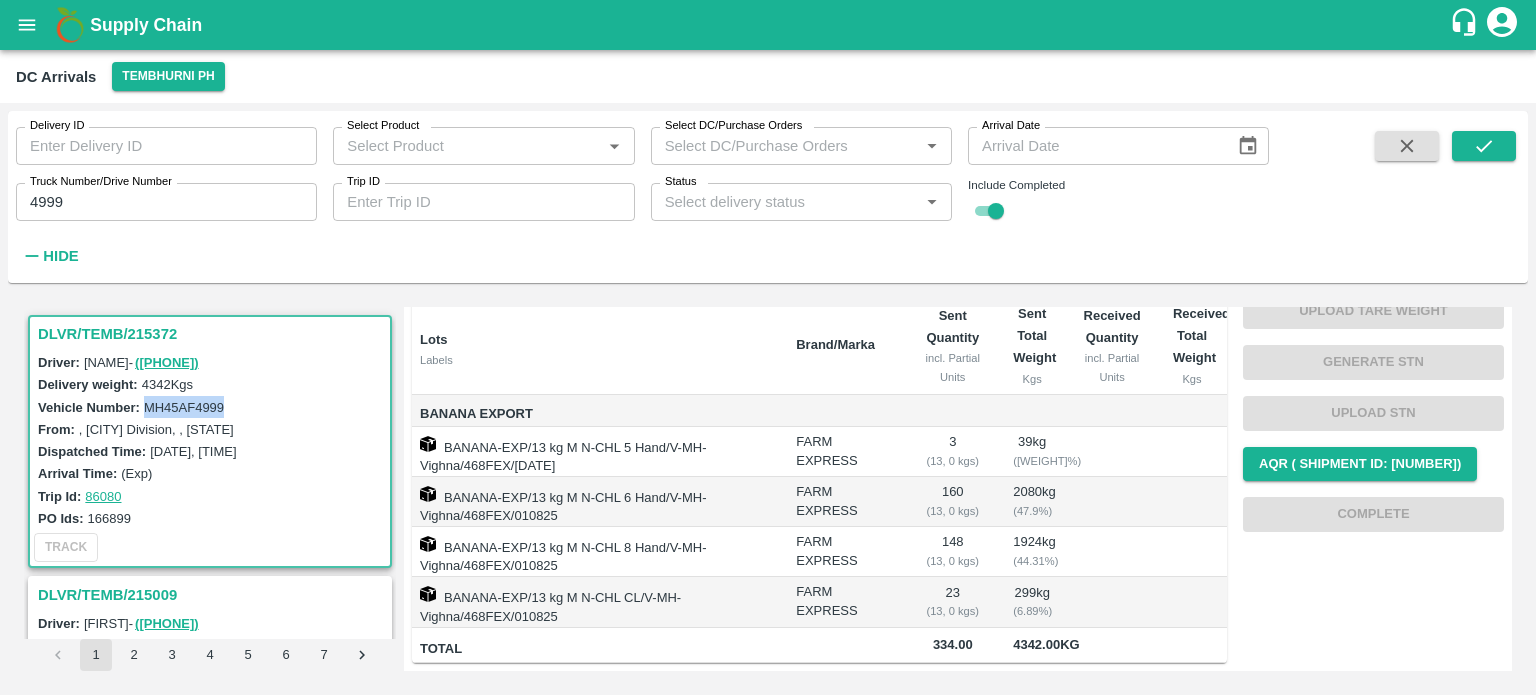 scroll, scrollTop: 0, scrollLeft: 0, axis: both 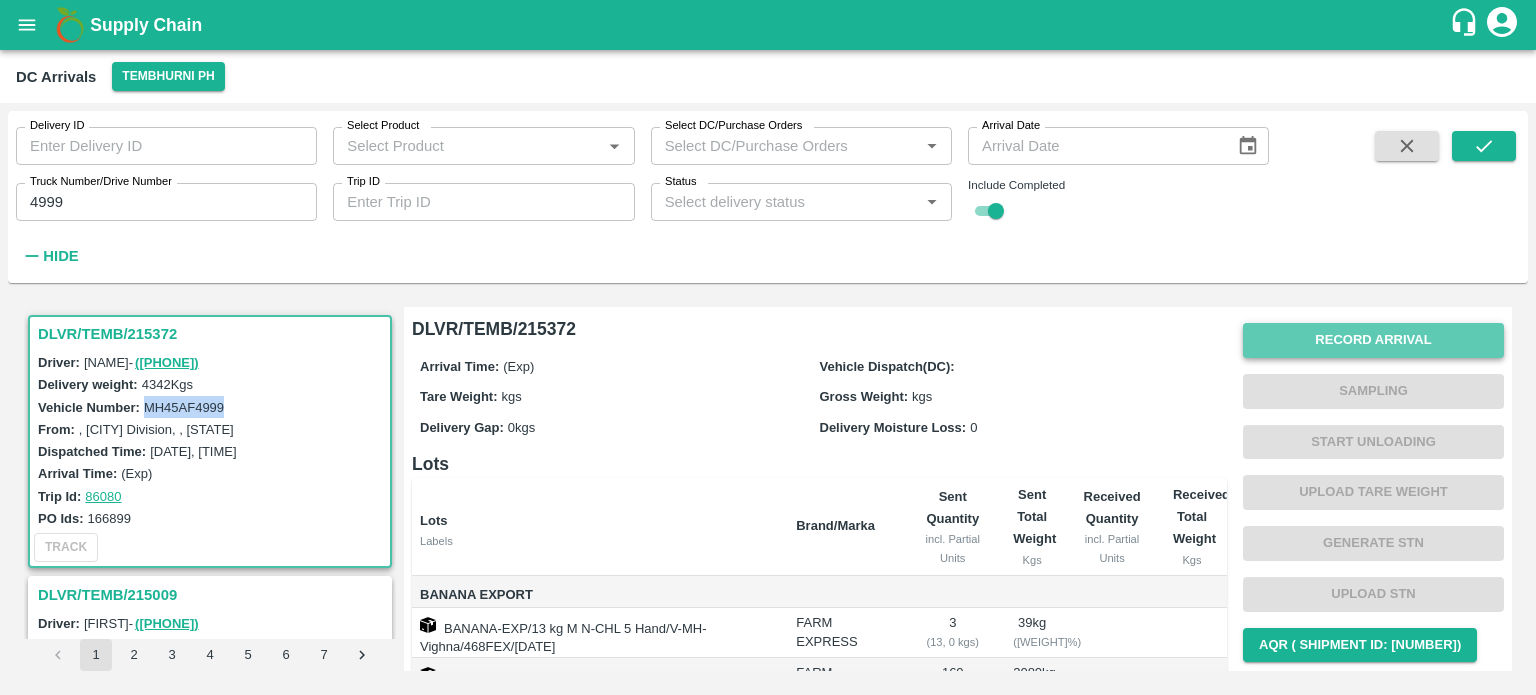click on "Record Arrival" at bounding box center [1373, 340] 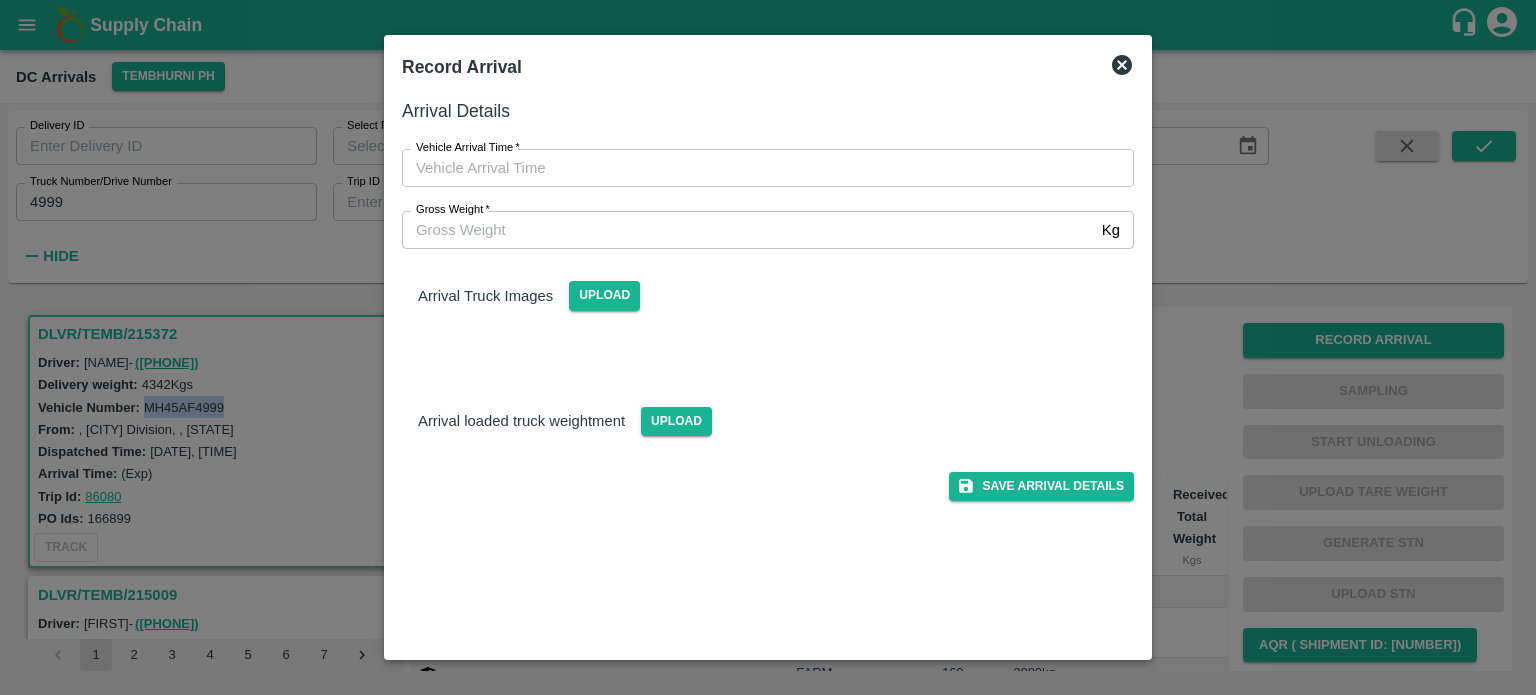 type on "DD/MM/YYYY hh:mm aa" 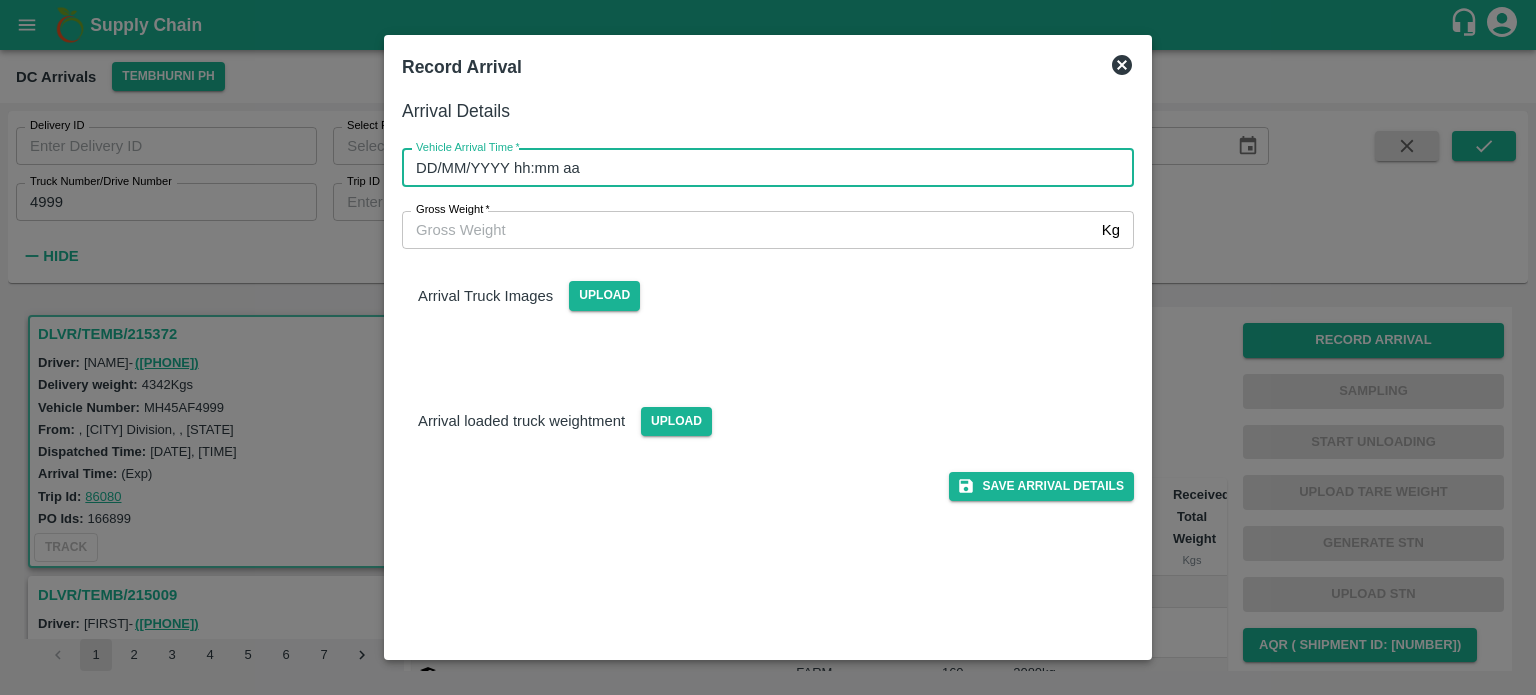 click on "DD/MM/YYYY hh:mm aa" at bounding box center [761, 168] 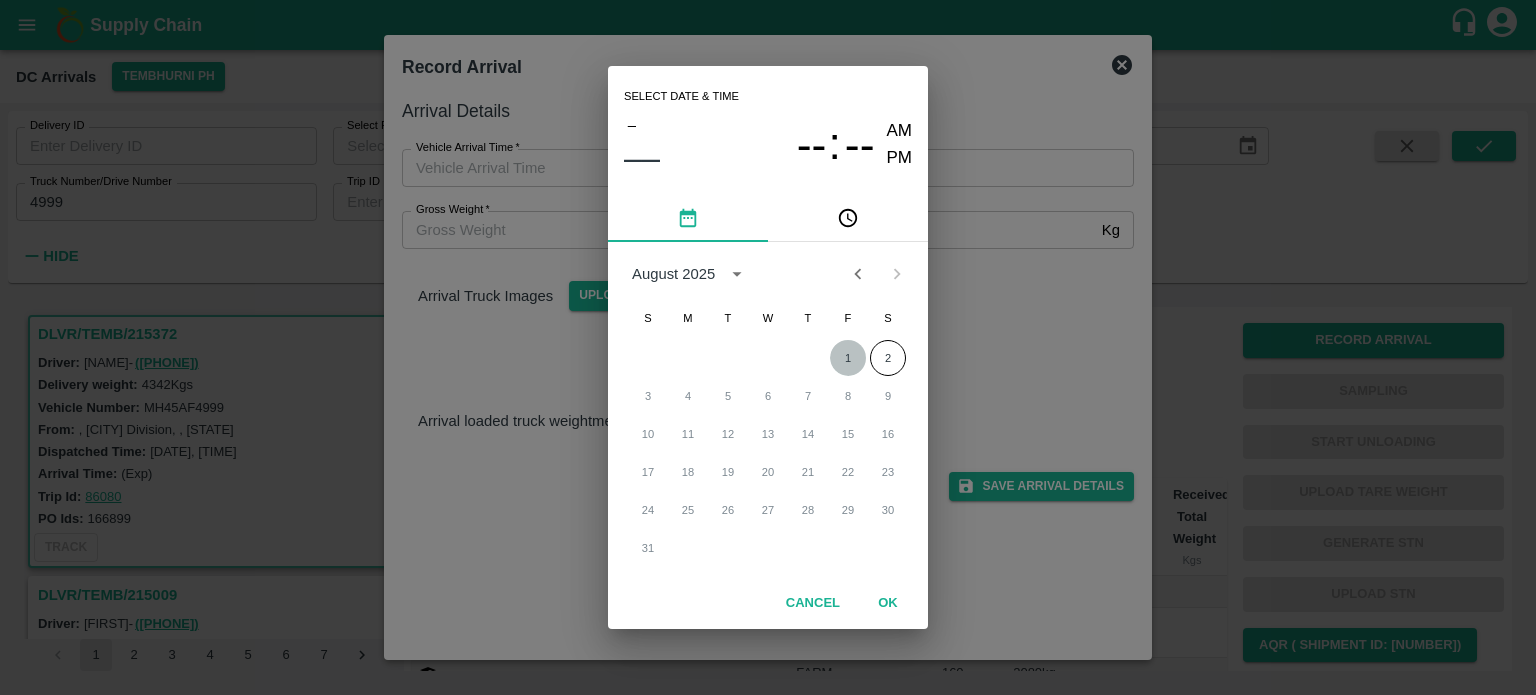 click on "1" at bounding box center [848, 358] 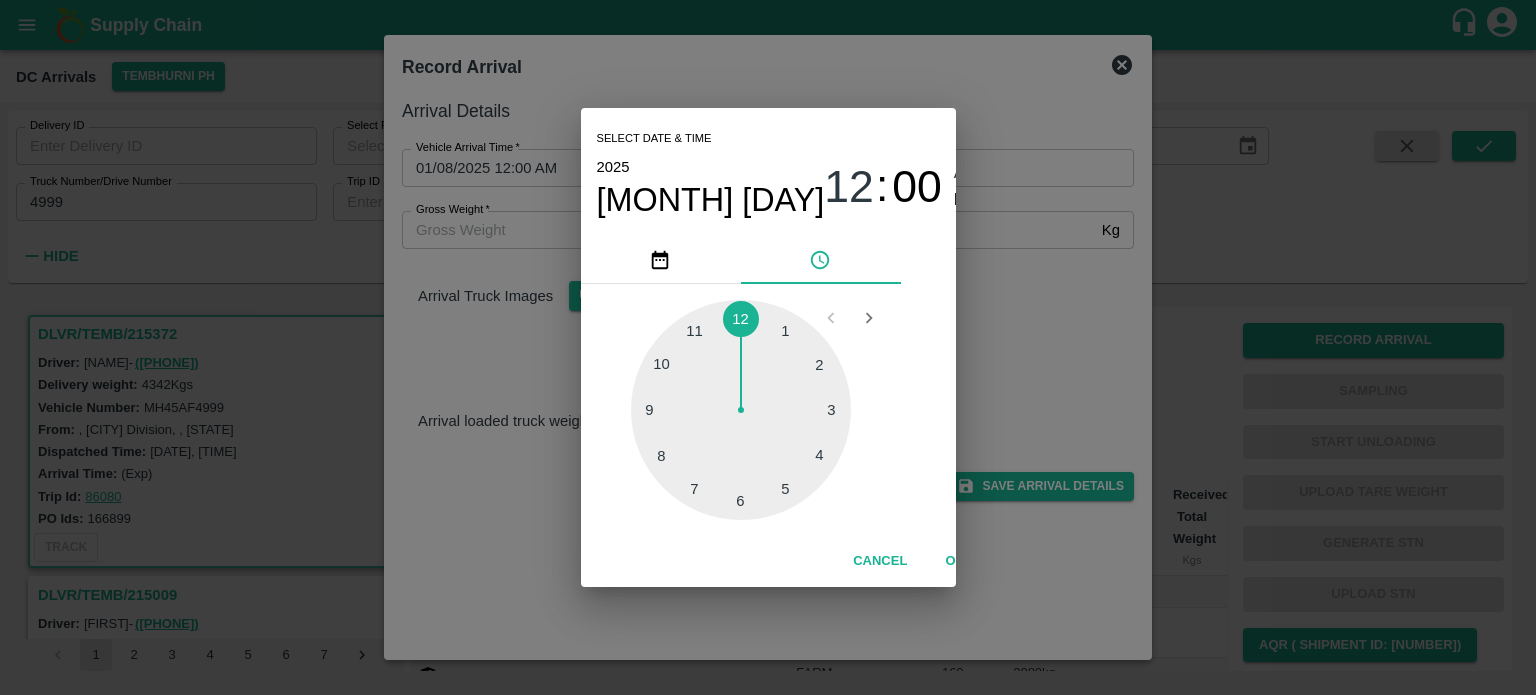 click at bounding box center (741, 410) 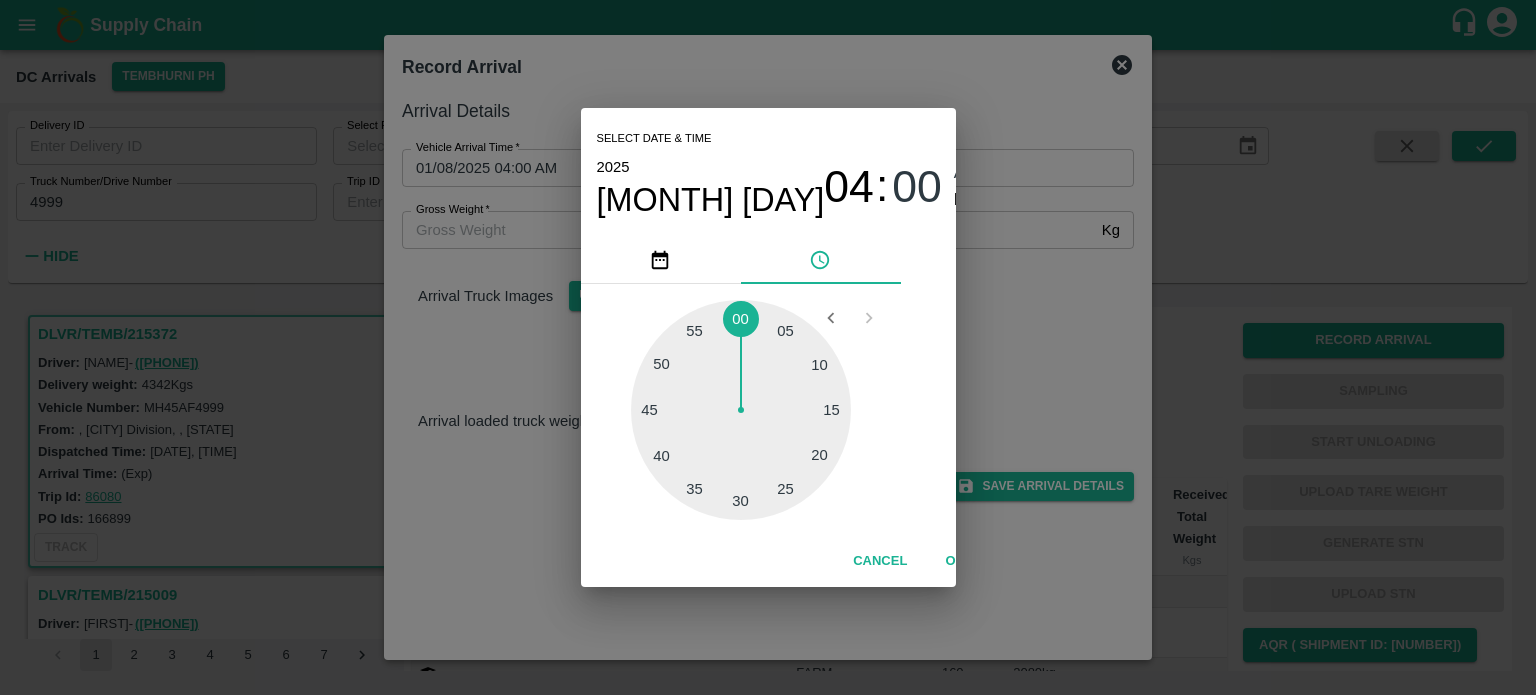 click at bounding box center [741, 410] 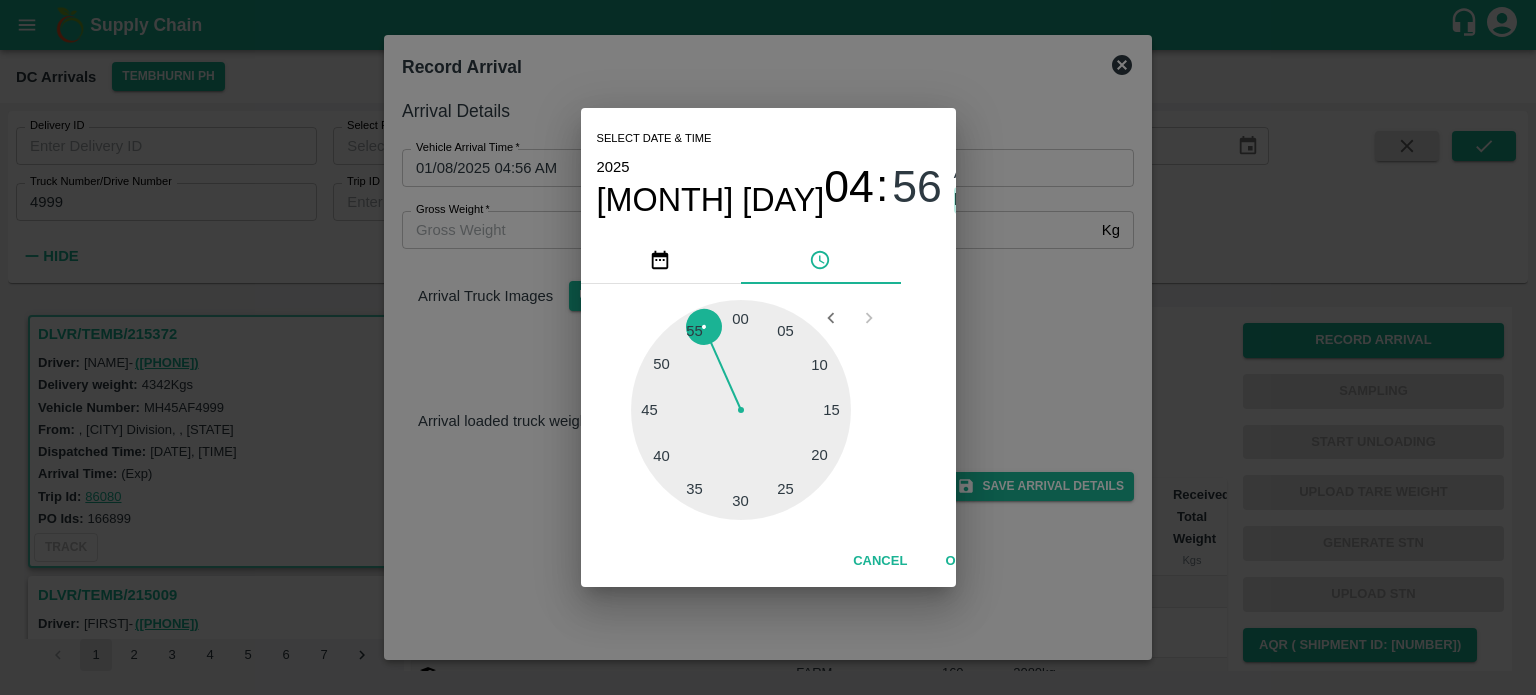click on "PM" at bounding box center [967, 200] 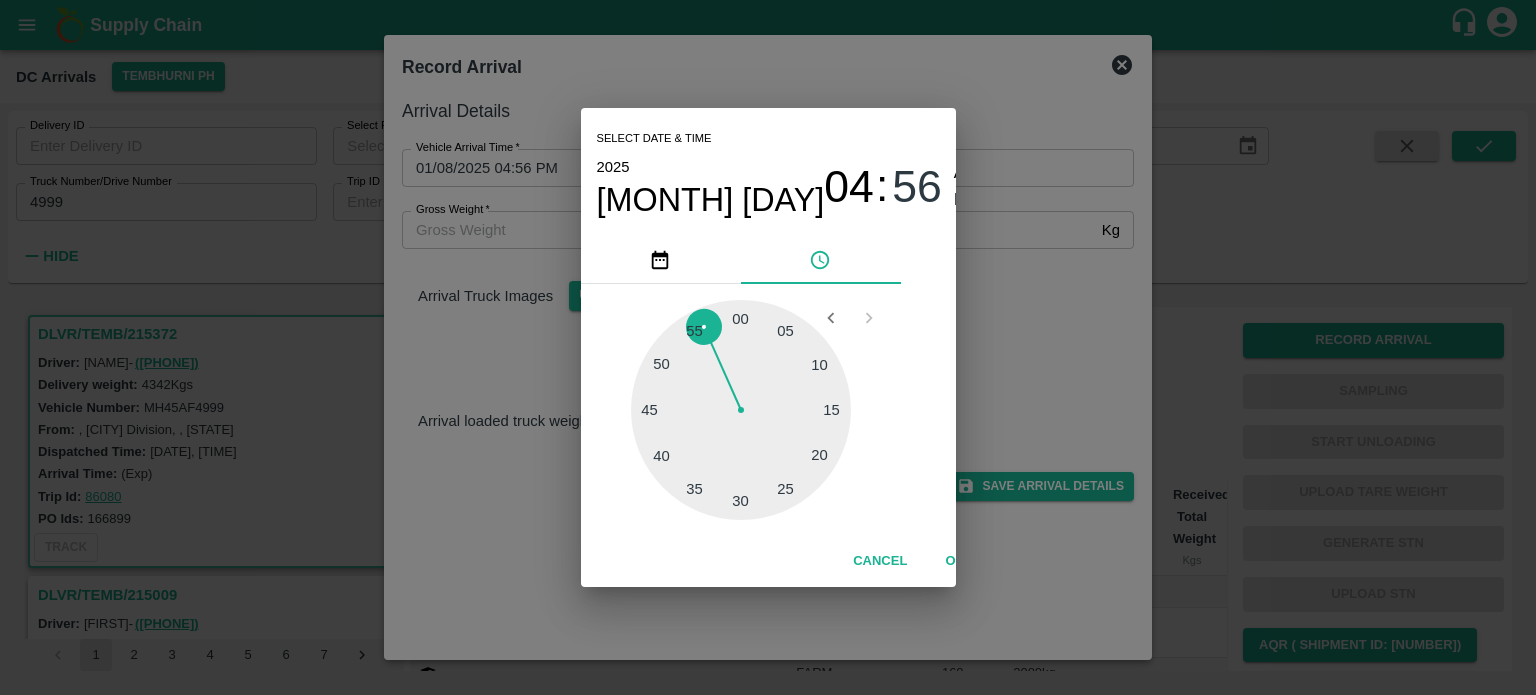 click on "Select date & time [YEAR] [MONTH] [DAY] [TIME] [AMPM] [MINUTES] [MINUTES] [MINUTES] [MINUTES] [MINUTES] [MINUTES] [MINUTES] [MINUTES] Cancel OK" at bounding box center [768, 347] 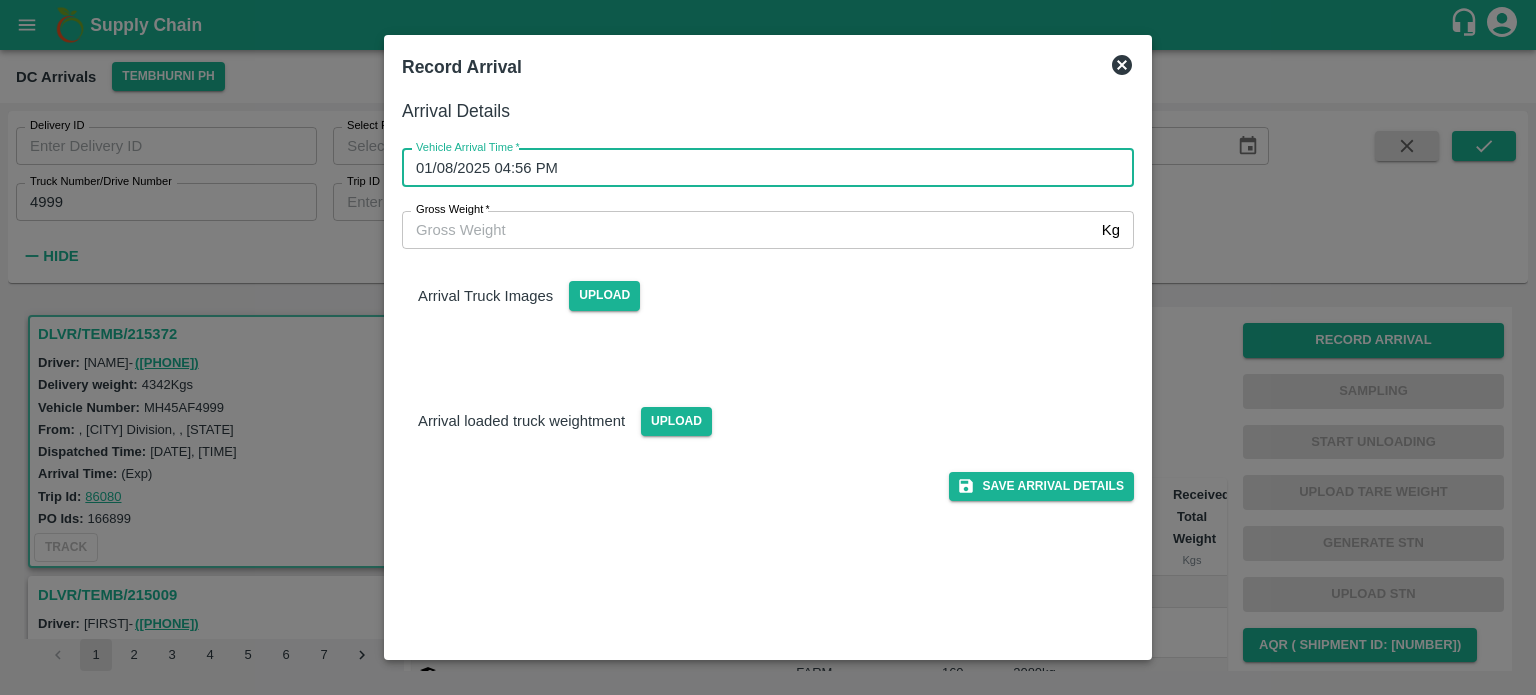 click on "Gross Weight   *" at bounding box center (748, 230) 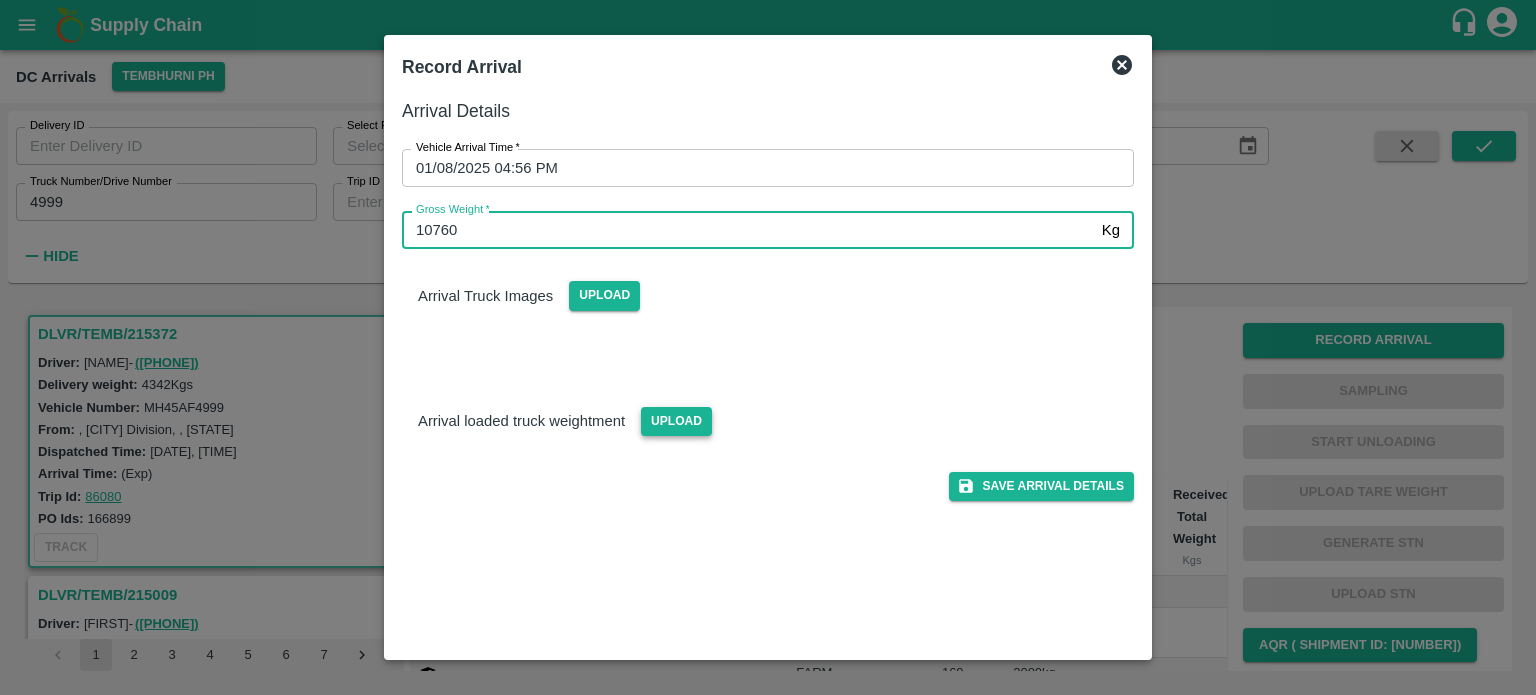 type on "10760" 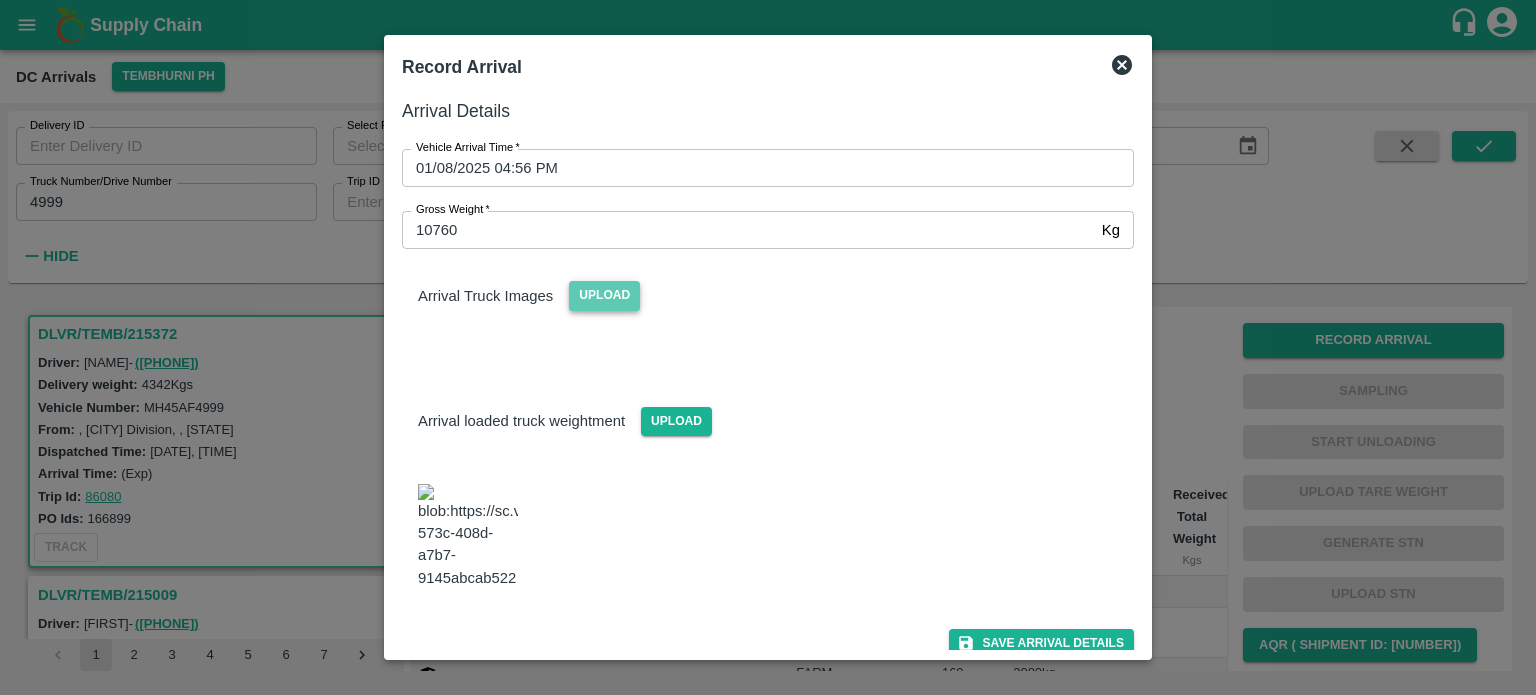 click on "Upload" at bounding box center (604, 295) 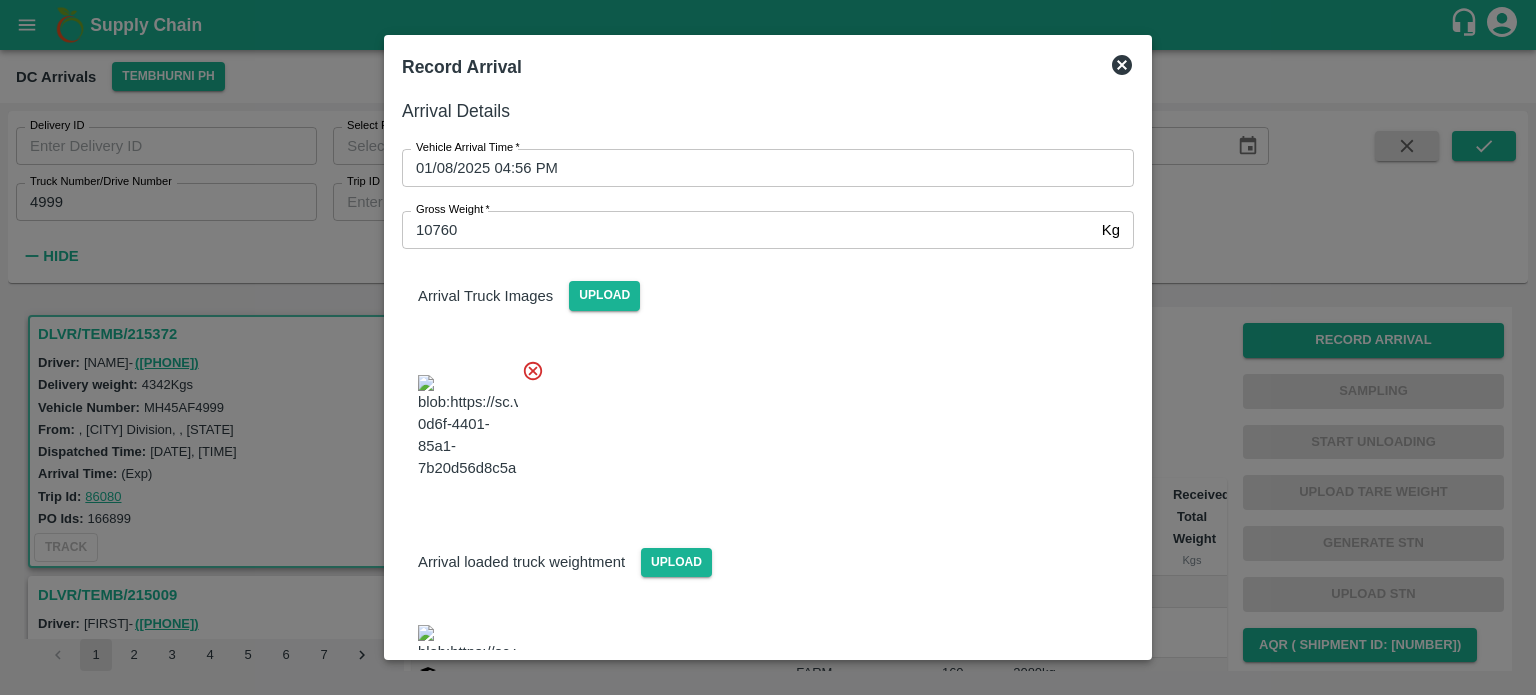 click at bounding box center [760, 421] 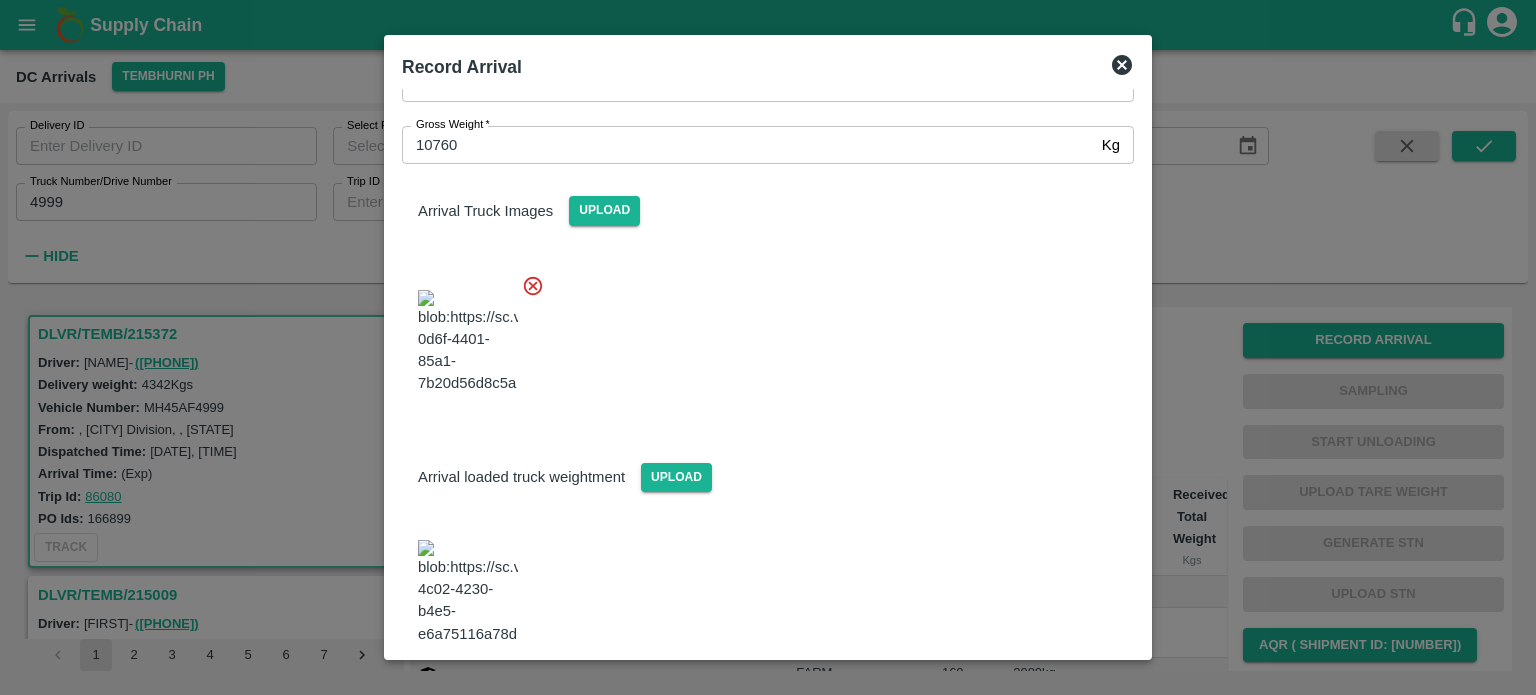click on "Save Arrival Details" at bounding box center (1041, 699) 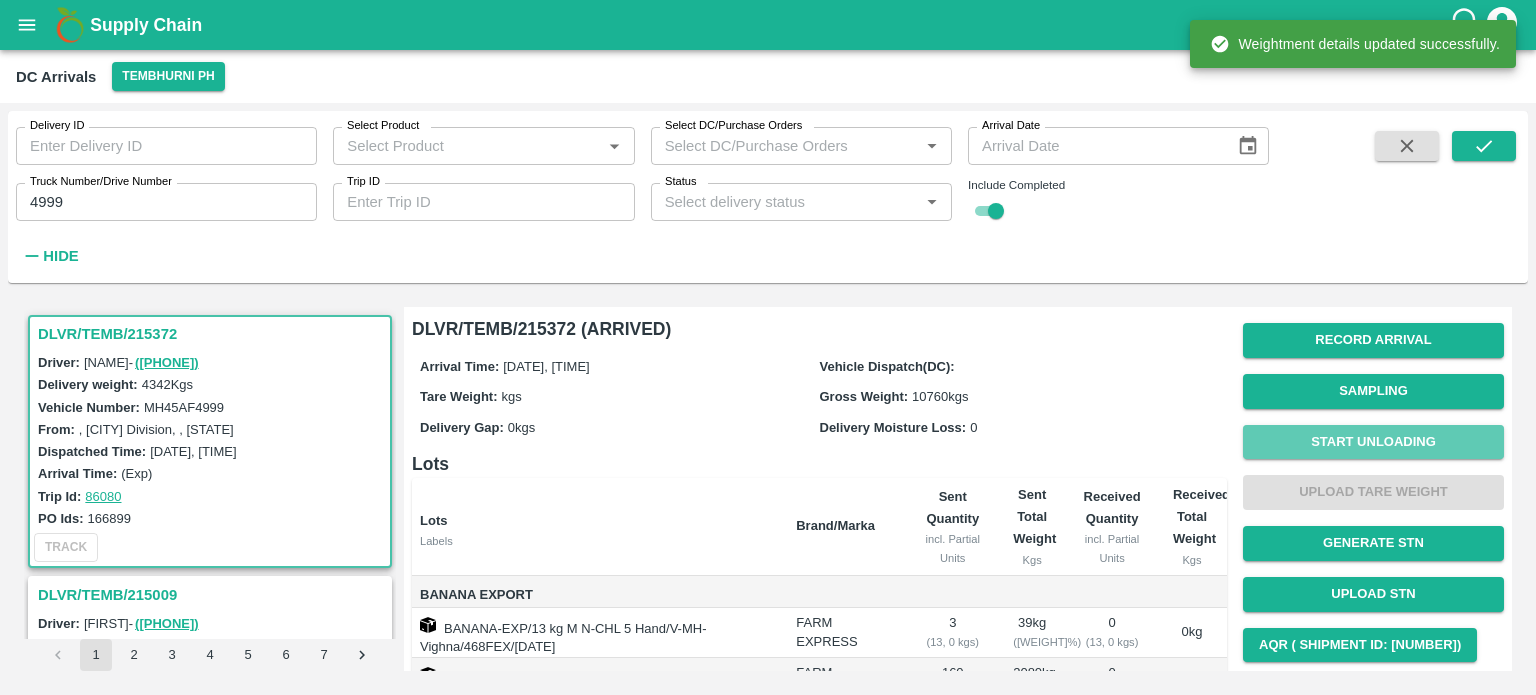 click on "Start Unloading" at bounding box center (1373, 442) 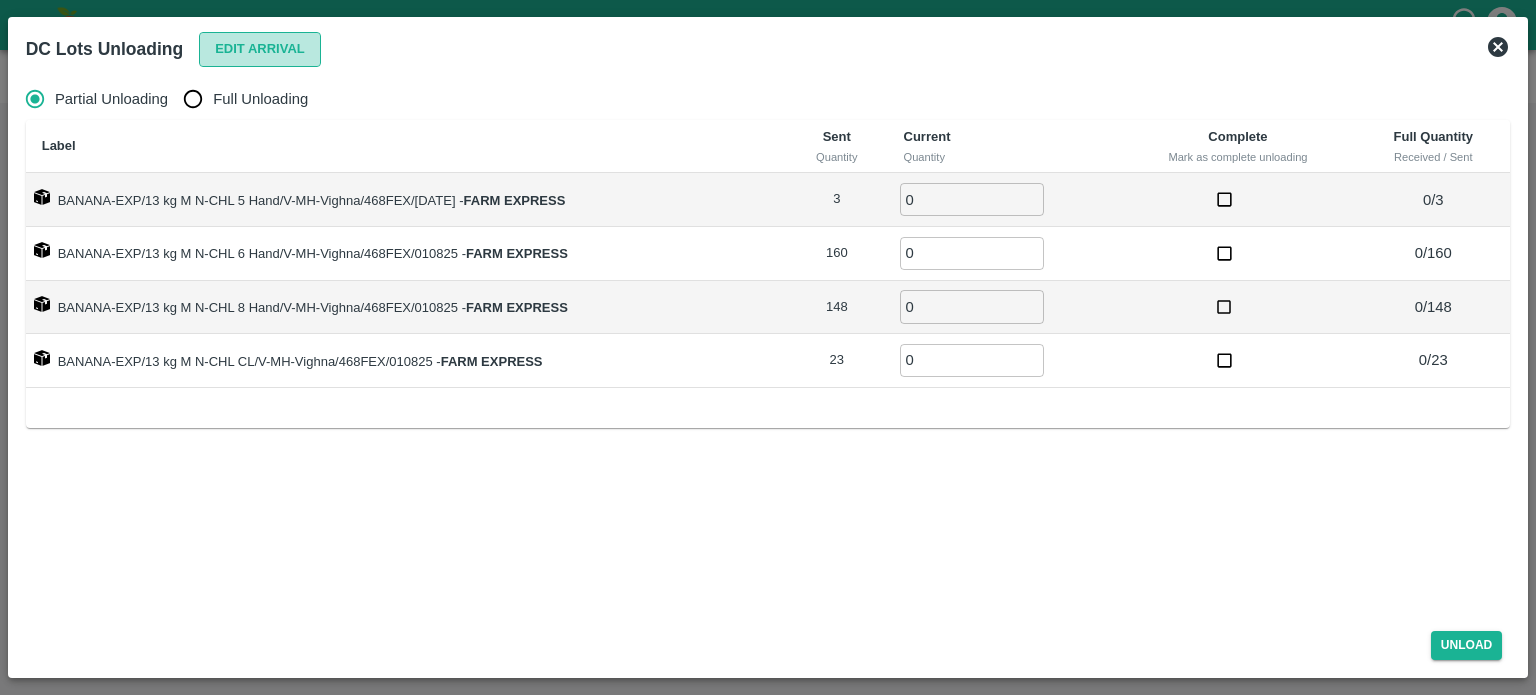 drag, startPoint x: 1347, startPoint y: 443, endPoint x: 241, endPoint y: 41, distance: 1176.7922 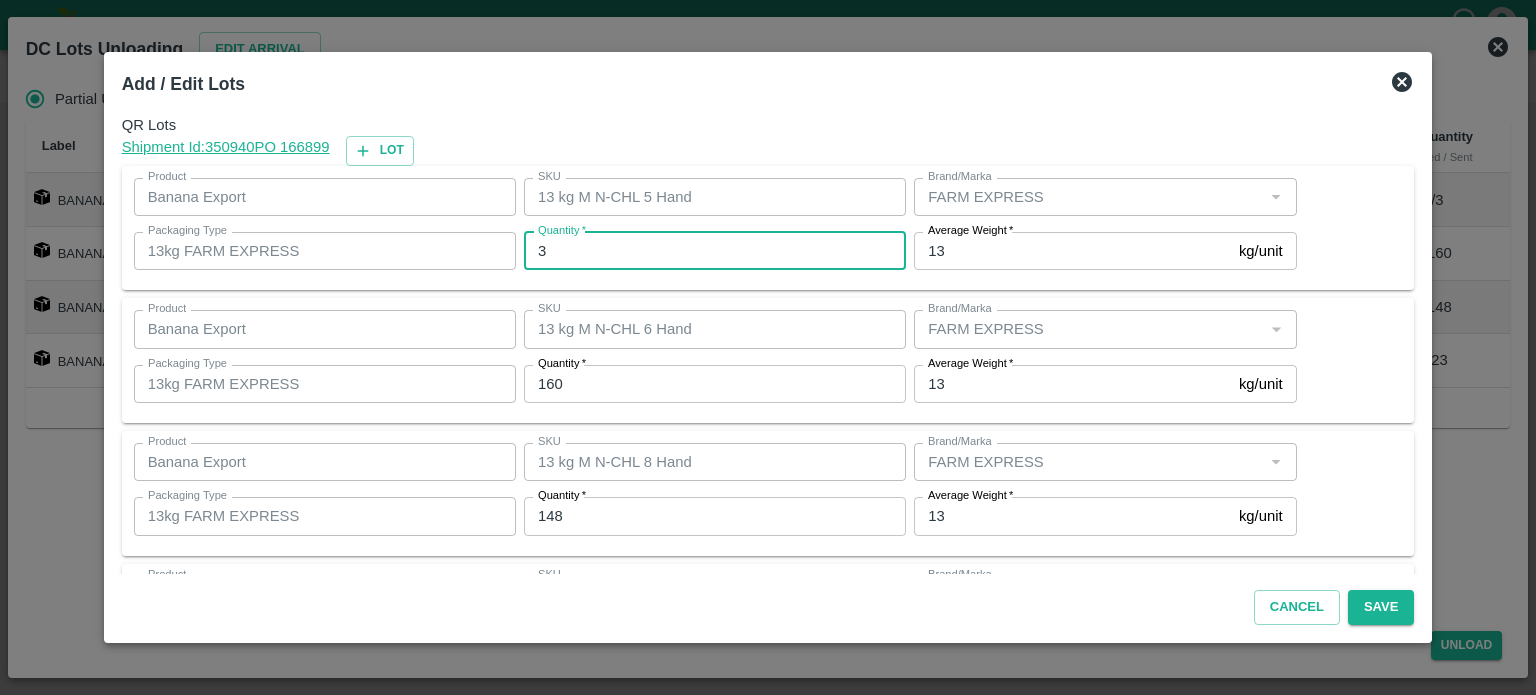 click on "3" at bounding box center [715, 251] 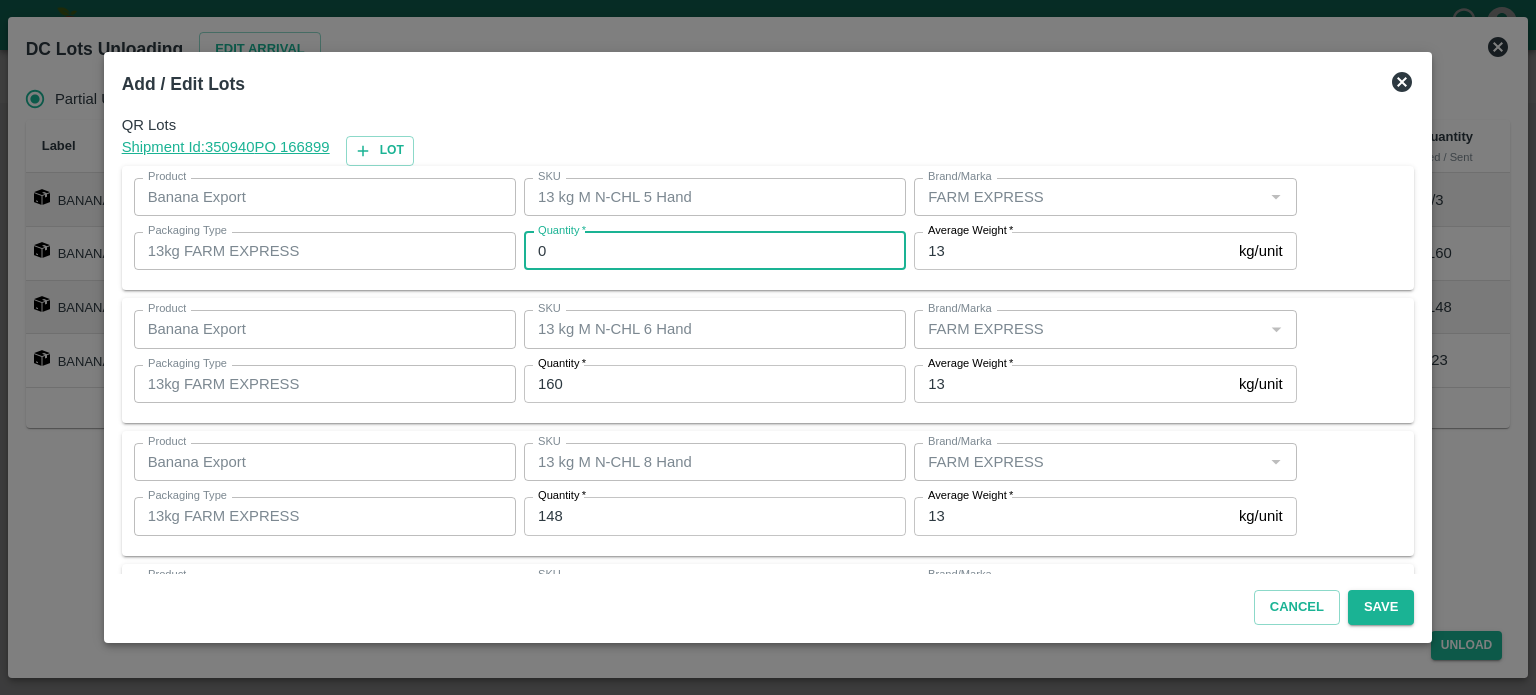 type on "0" 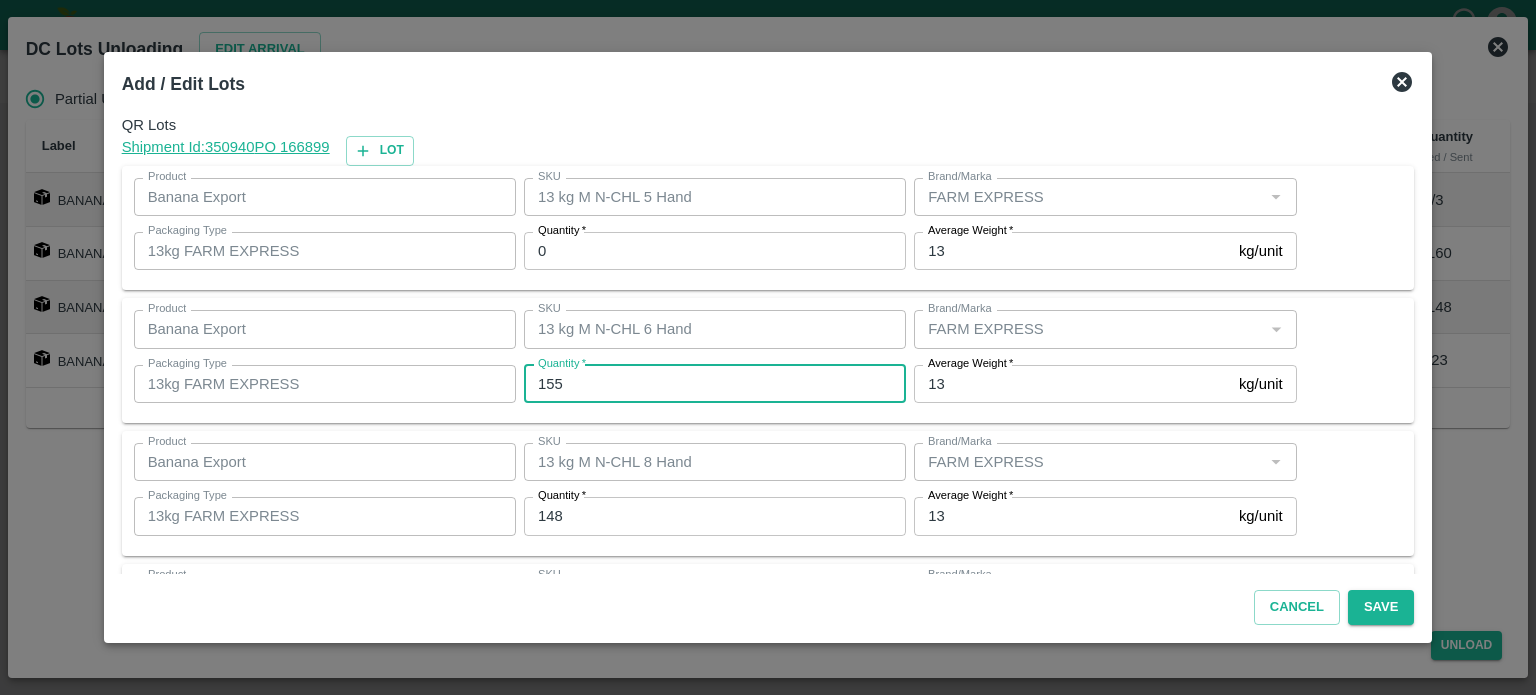 type on "155" 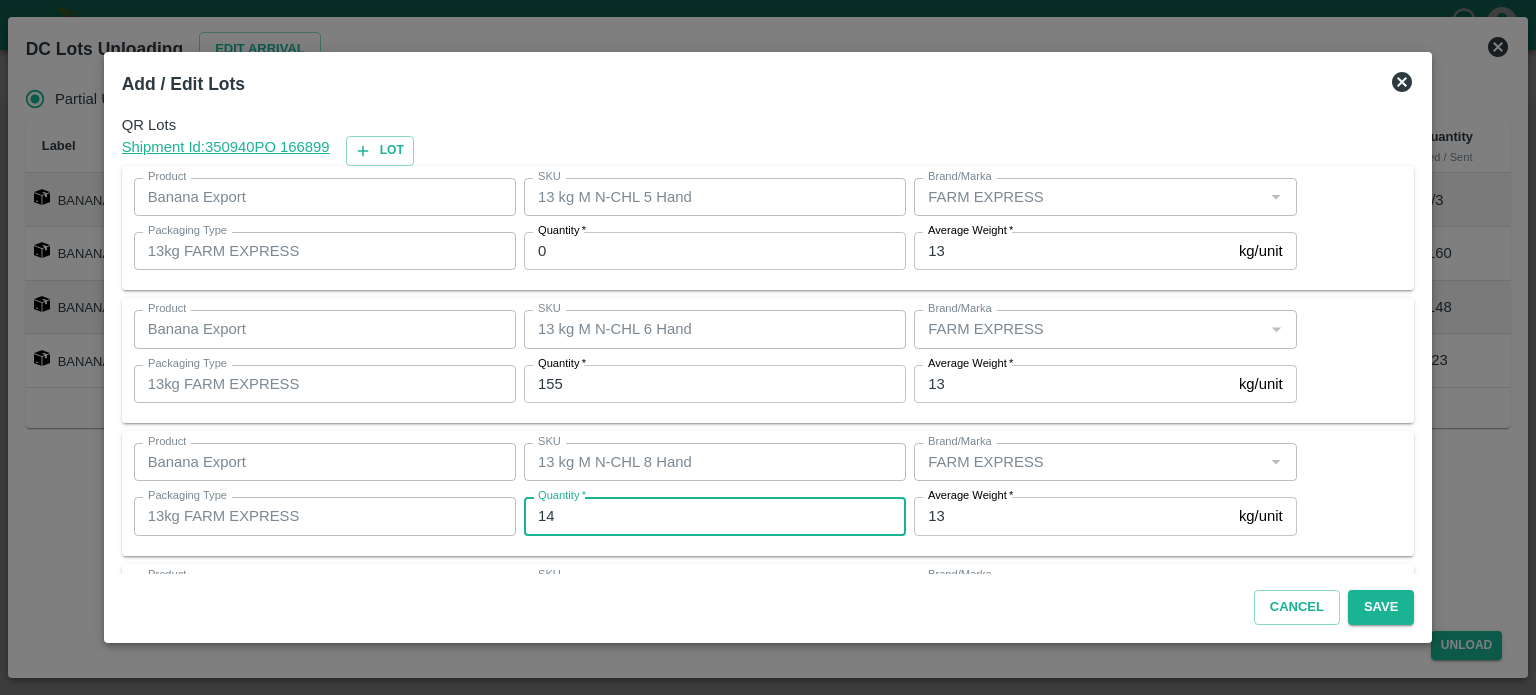 type on "148" 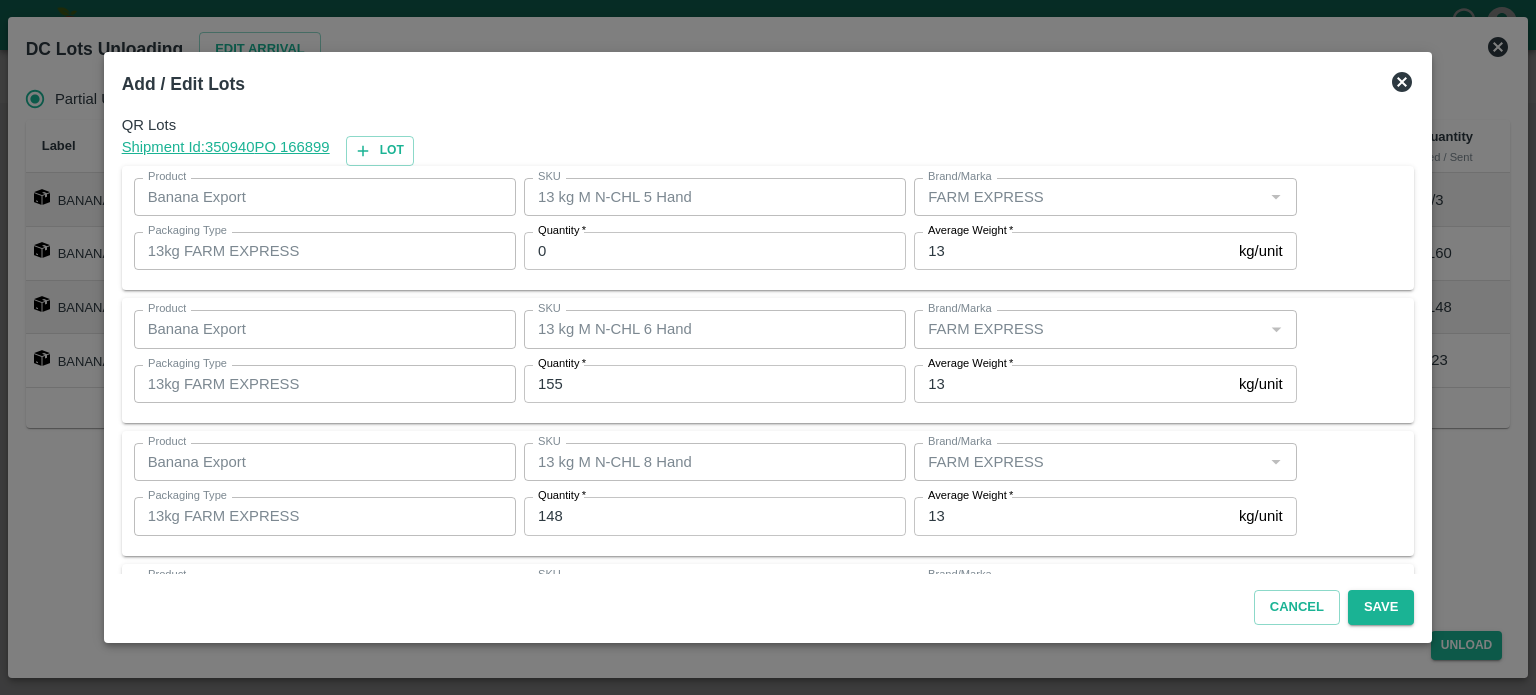 scroll, scrollTop: 129, scrollLeft: 0, axis: vertical 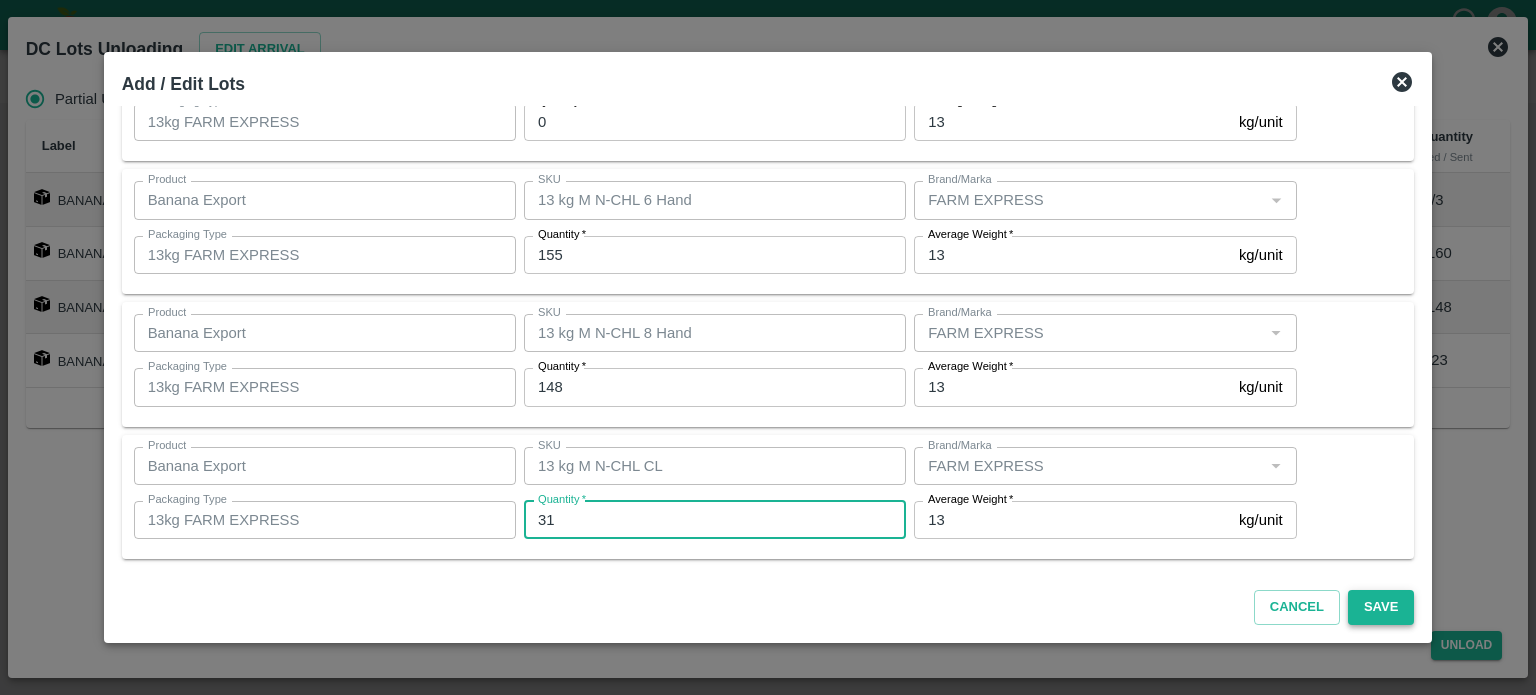 type on "31" 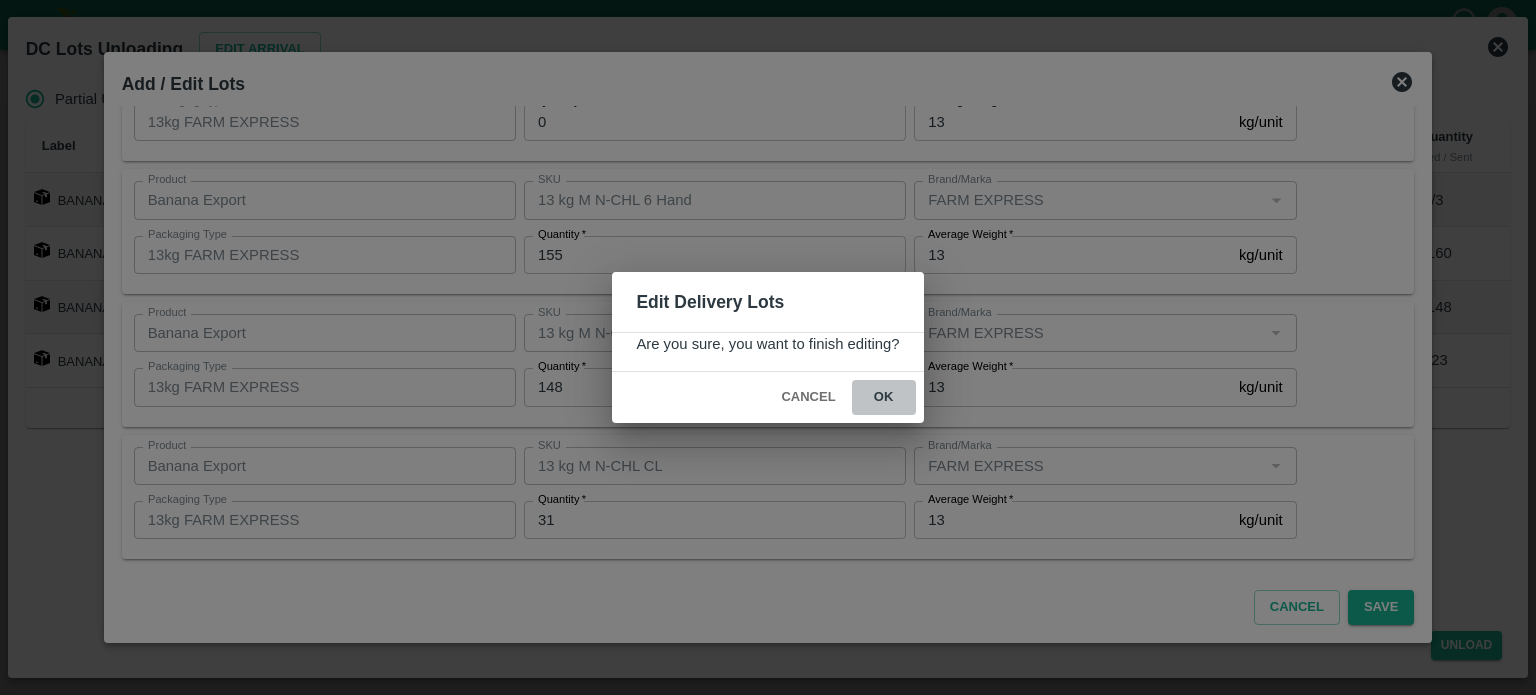 click on "ok" at bounding box center (884, 397) 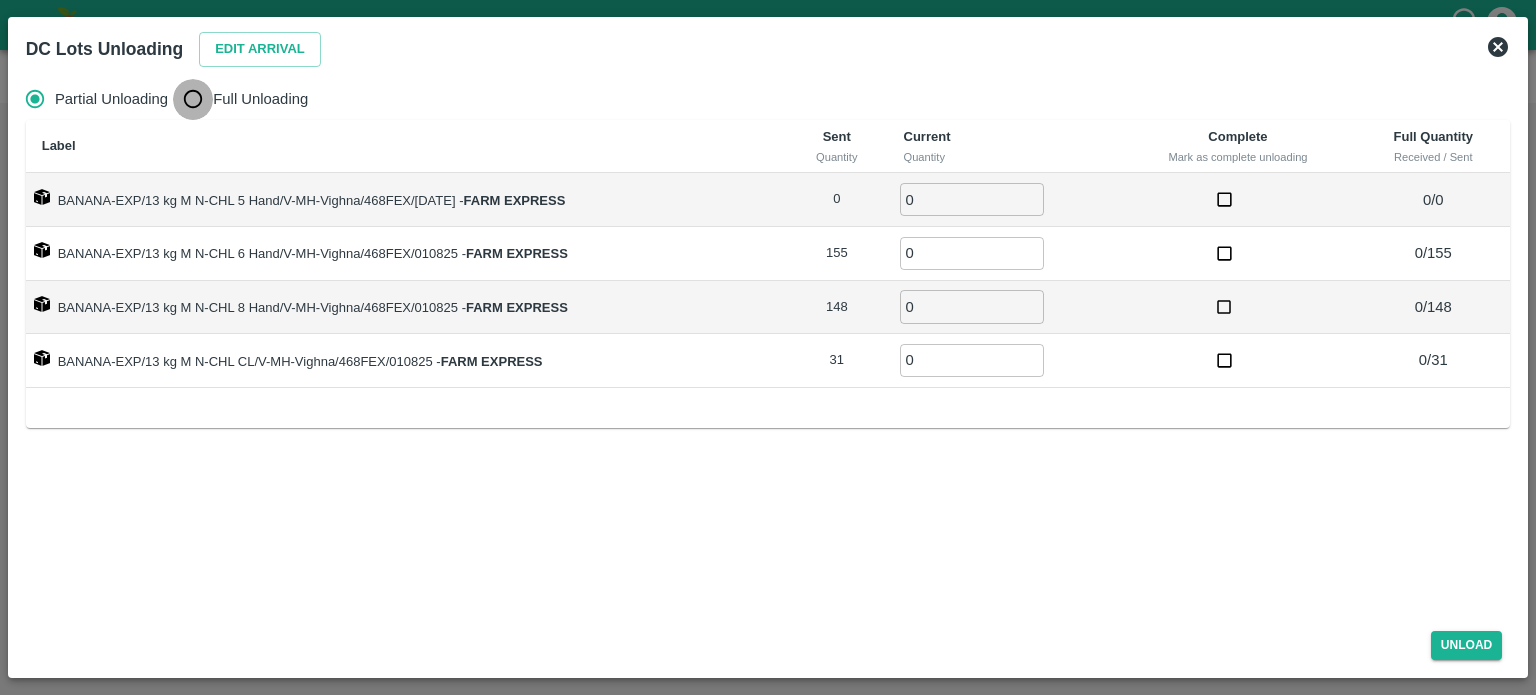 click on "Full Unloading" at bounding box center (193, 99) 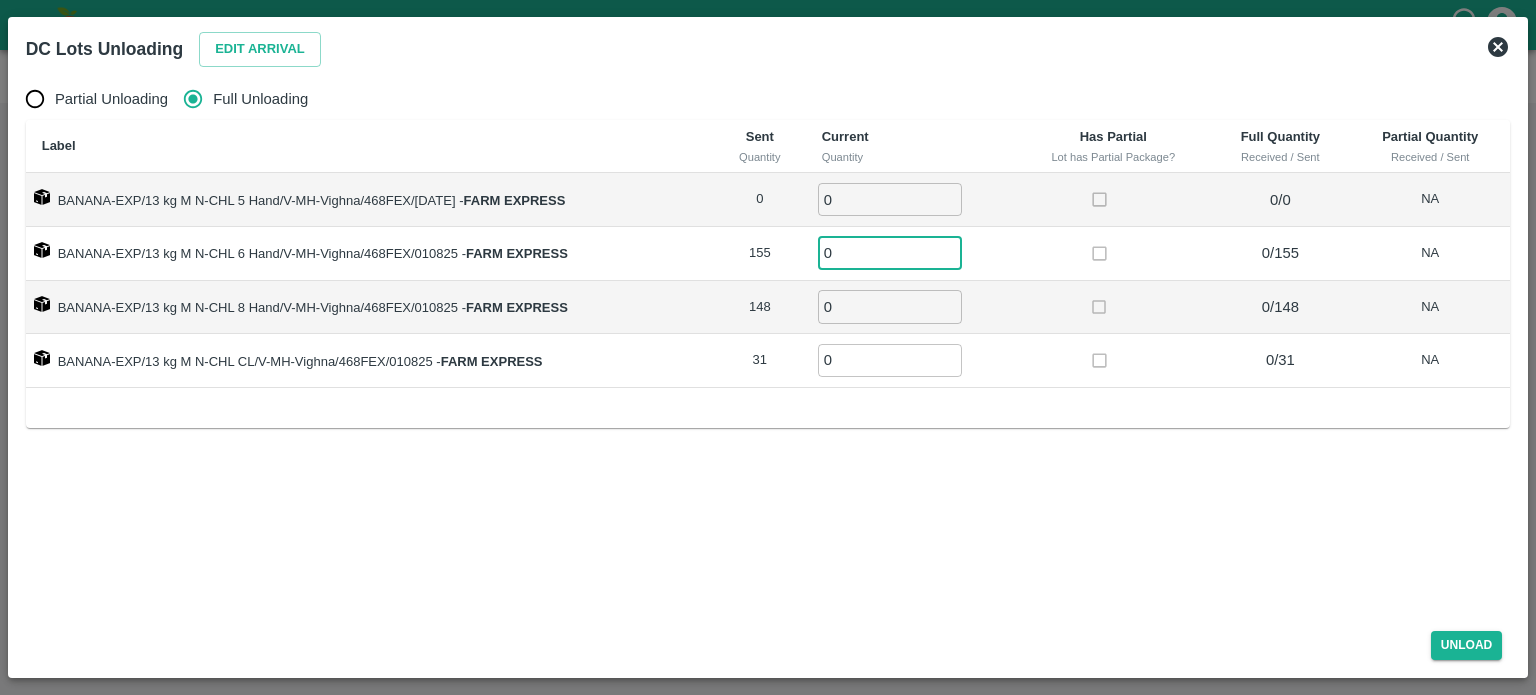 click on "0" at bounding box center [890, 253] 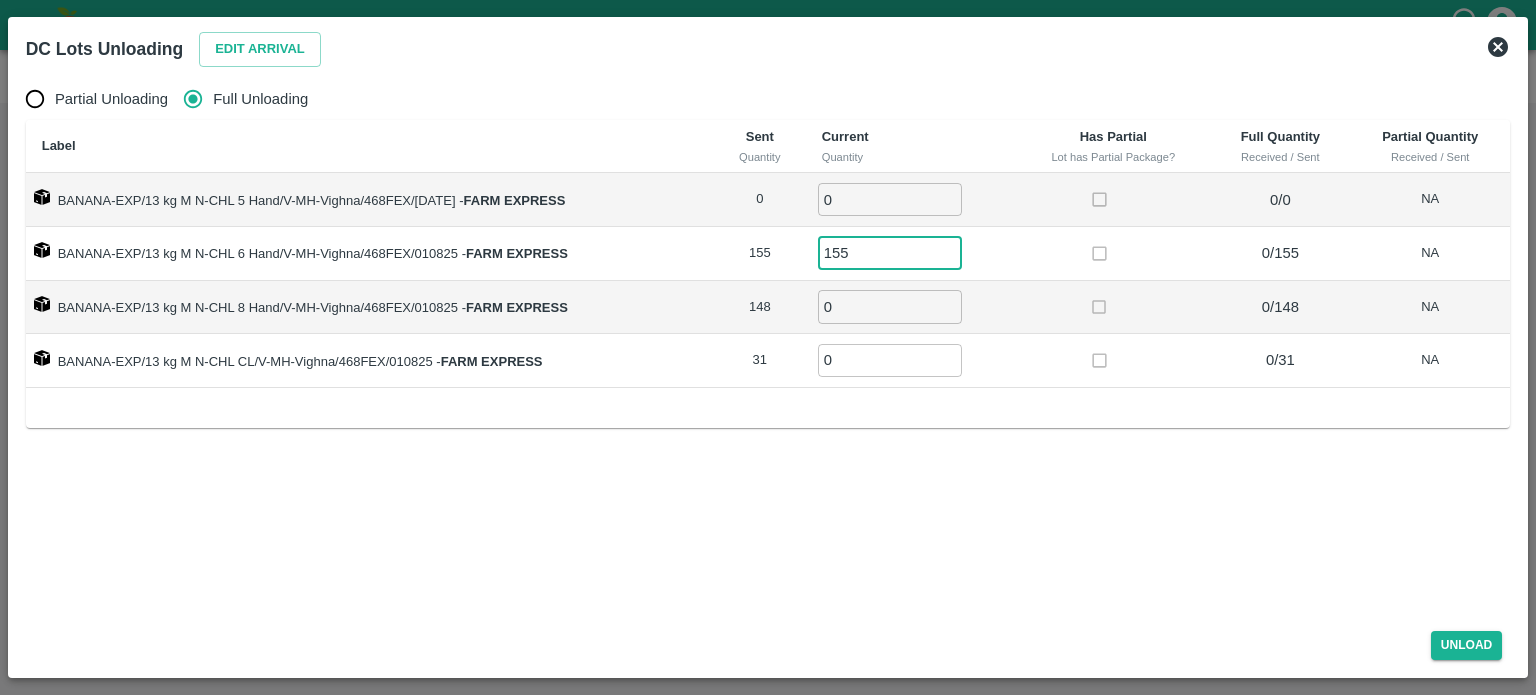 type on "155" 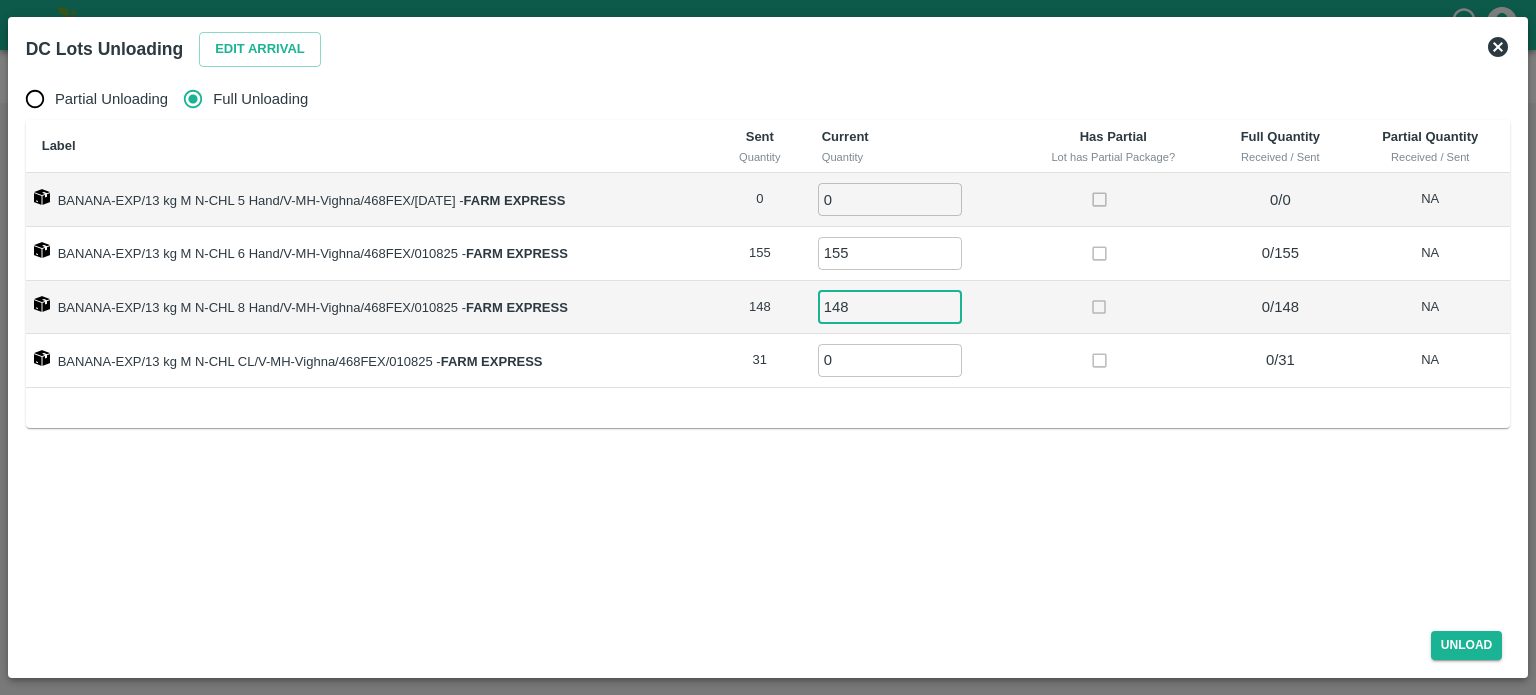 type on "148" 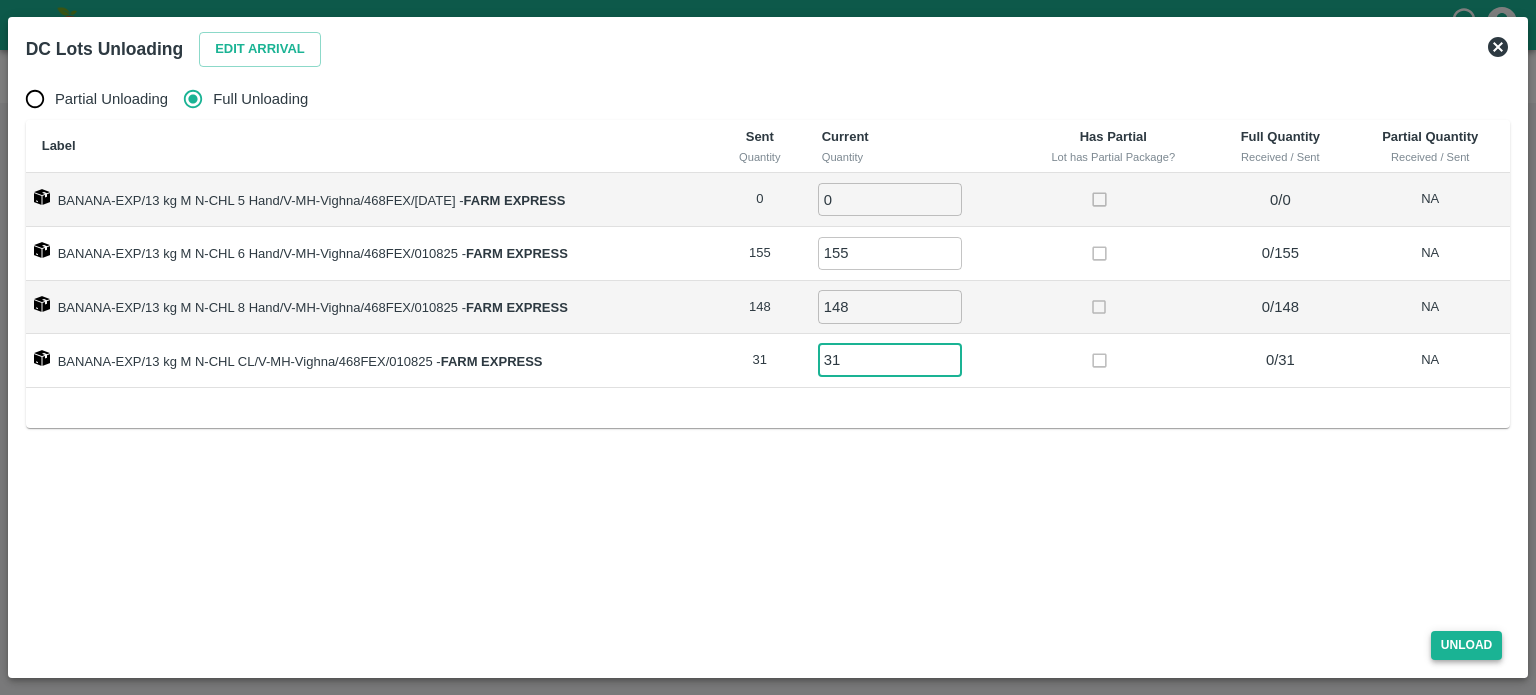 type on "31" 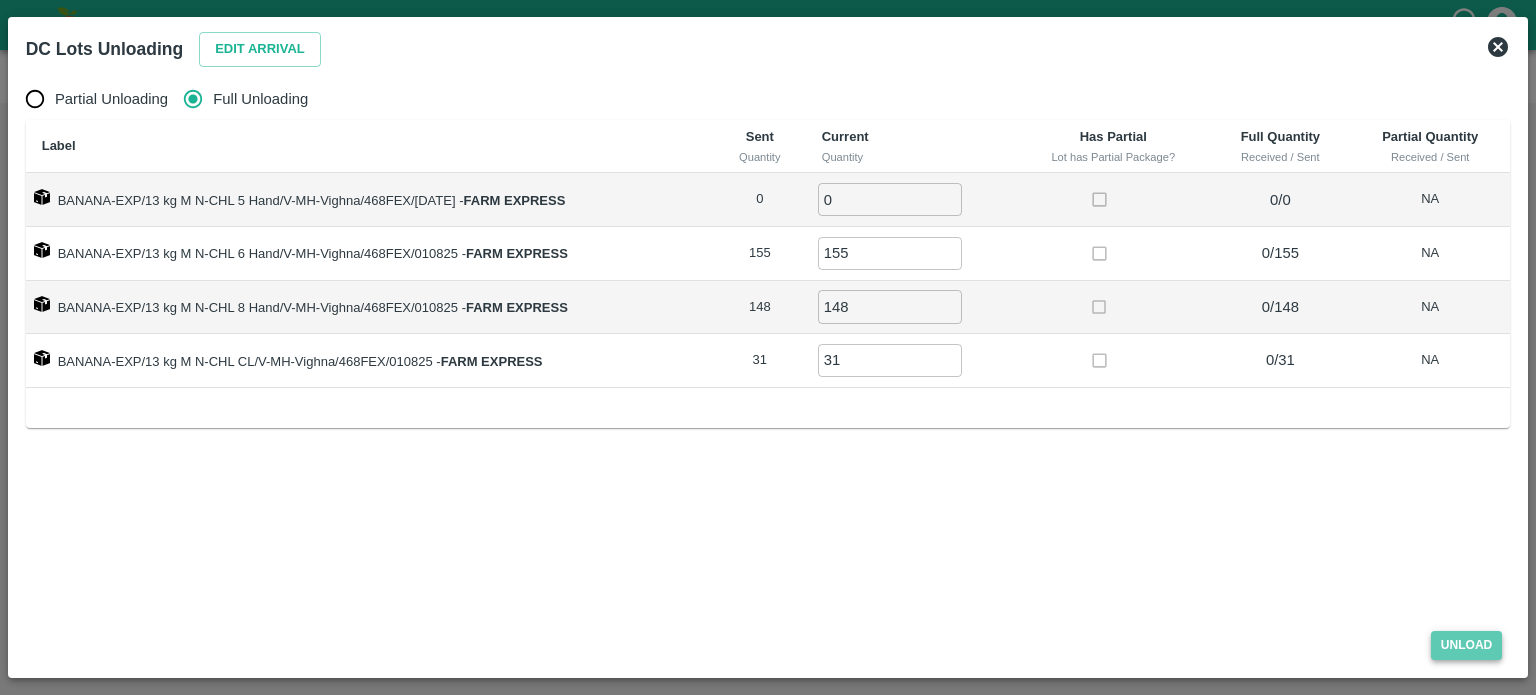 click on "Unload" at bounding box center [1467, 645] 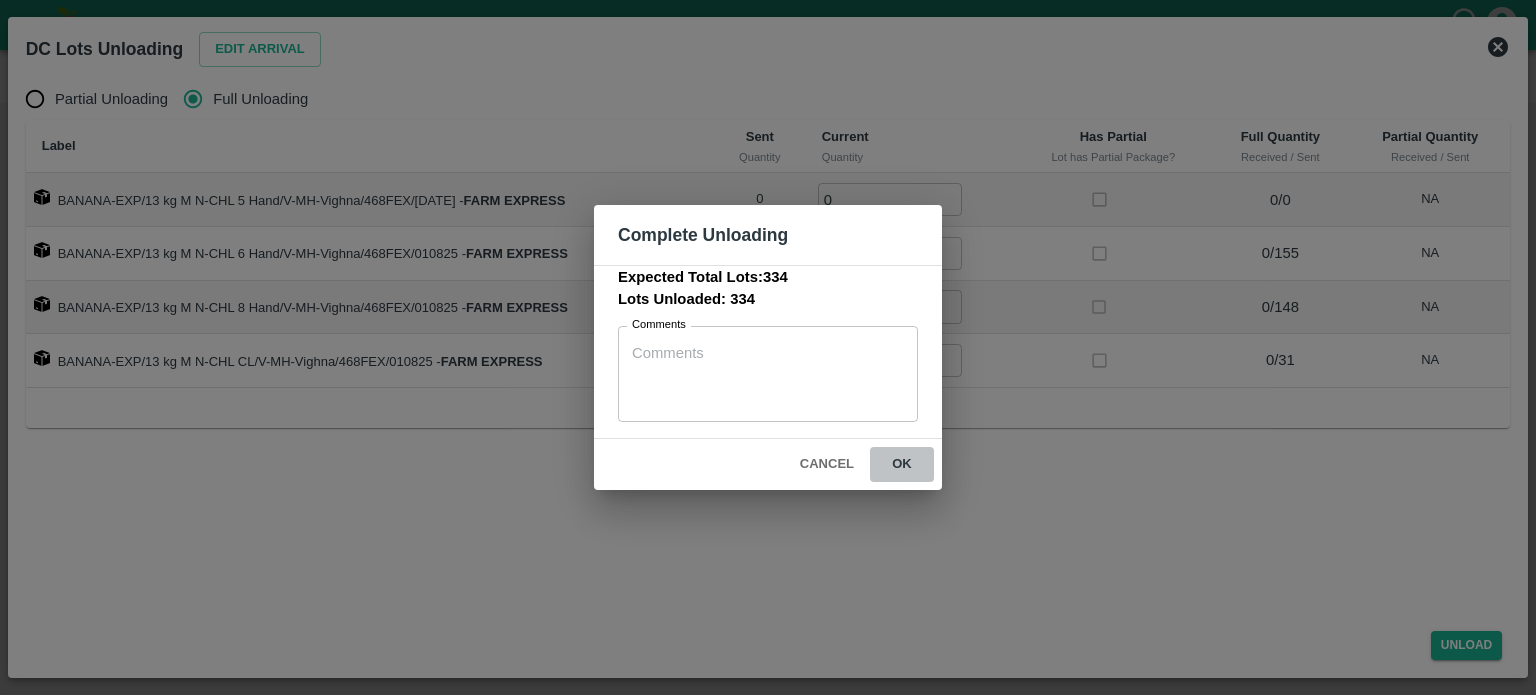 click on "ok" at bounding box center (902, 464) 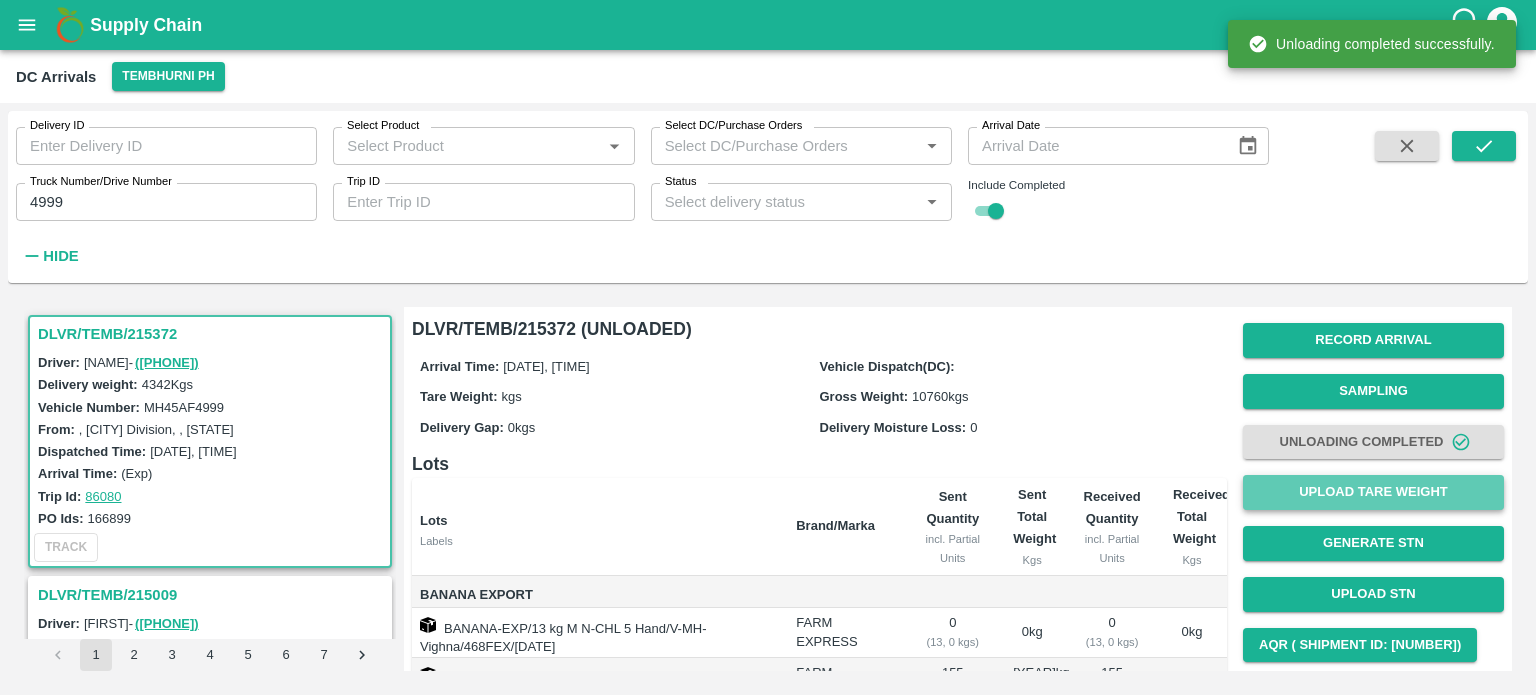 click on "Upload Tare Weight" at bounding box center (1373, 492) 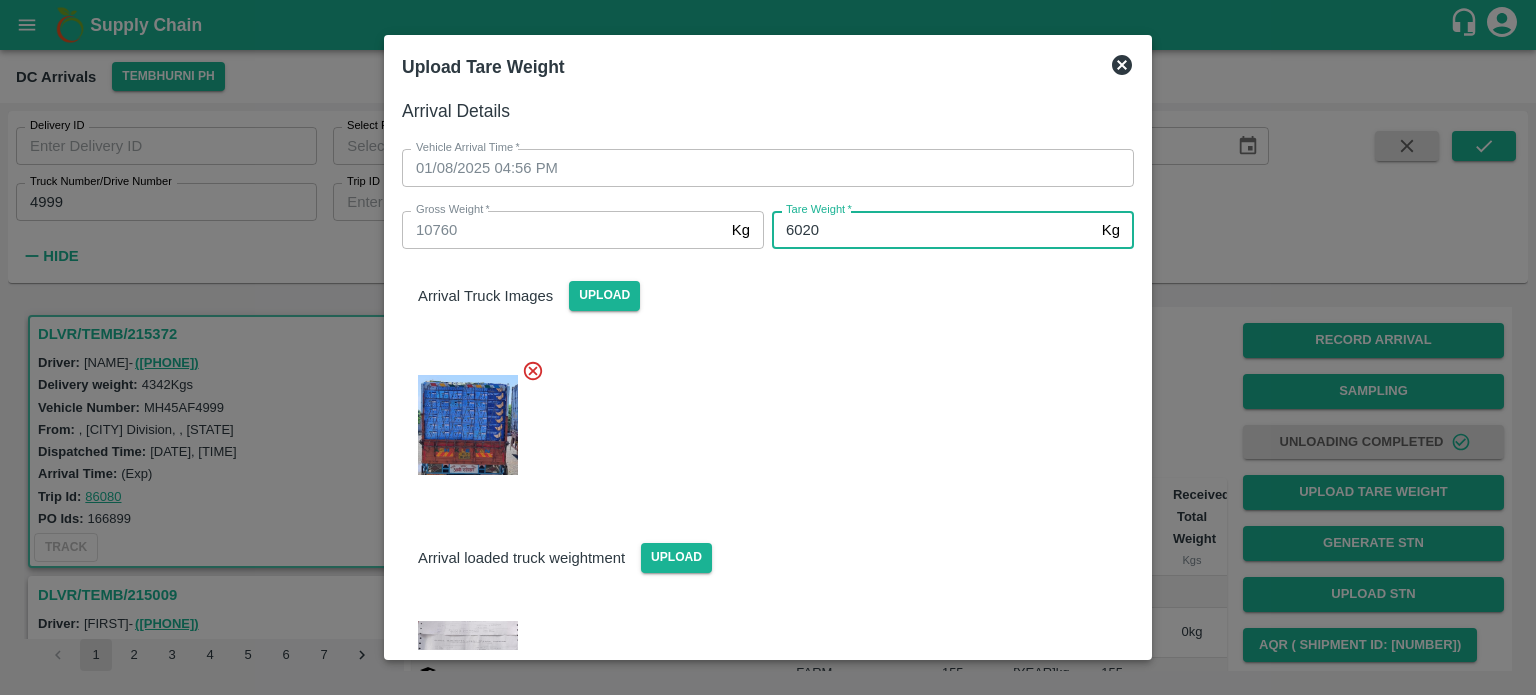 type on "6020" 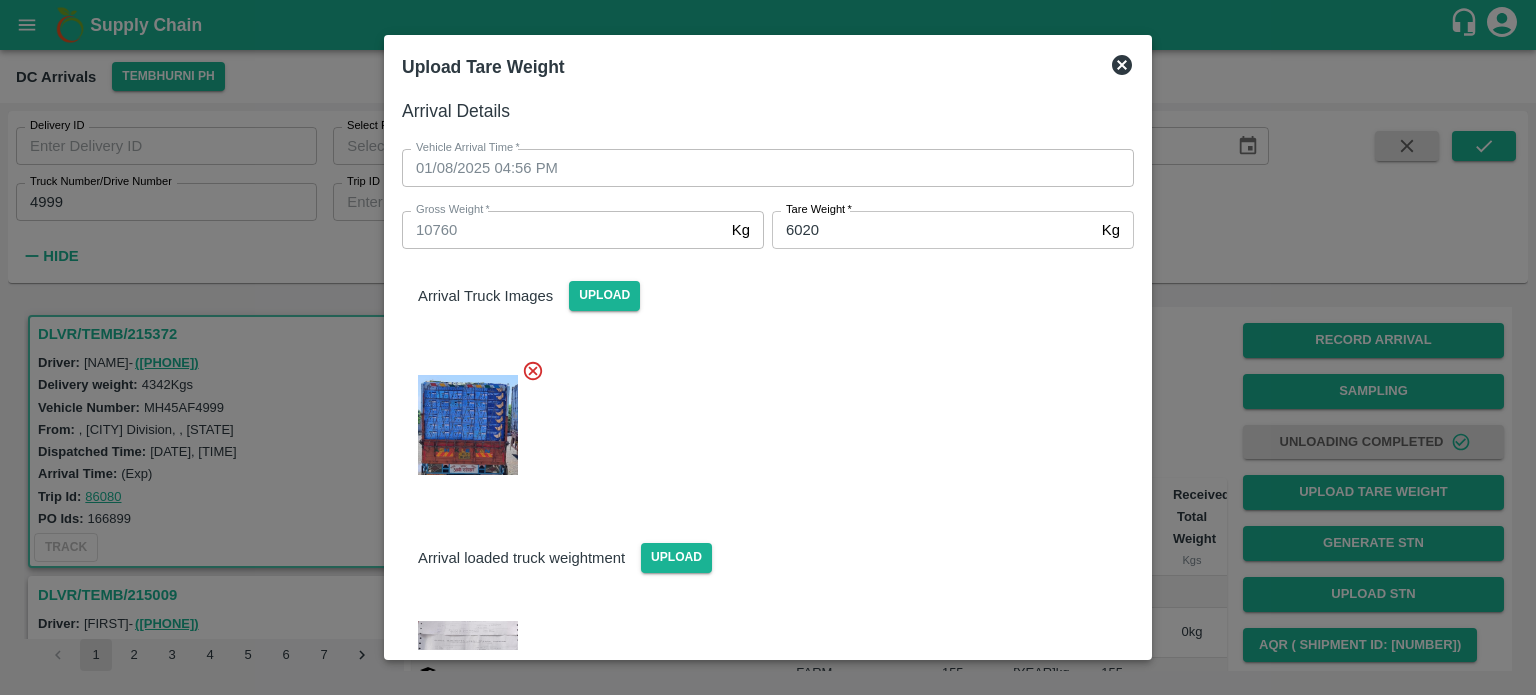 click at bounding box center [760, 419] 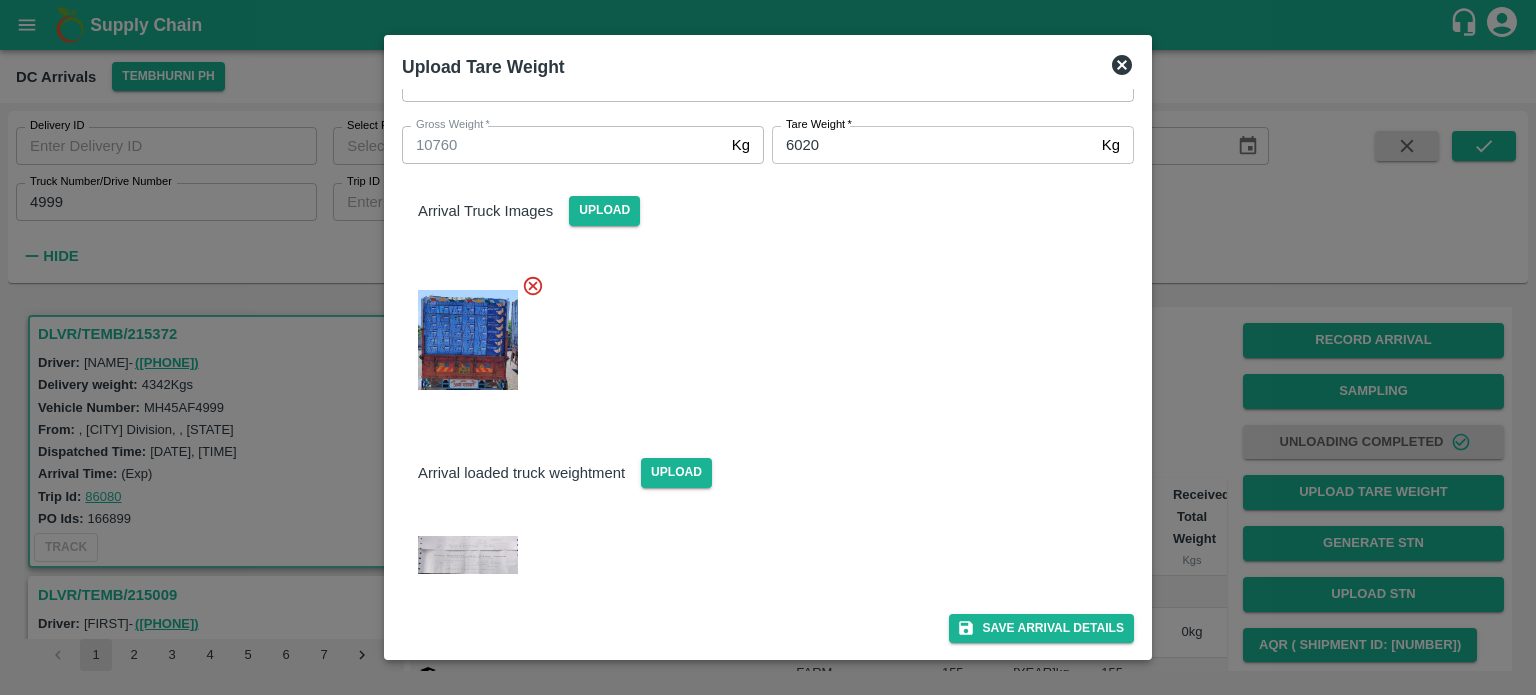 click on "Arrival Details Vehicle Arrival Time   * [DATE] [TIME] Vehicle Arrival Time Gross Weight   * 10760 Kg Gross Weight Tare Weight   * 6020 Kg Tare Weight Arrival Truck Images Upload Arrival loaded truck weightment Upload Save Arrival Details" at bounding box center [768, 370] 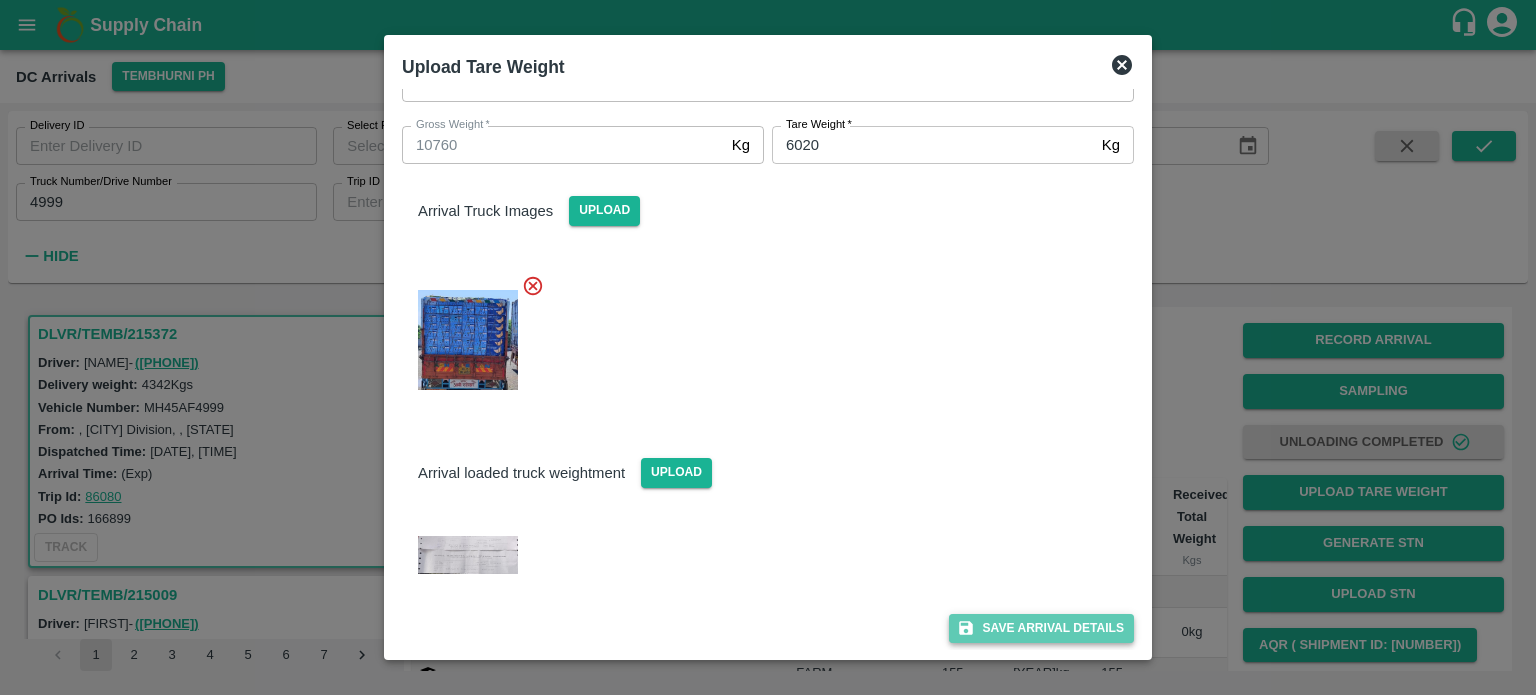 click on "Save Arrival Details" at bounding box center (1041, 628) 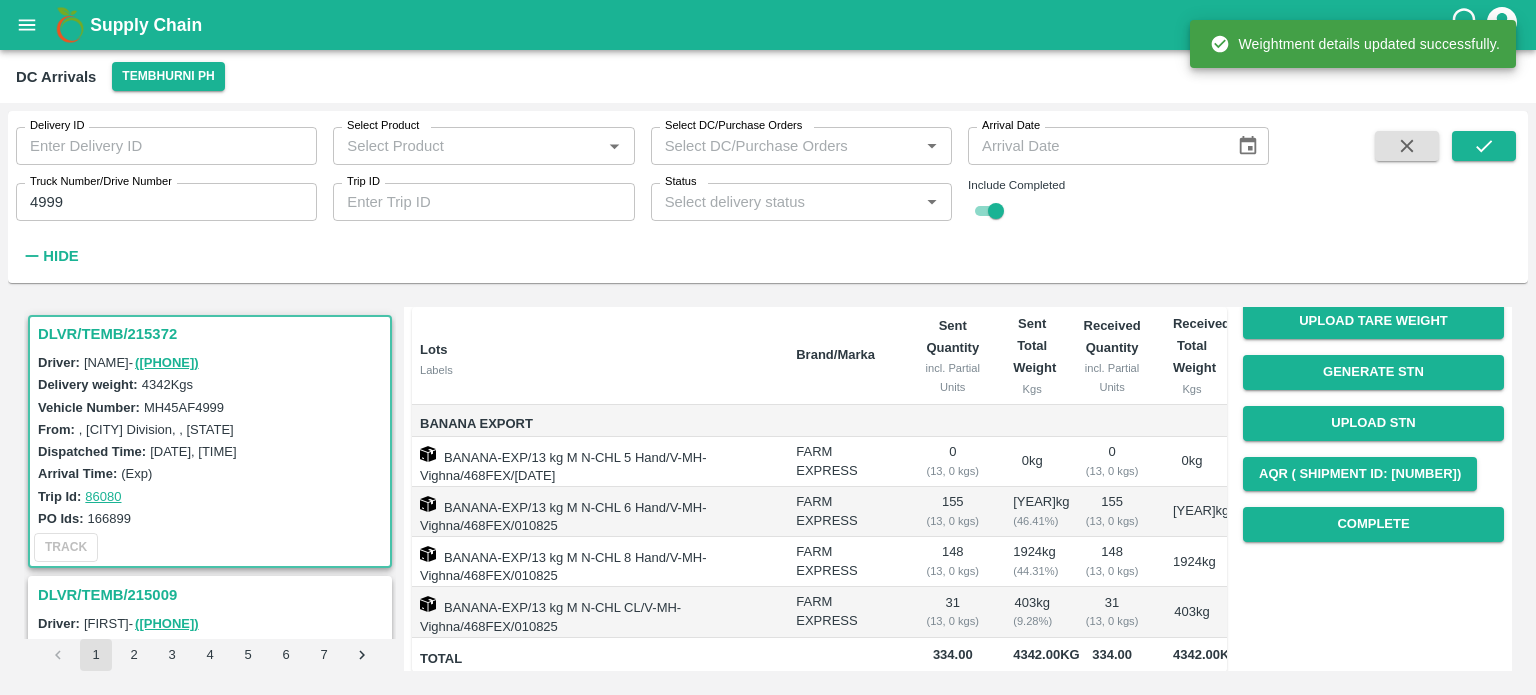 scroll, scrollTop: 175, scrollLeft: 0, axis: vertical 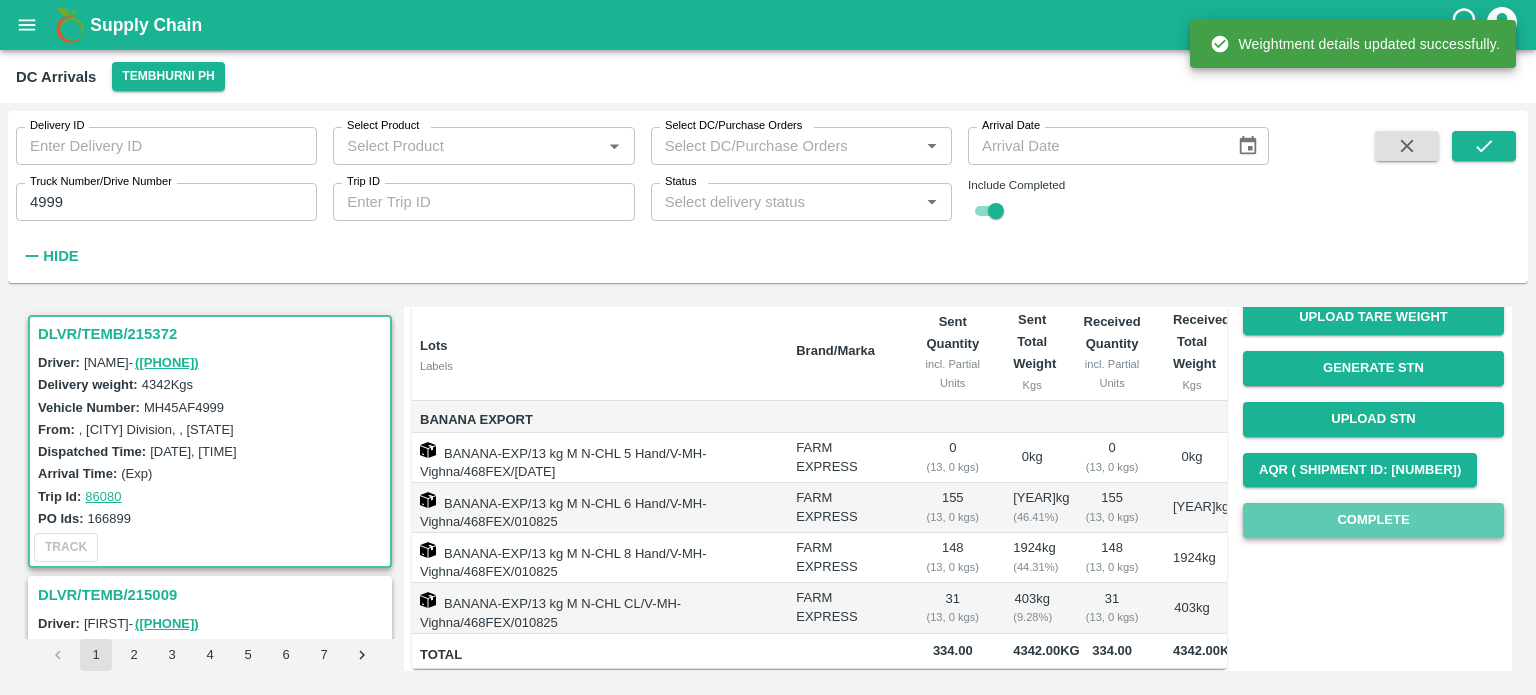 click on "Complete" at bounding box center (1373, 520) 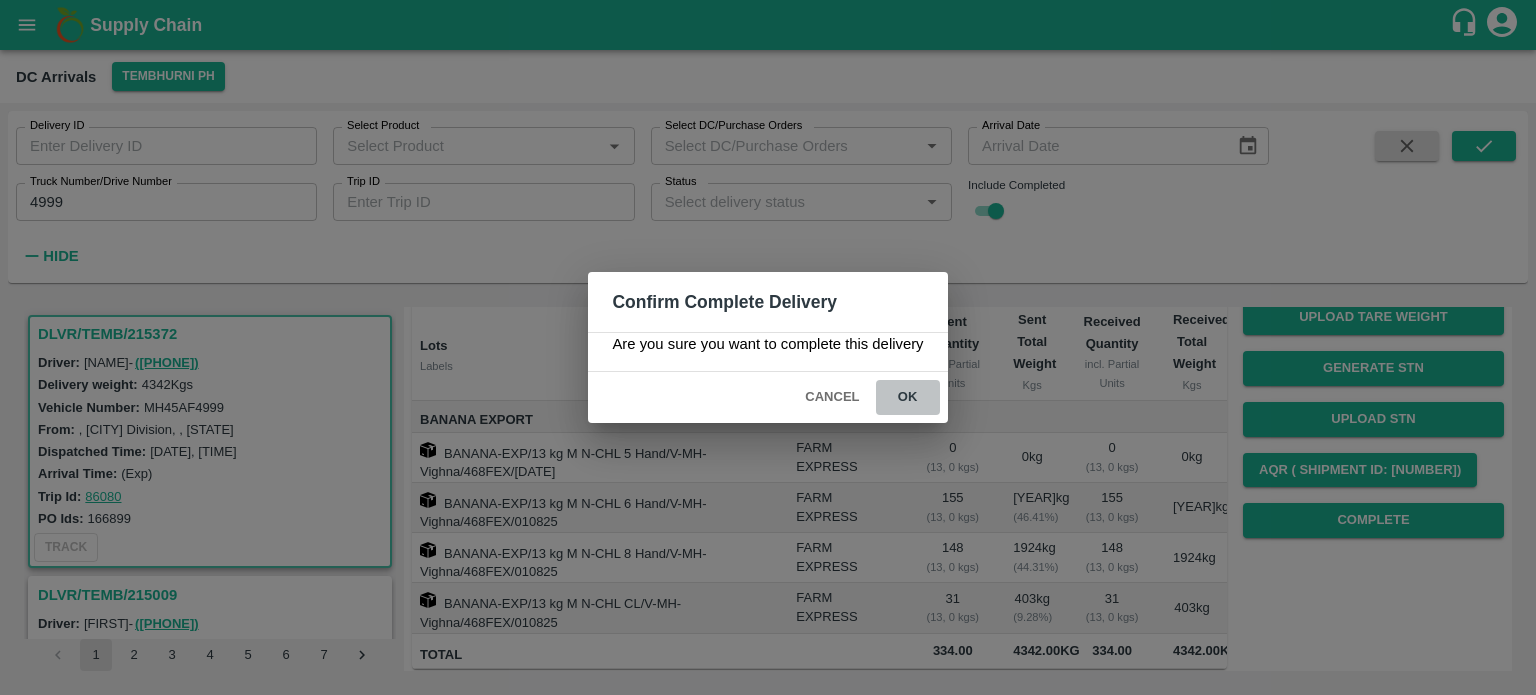 click on "ok" at bounding box center [908, 397] 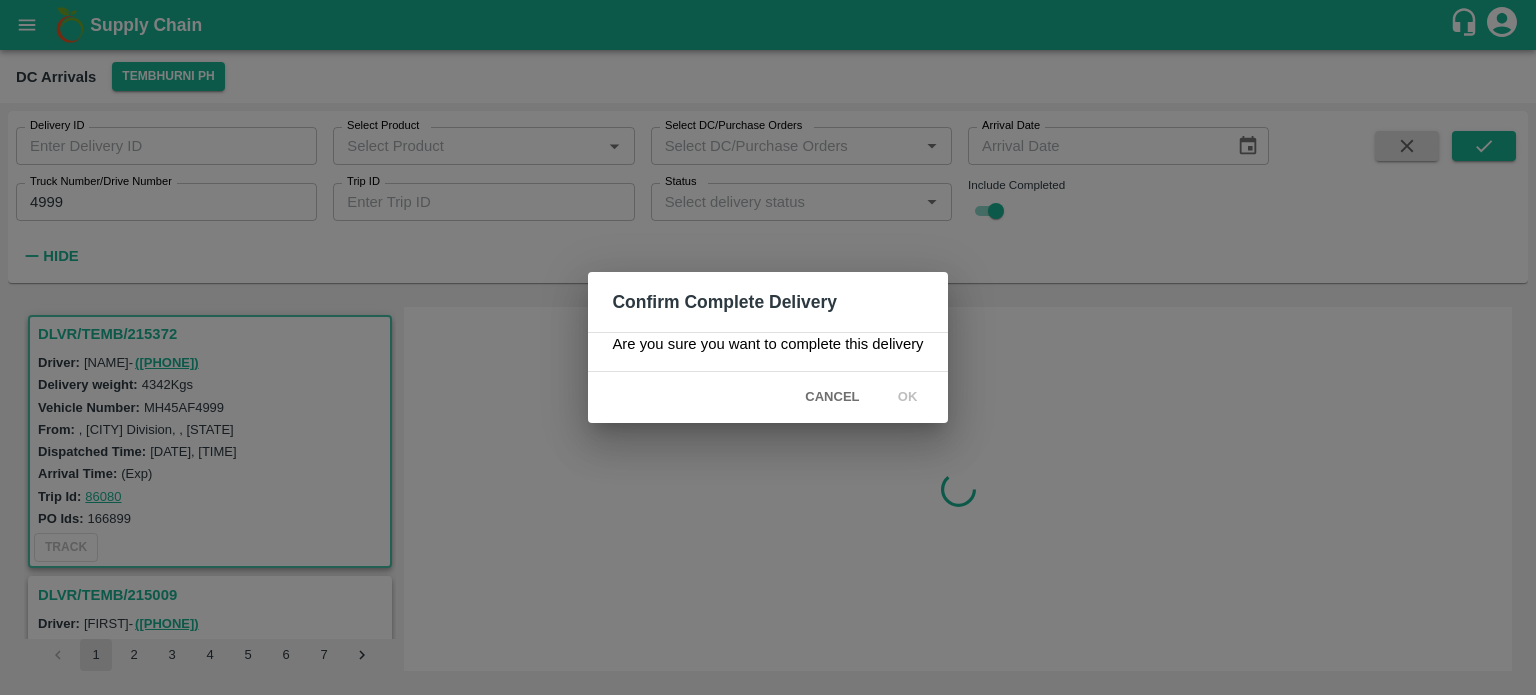 scroll, scrollTop: 0, scrollLeft: 0, axis: both 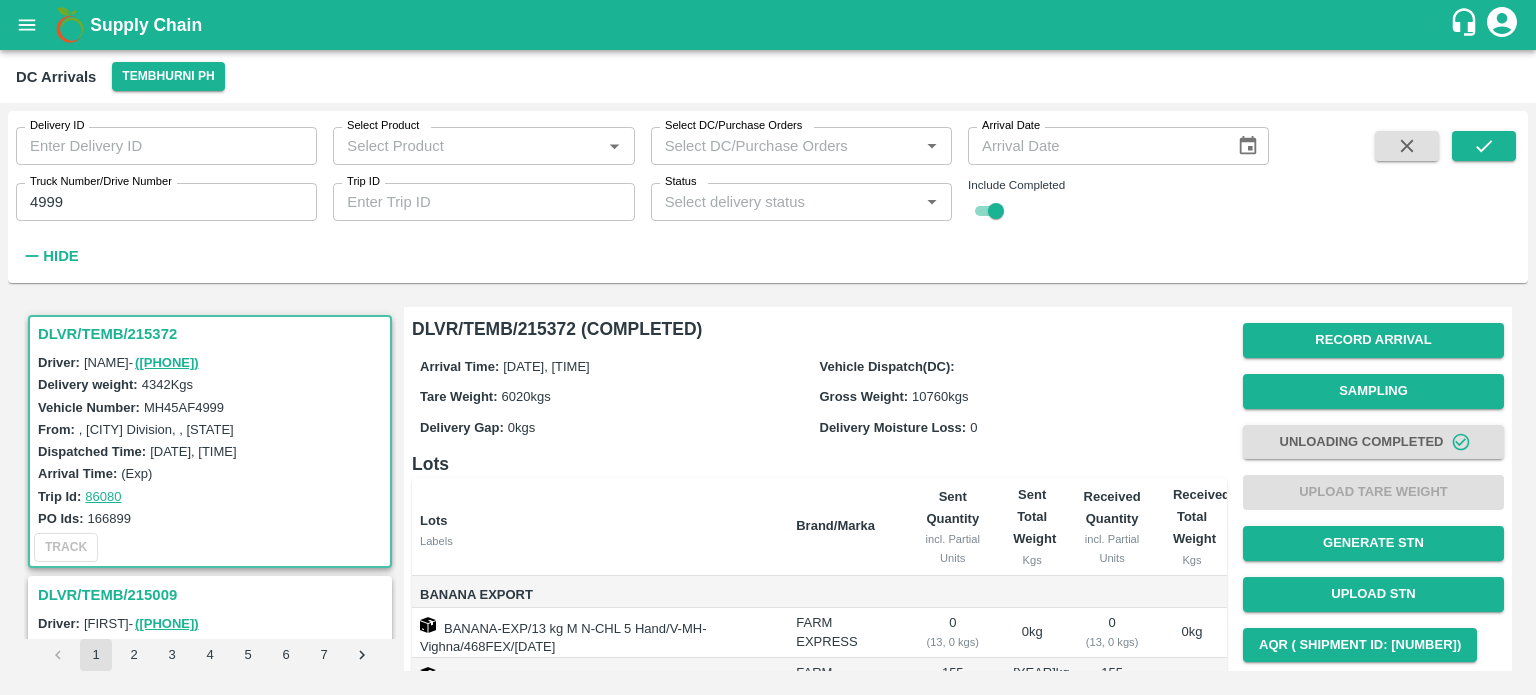 click on "4999" at bounding box center [166, 202] 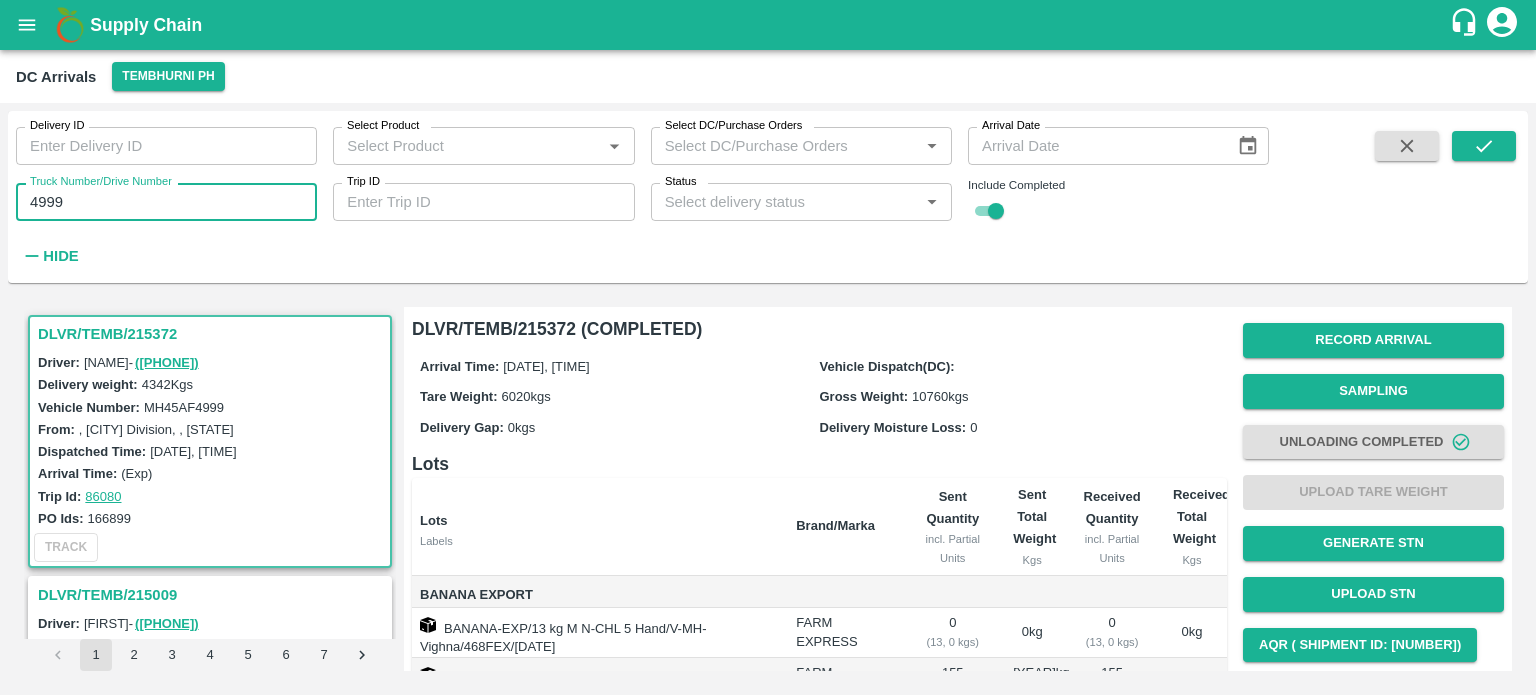 click on "4999" at bounding box center (166, 202) 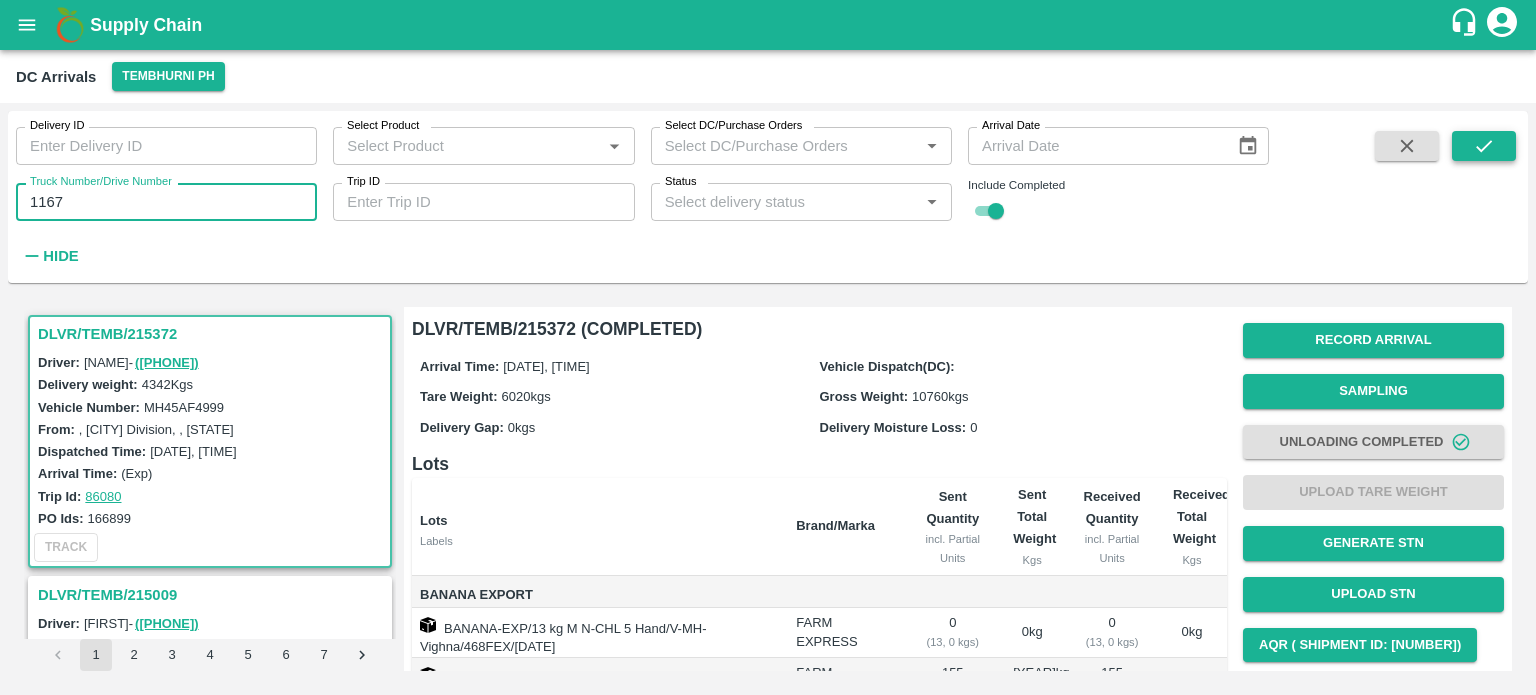 type on "1167" 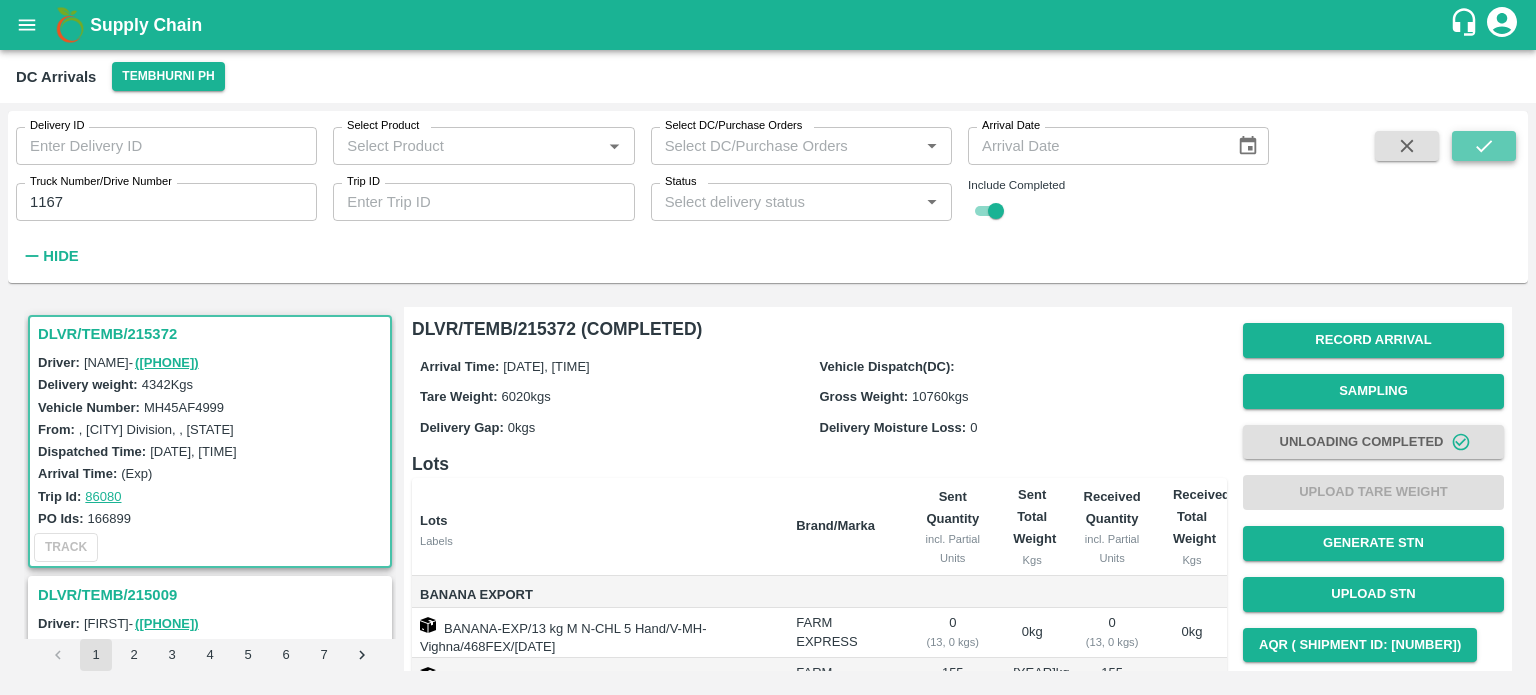 click 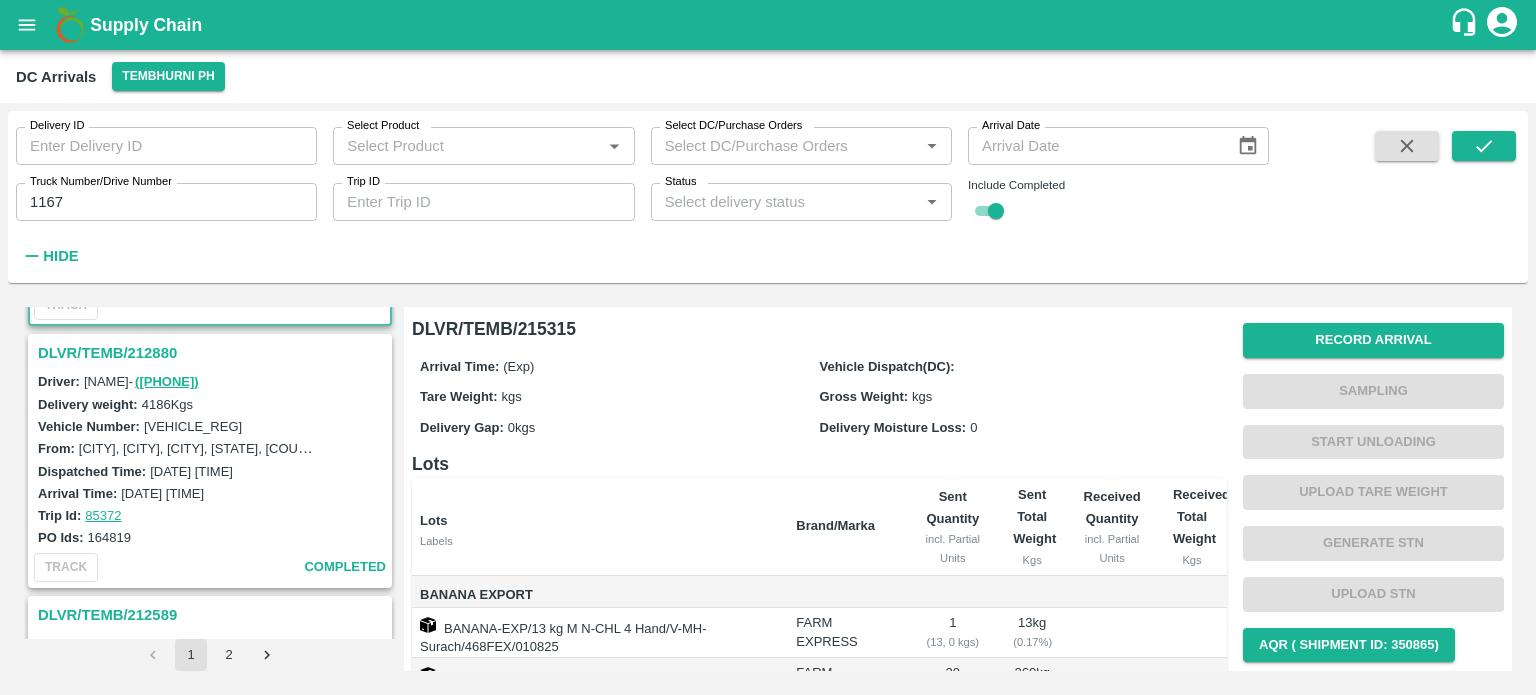 scroll, scrollTop: 0, scrollLeft: 0, axis: both 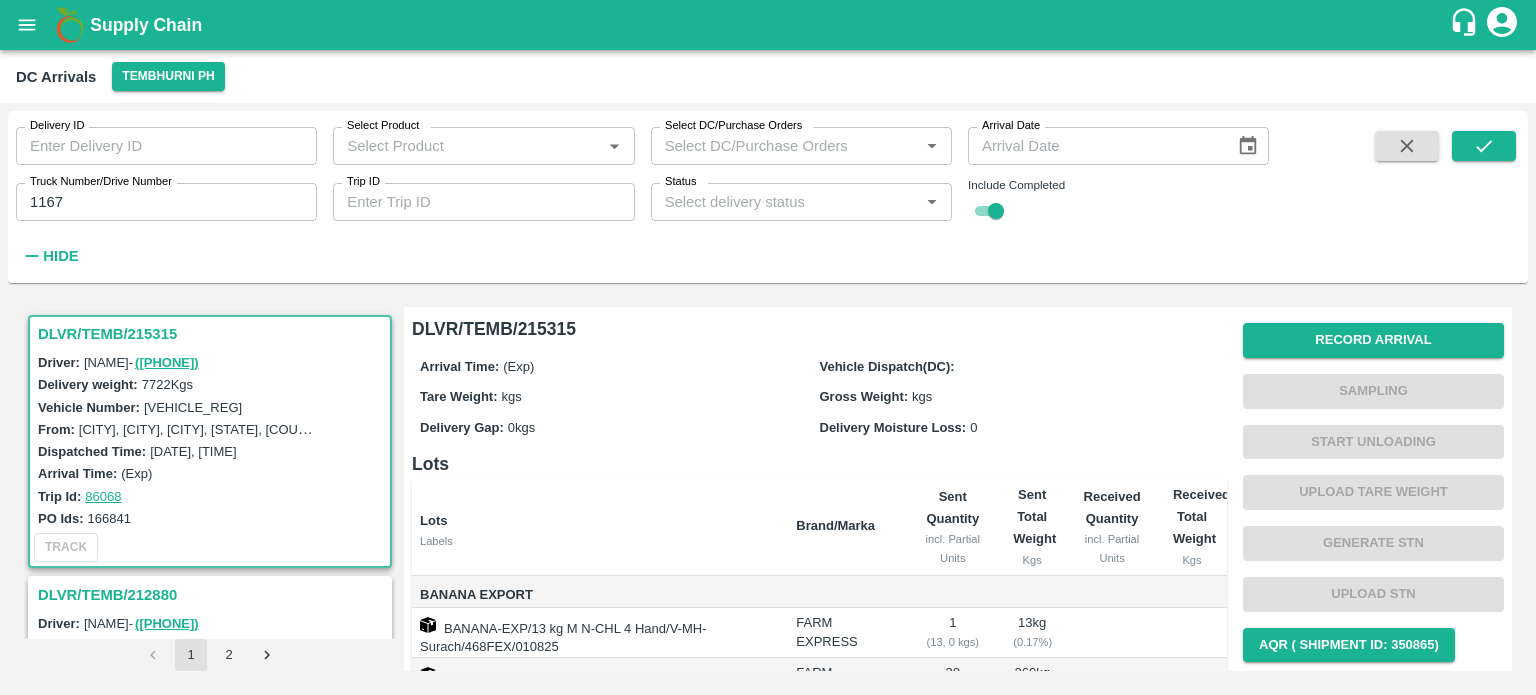 click on "[VEHICLE_REG]" at bounding box center [193, 407] 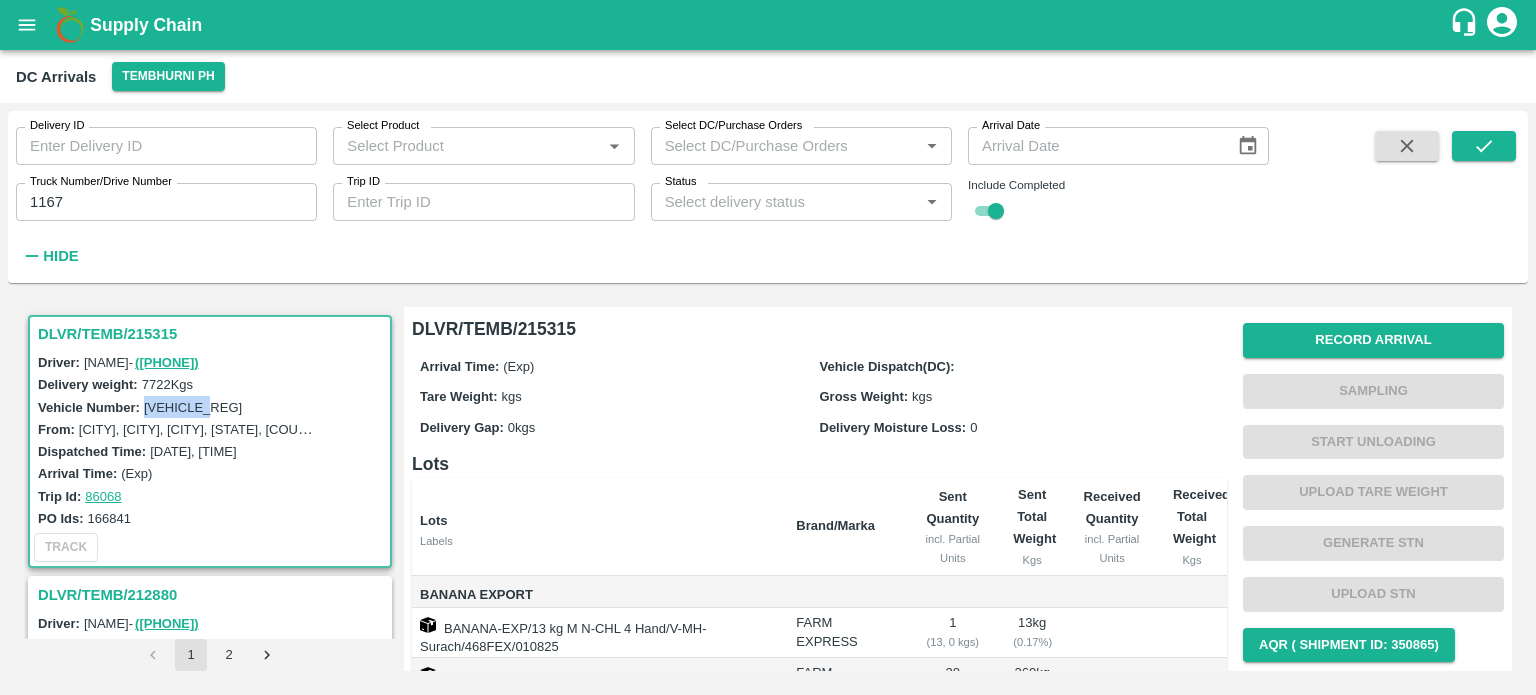 click on "[VEHICLE_REG]" at bounding box center [193, 407] 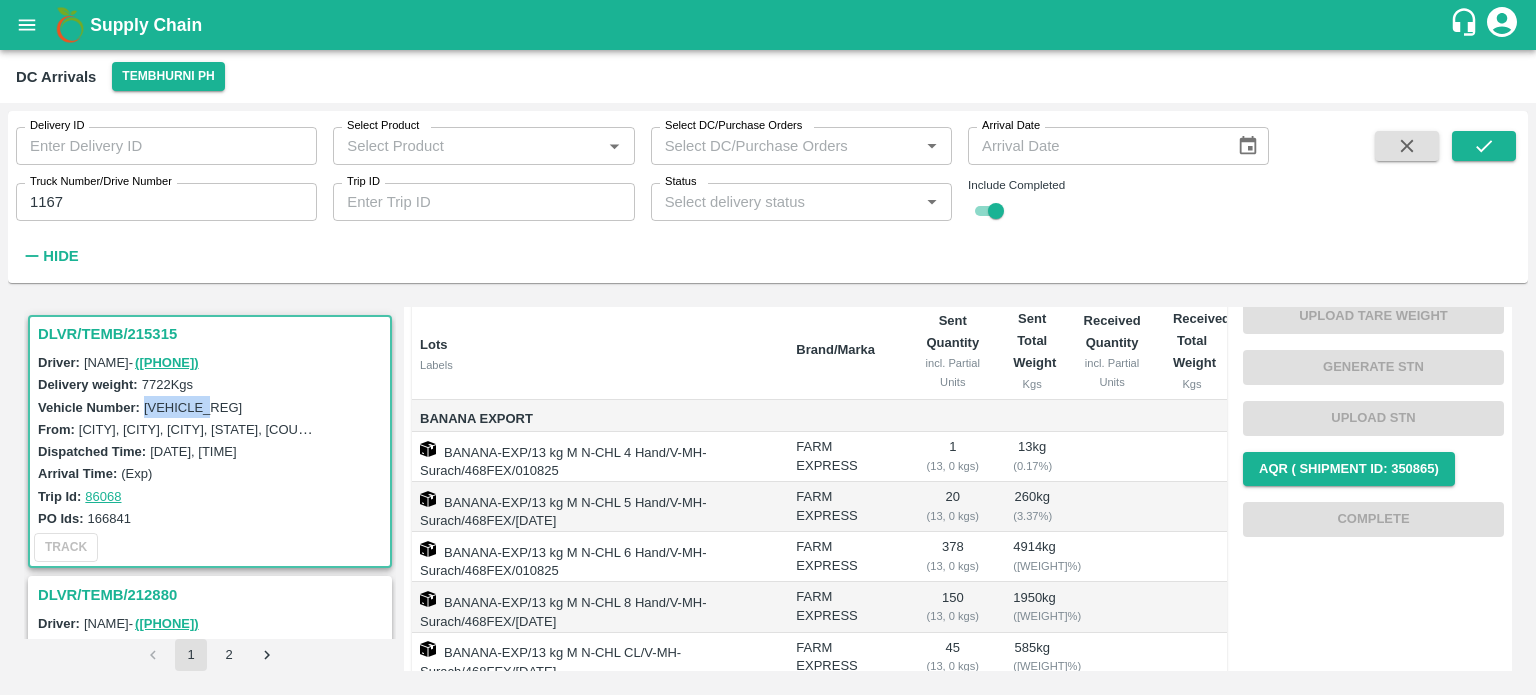 scroll, scrollTop: 244, scrollLeft: 0, axis: vertical 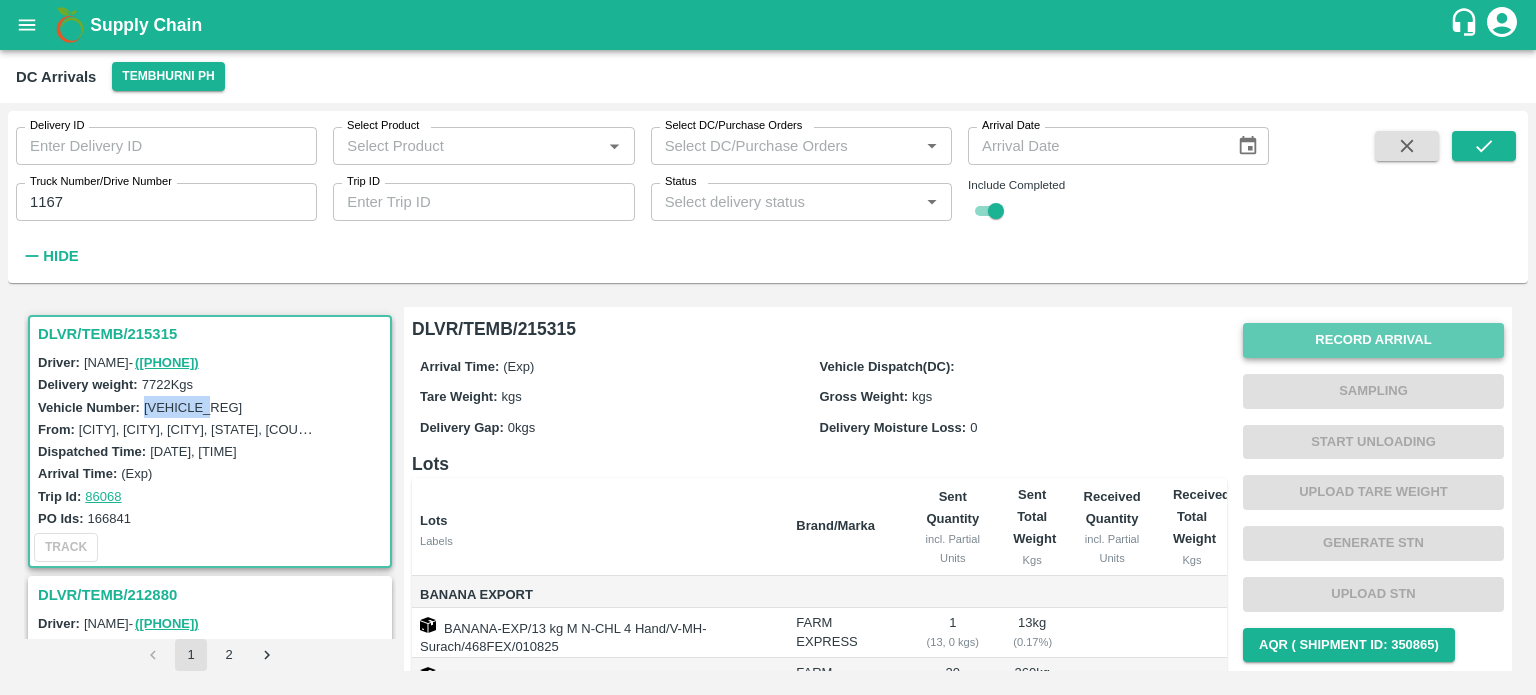 click on "Record Arrival" at bounding box center (1373, 340) 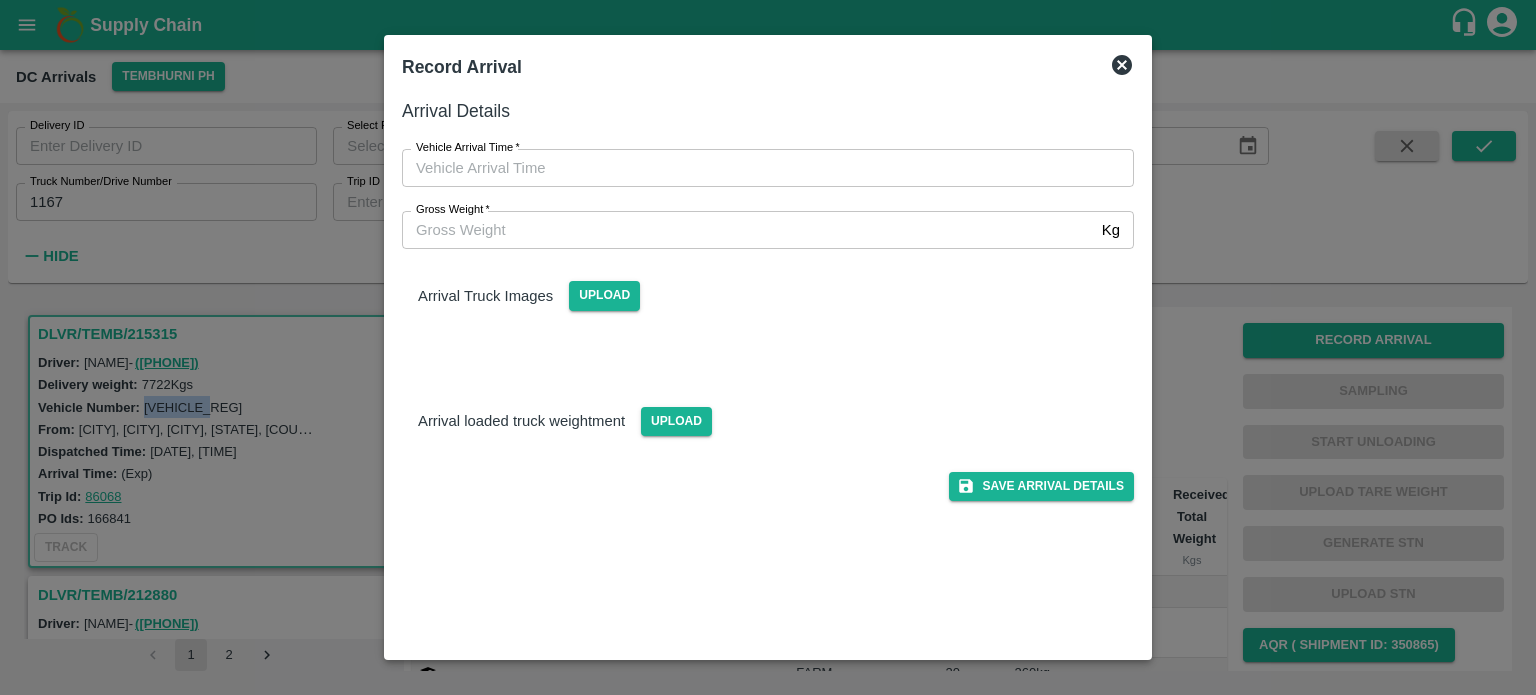 type on "DD/MM/YYYY hh:mm aa" 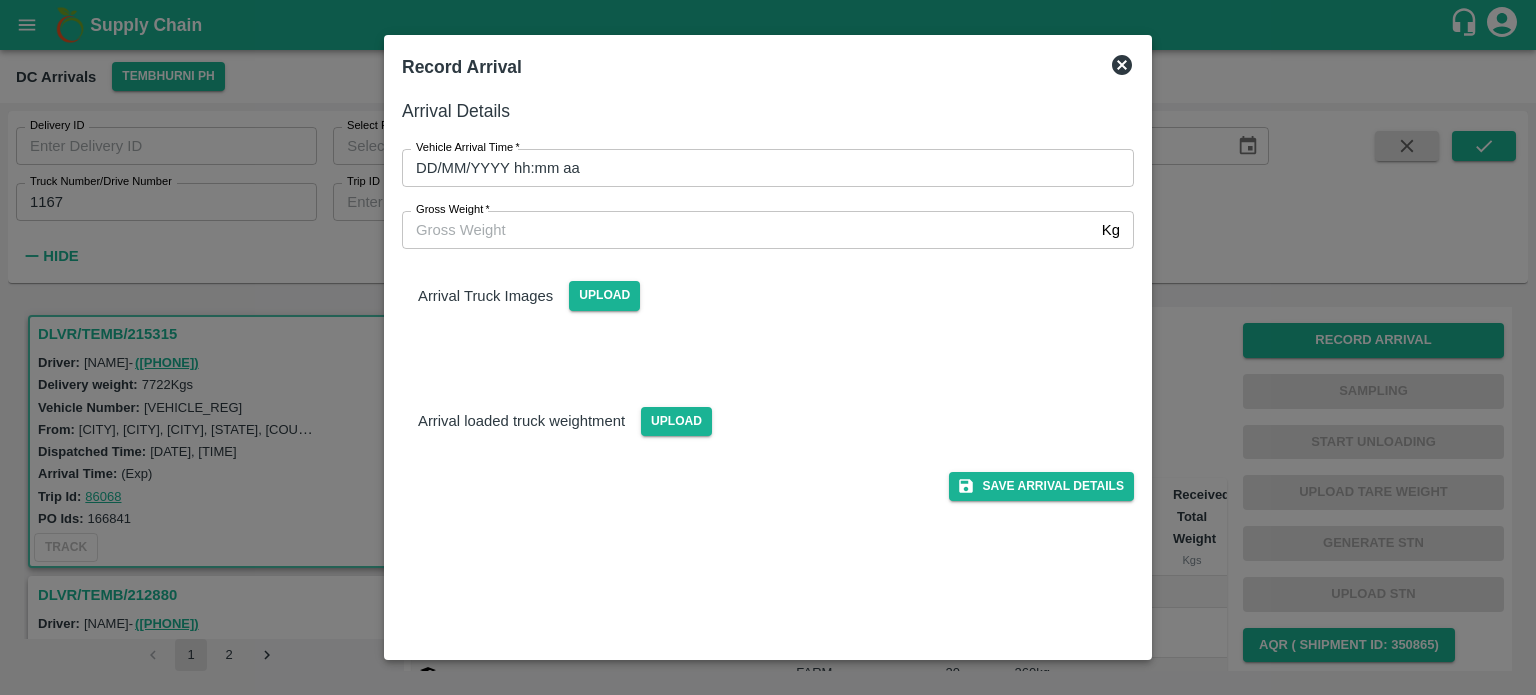 click on "DD/MM/YYYY hh:mm aa" at bounding box center (761, 168) 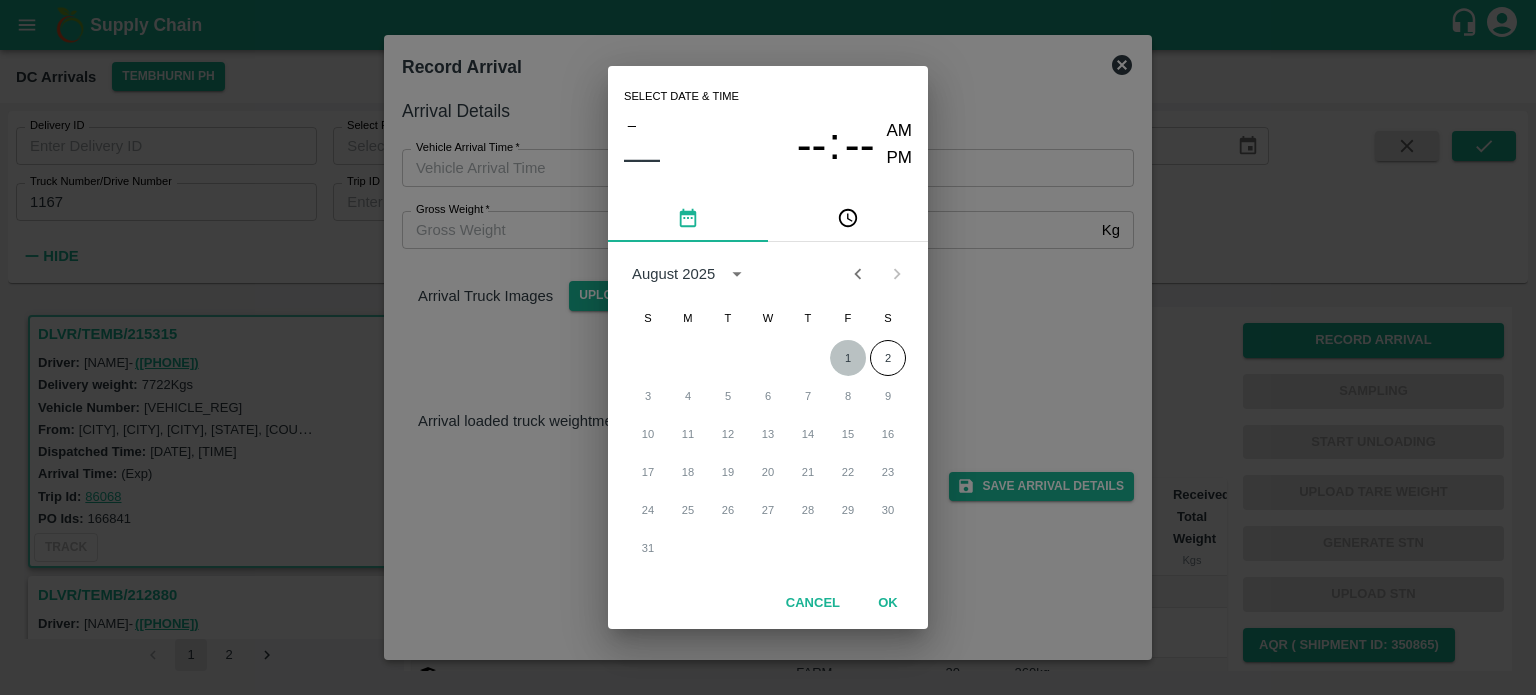 click on "1" at bounding box center [848, 358] 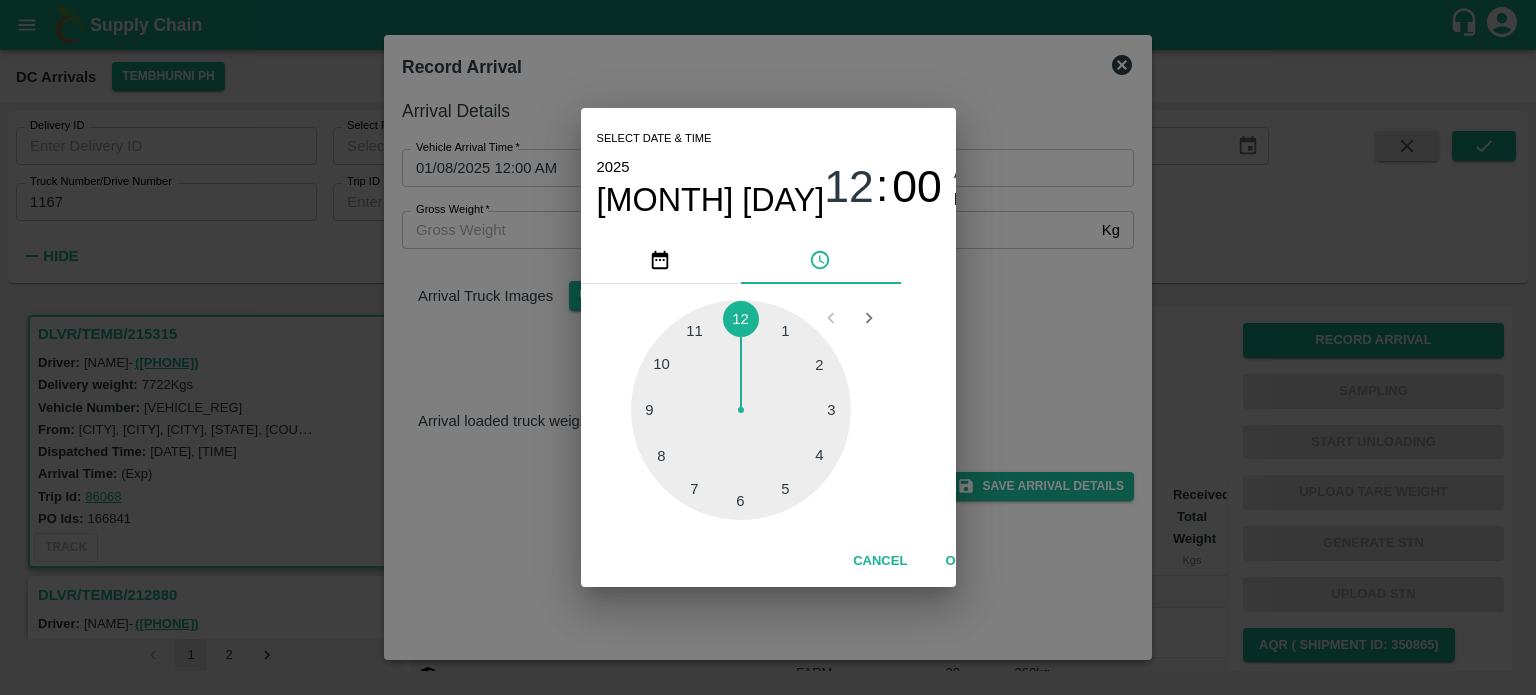 click at bounding box center (741, 410) 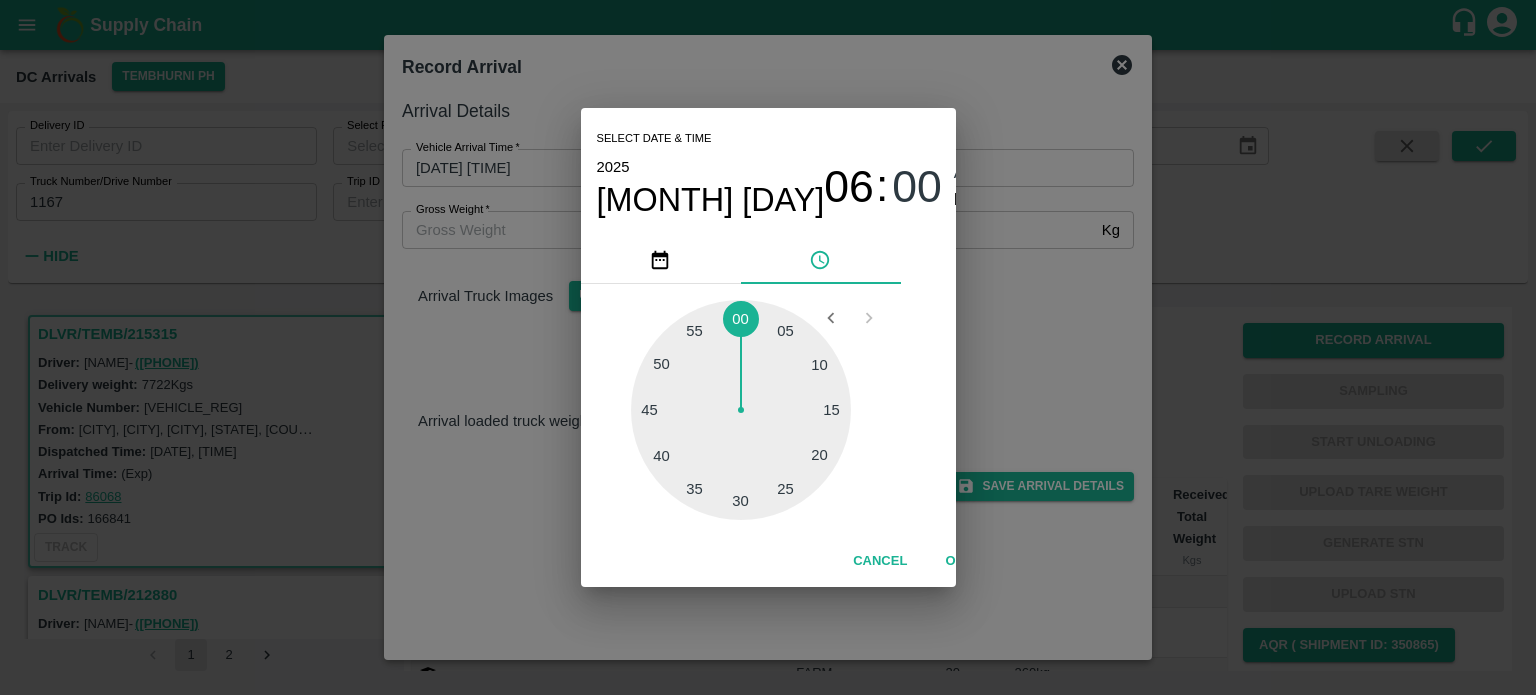click on "PM" at bounding box center [967, 200] 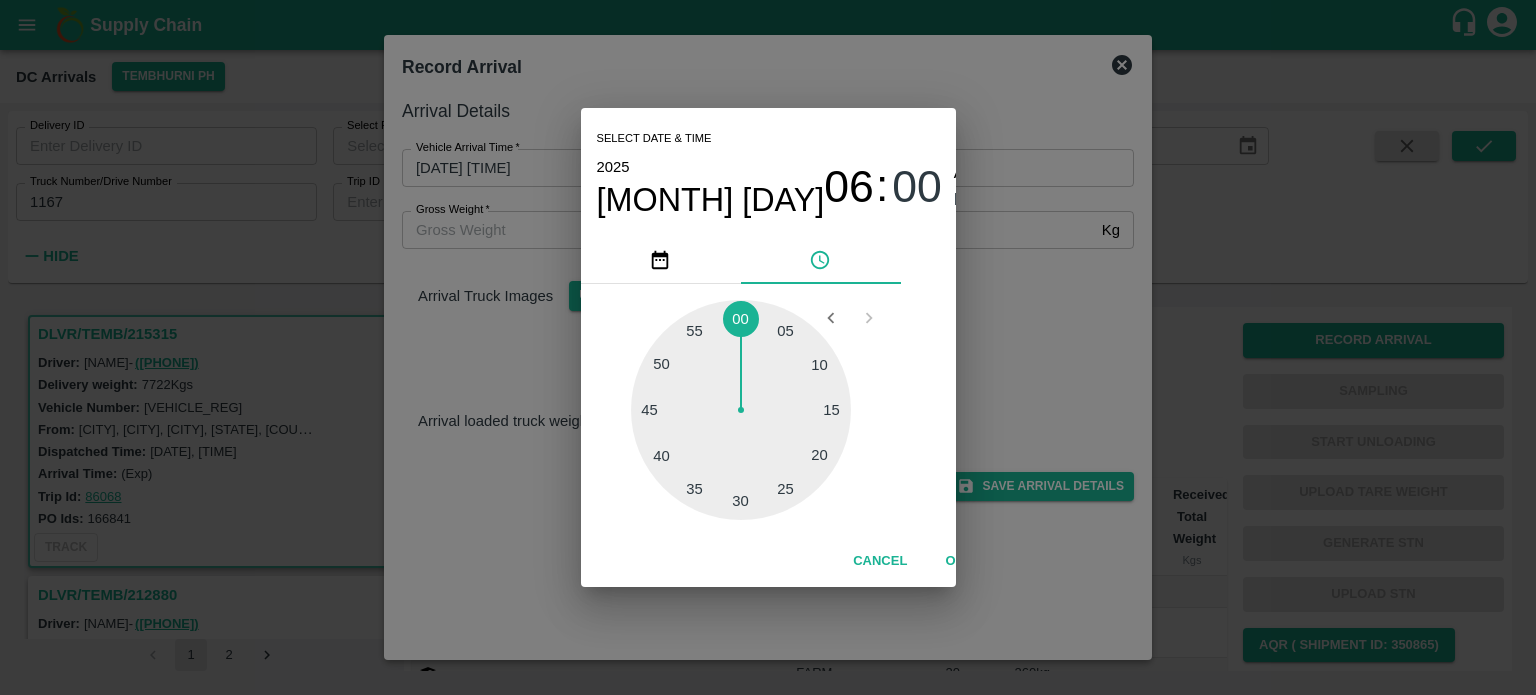 type on "[DATE] [TIME]" 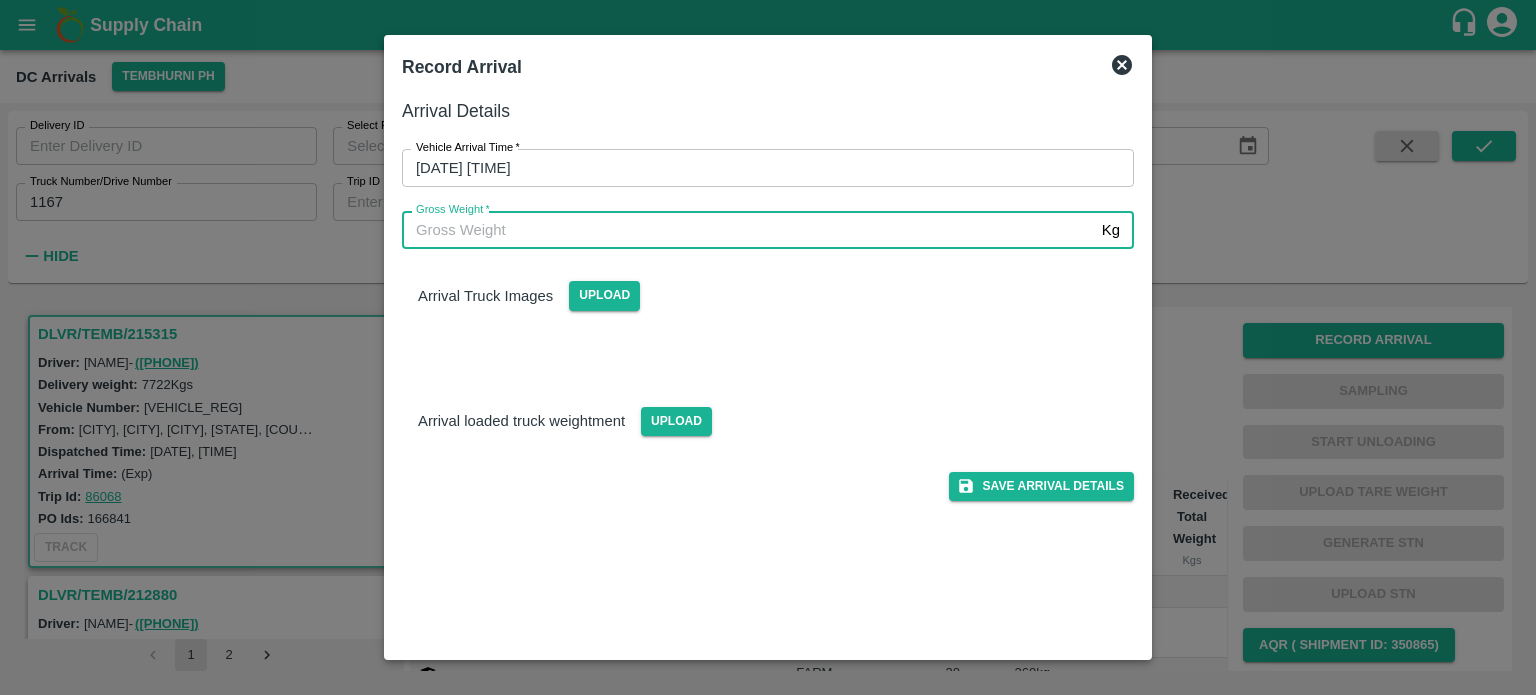 click on "Gross Weight   *" at bounding box center (748, 230) 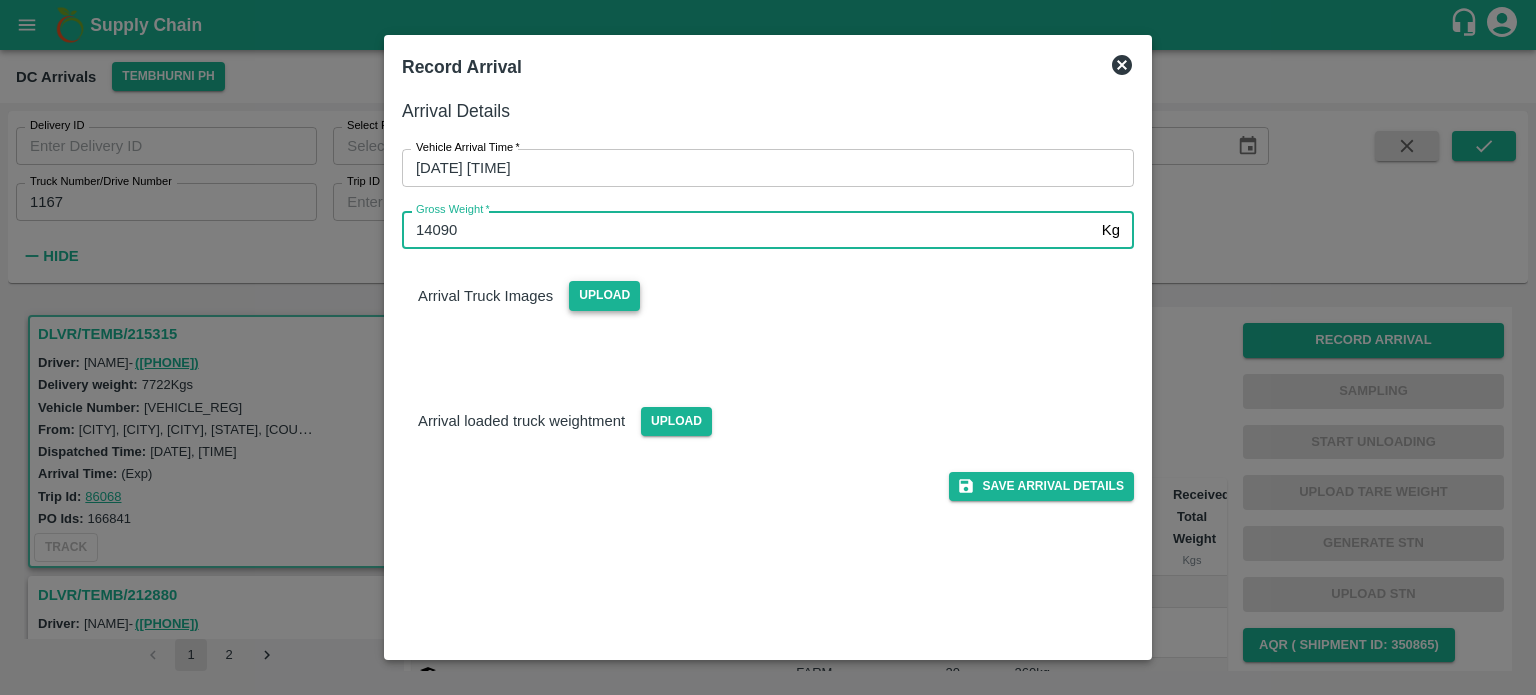 type on "14090" 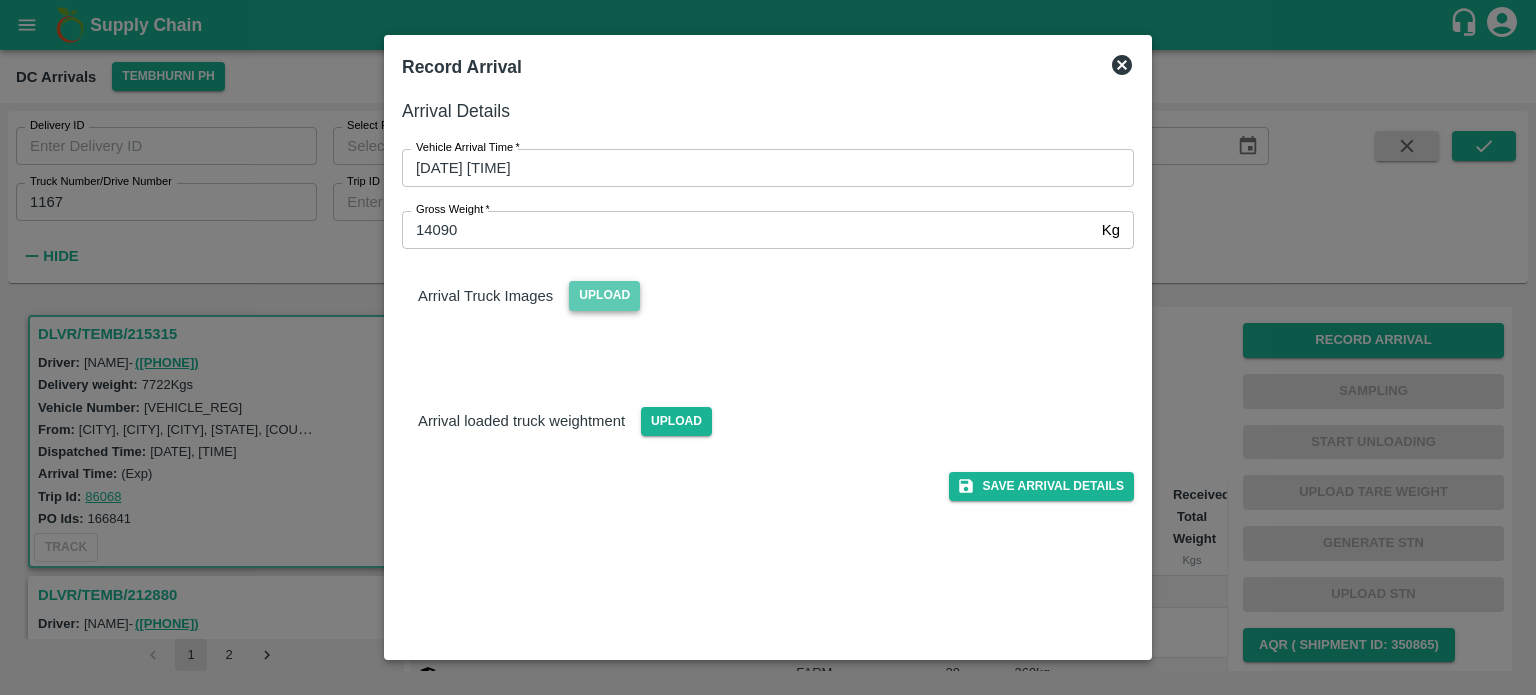click on "Upload" at bounding box center [604, 295] 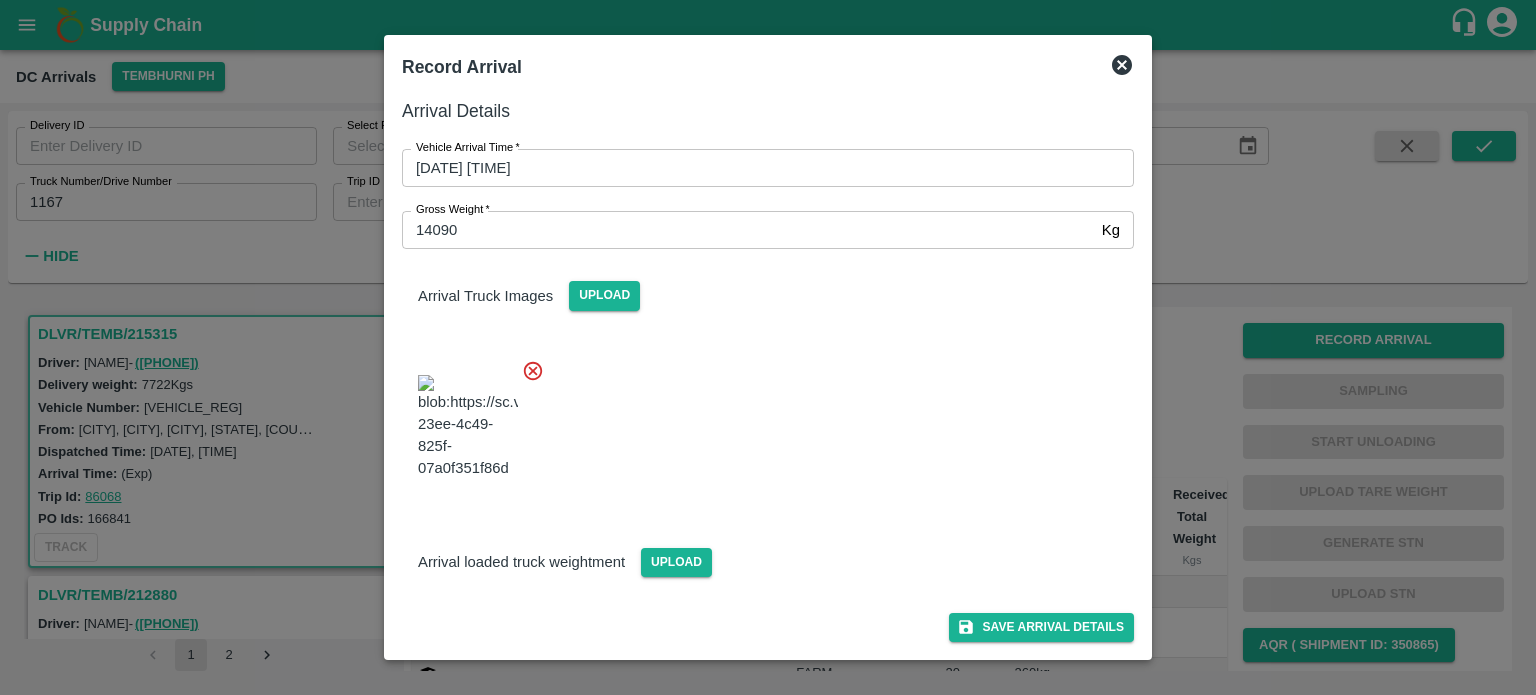scroll, scrollTop: 116, scrollLeft: 0, axis: vertical 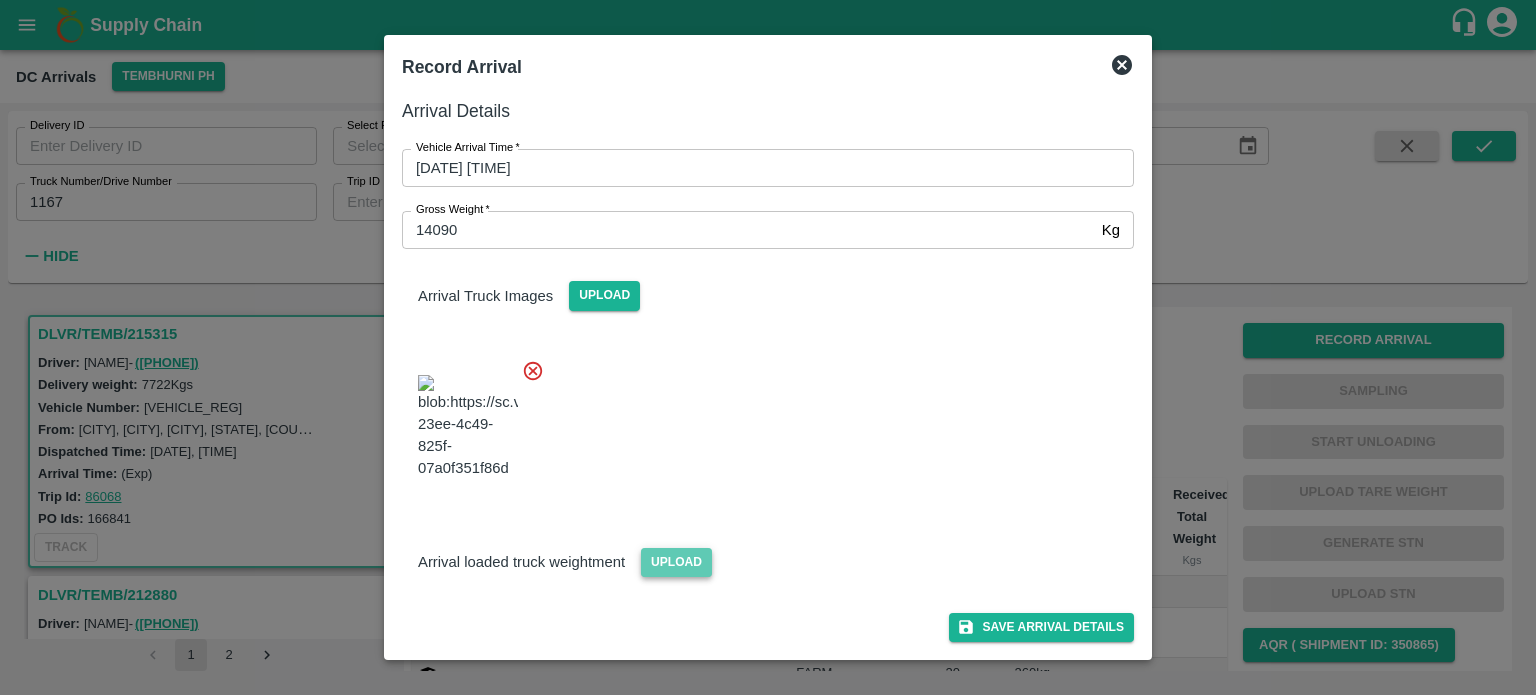 click on "Upload" at bounding box center [676, 562] 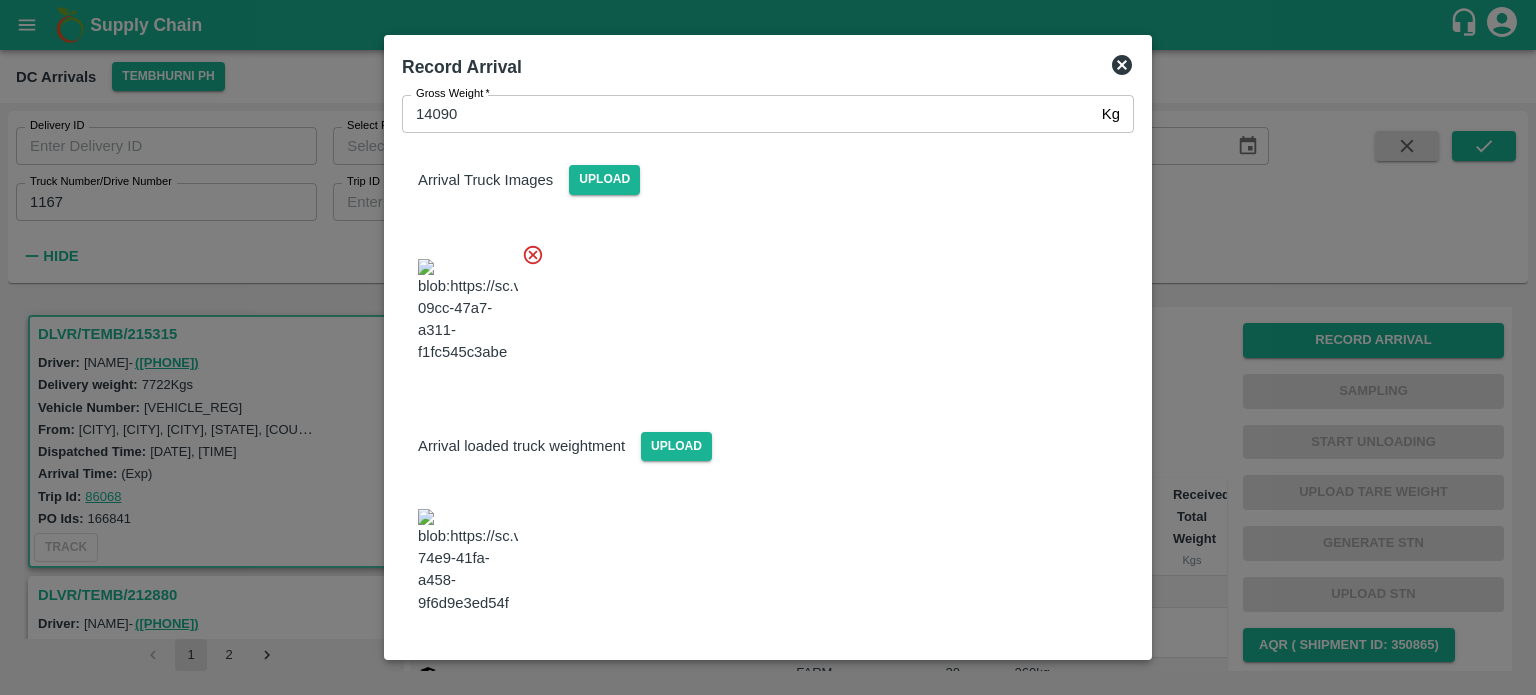 click at bounding box center (760, 305) 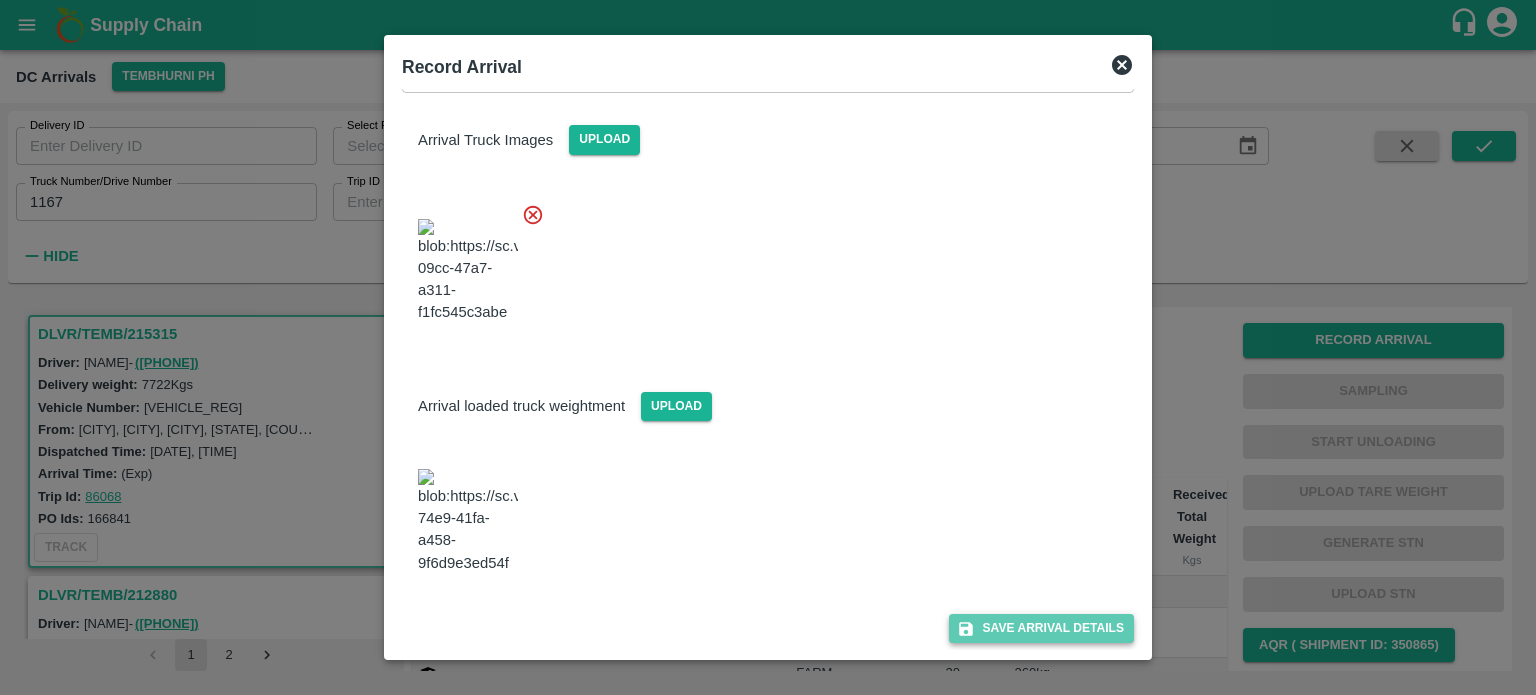 click on "Save Arrival Details" at bounding box center [1041, 628] 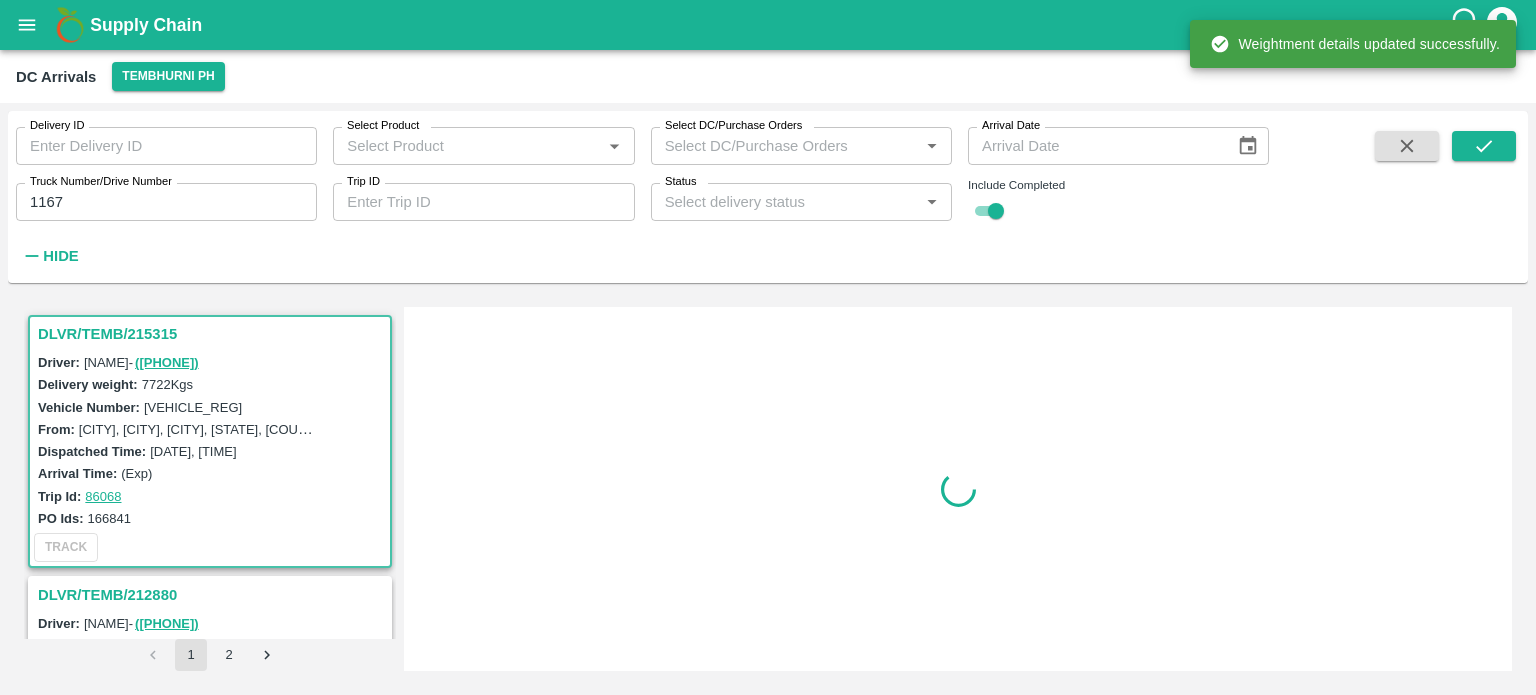 scroll, scrollTop: 0, scrollLeft: 0, axis: both 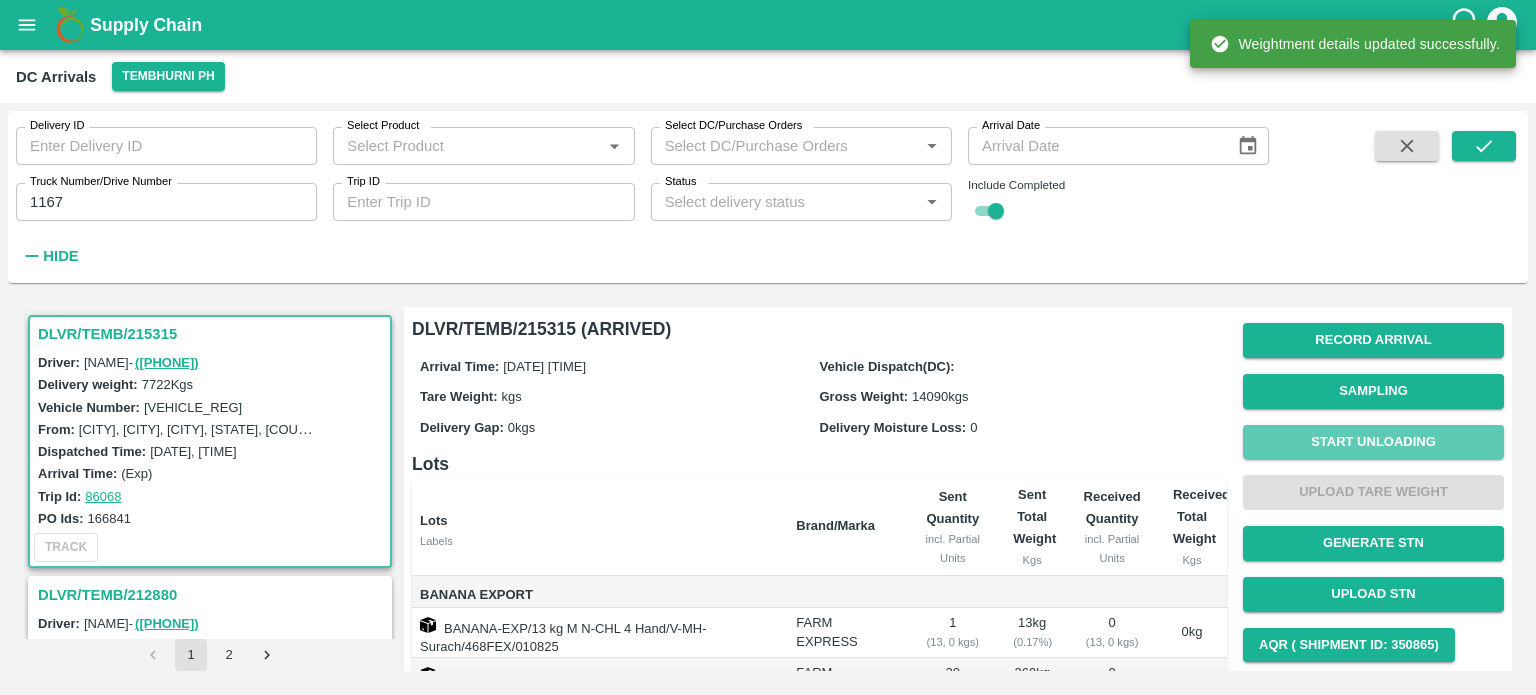 click on "Start Unloading" at bounding box center [1373, 442] 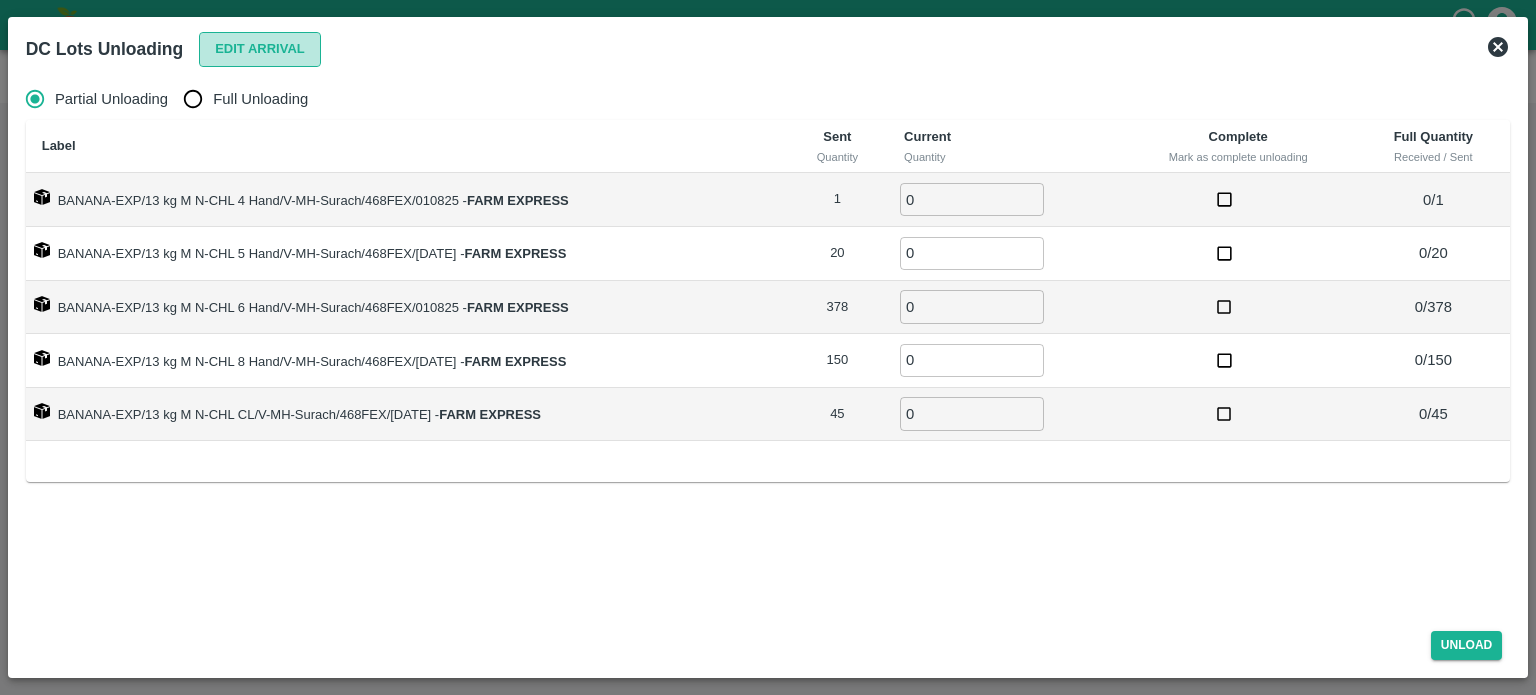 click on "Edit Arrival" at bounding box center (260, 49) 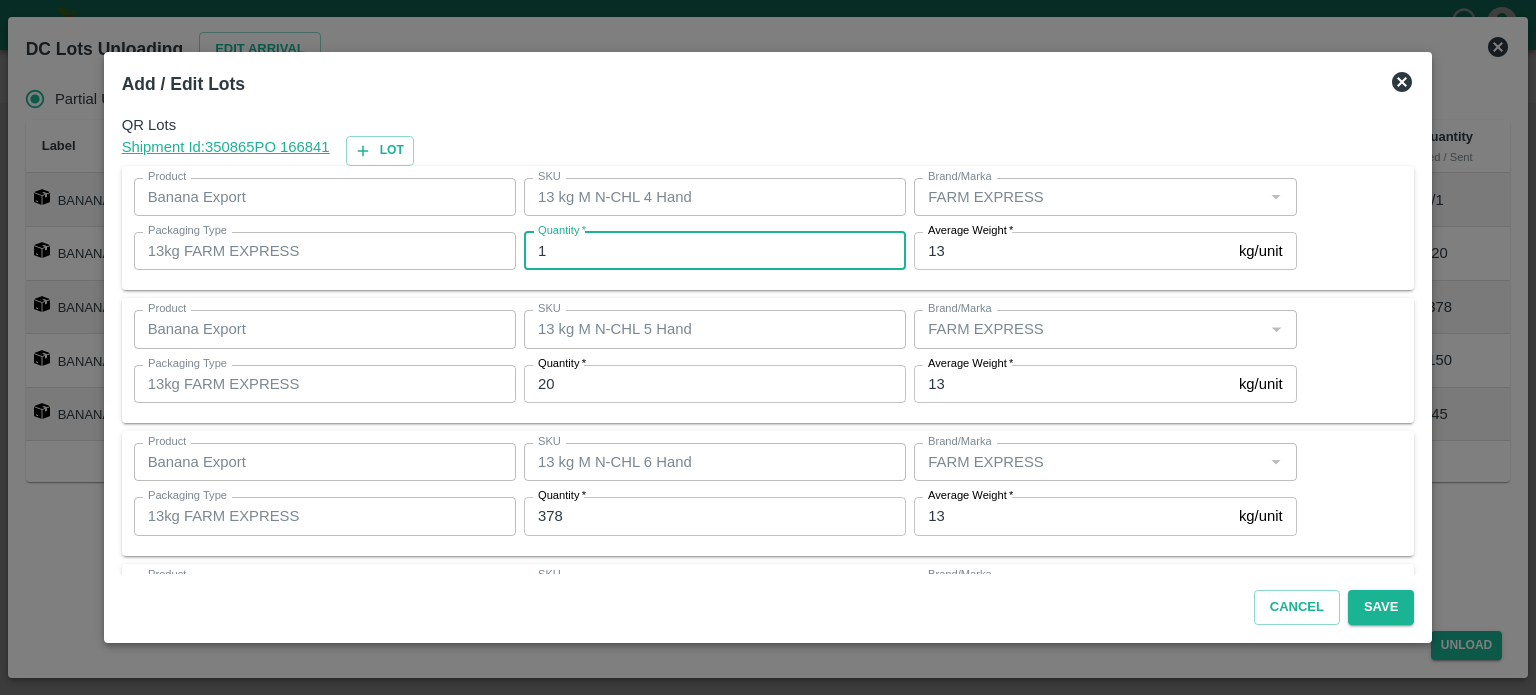 click on "1" at bounding box center (715, 251) 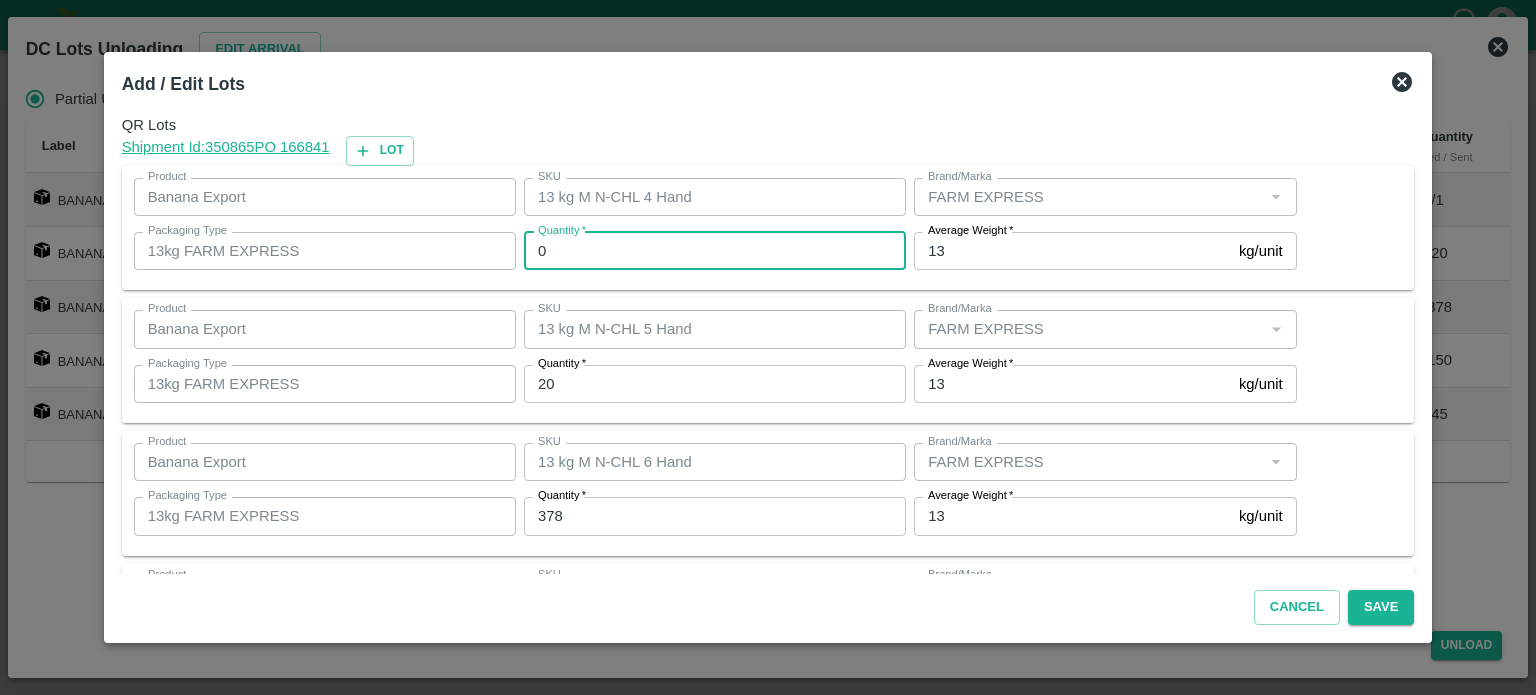 type on "0" 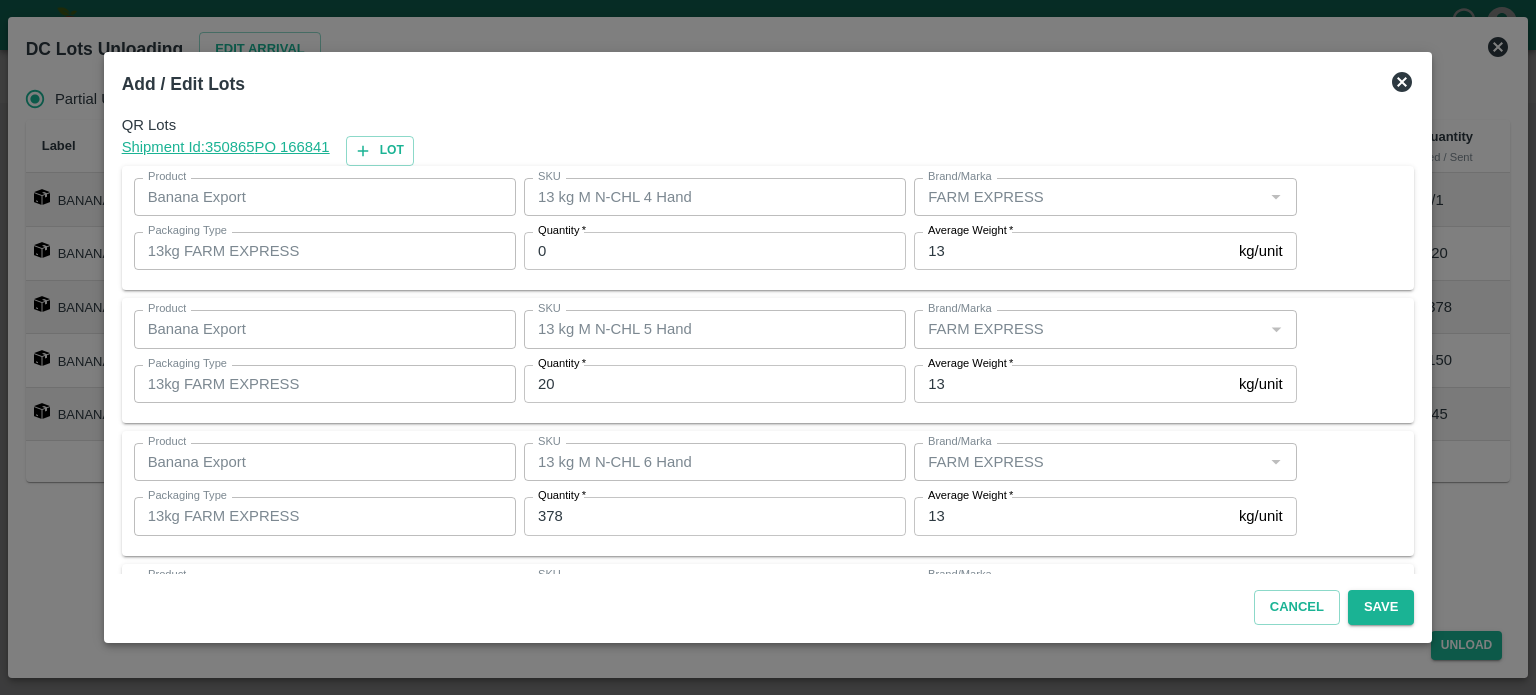 scroll, scrollTop: 262, scrollLeft: 0, axis: vertical 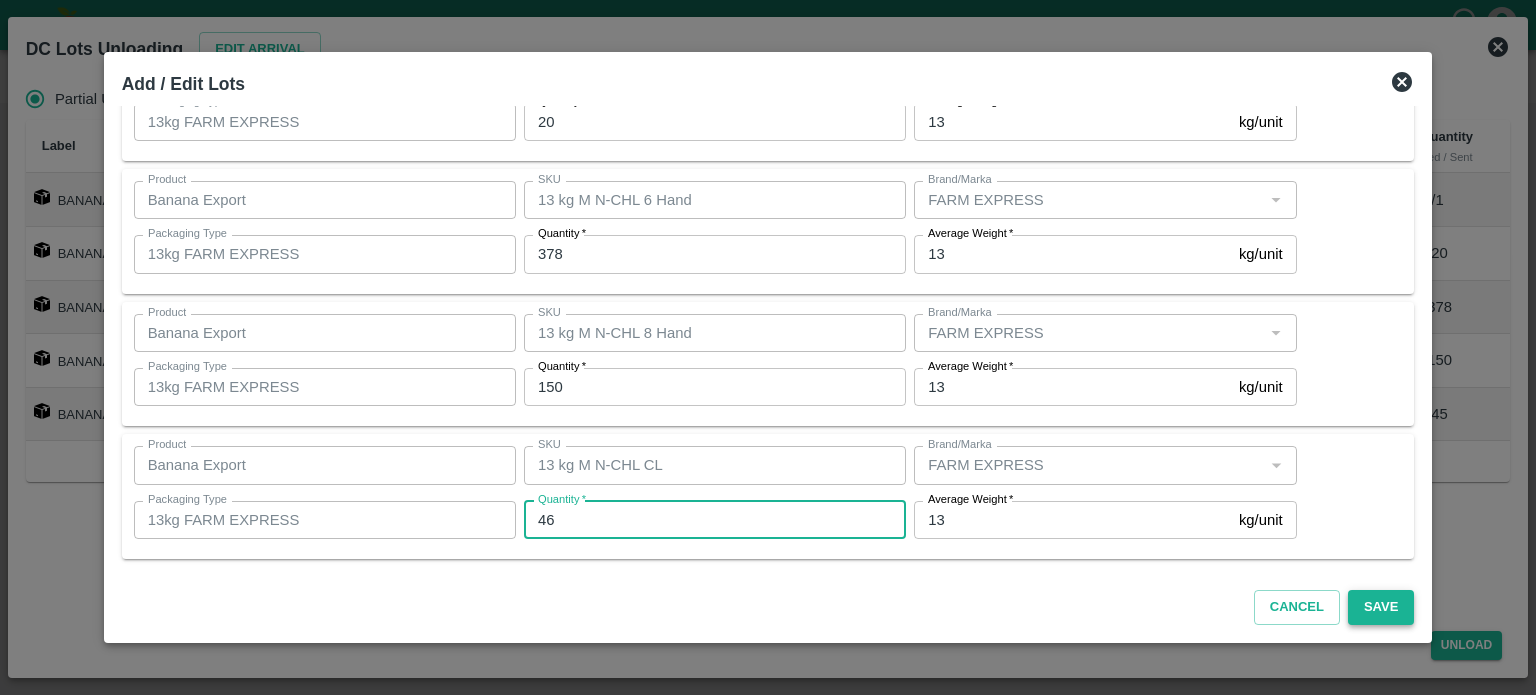 type on "46" 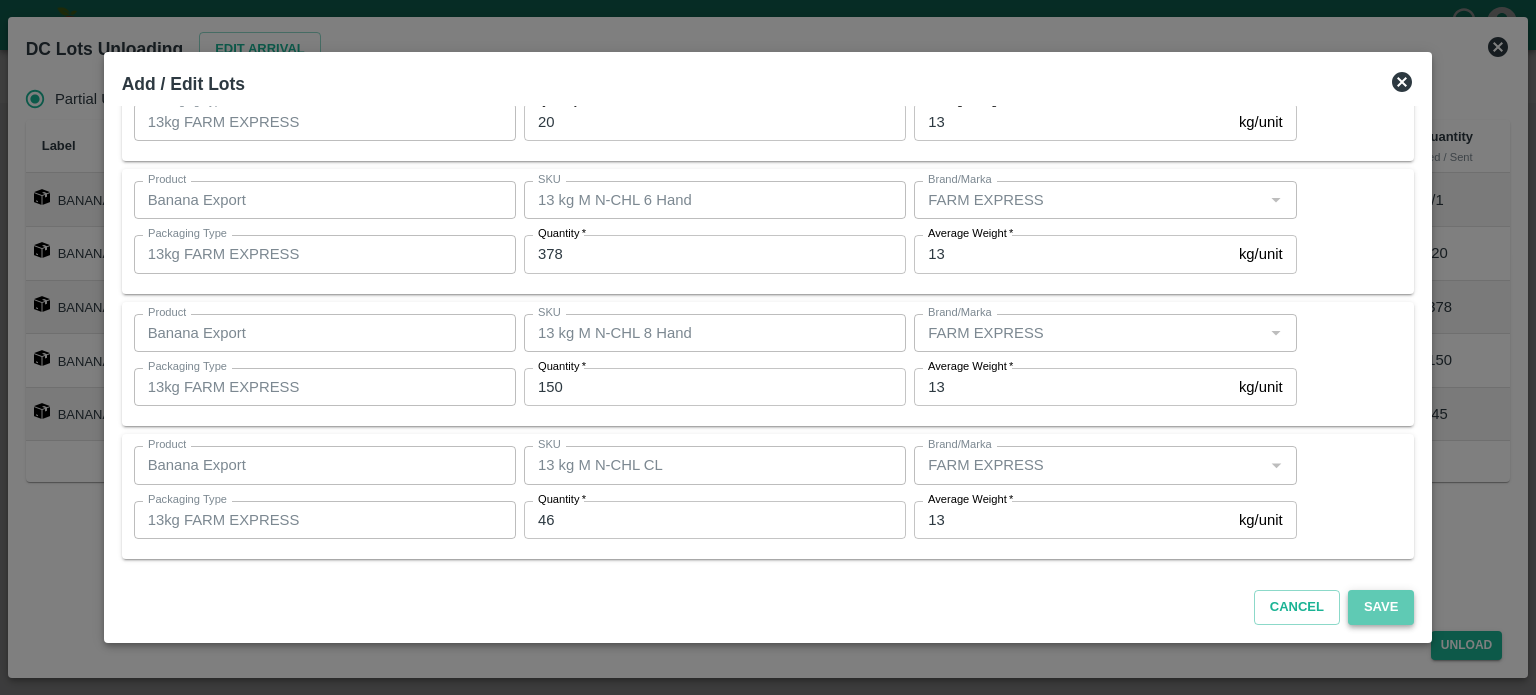 click on "Save" at bounding box center (1381, 607) 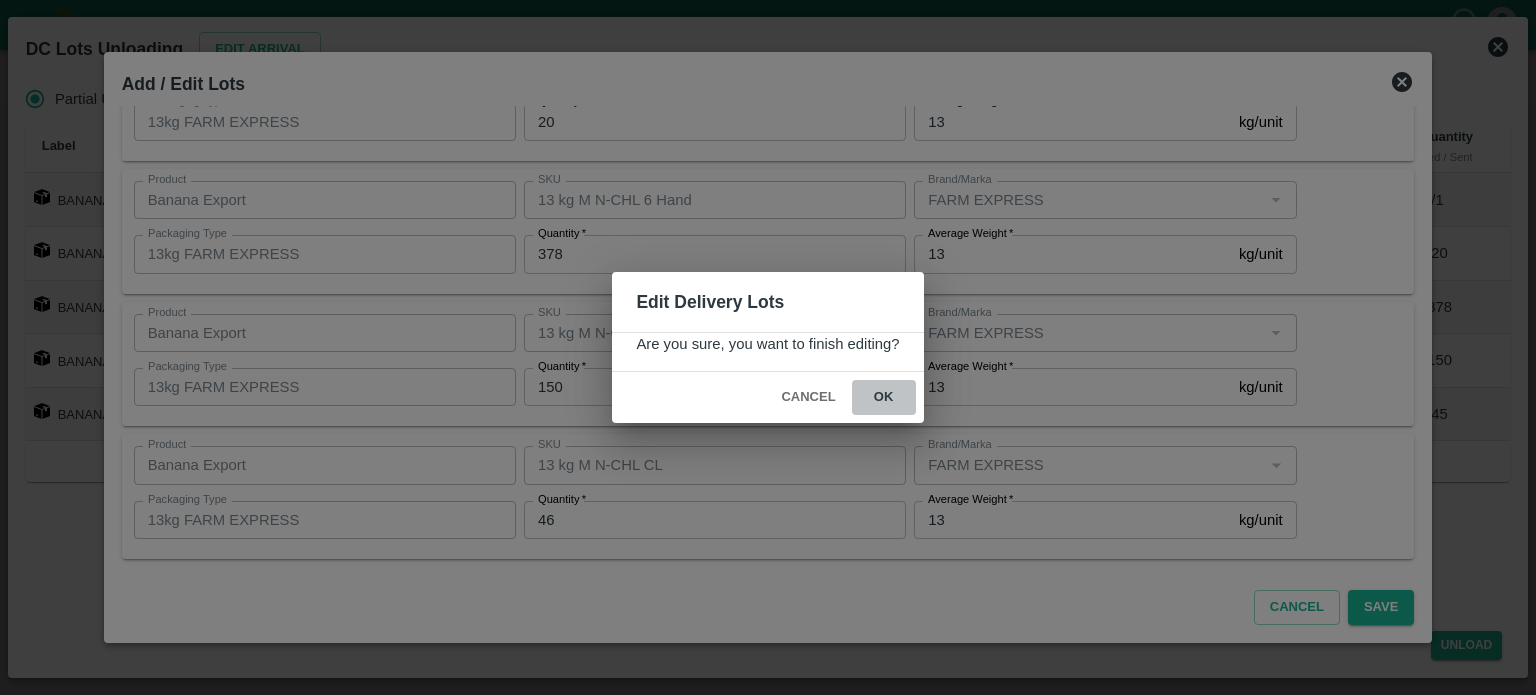 click on "ok" at bounding box center (884, 397) 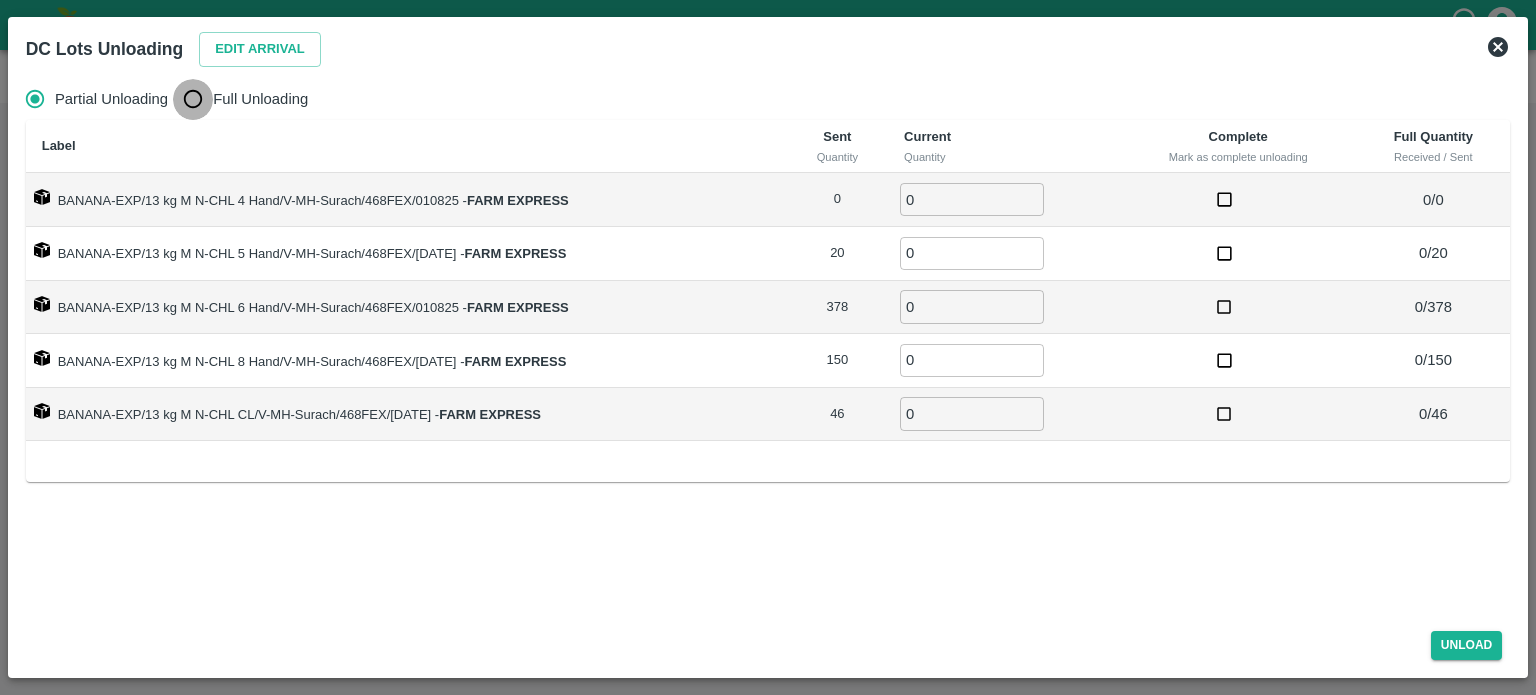 click on "Full Unloading" at bounding box center [193, 99] 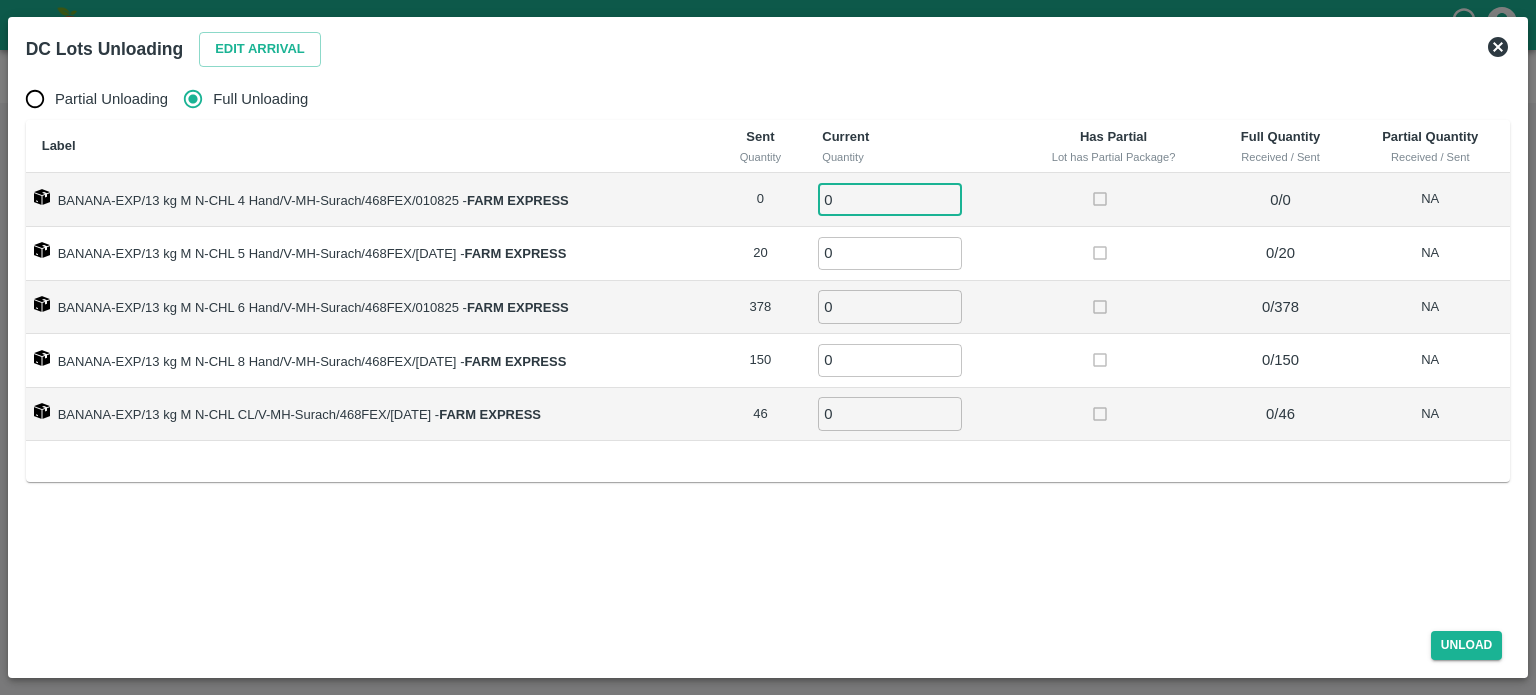 click on "0" at bounding box center (890, 199) 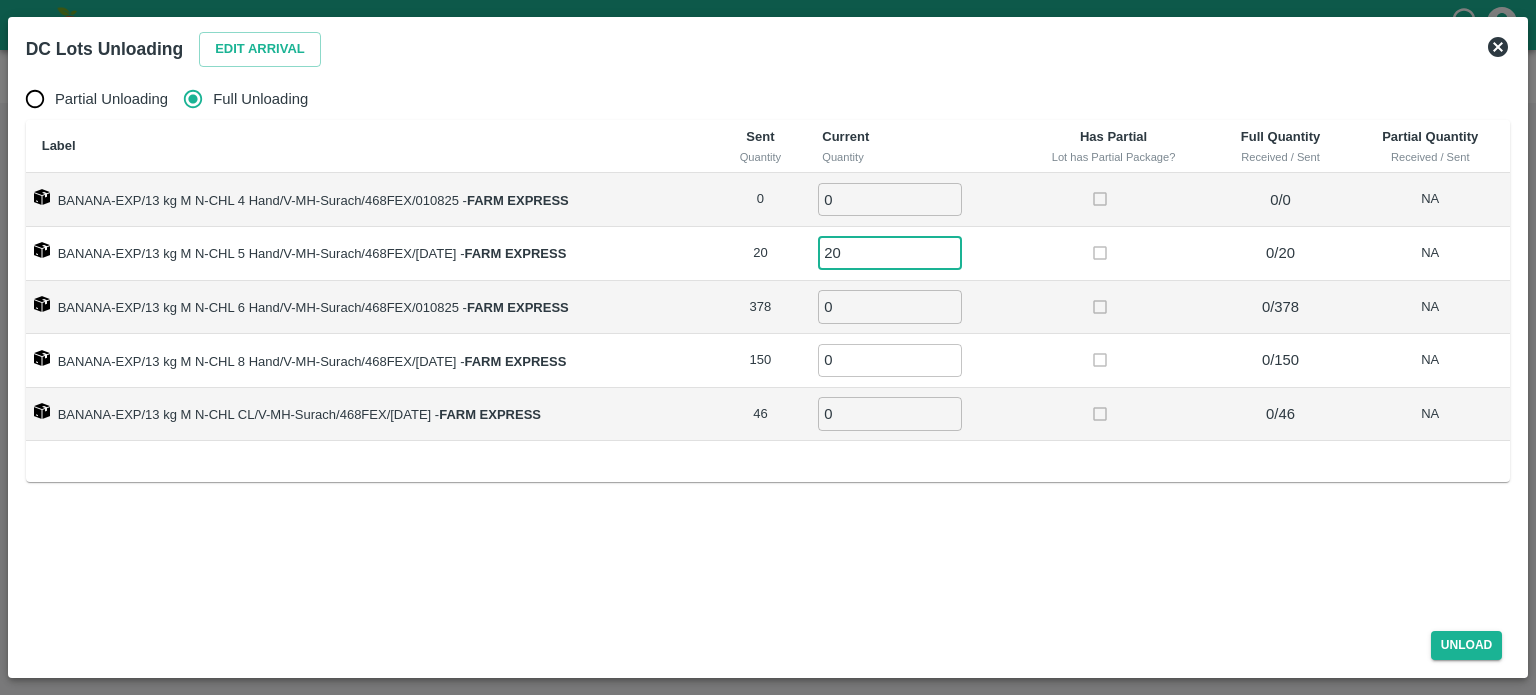 type on "20" 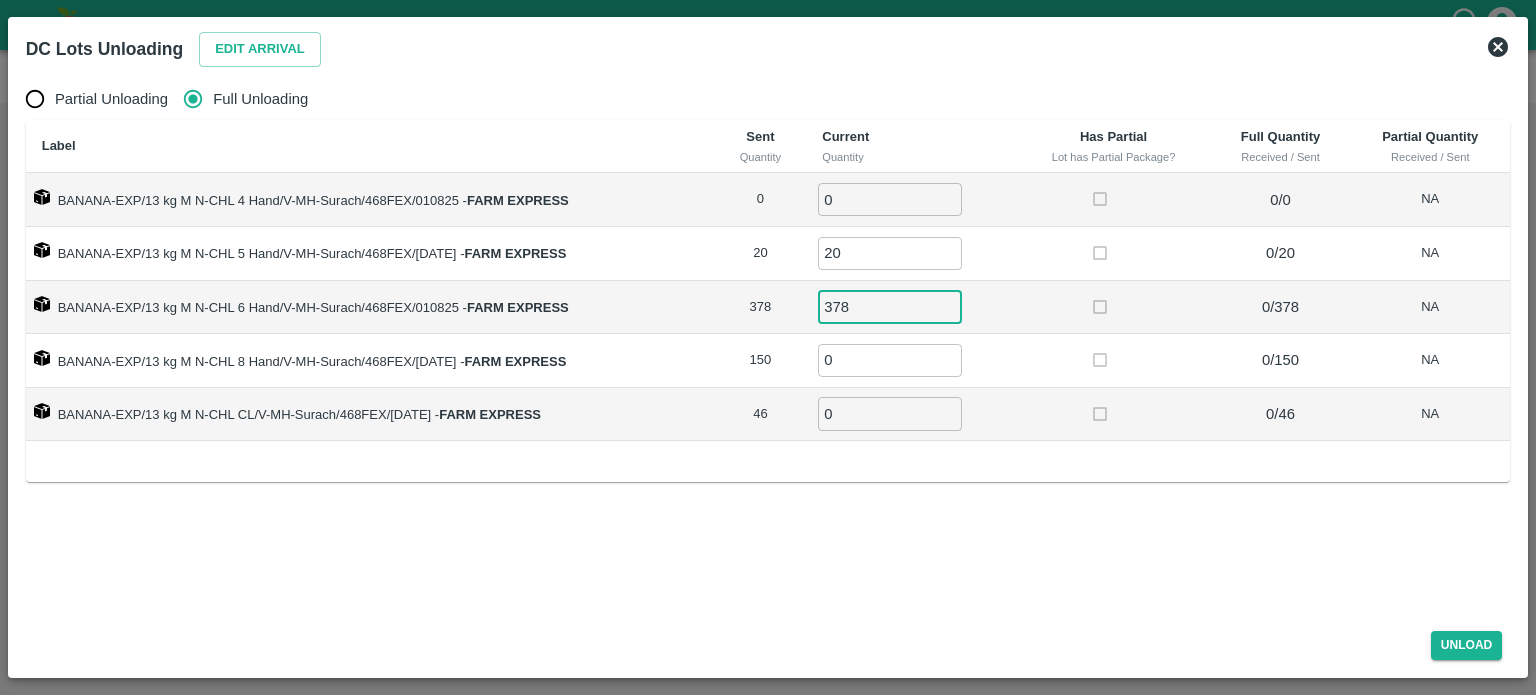 type on "378" 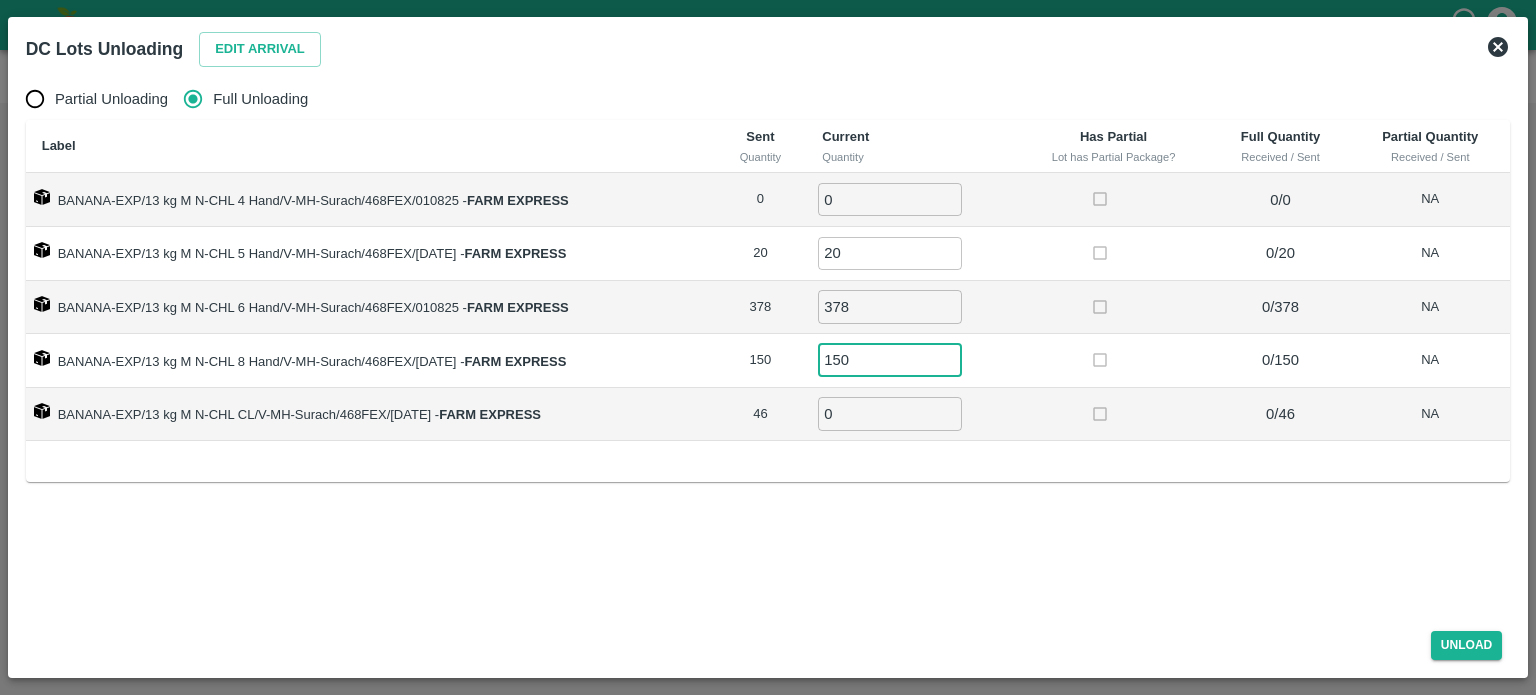type on "150" 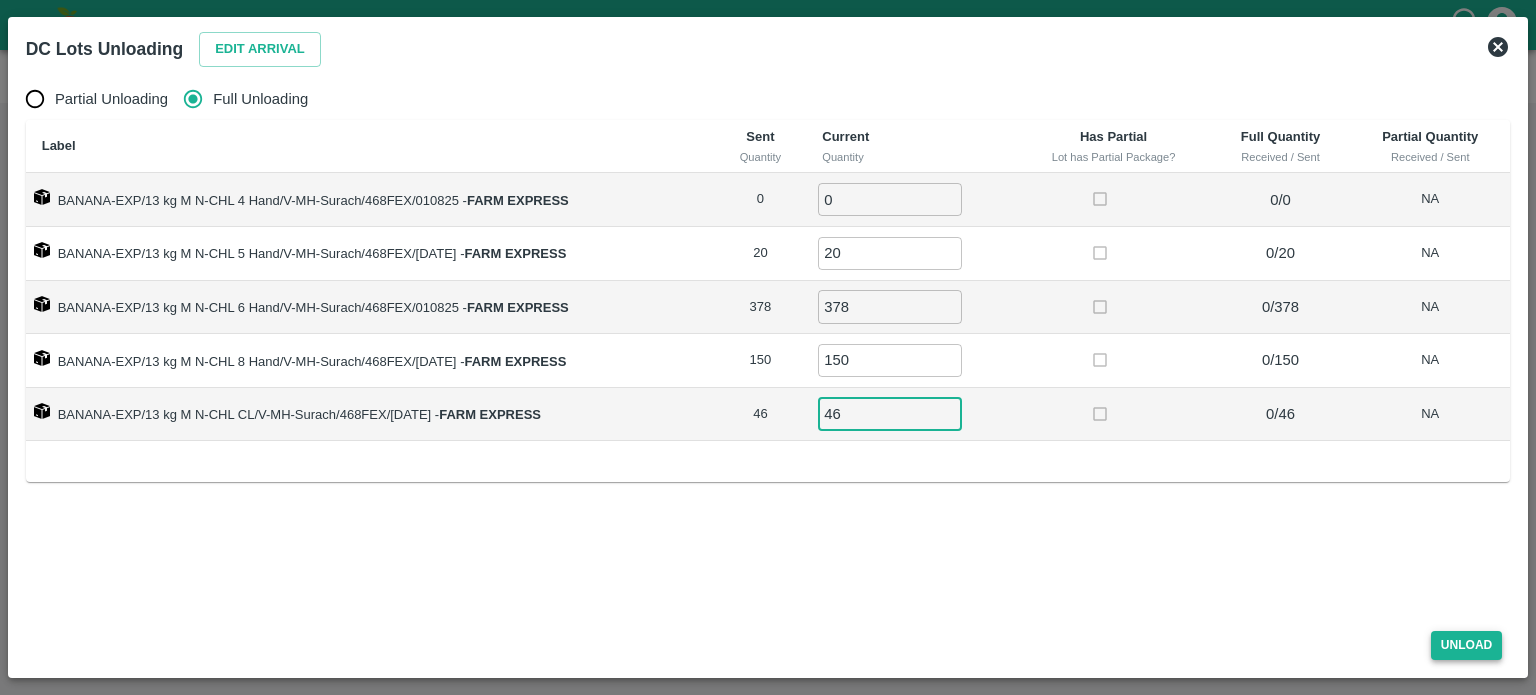 type on "46" 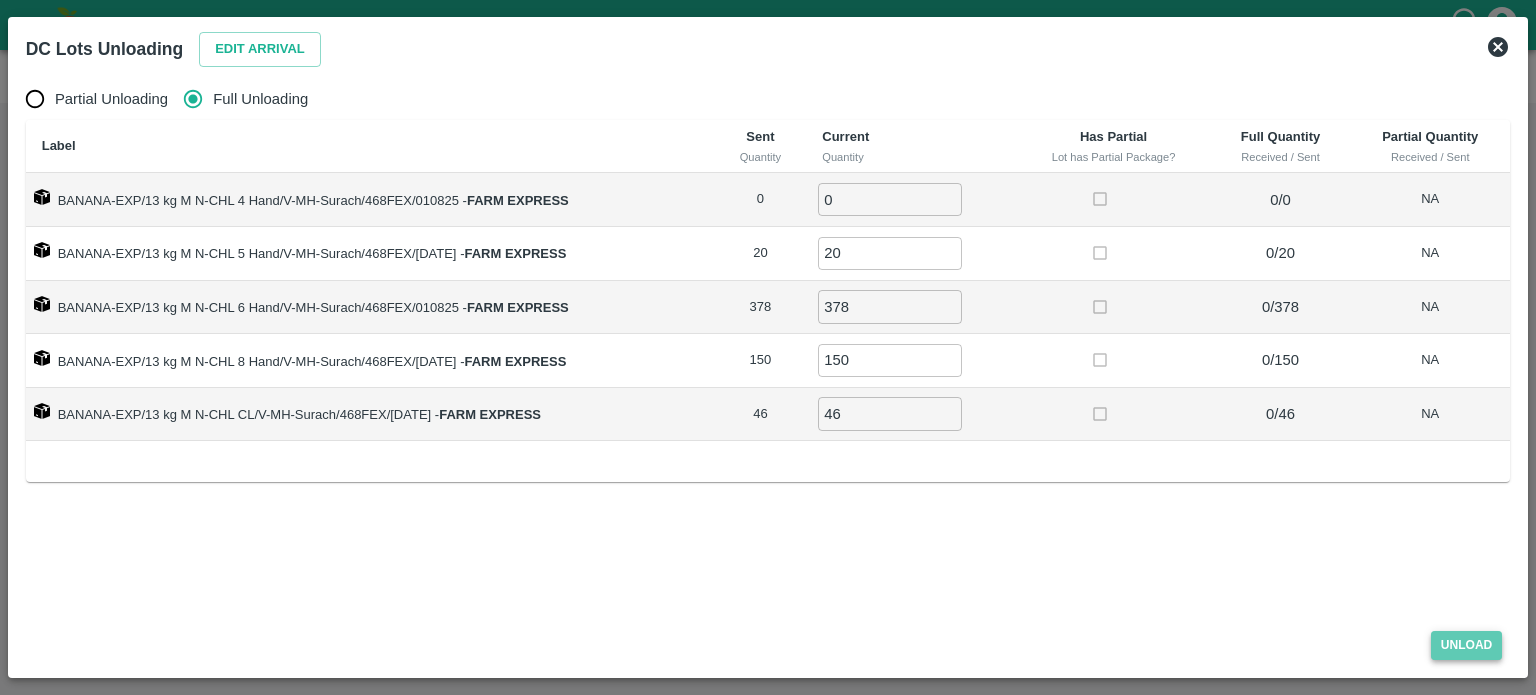 click on "Unload" at bounding box center [1467, 645] 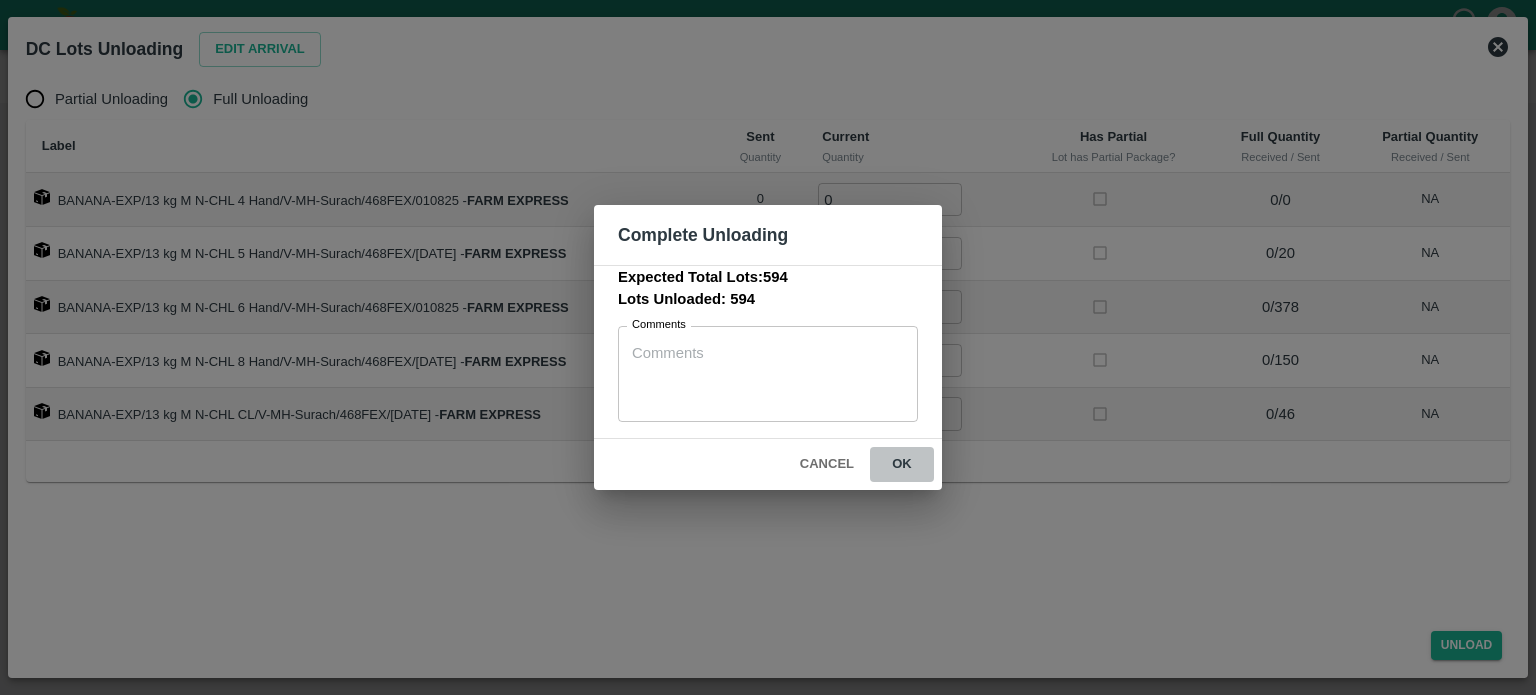 click on "ok" at bounding box center (902, 464) 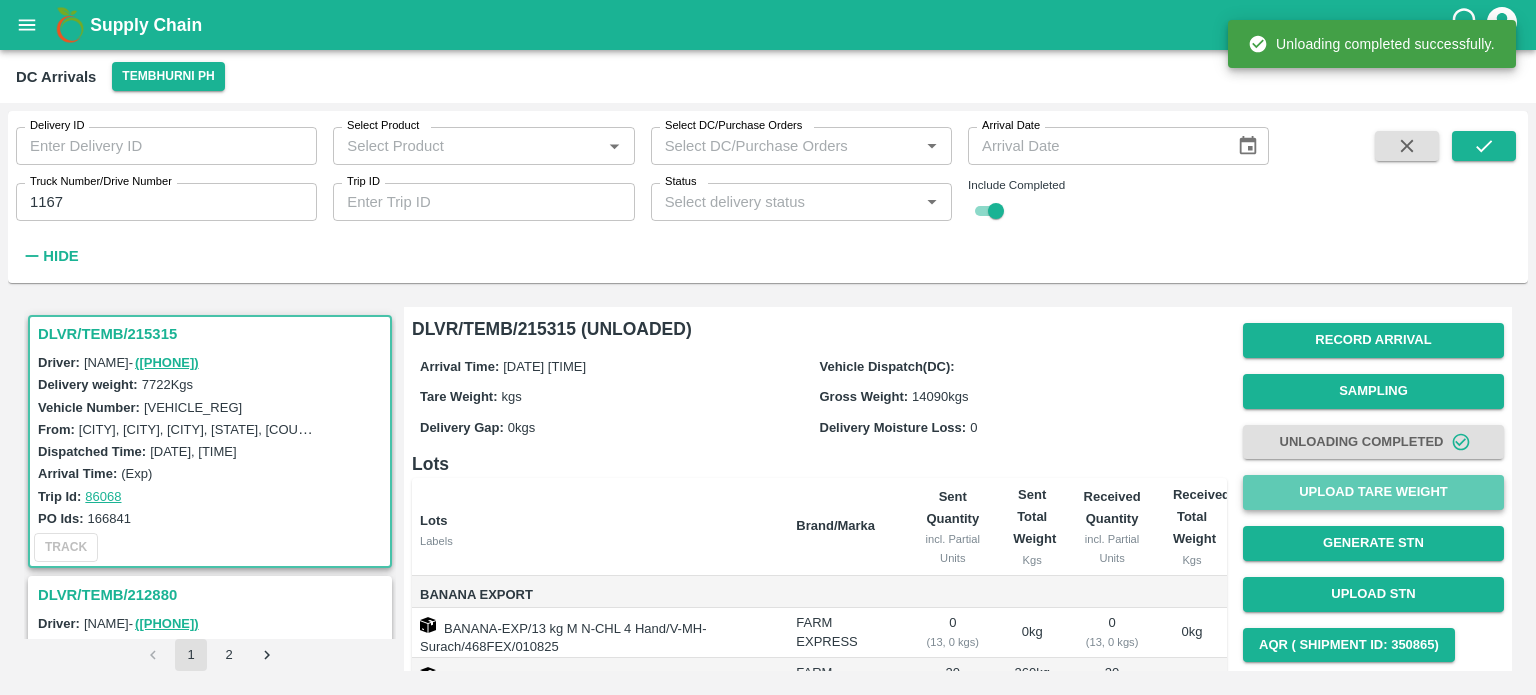 click on "Upload Tare Weight" at bounding box center (1373, 492) 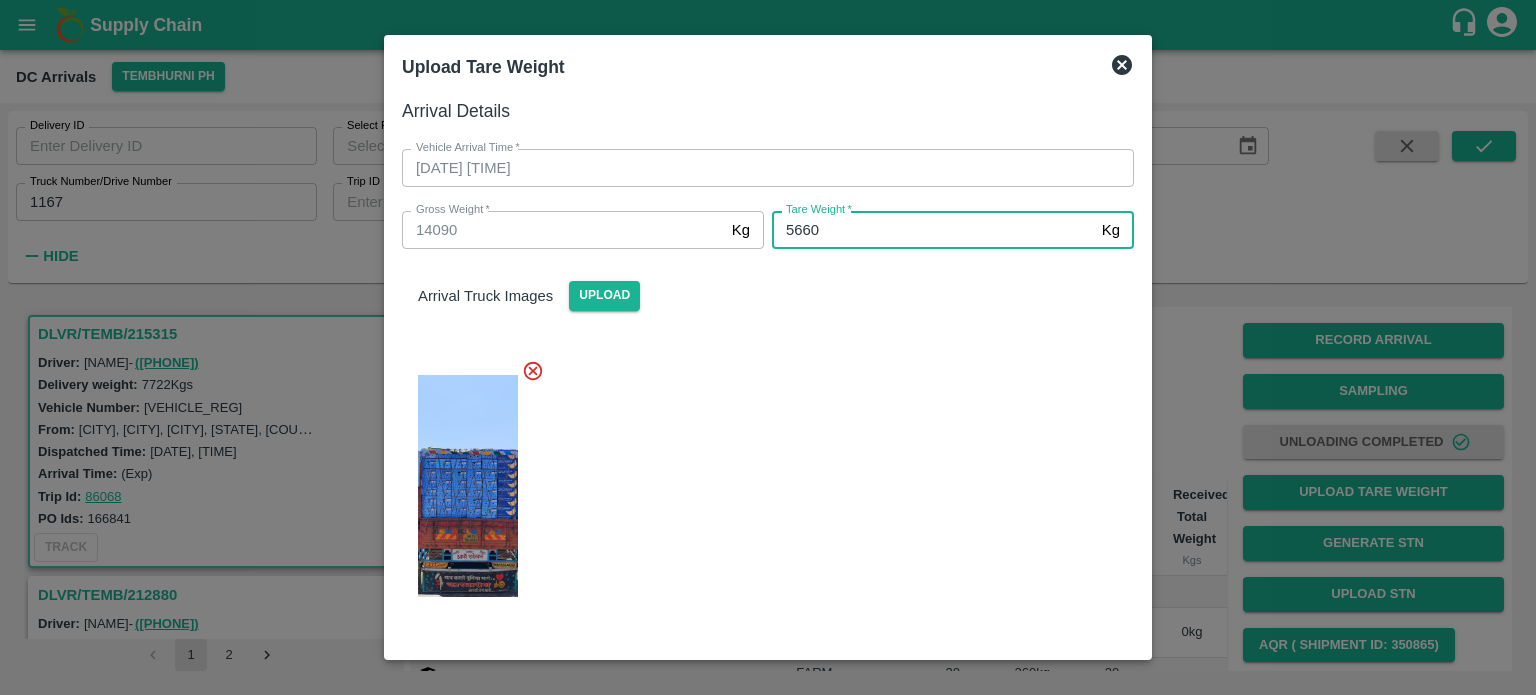 type on "5660" 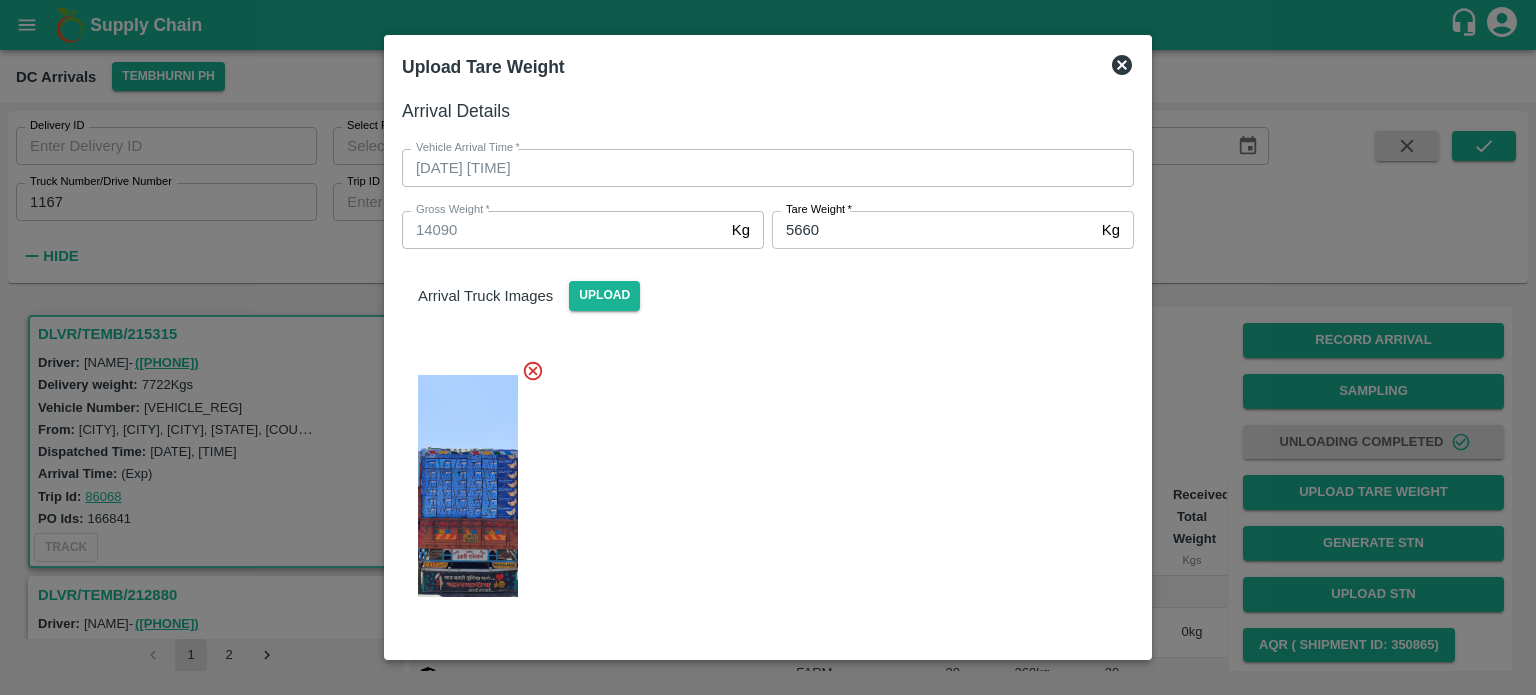 click at bounding box center (760, 480) 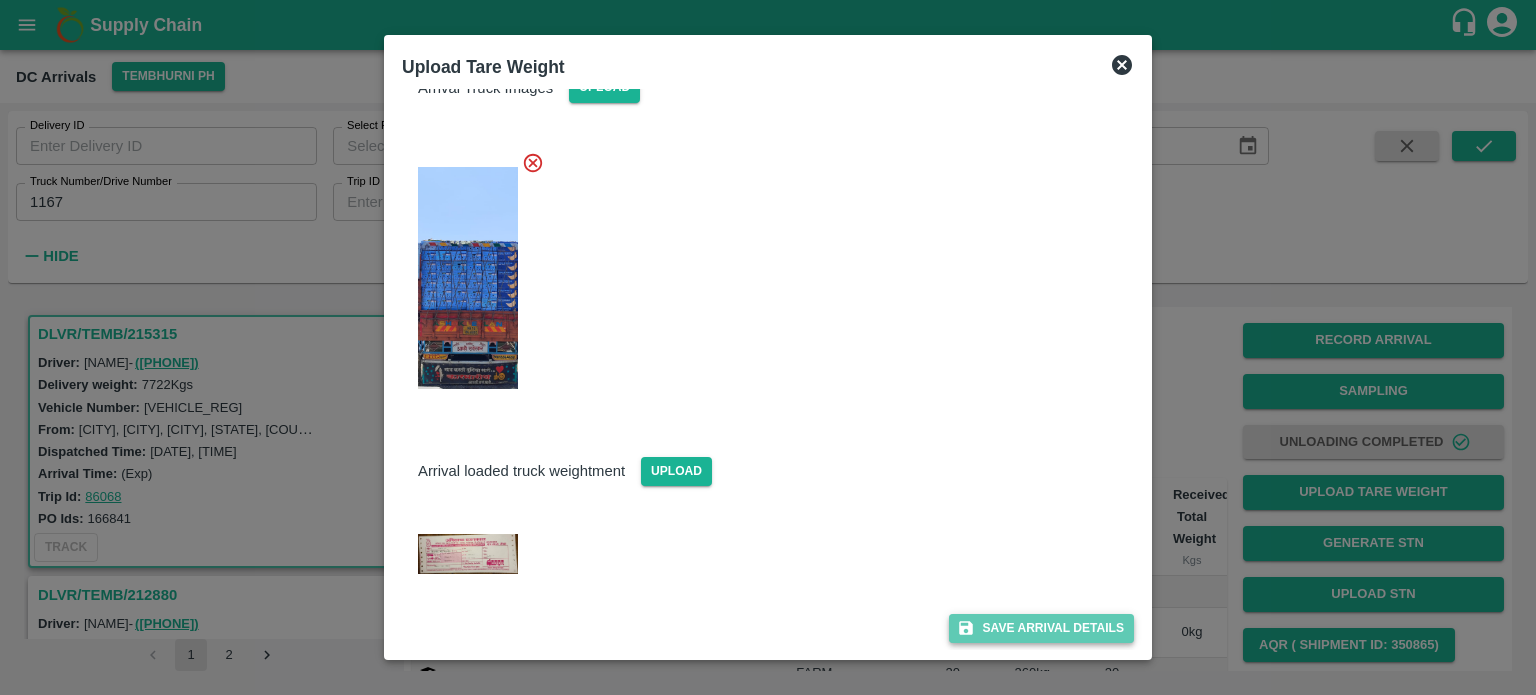 click on "Save Arrival Details" at bounding box center [1041, 628] 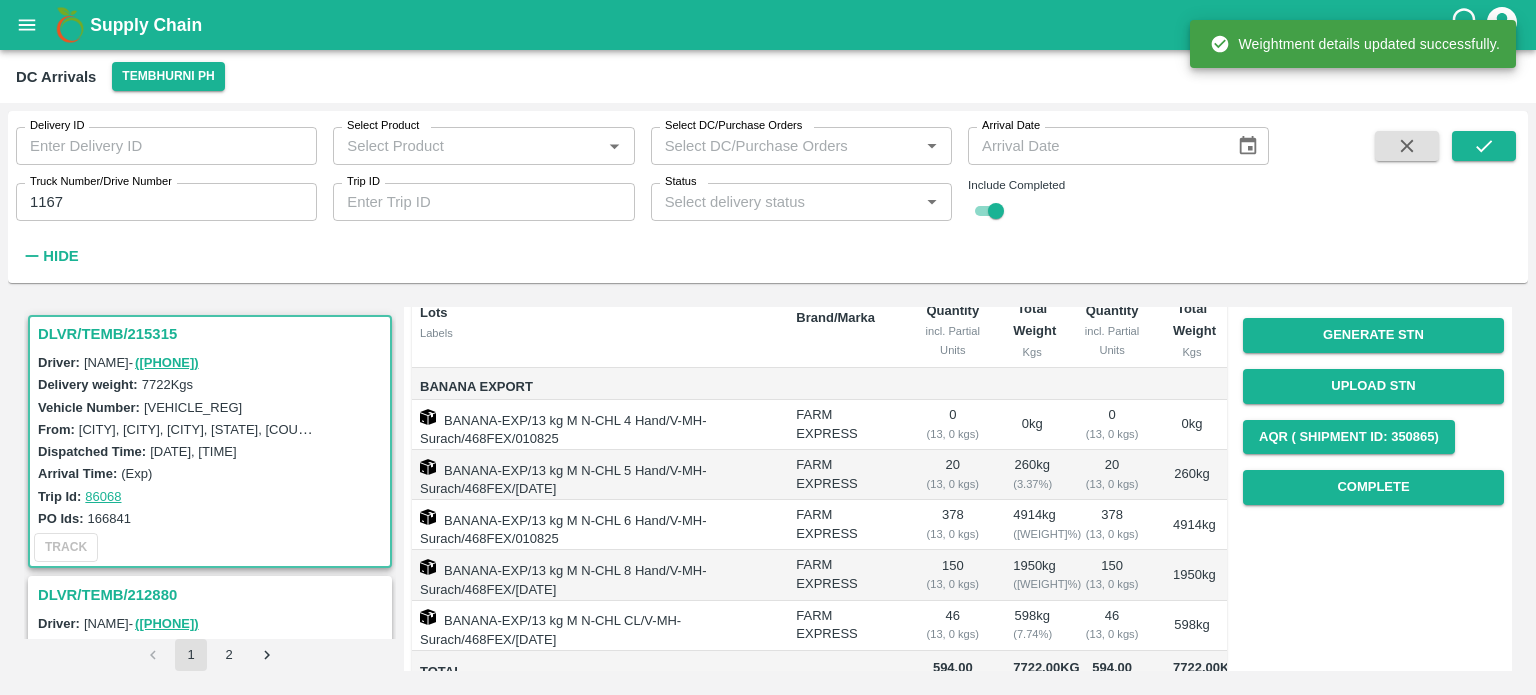 scroll, scrollTop: 210, scrollLeft: 0, axis: vertical 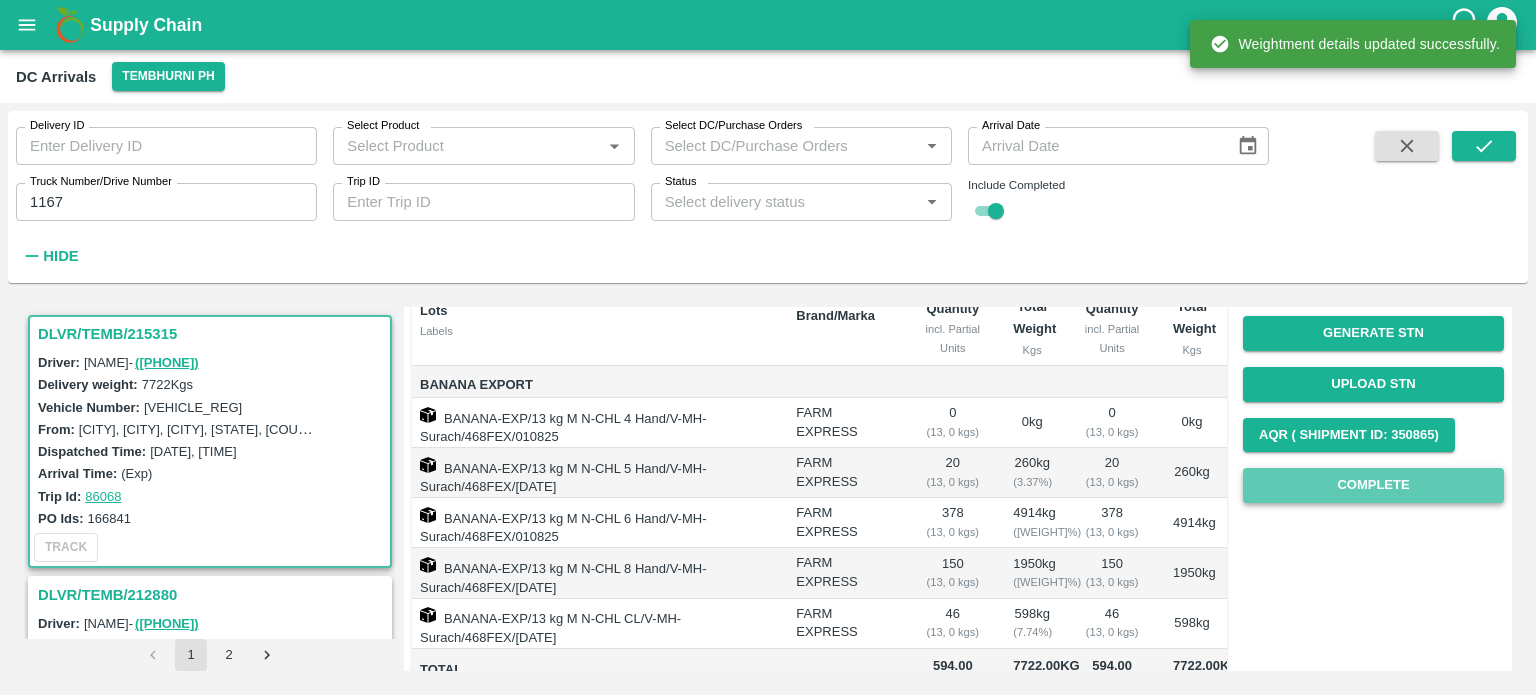 click on "Complete" at bounding box center (1373, 485) 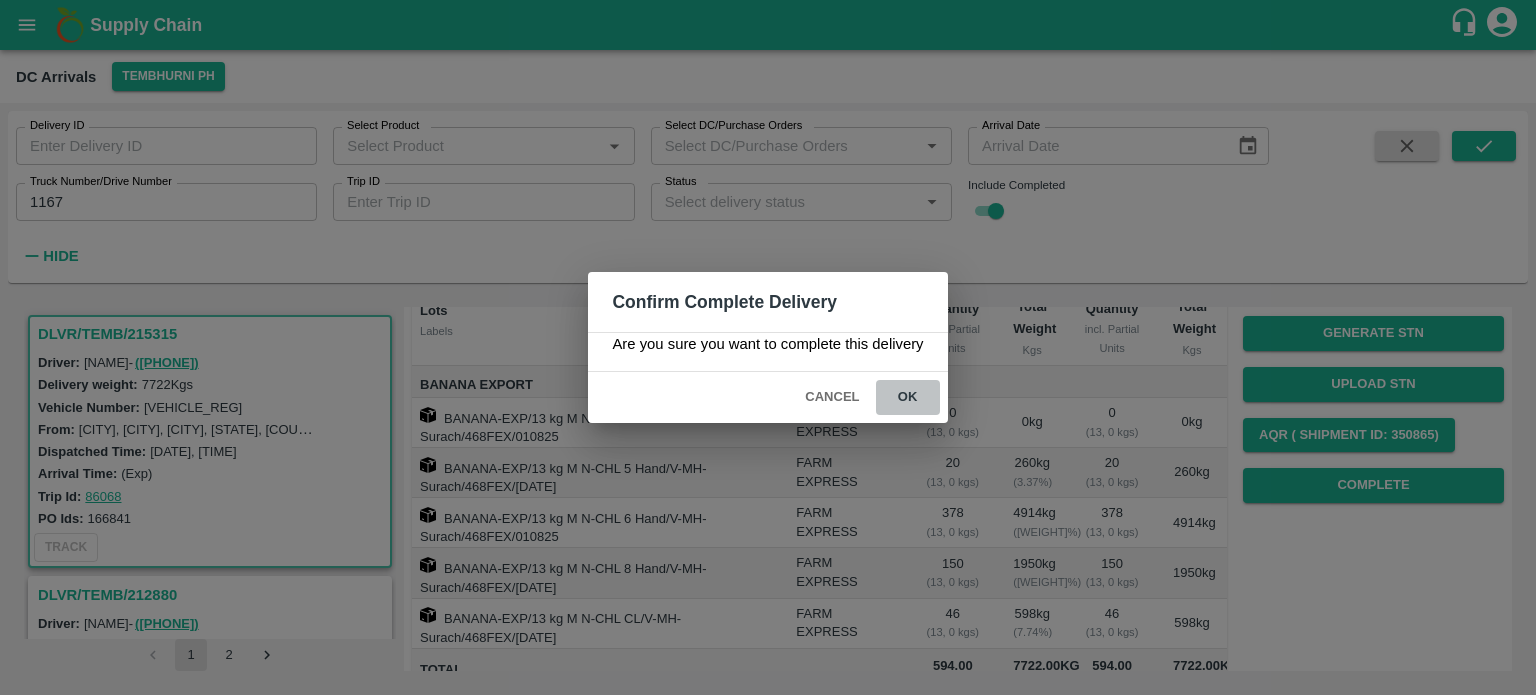 click on "ok" at bounding box center [908, 397] 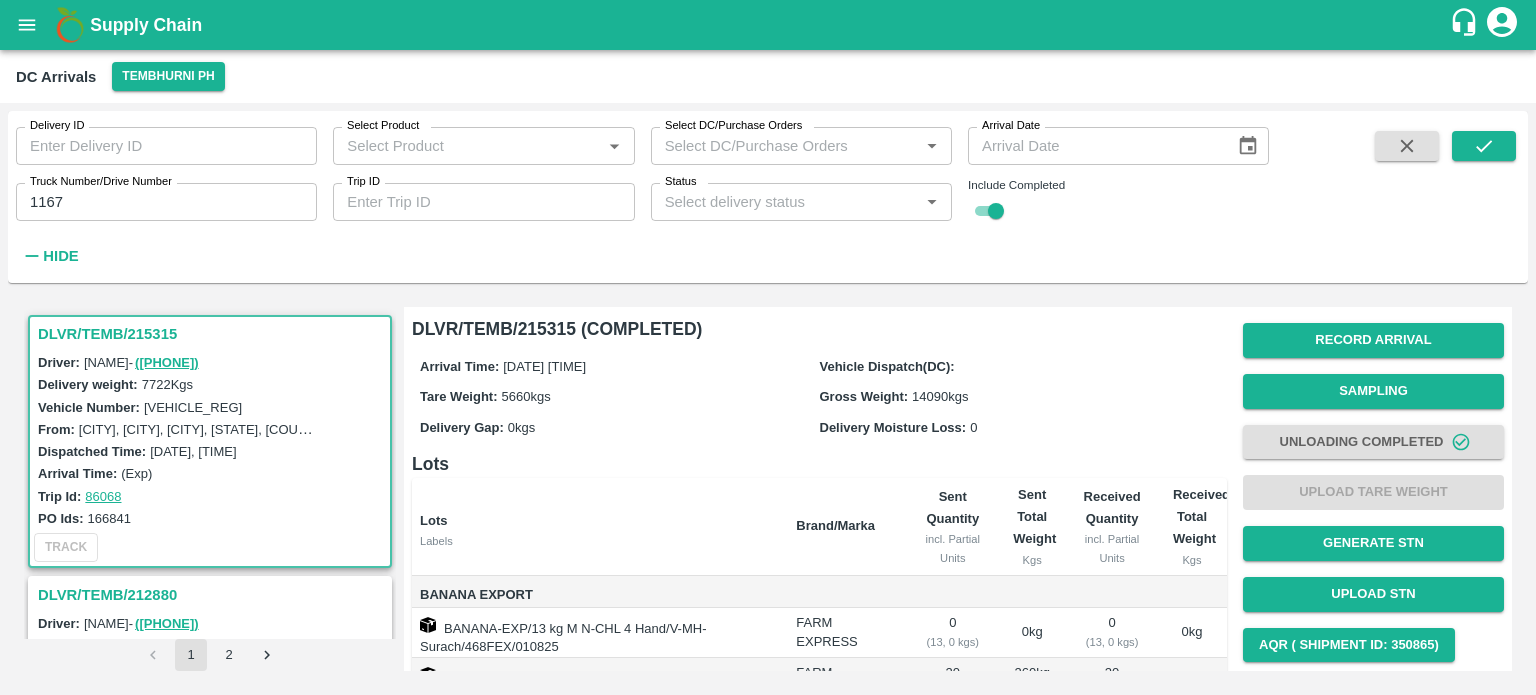 click on "1167" at bounding box center [166, 202] 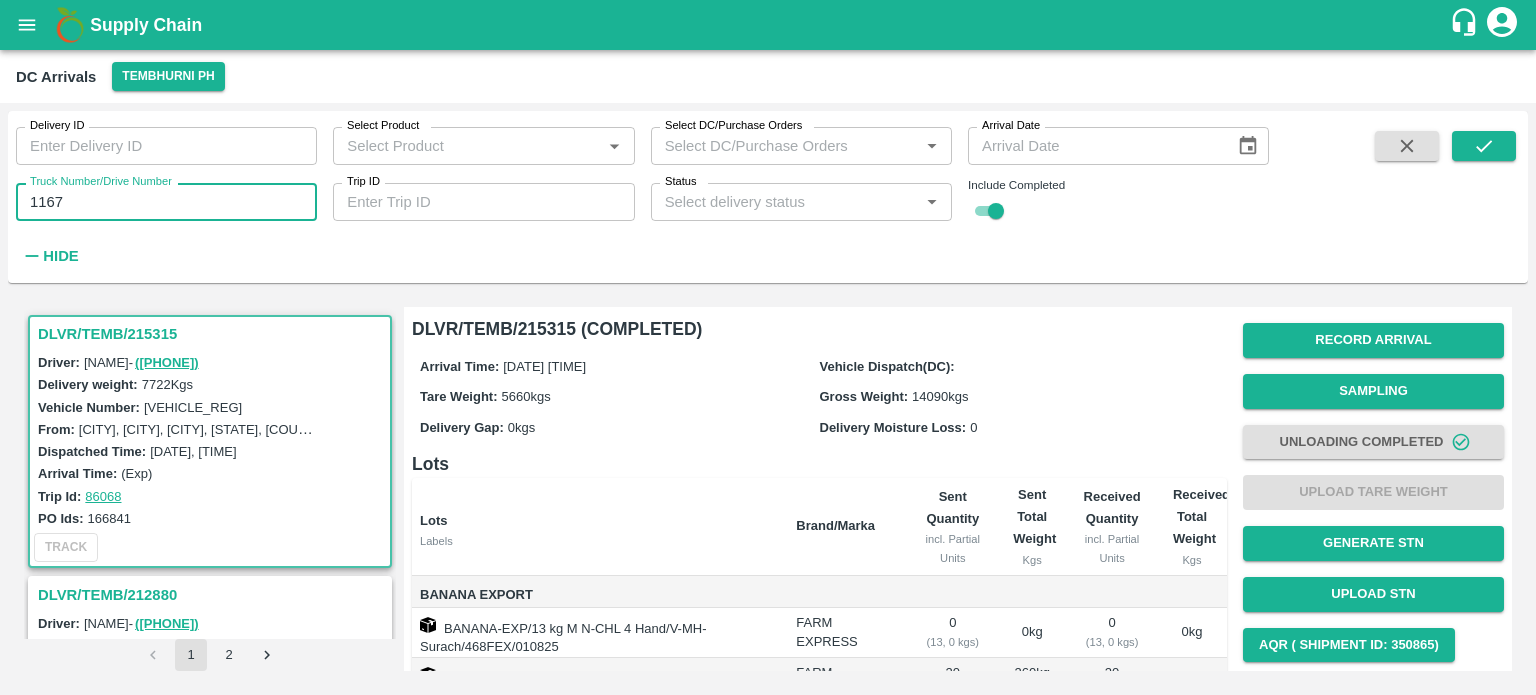 click on "1167" at bounding box center [166, 202] 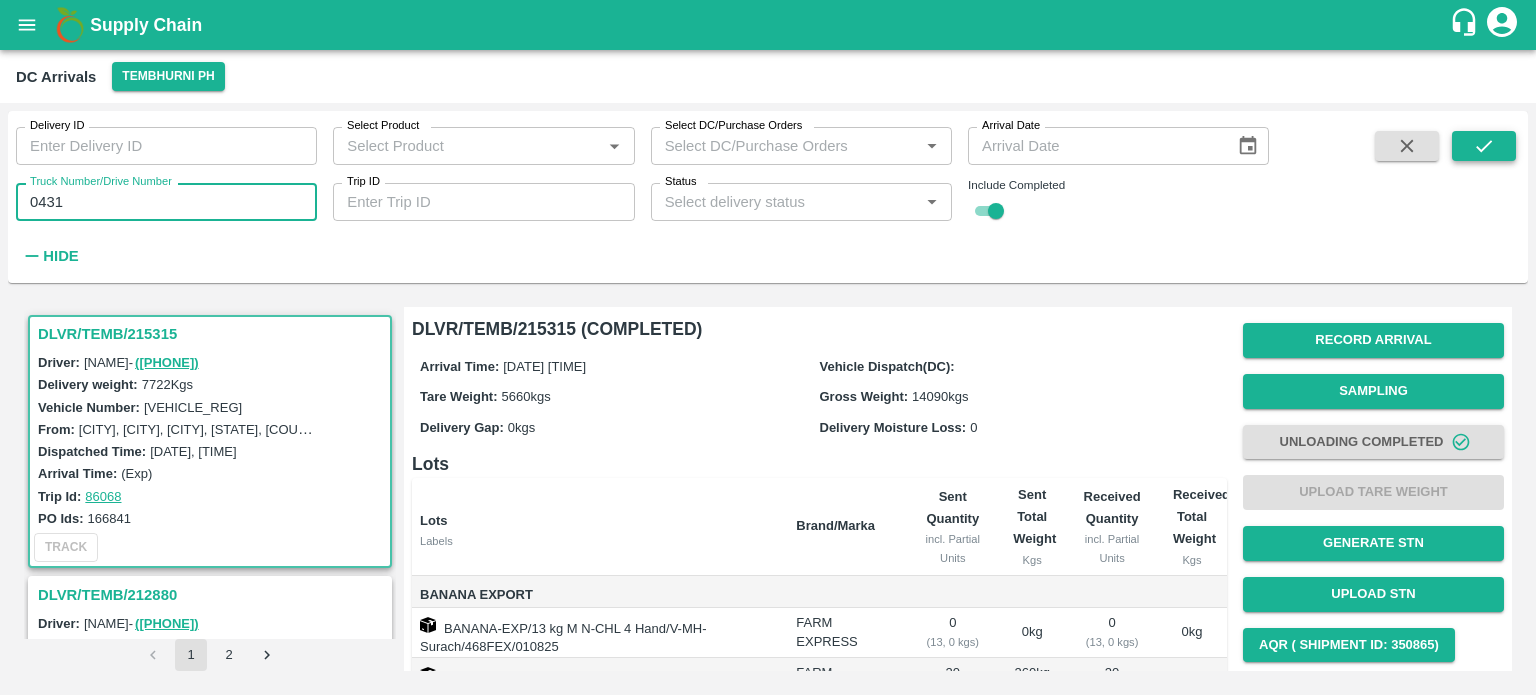 type on "0431" 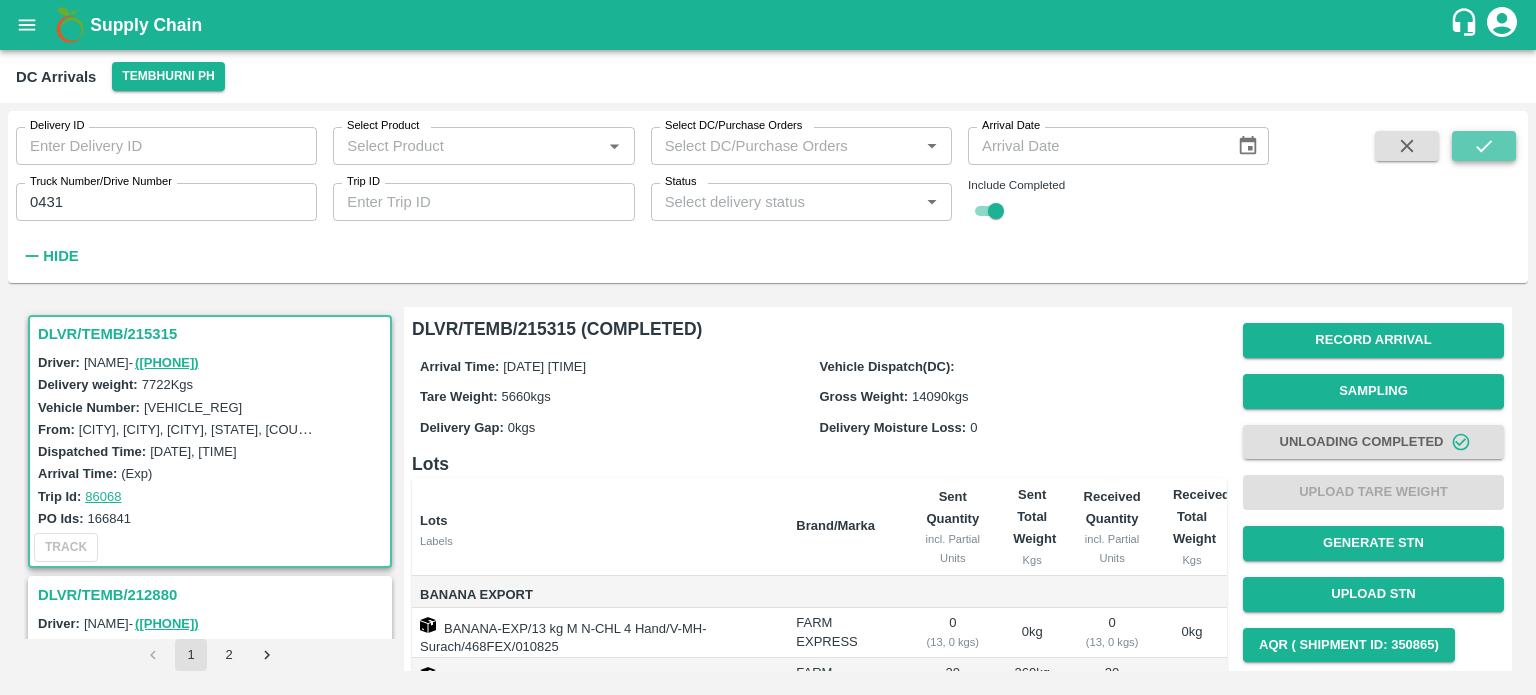 click at bounding box center (1484, 146) 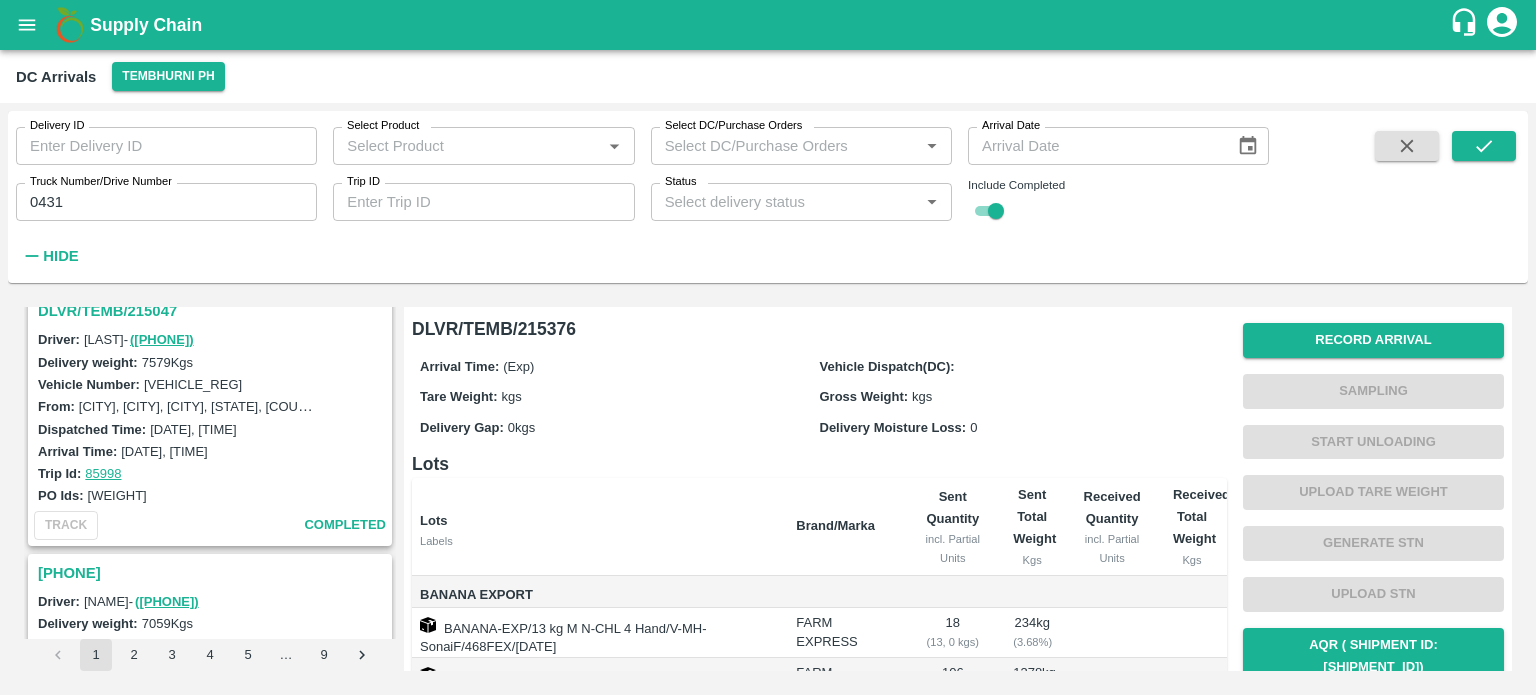scroll, scrollTop: 0, scrollLeft: 0, axis: both 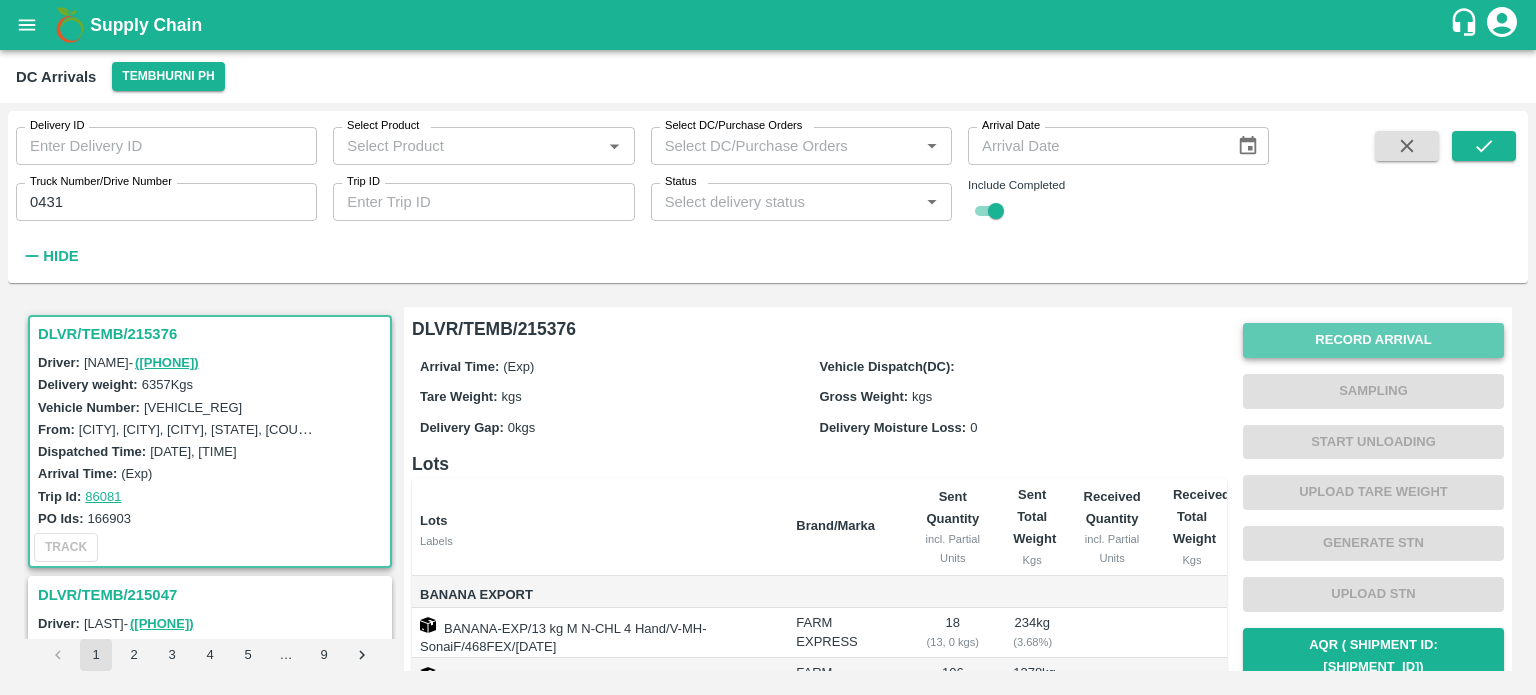click on "Record Arrival" at bounding box center (1373, 340) 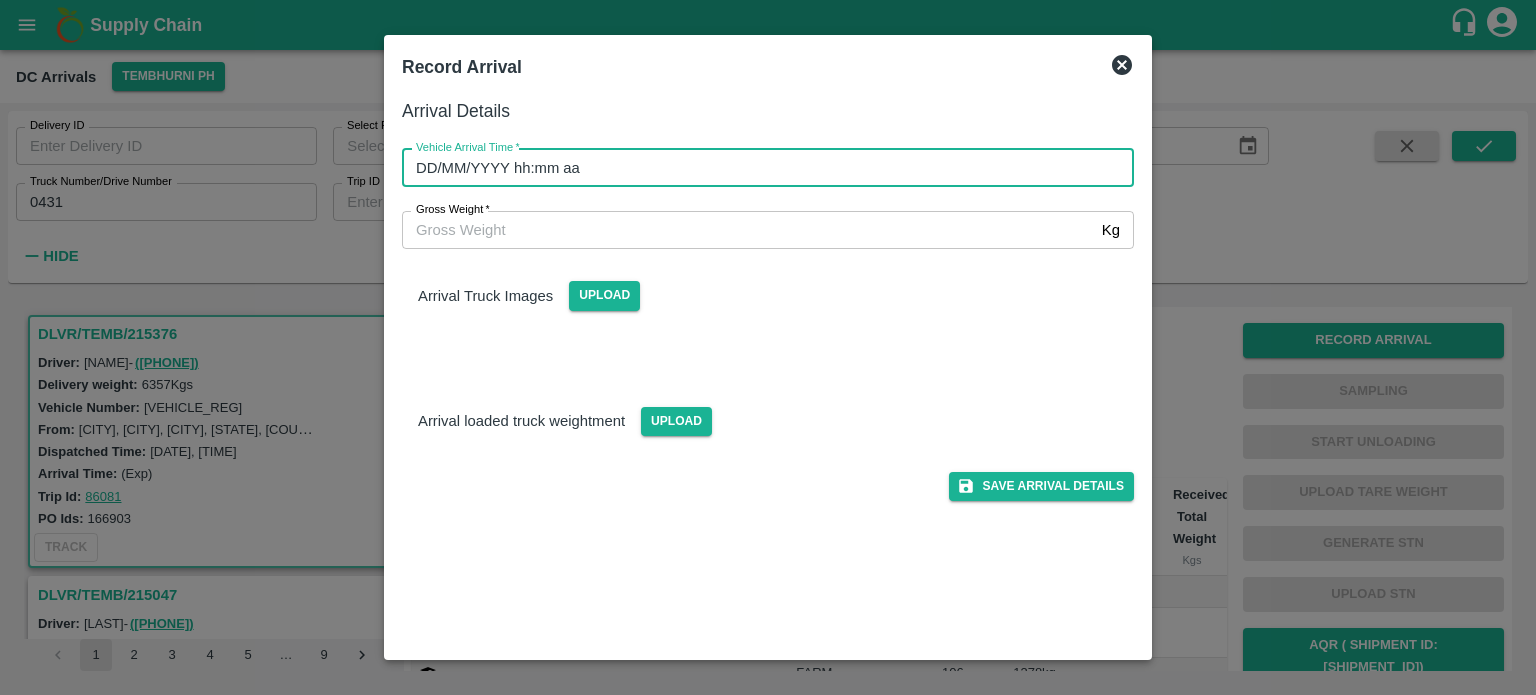 type on "DD/MM/YYYY hh:mm aa" 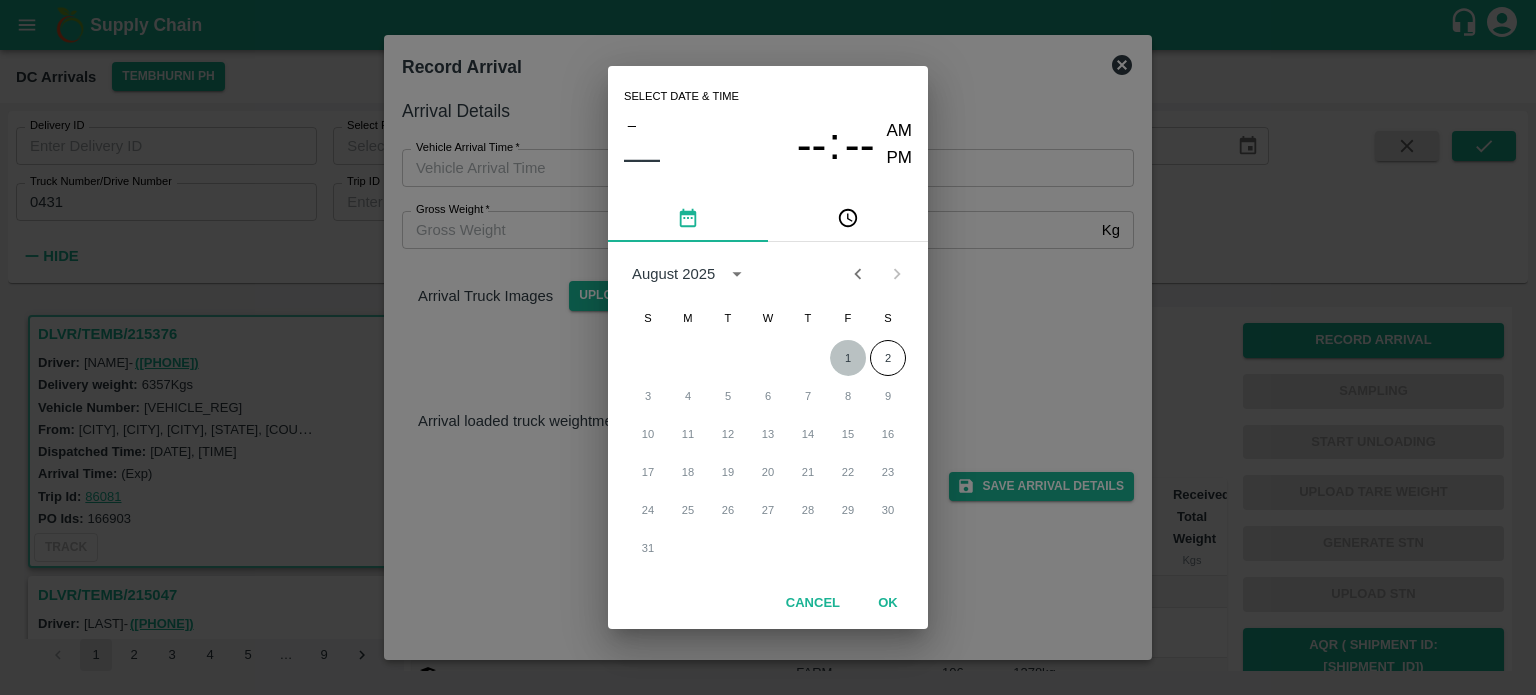 click on "1" at bounding box center [848, 358] 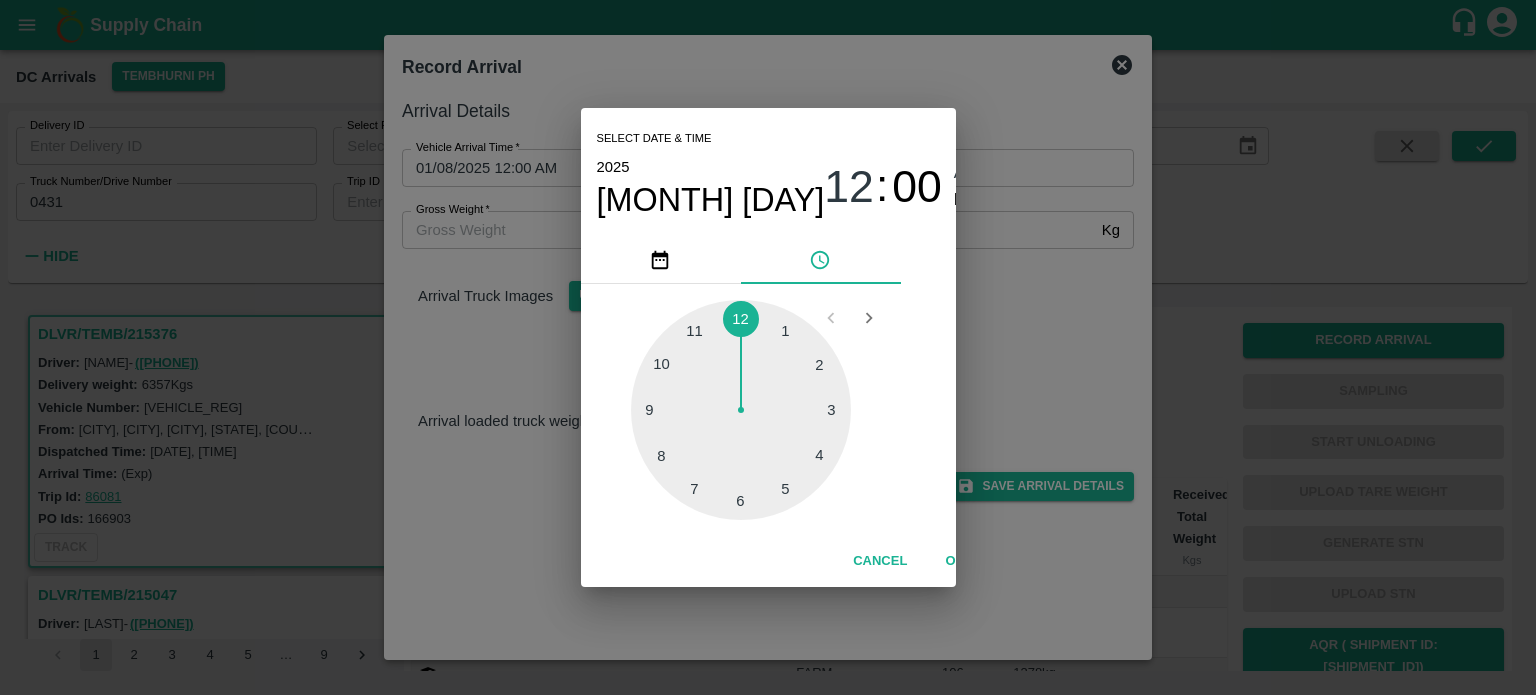 click at bounding box center [741, 410] 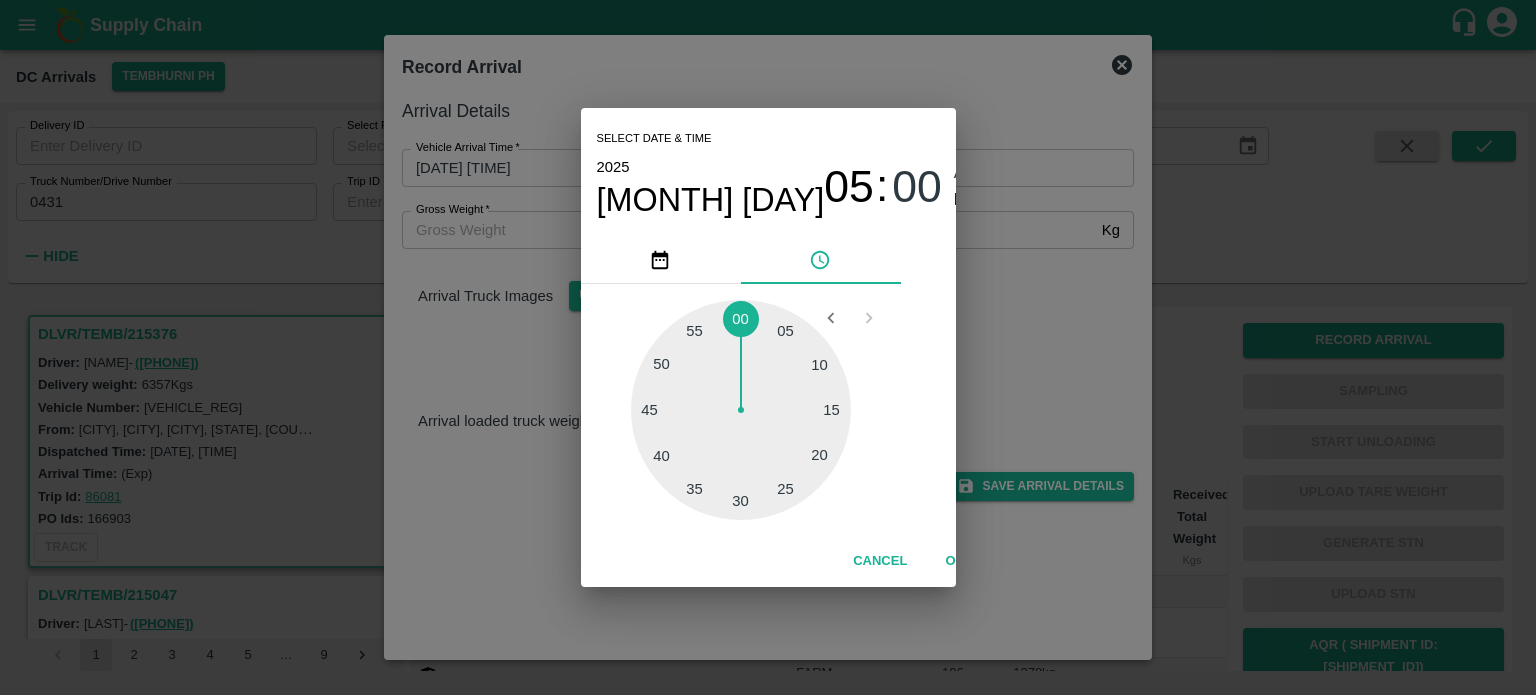 click at bounding box center [741, 410] 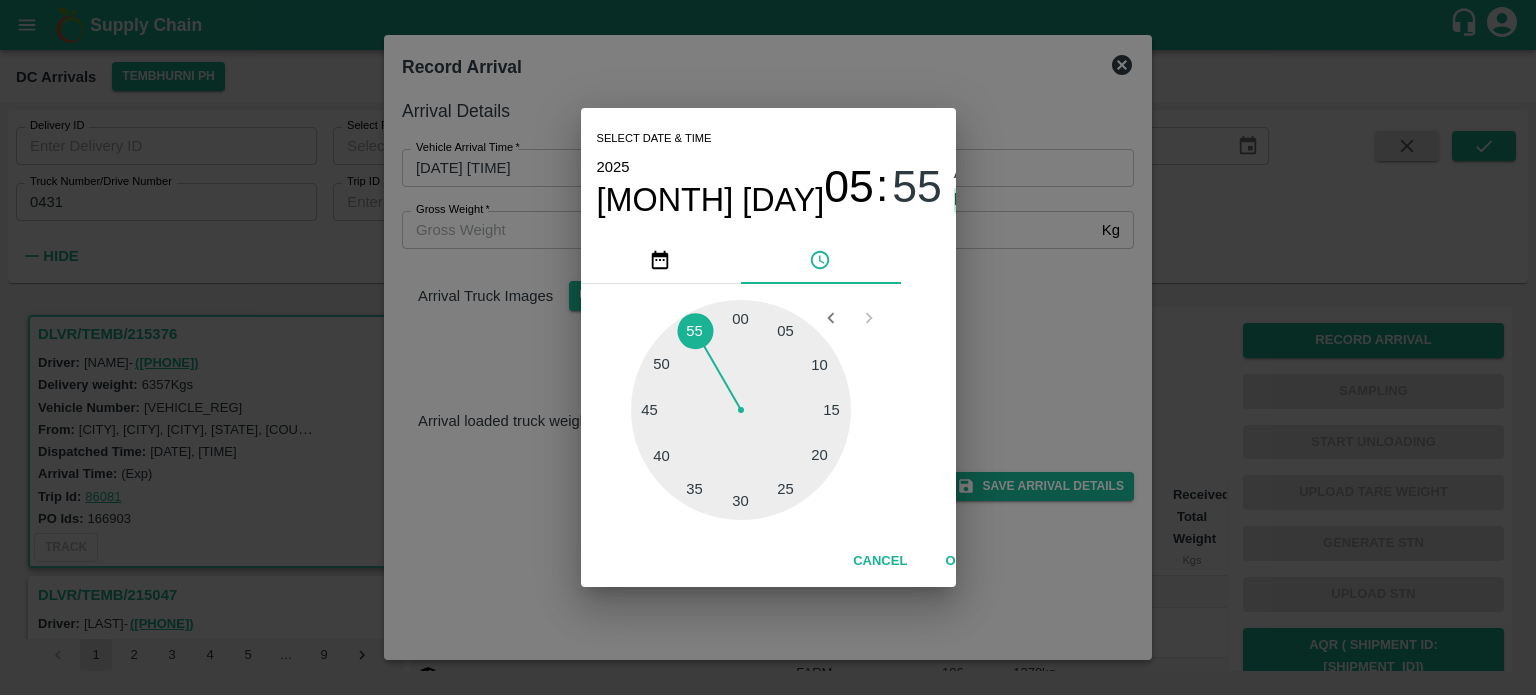 click on "PM" at bounding box center [967, 200] 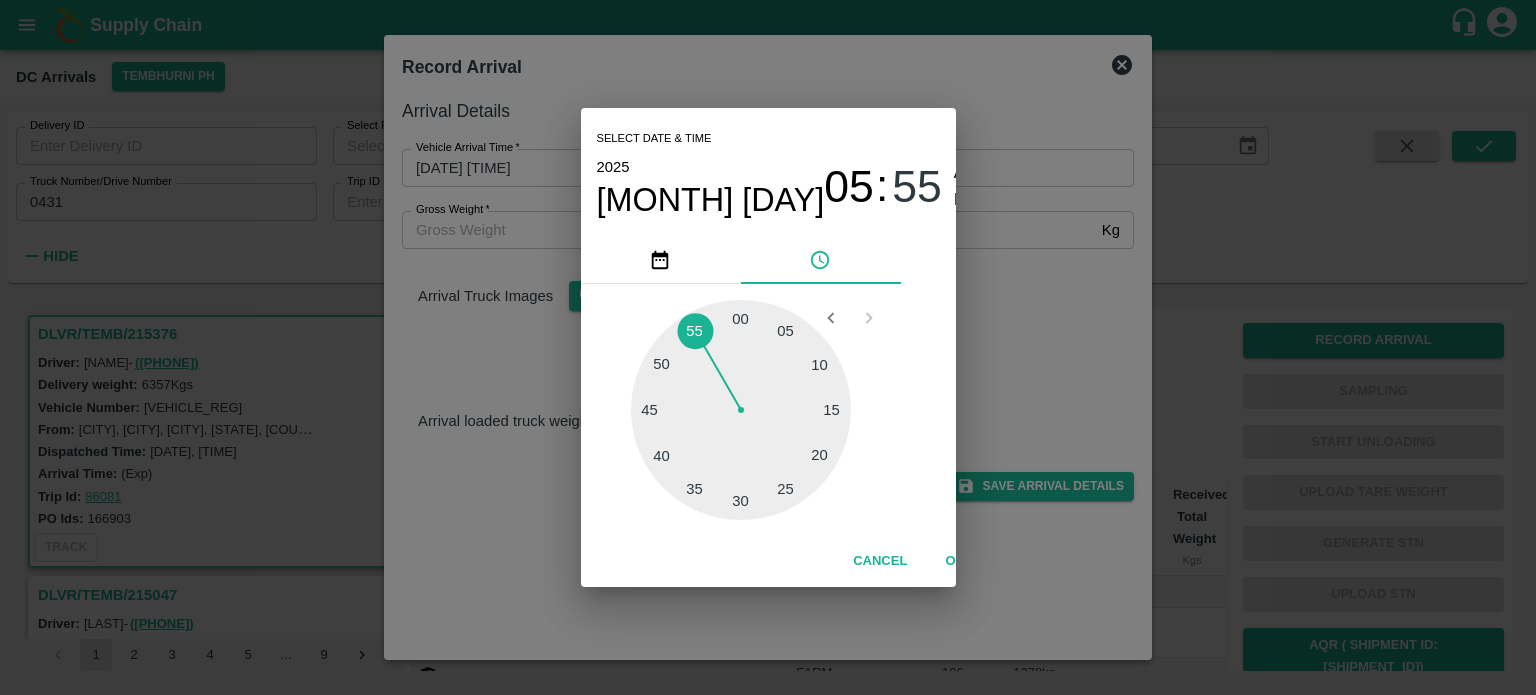 type on "01/08/2025 05:55 PM" 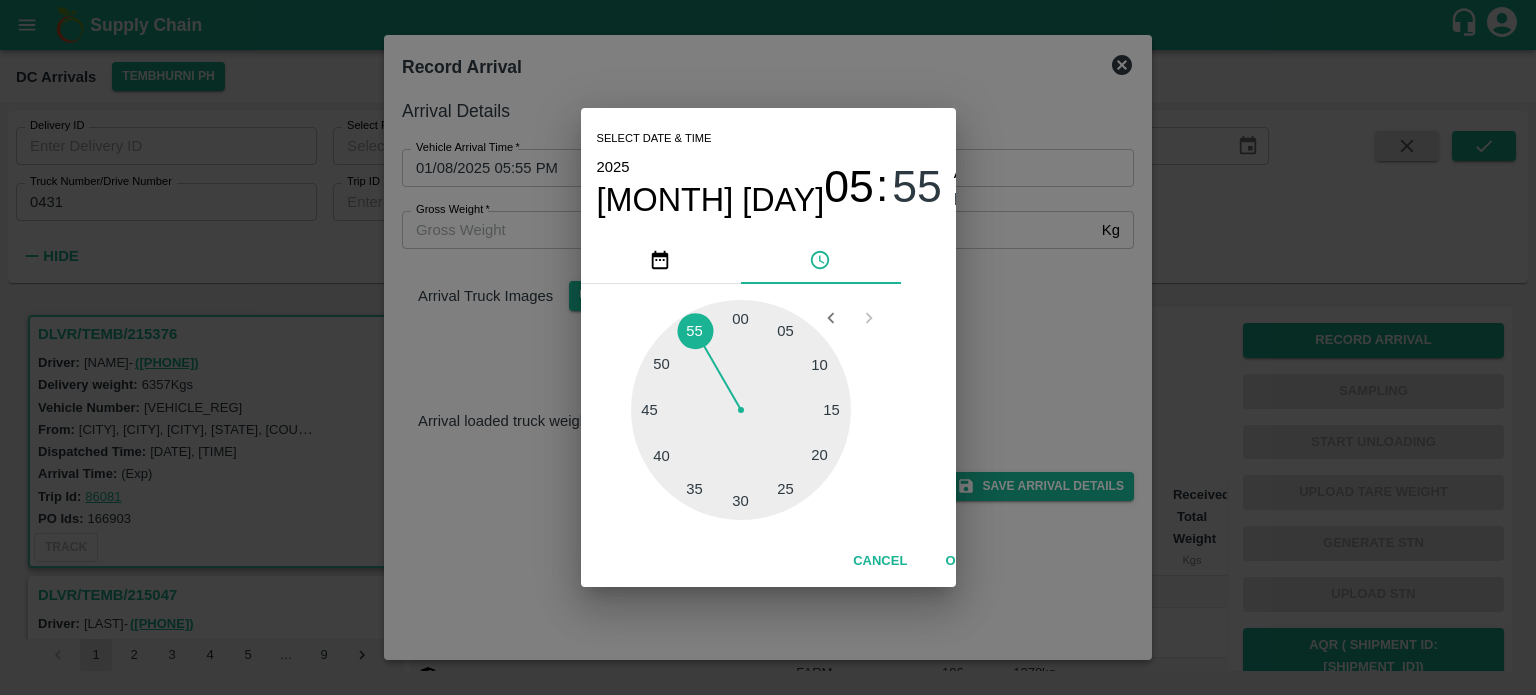 click on "Select date & time [YEAR] Aug 1 [TIME] AM PM 05 10 15 20 25 30 35 40 45 50 55 00 Cancel OK" at bounding box center (768, 347) 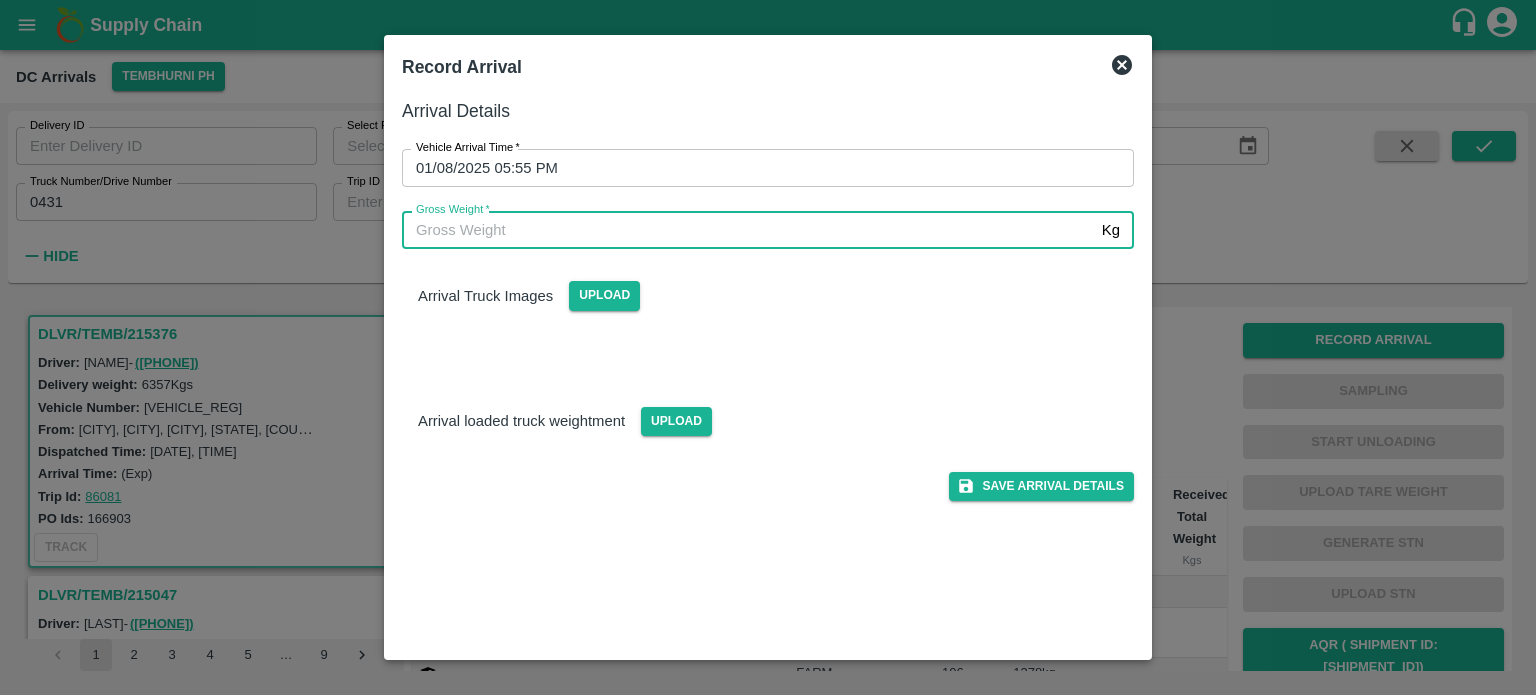 click on "Gross Weight   *" at bounding box center [748, 230] 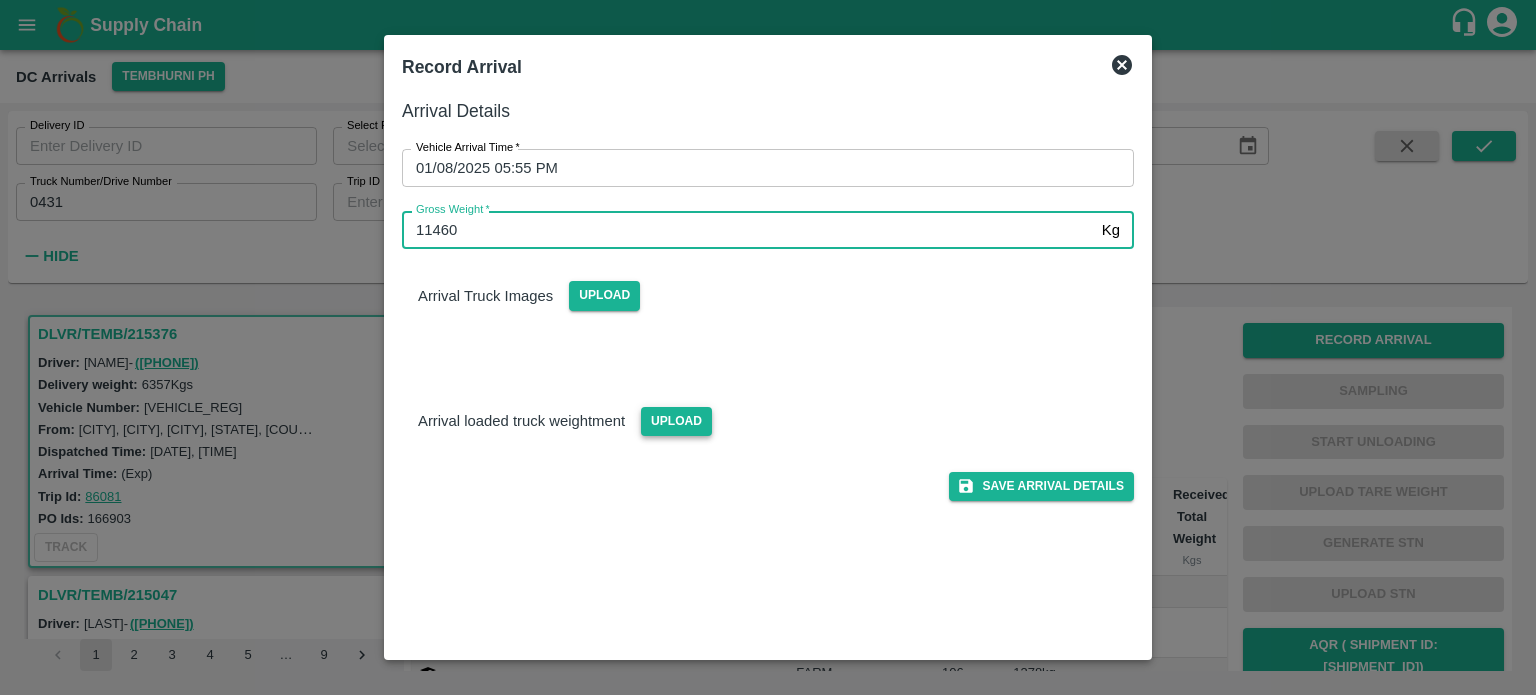 type on "11460" 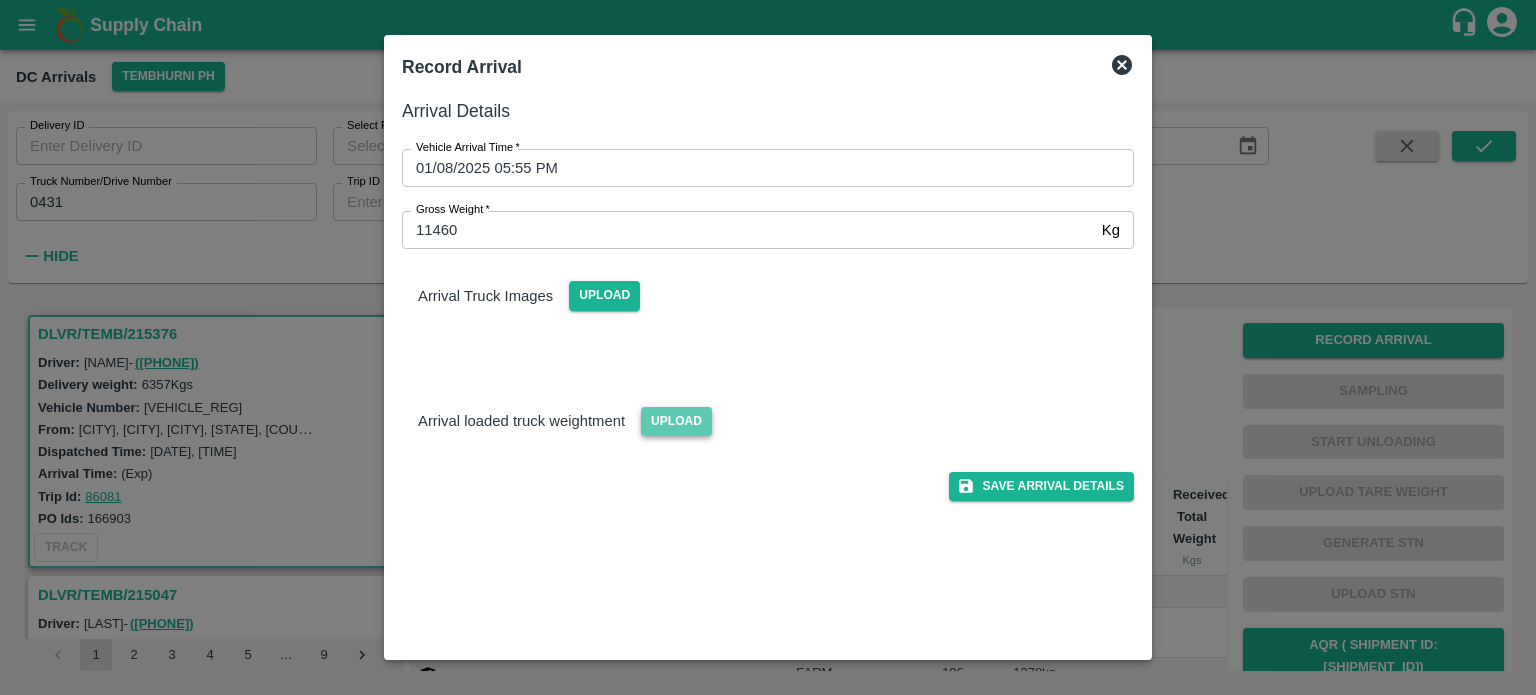 click on "Upload" at bounding box center (676, 421) 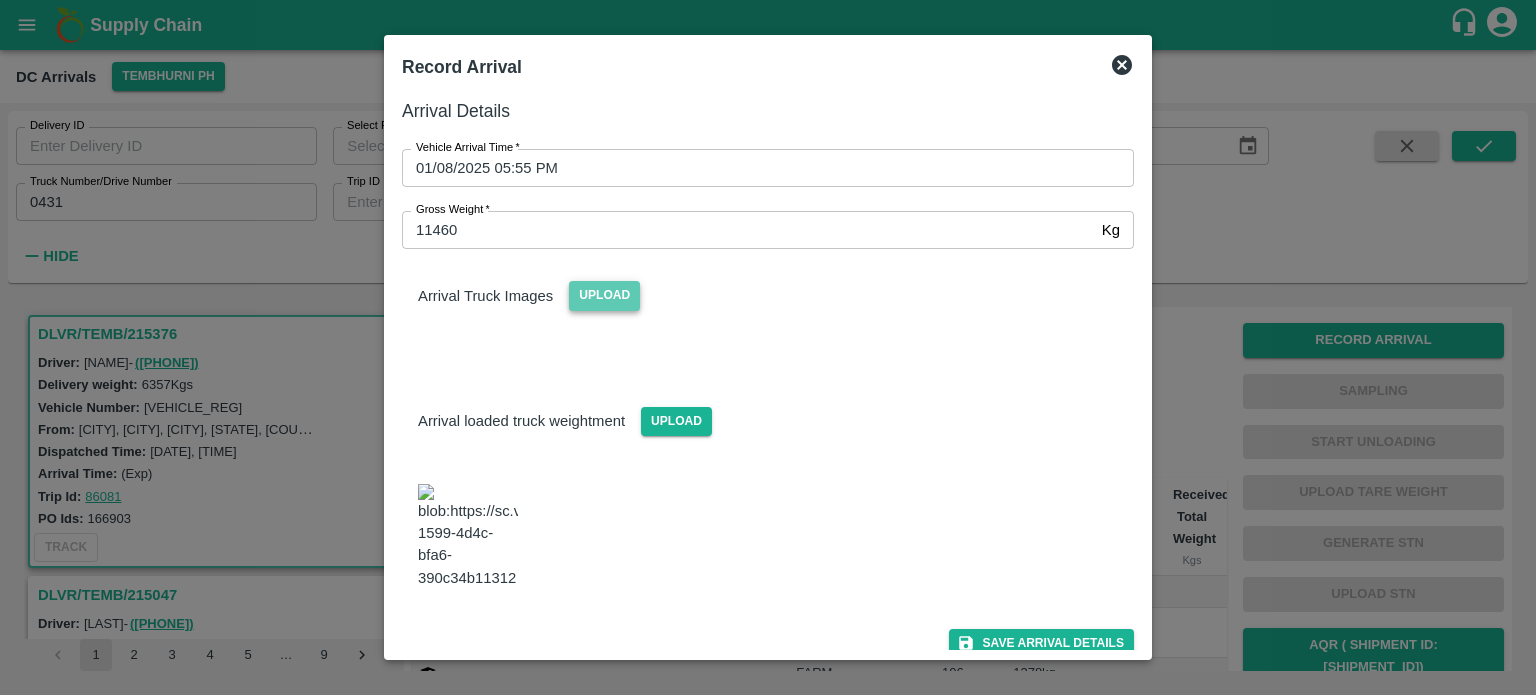 click on "Upload" at bounding box center [604, 295] 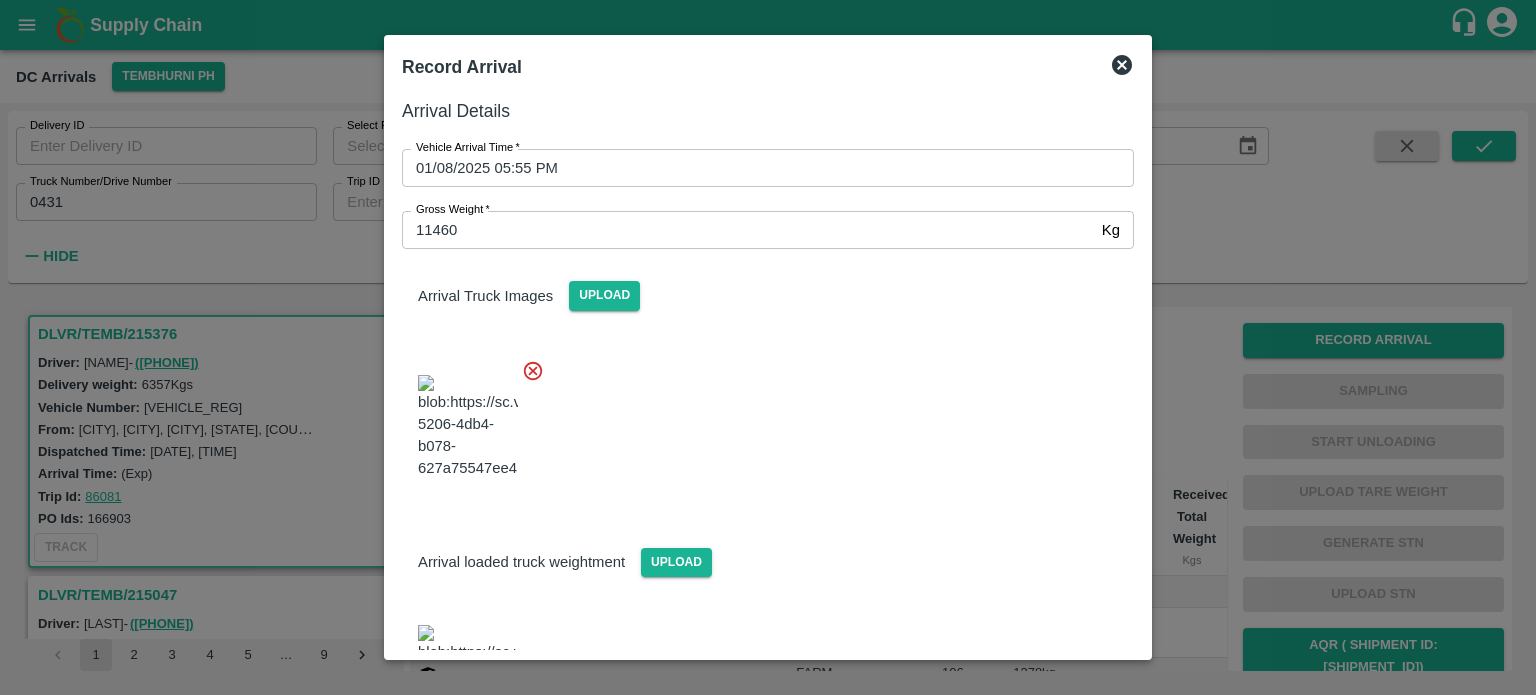 click at bounding box center (760, 421) 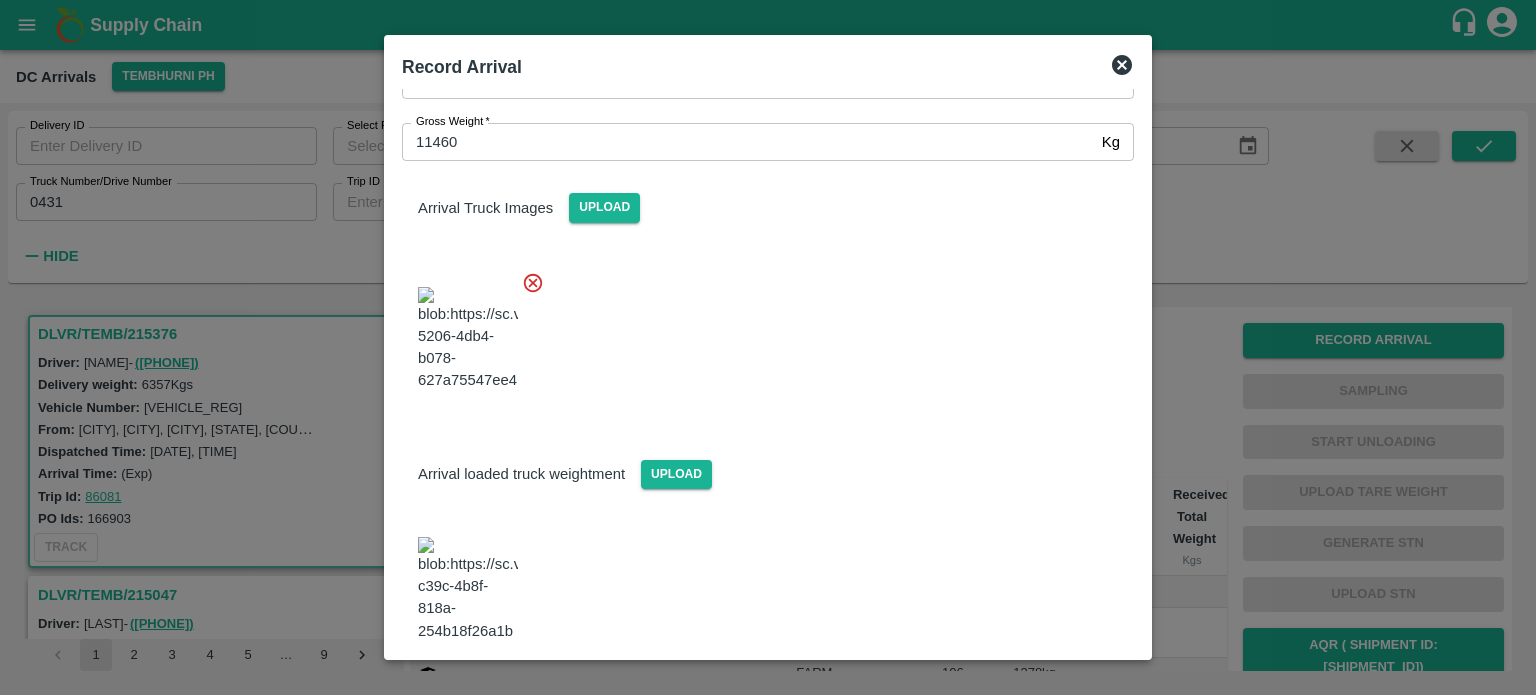 click on "Save Arrival Details" at bounding box center (1041, 696) 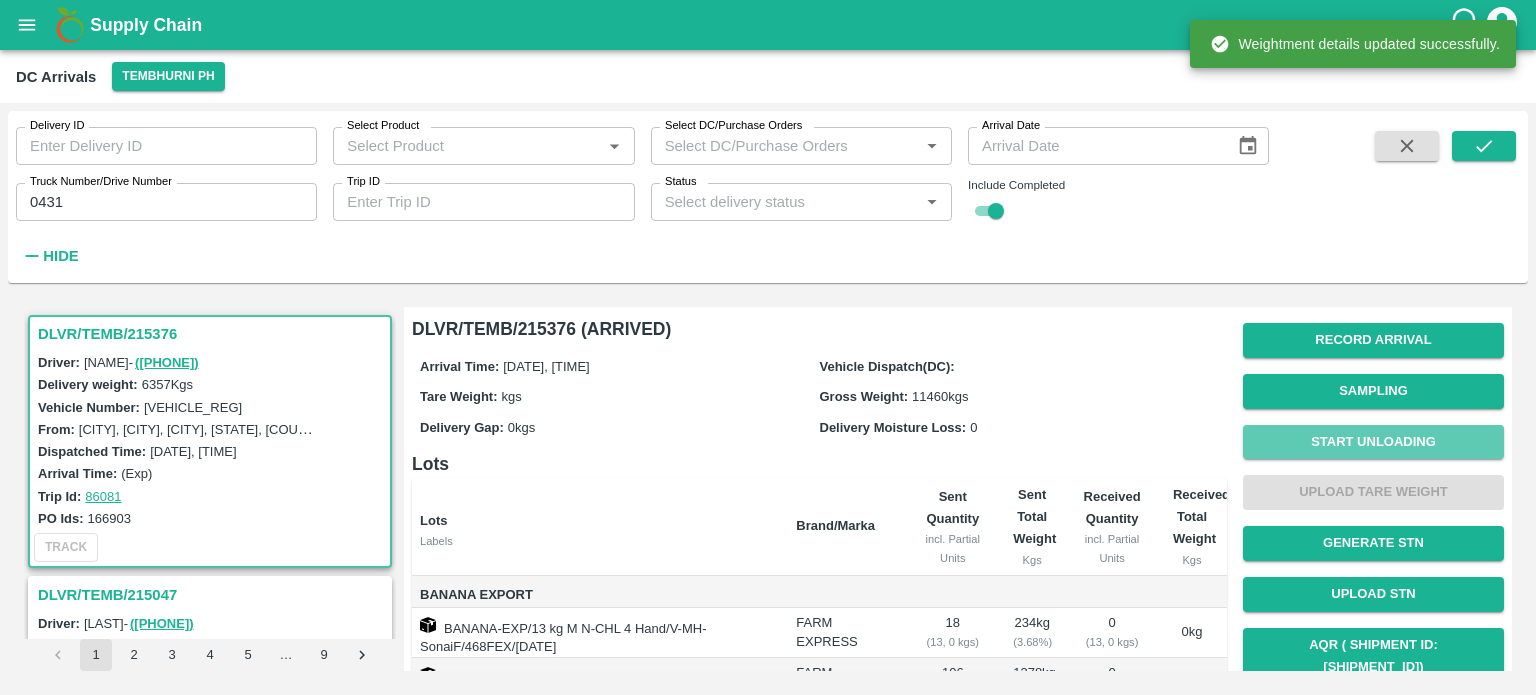 click on "Start Unloading" at bounding box center [1373, 442] 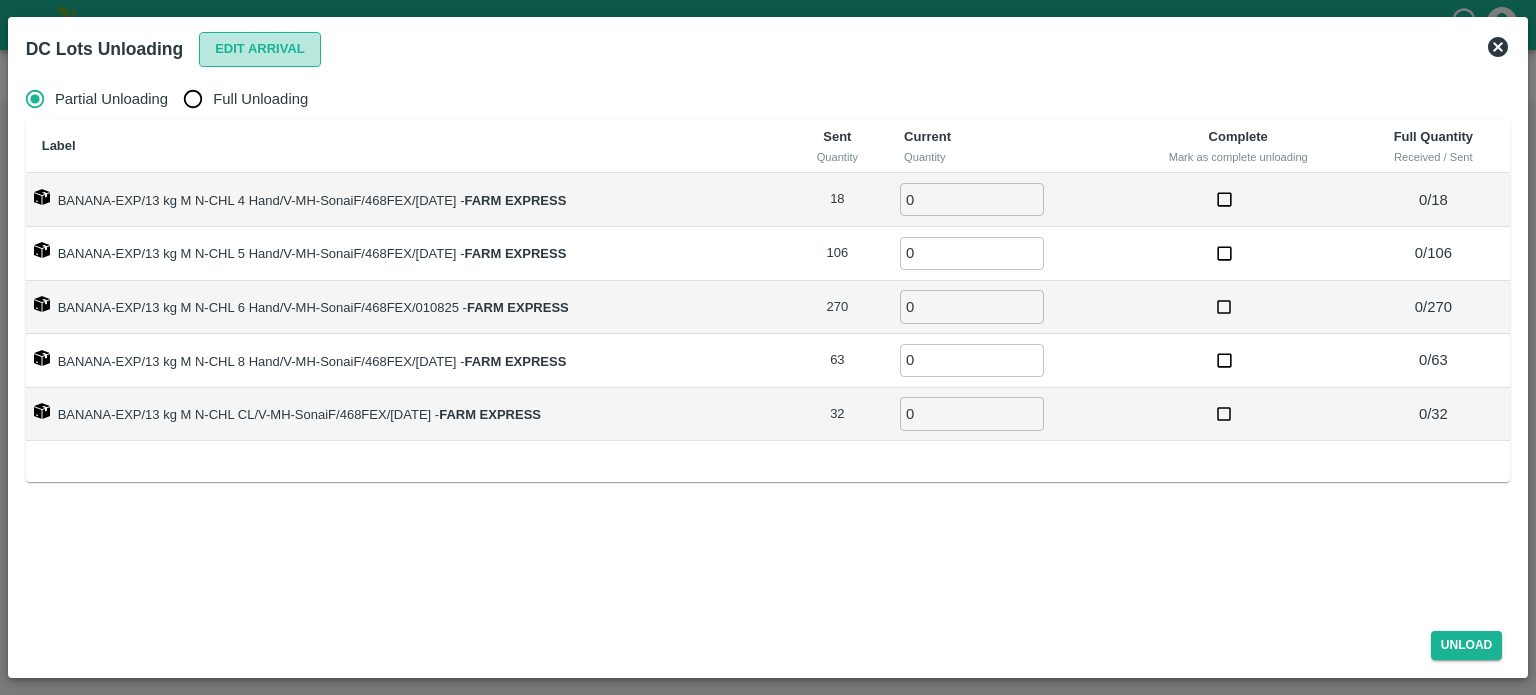 click on "Edit Arrival" at bounding box center [260, 49] 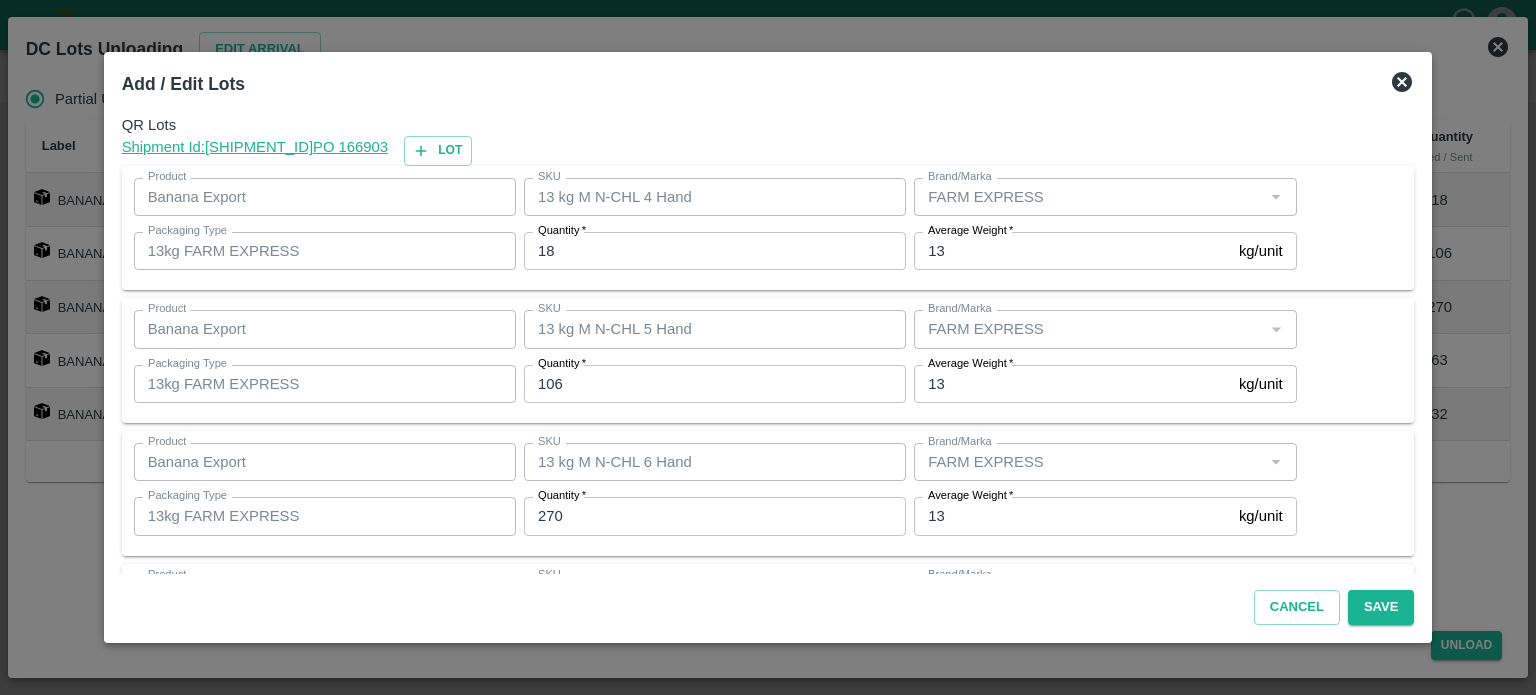 click on "18" at bounding box center [715, 251] 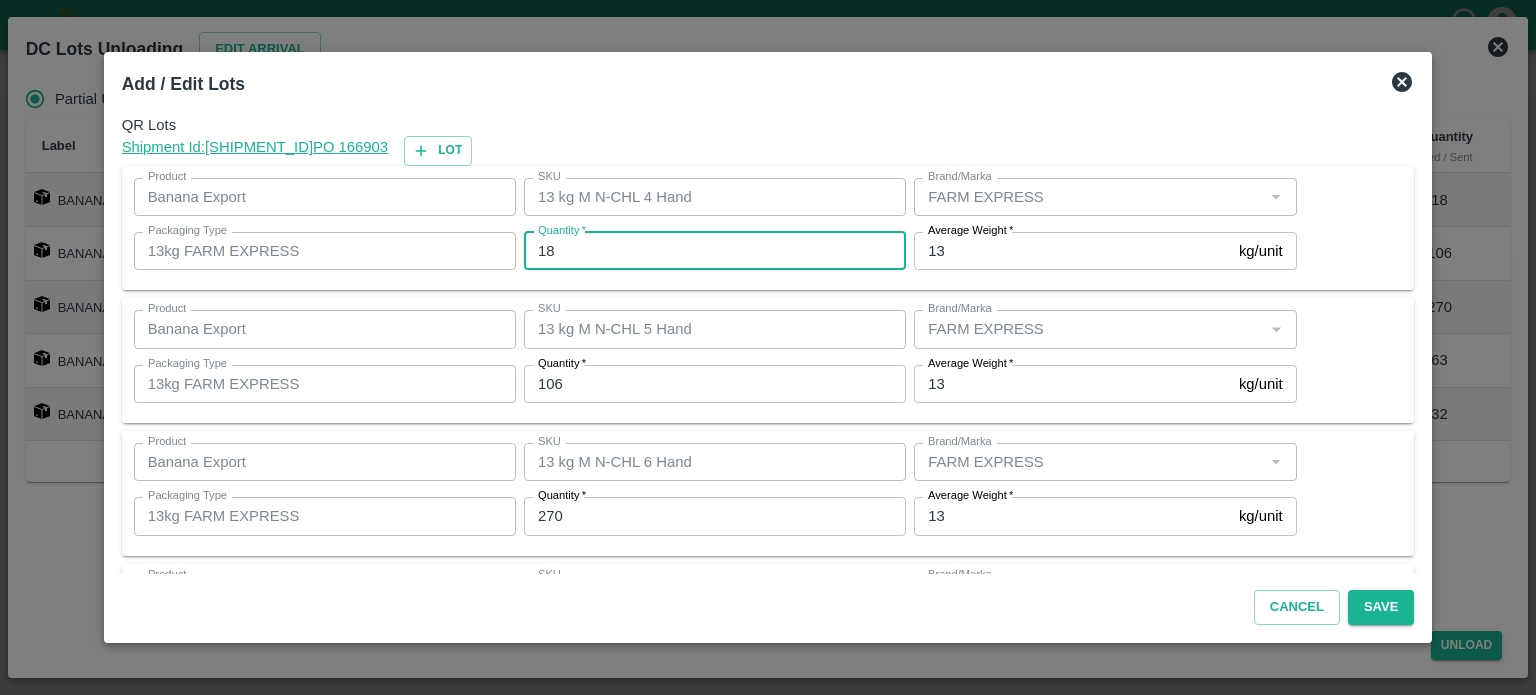 click on "18" at bounding box center [715, 251] 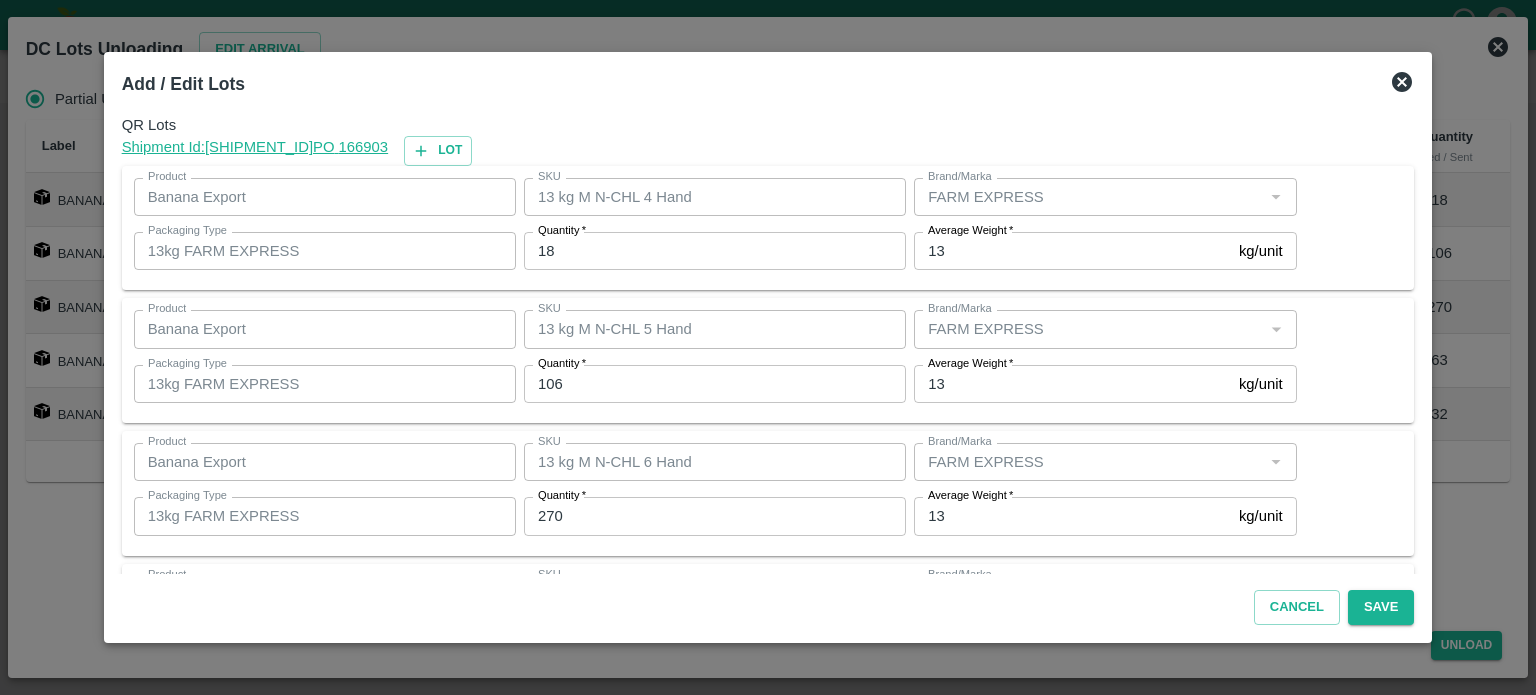 scroll, scrollTop: 262, scrollLeft: 0, axis: vertical 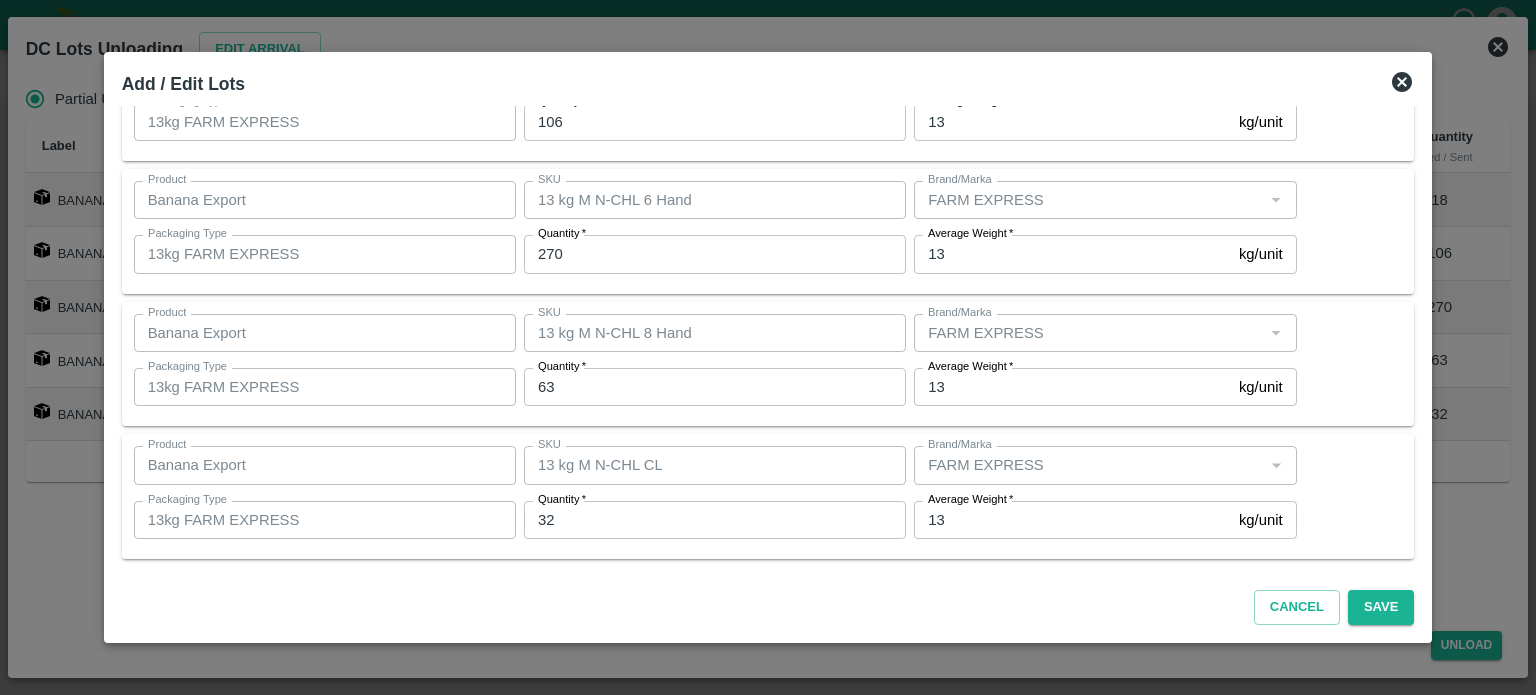 click 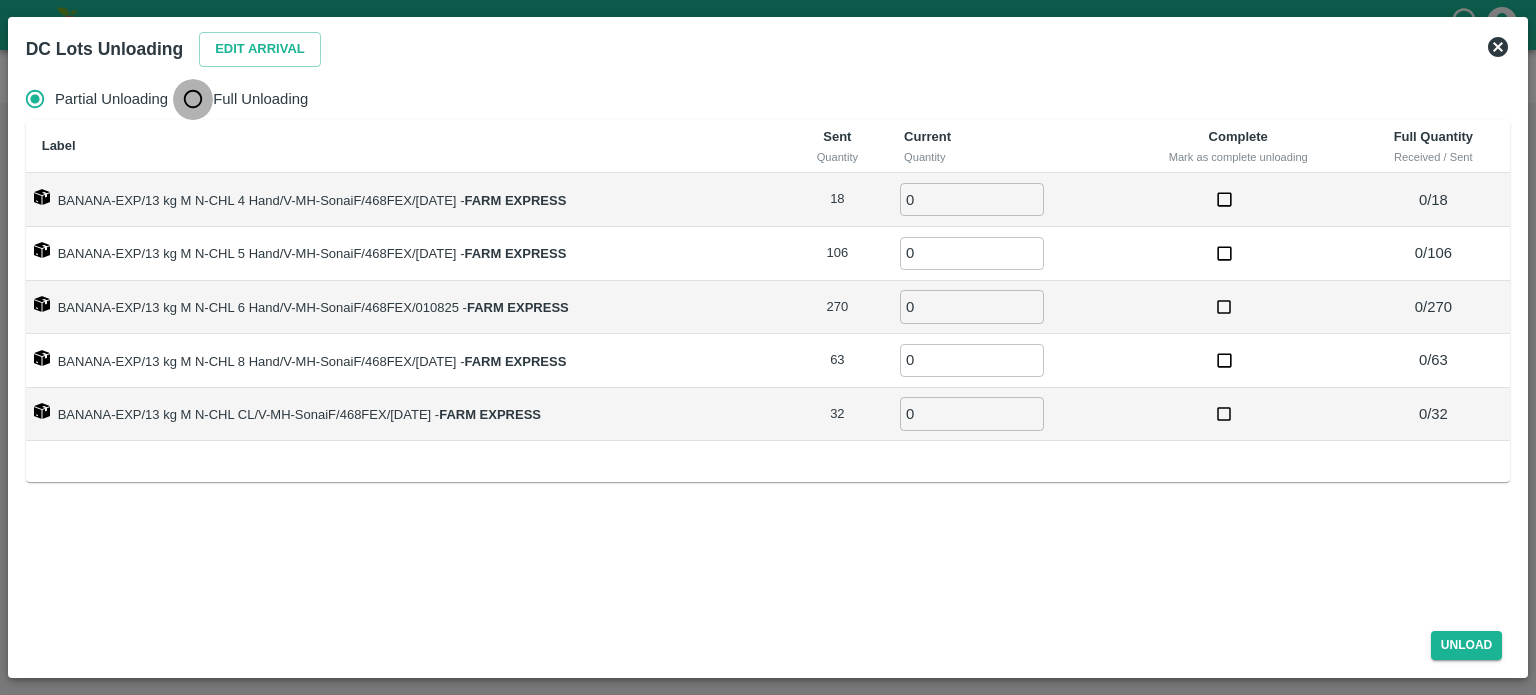 click on "Full Unloading" at bounding box center [193, 99] 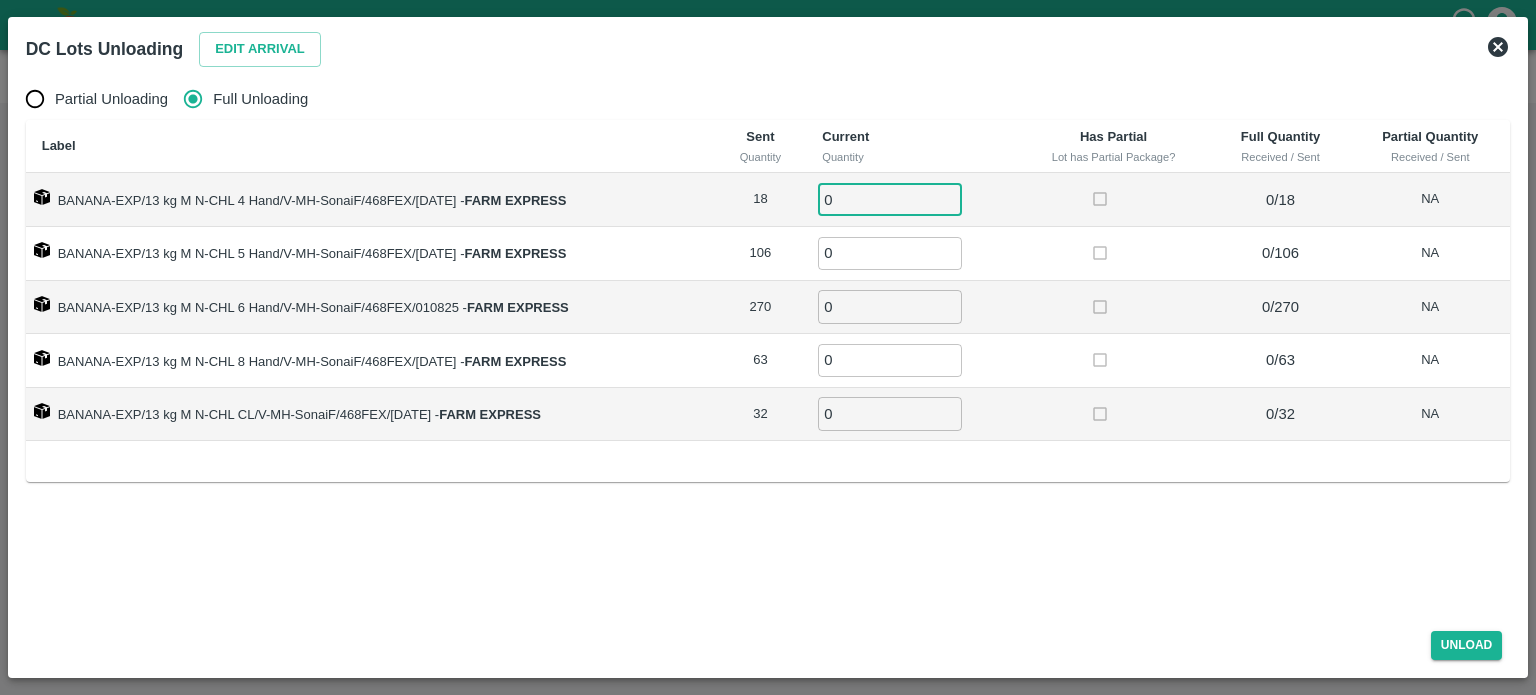 click on "0" at bounding box center (890, 199) 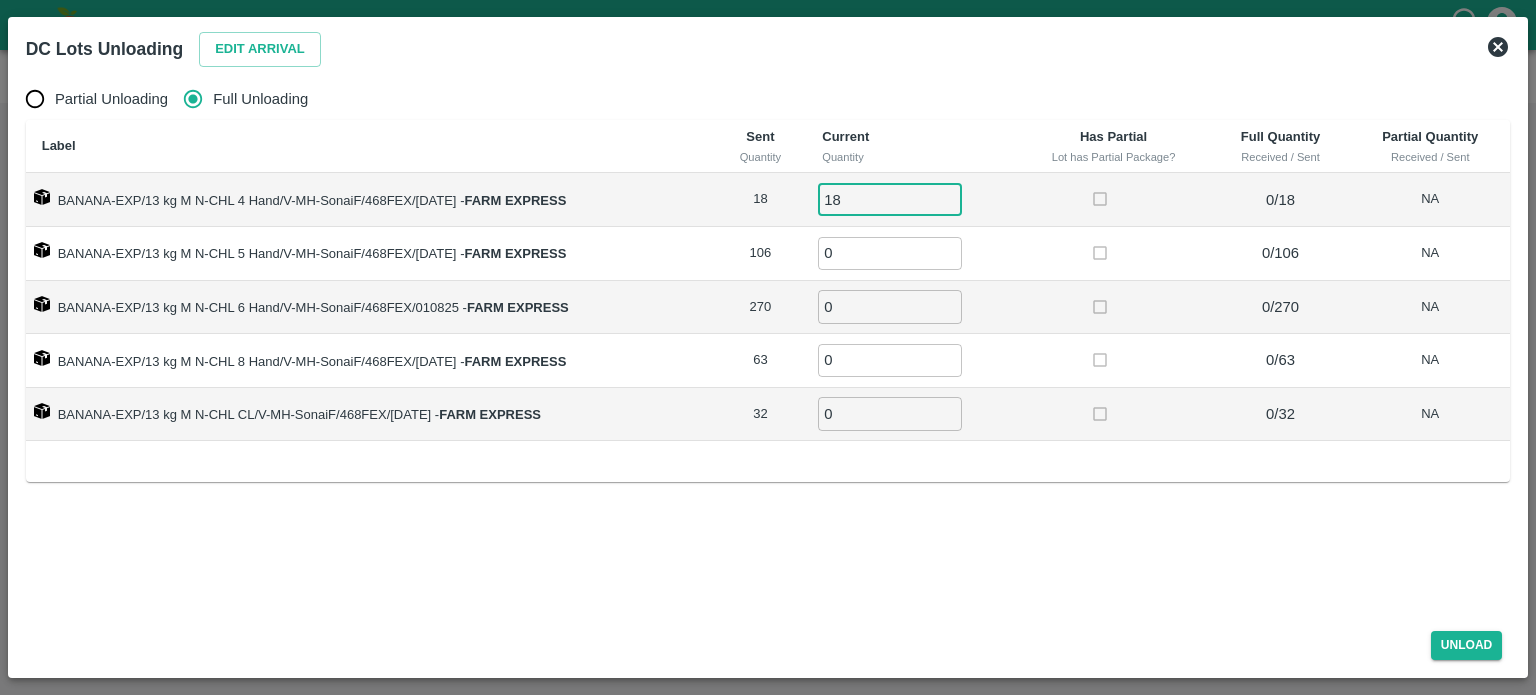 type on "18" 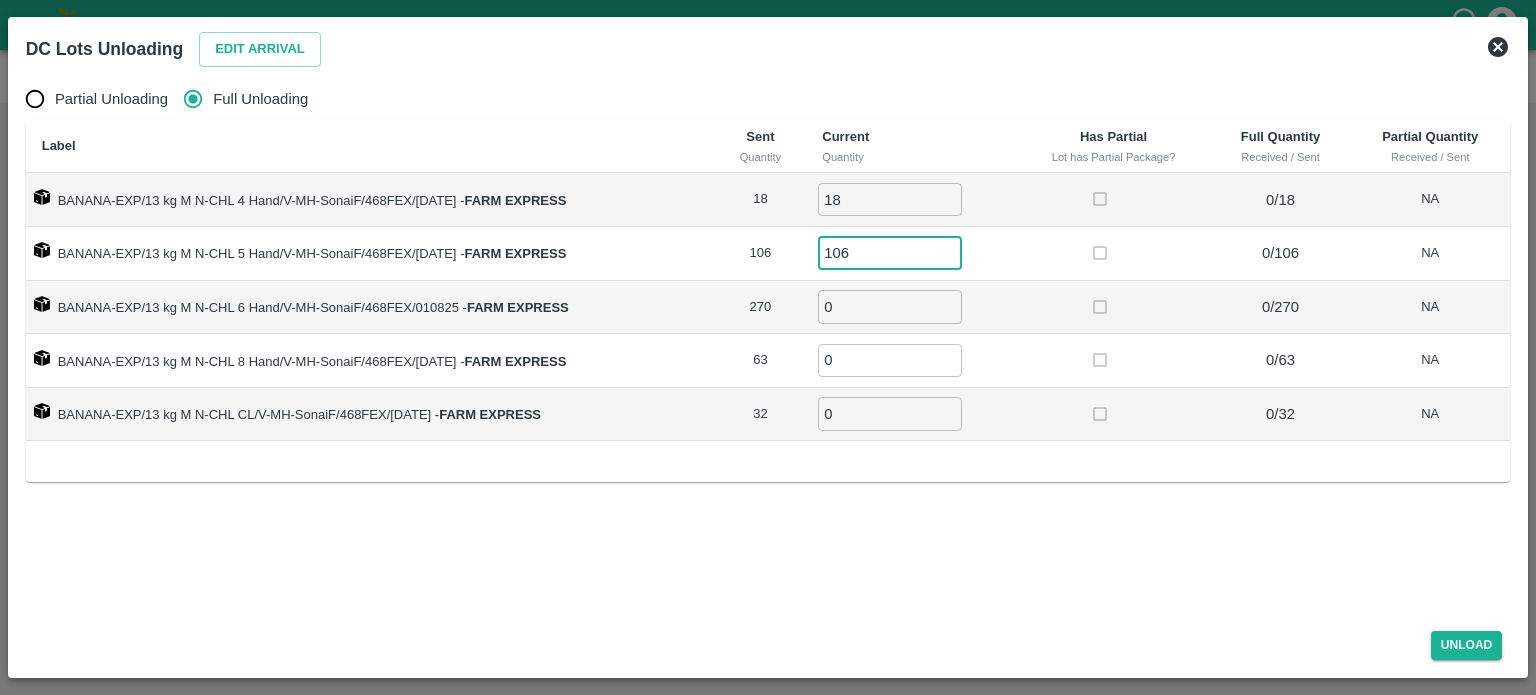 type on "106" 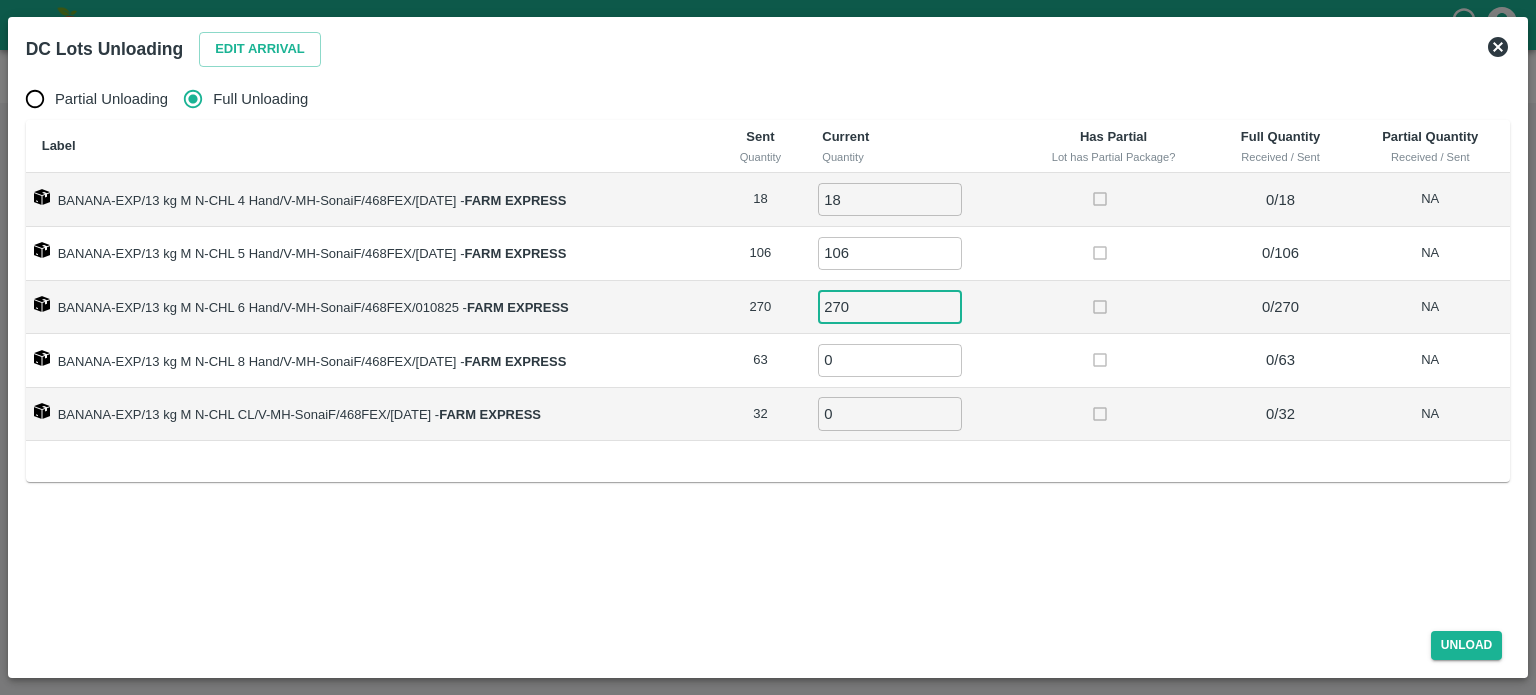 type on "270" 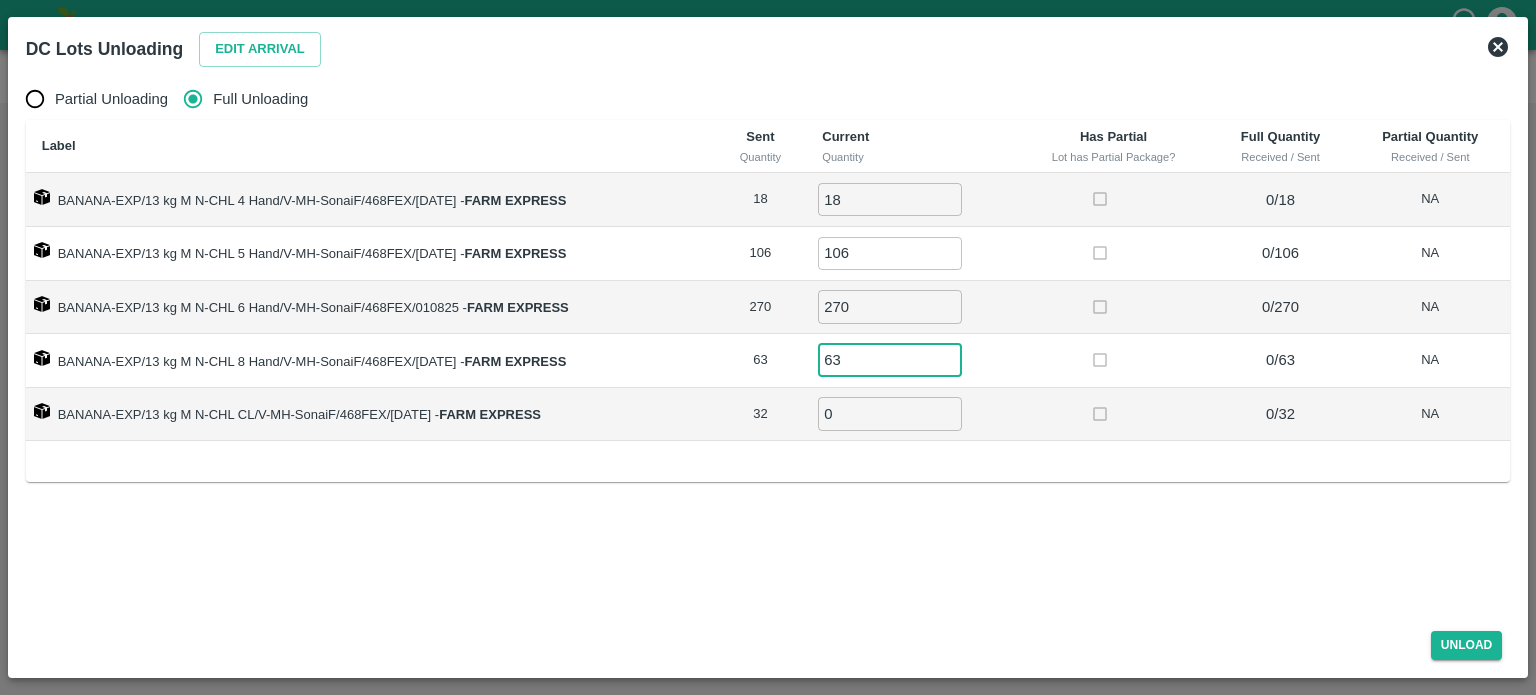 type on "63" 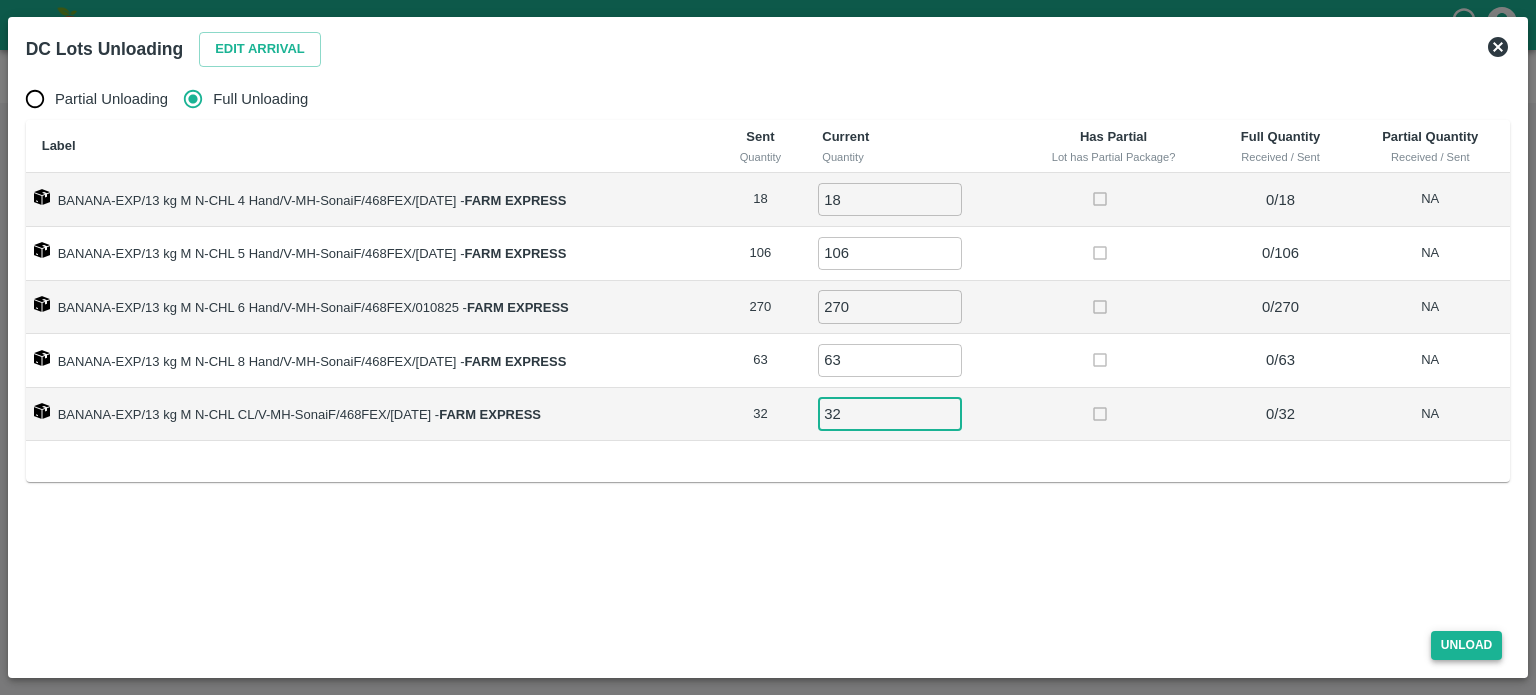 type on "32" 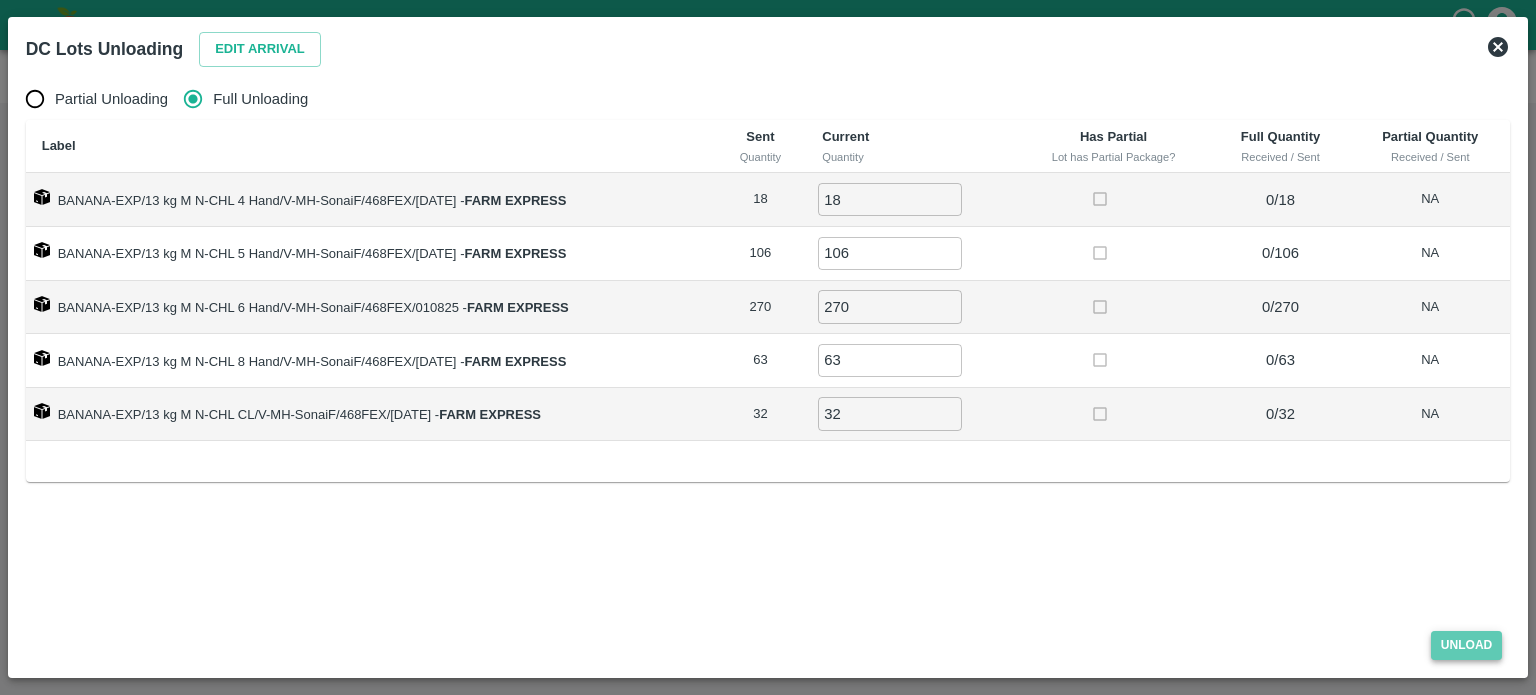click on "Unload" at bounding box center (1467, 645) 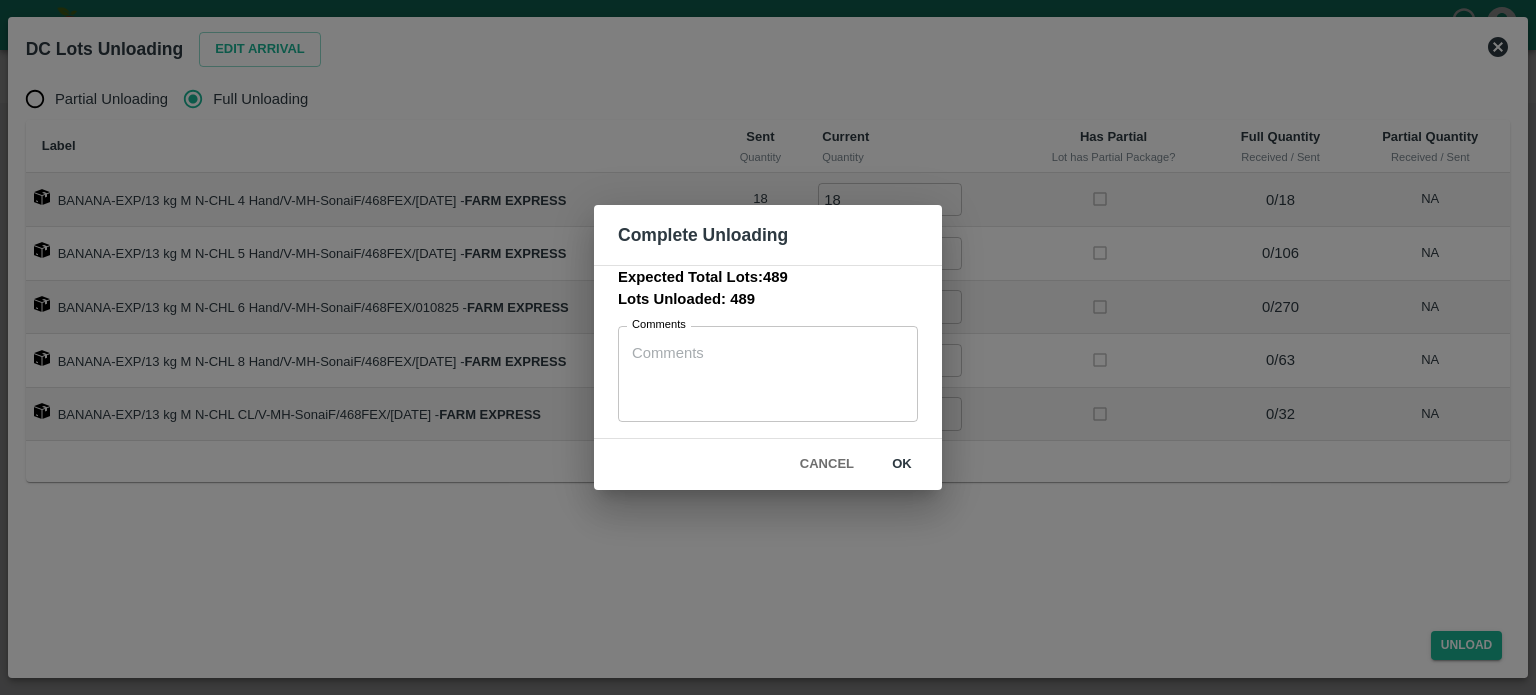click on "ok" at bounding box center [902, 464] 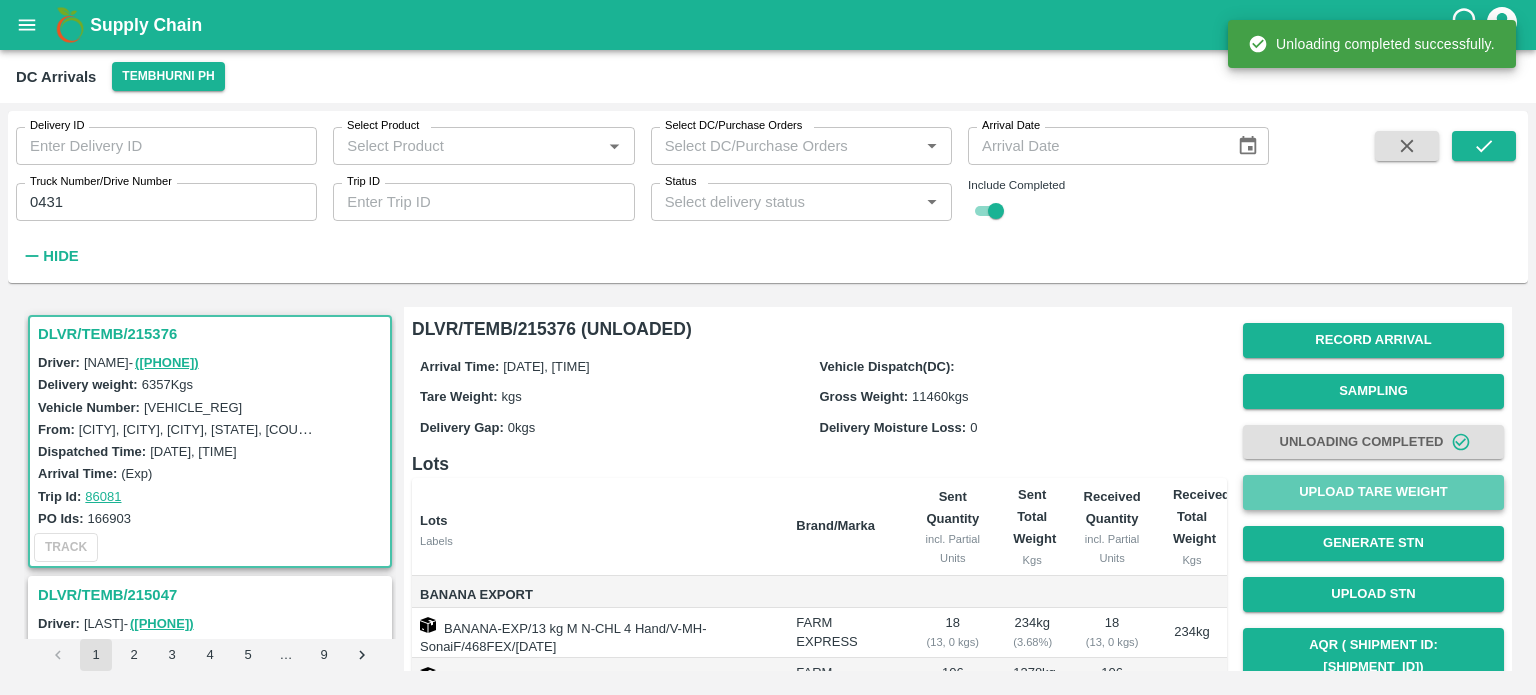 click on "Upload Tare Weight" at bounding box center (1373, 492) 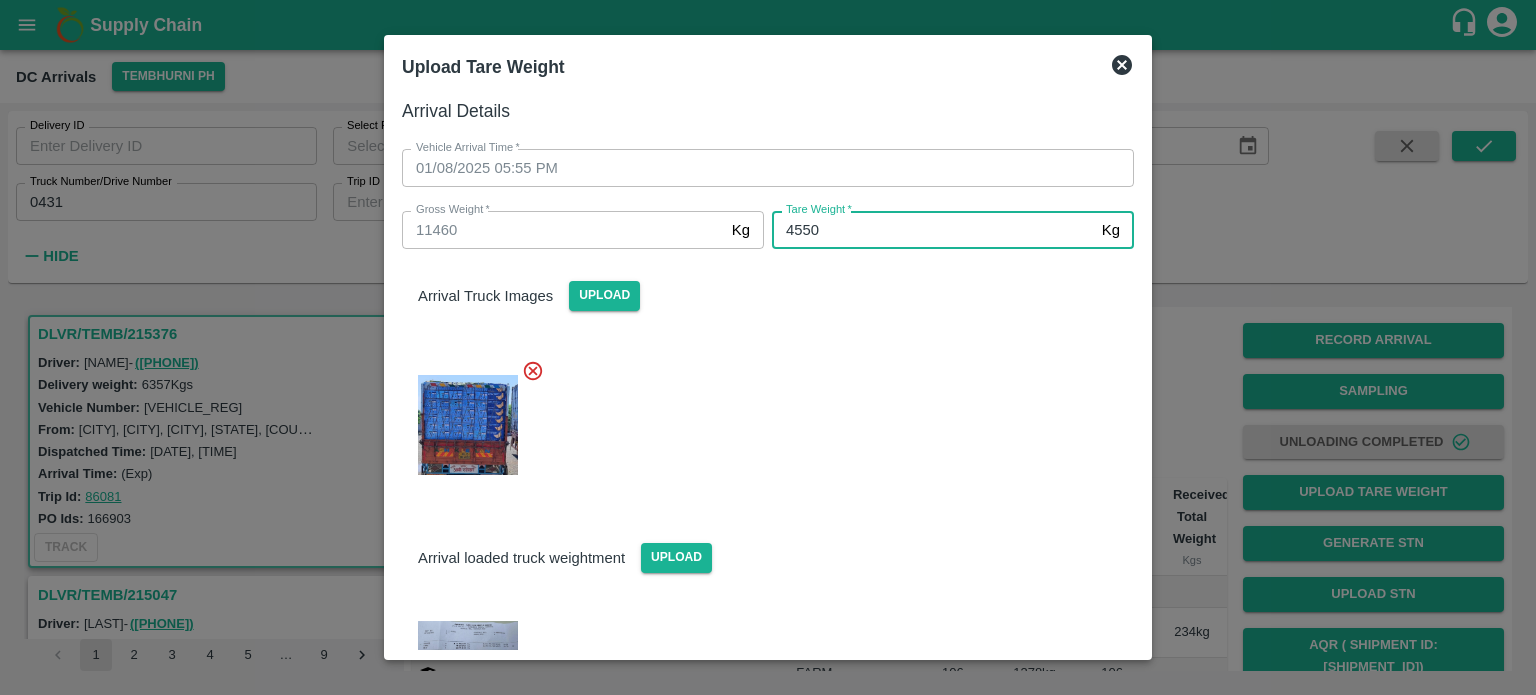type on "4550" 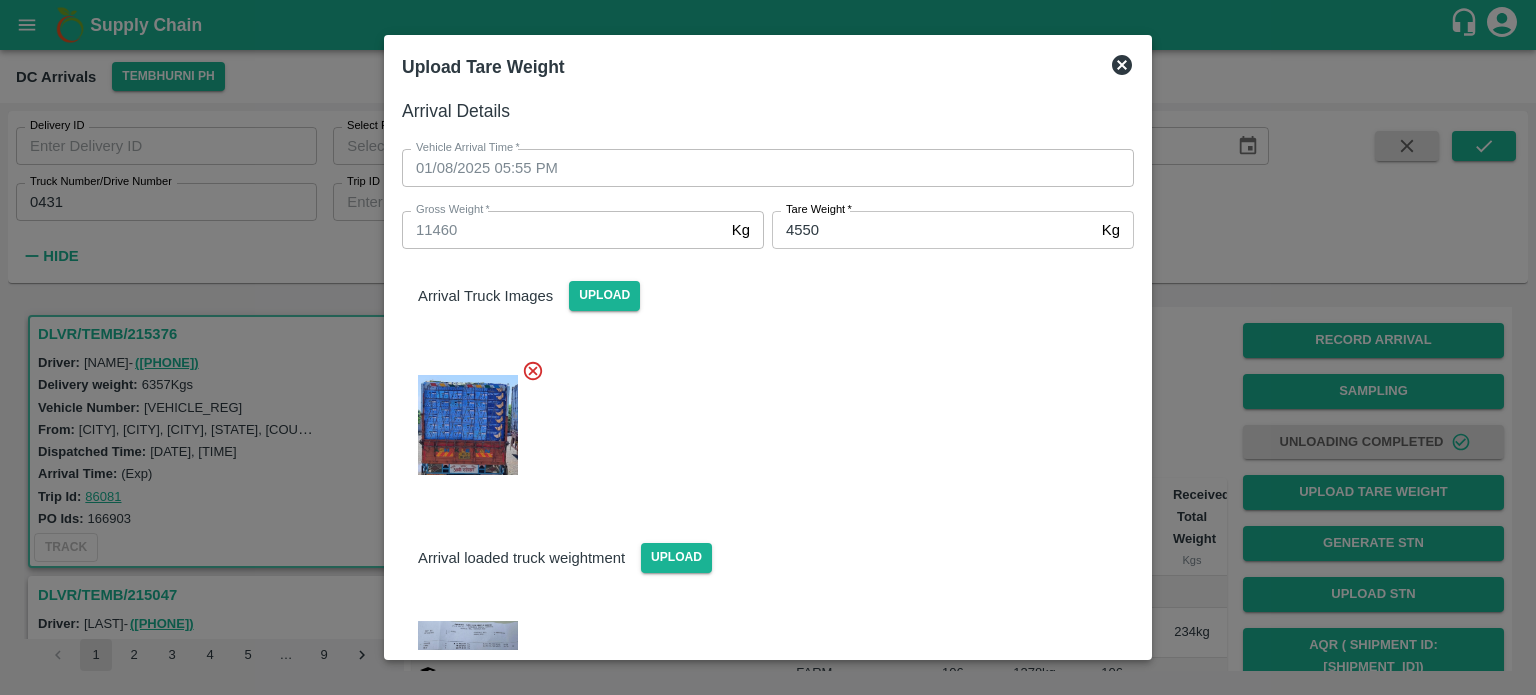 click at bounding box center (760, 419) 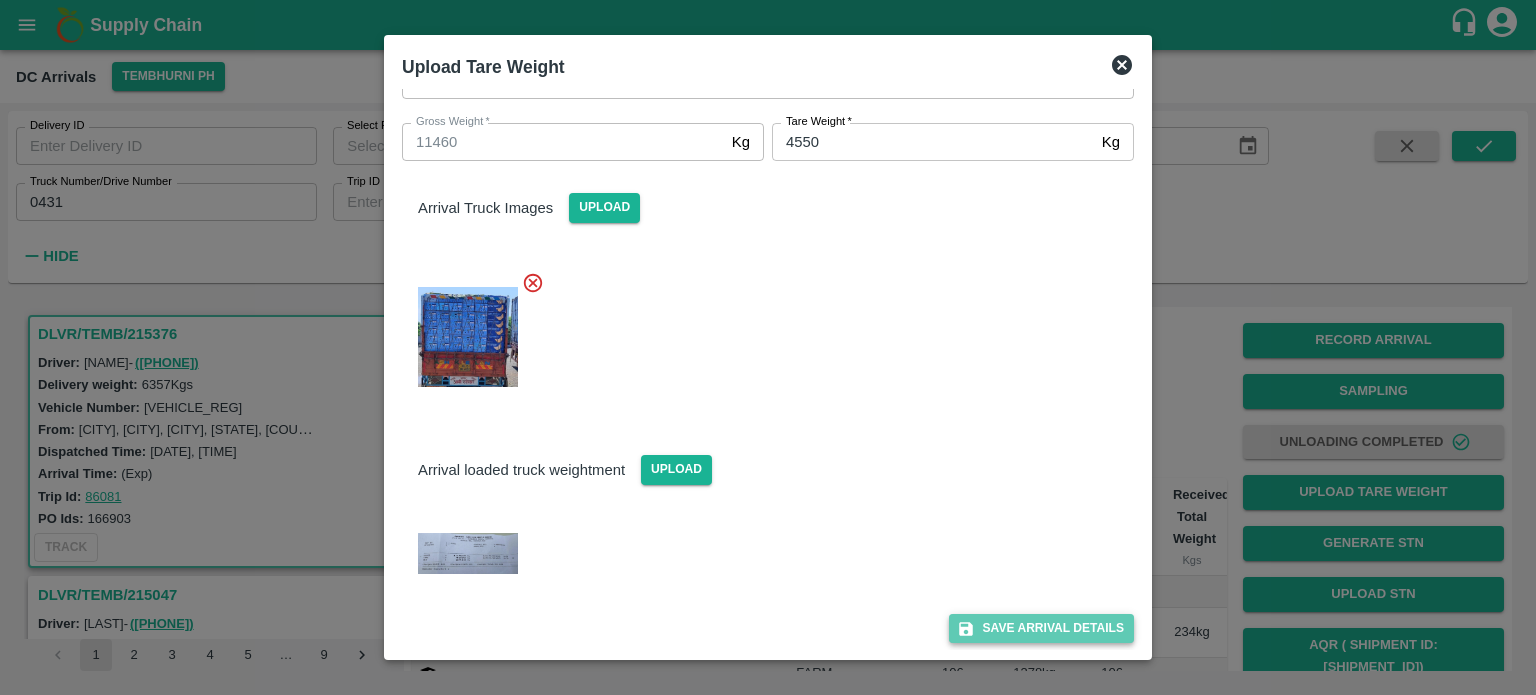 click on "Save Arrival Details" at bounding box center (1041, 628) 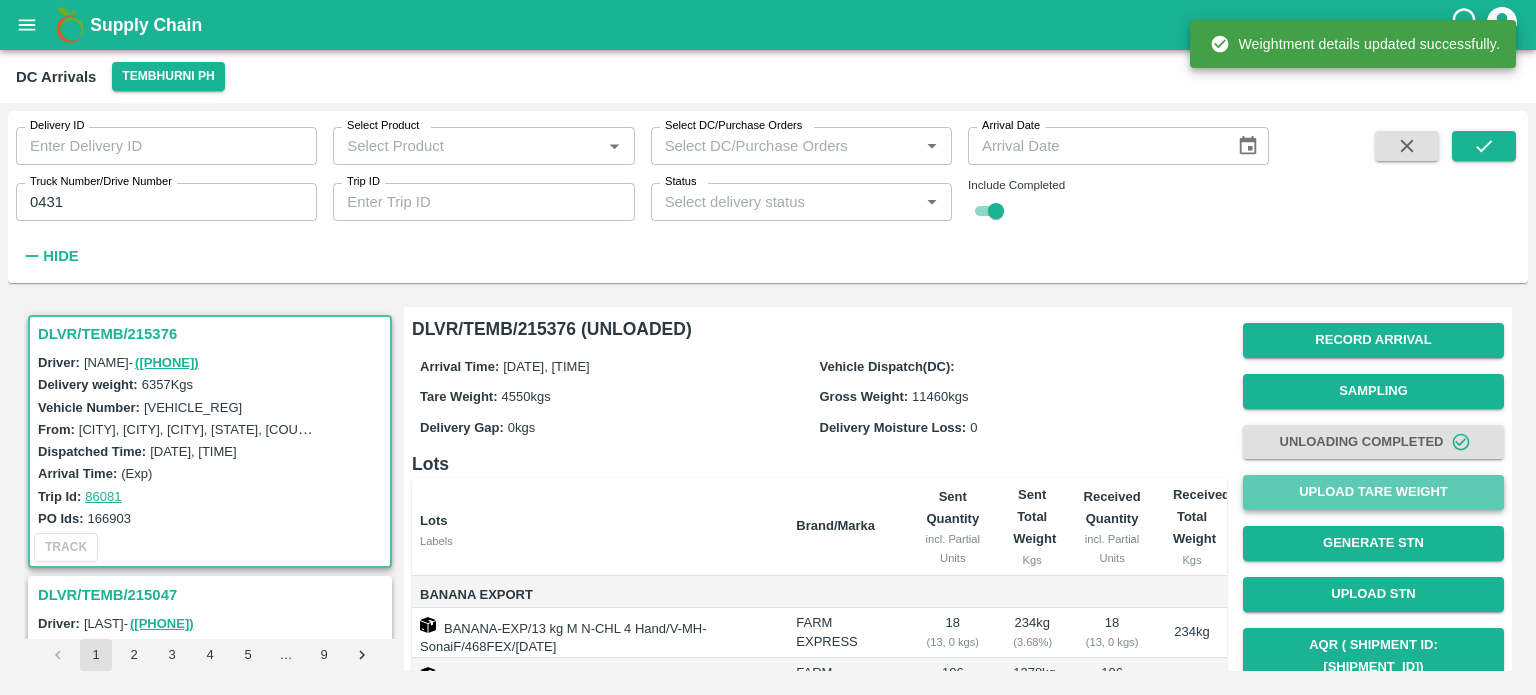 click on "Upload Tare Weight" at bounding box center (1373, 492) 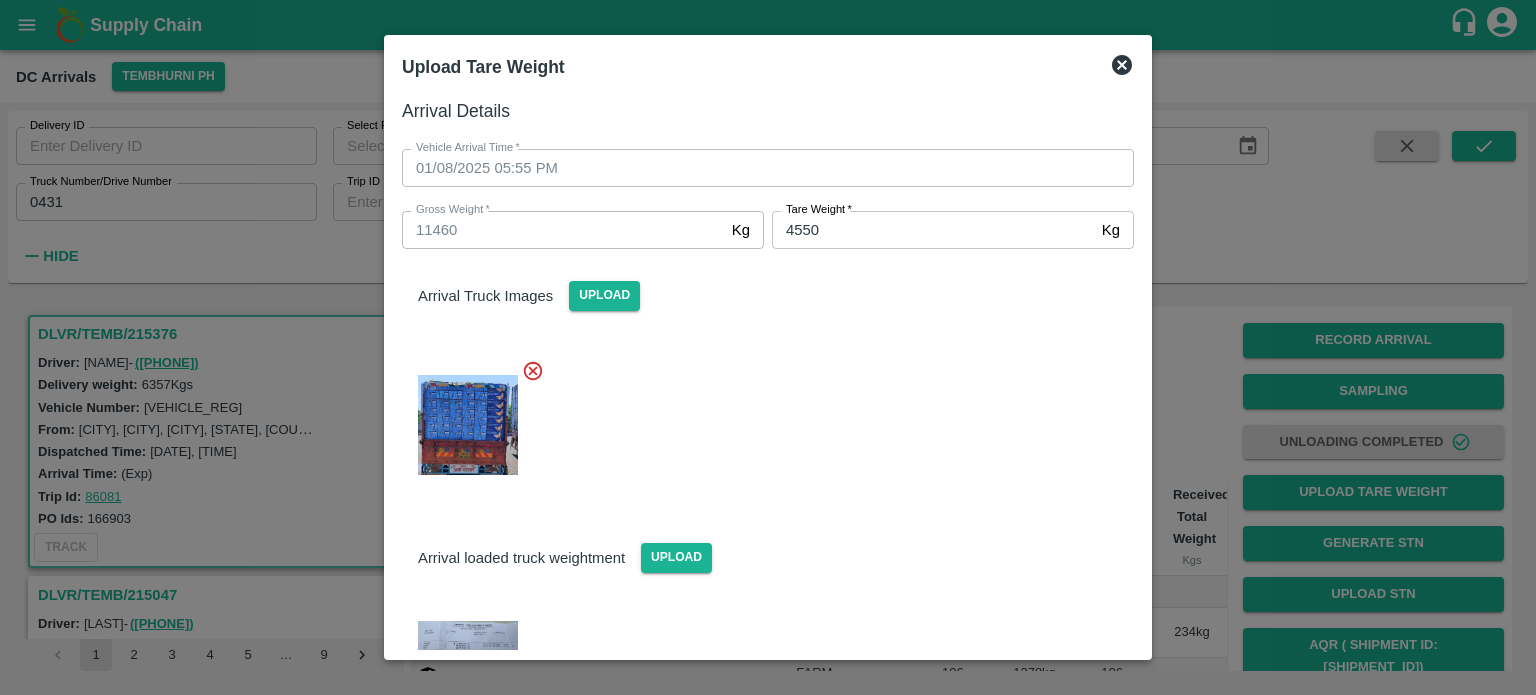 click 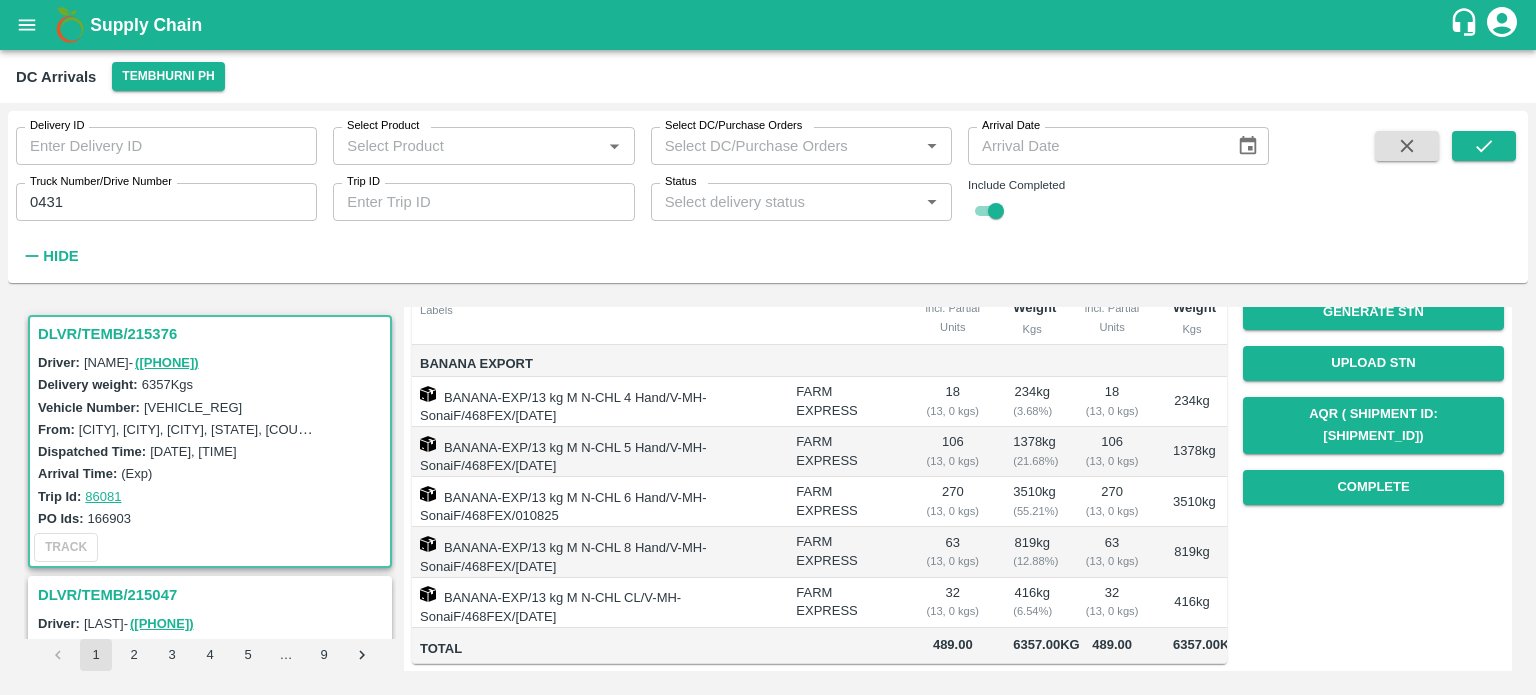 scroll, scrollTop: 268, scrollLeft: 0, axis: vertical 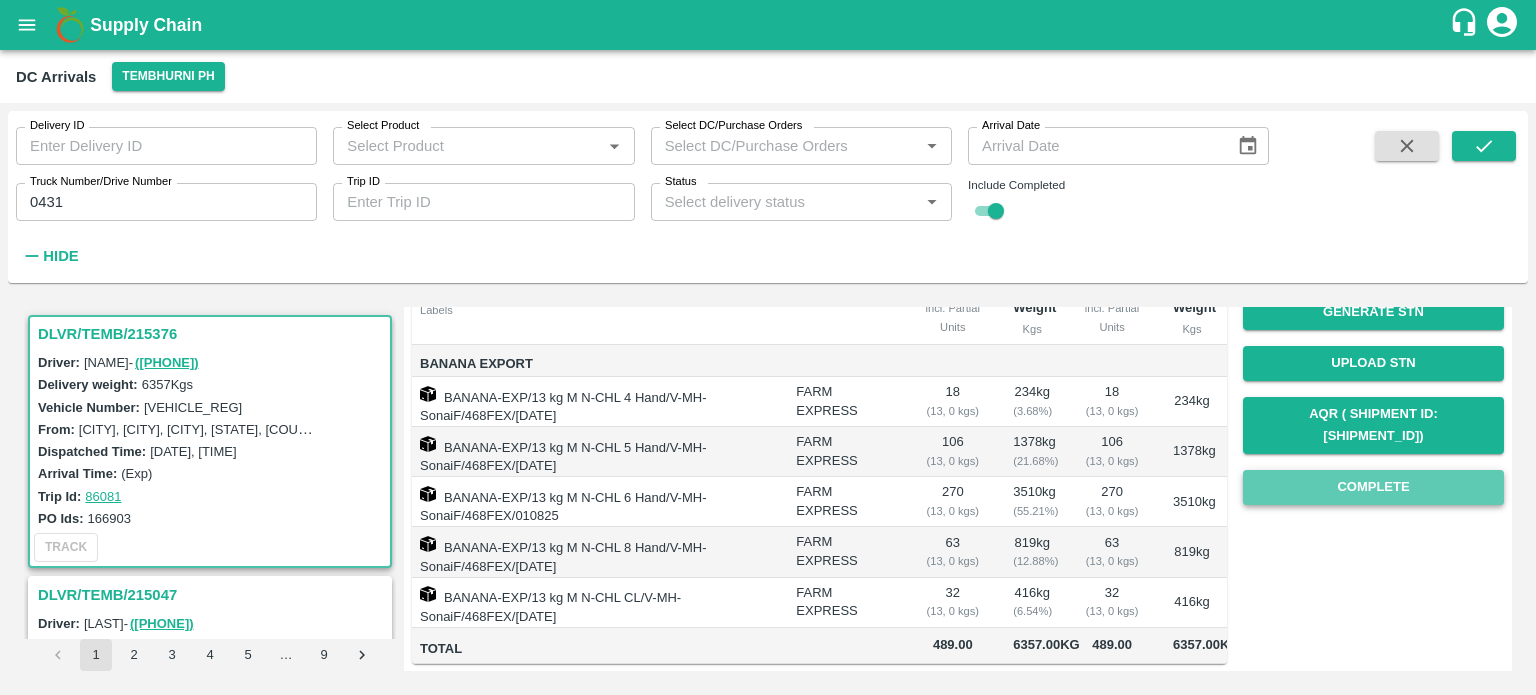 click on "Complete" at bounding box center (1373, 487) 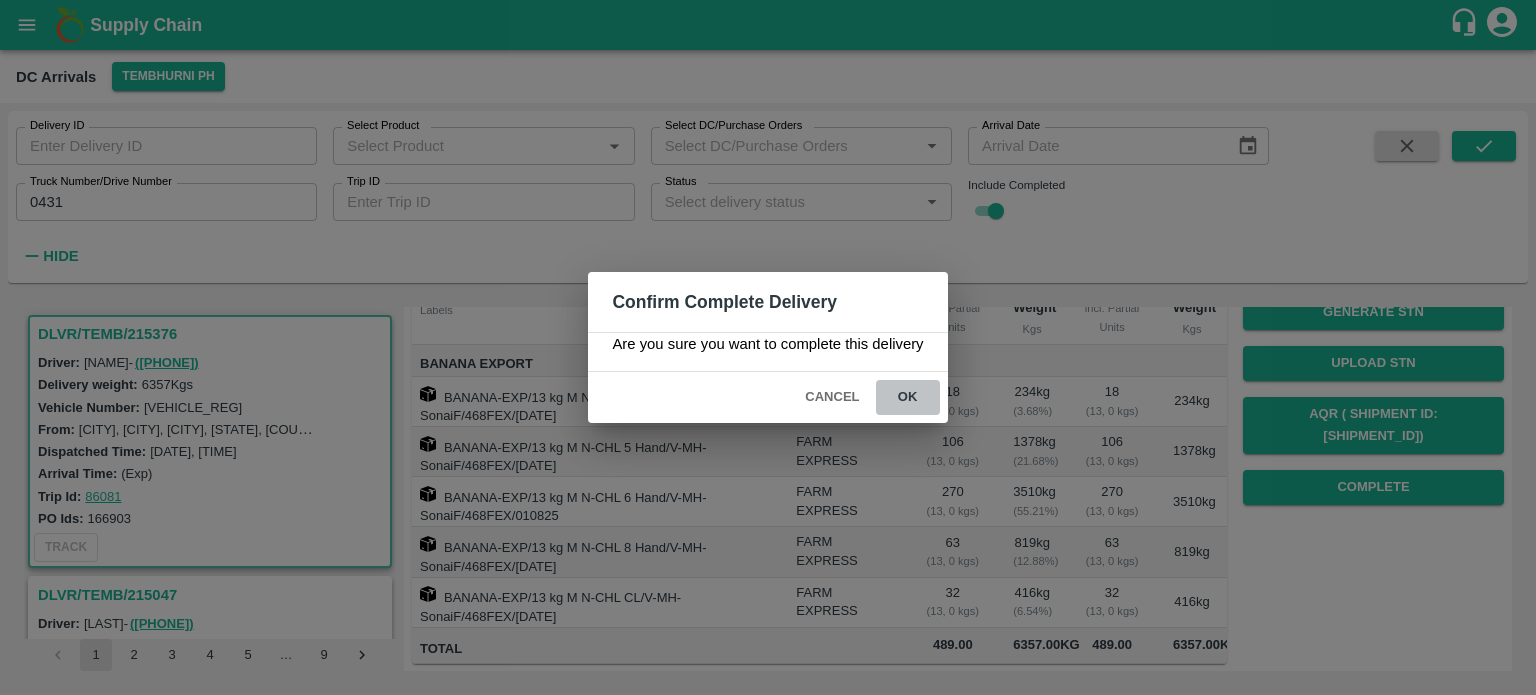 click on "ok" at bounding box center (908, 397) 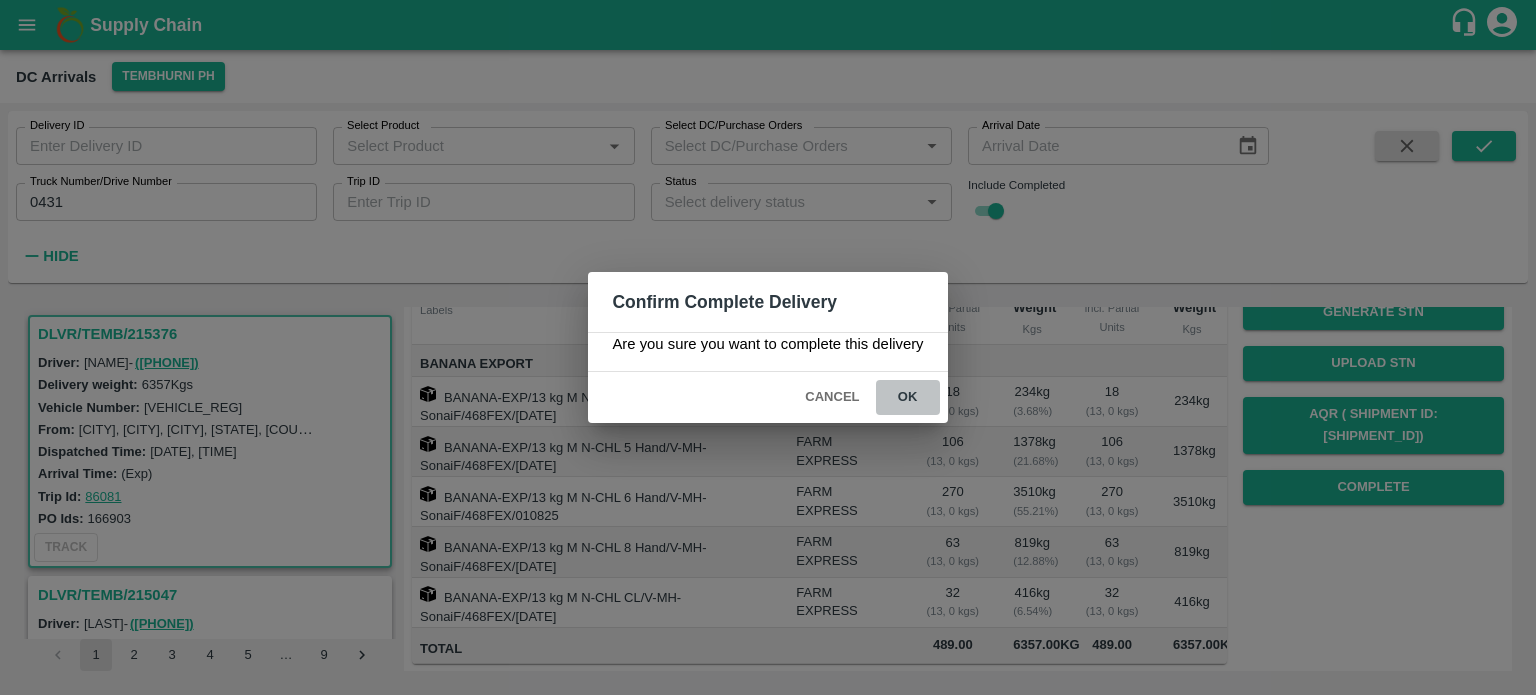 scroll, scrollTop: 0, scrollLeft: 0, axis: both 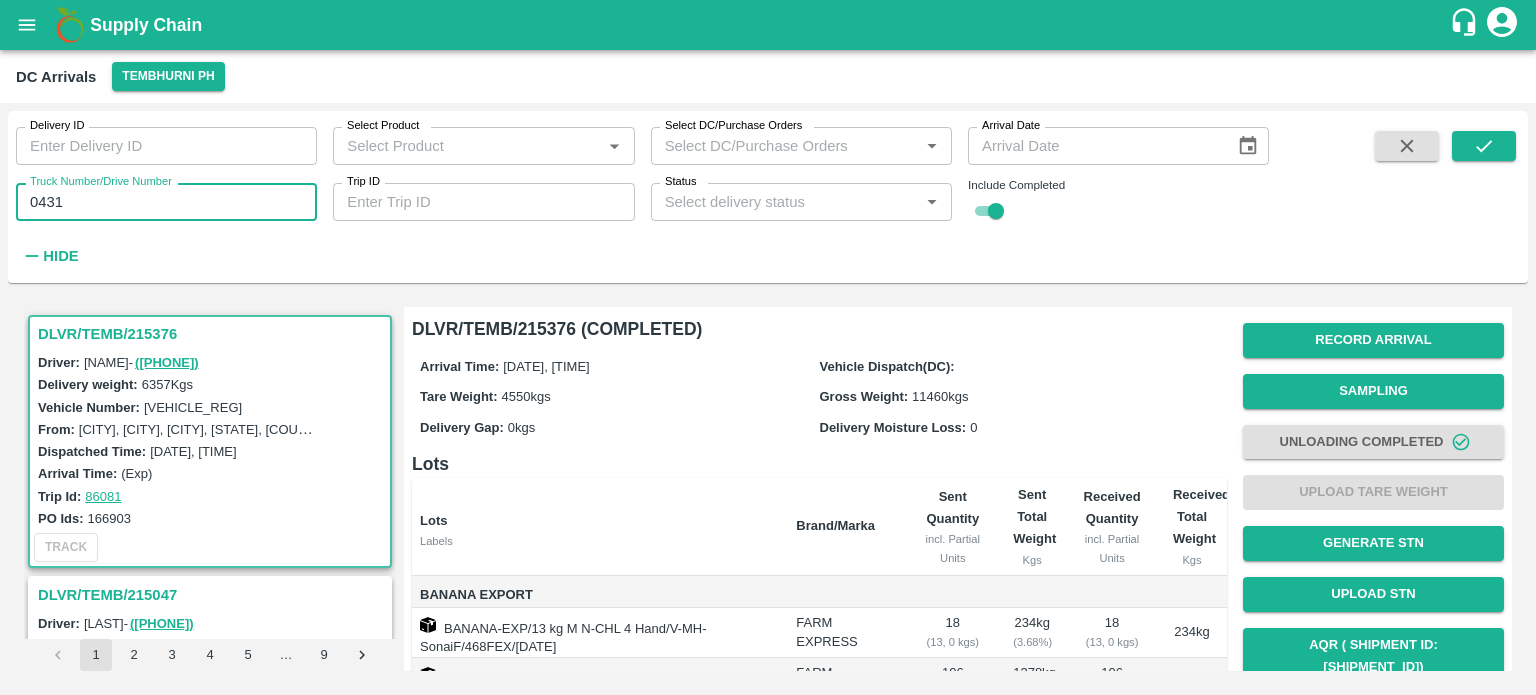 click on "0431" at bounding box center (166, 202) 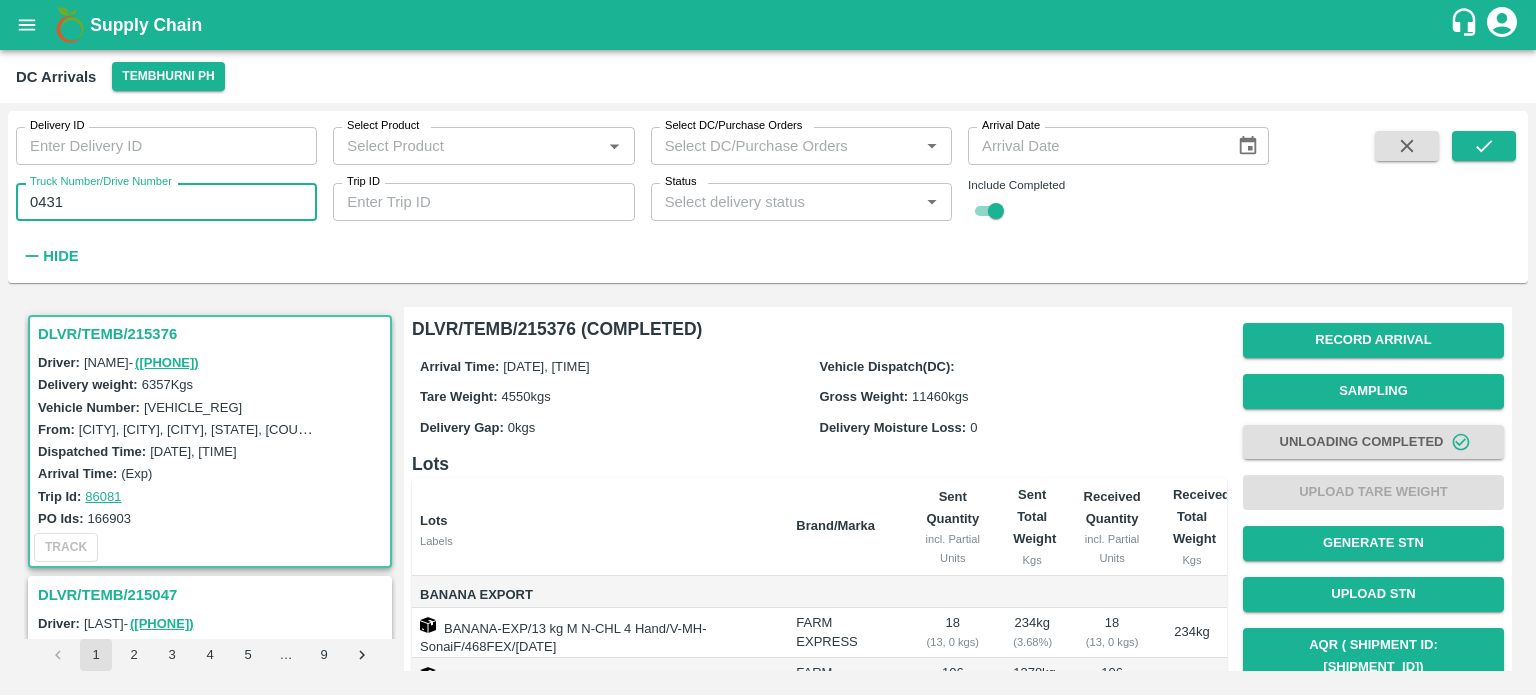 click on "0431" at bounding box center [166, 202] 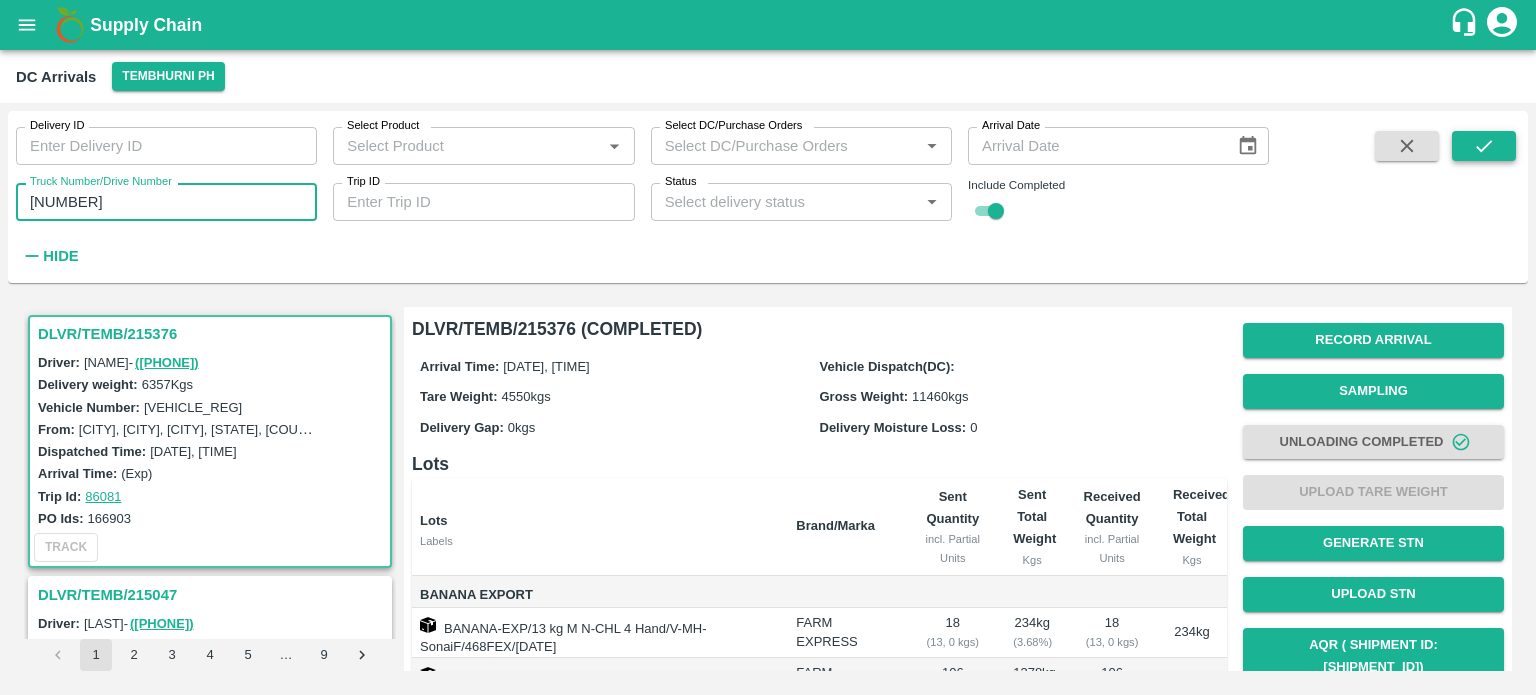type on "[NUMBER]" 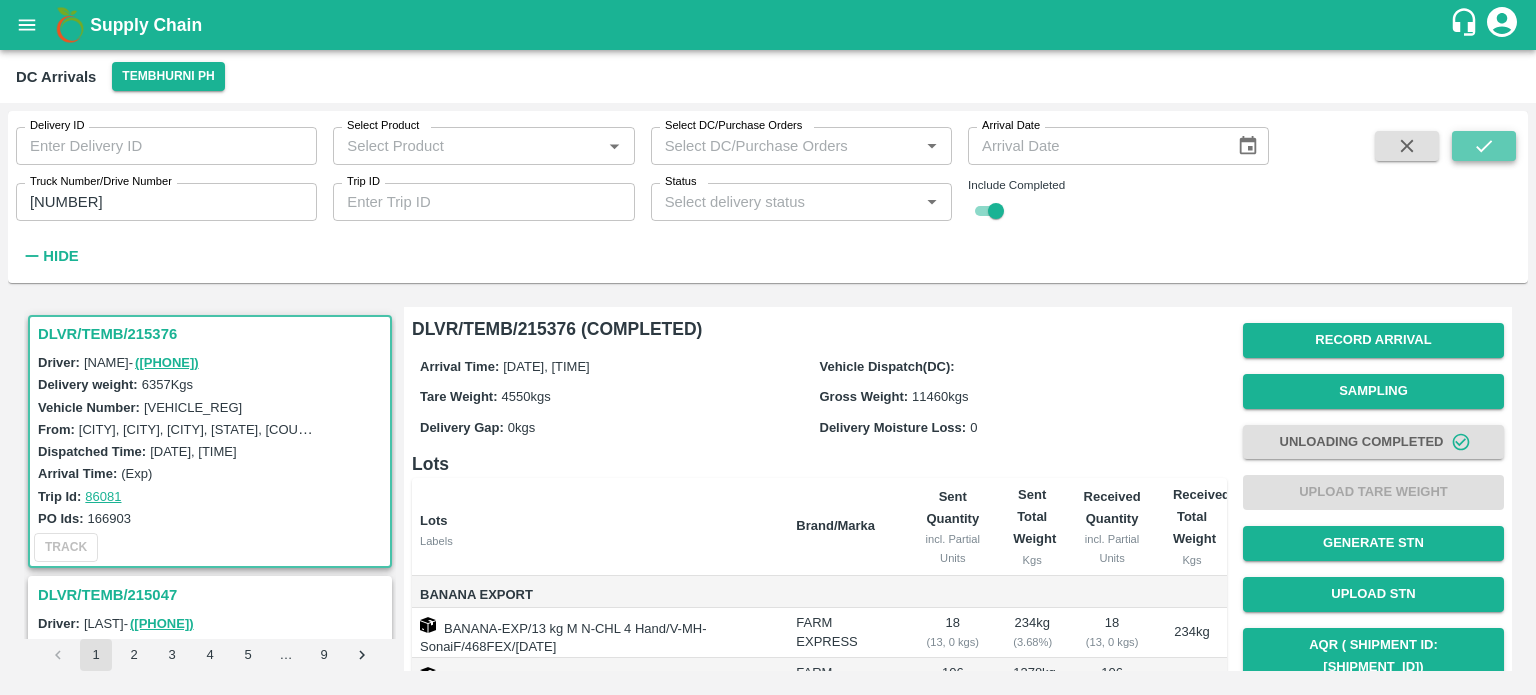 click 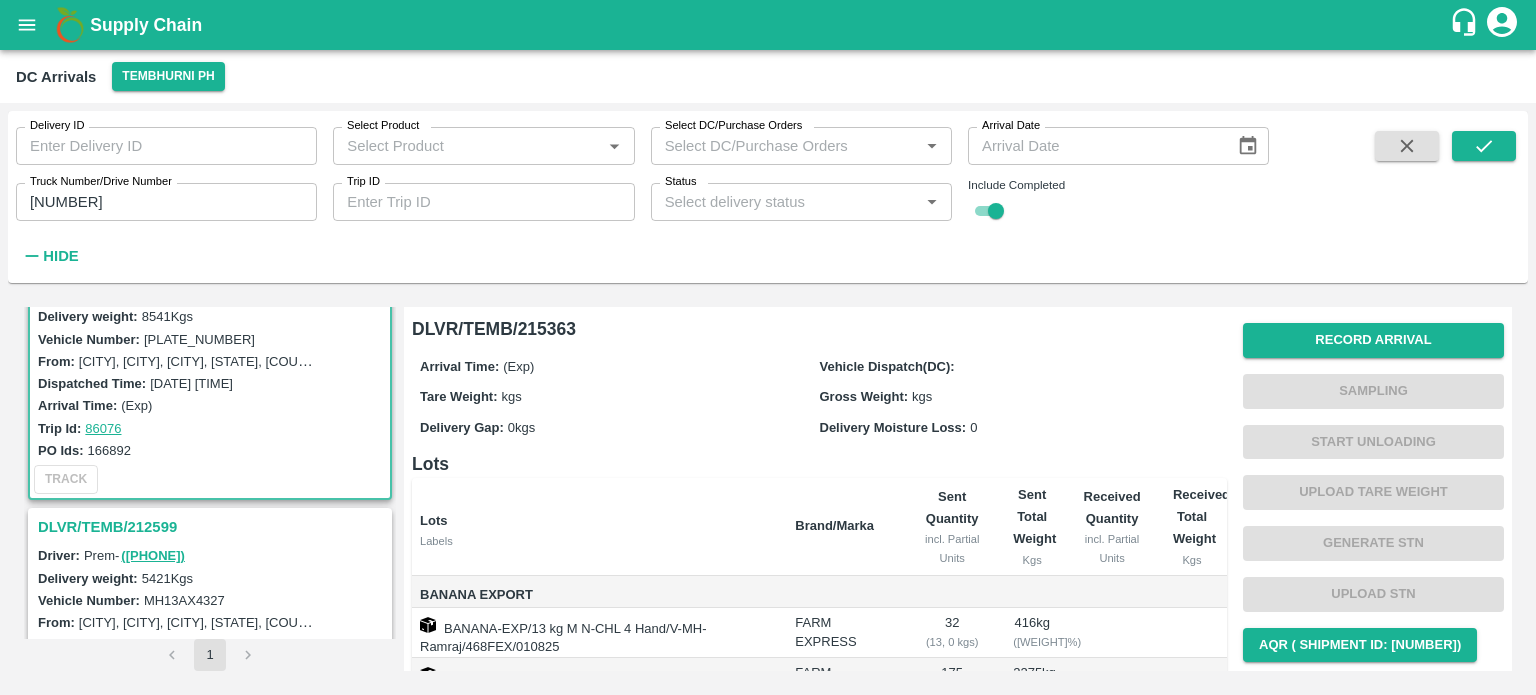 scroll, scrollTop: 0, scrollLeft: 0, axis: both 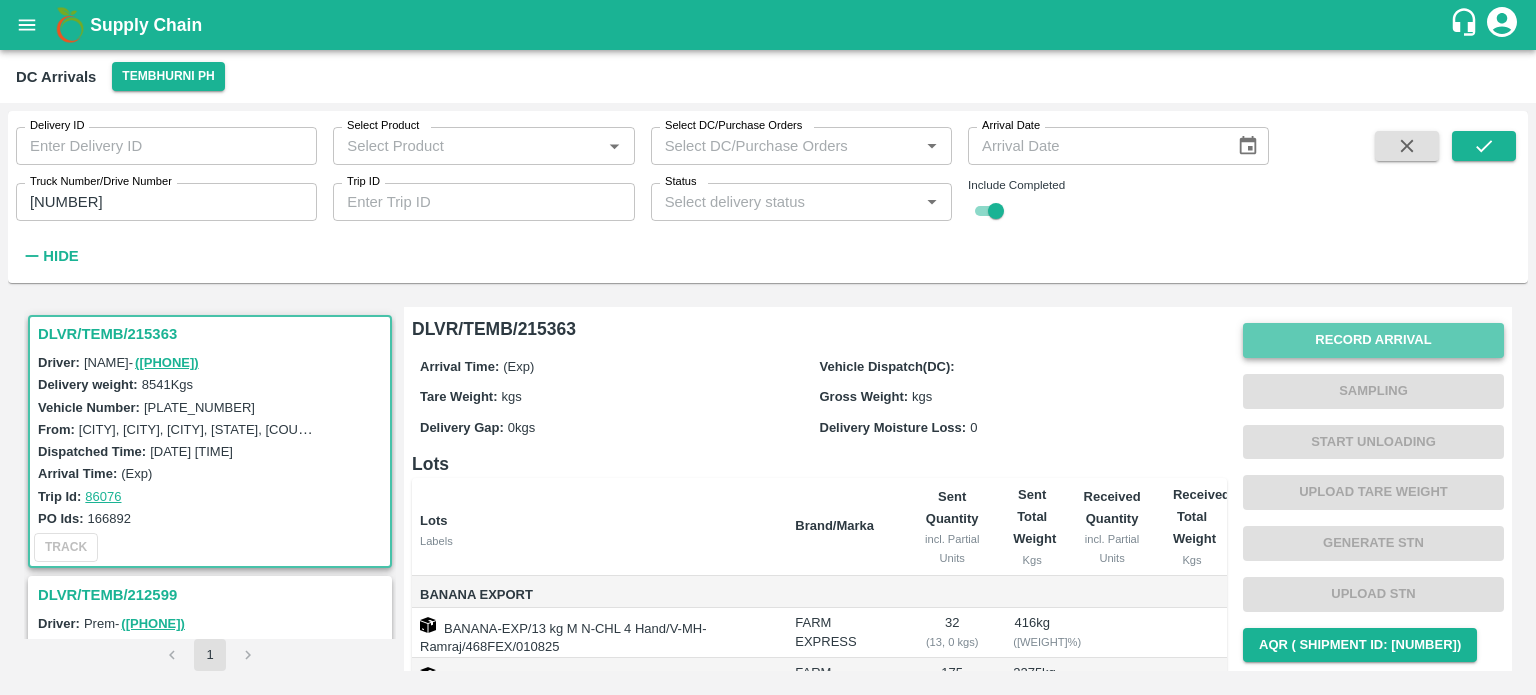 click on "Record Arrival" at bounding box center (1373, 340) 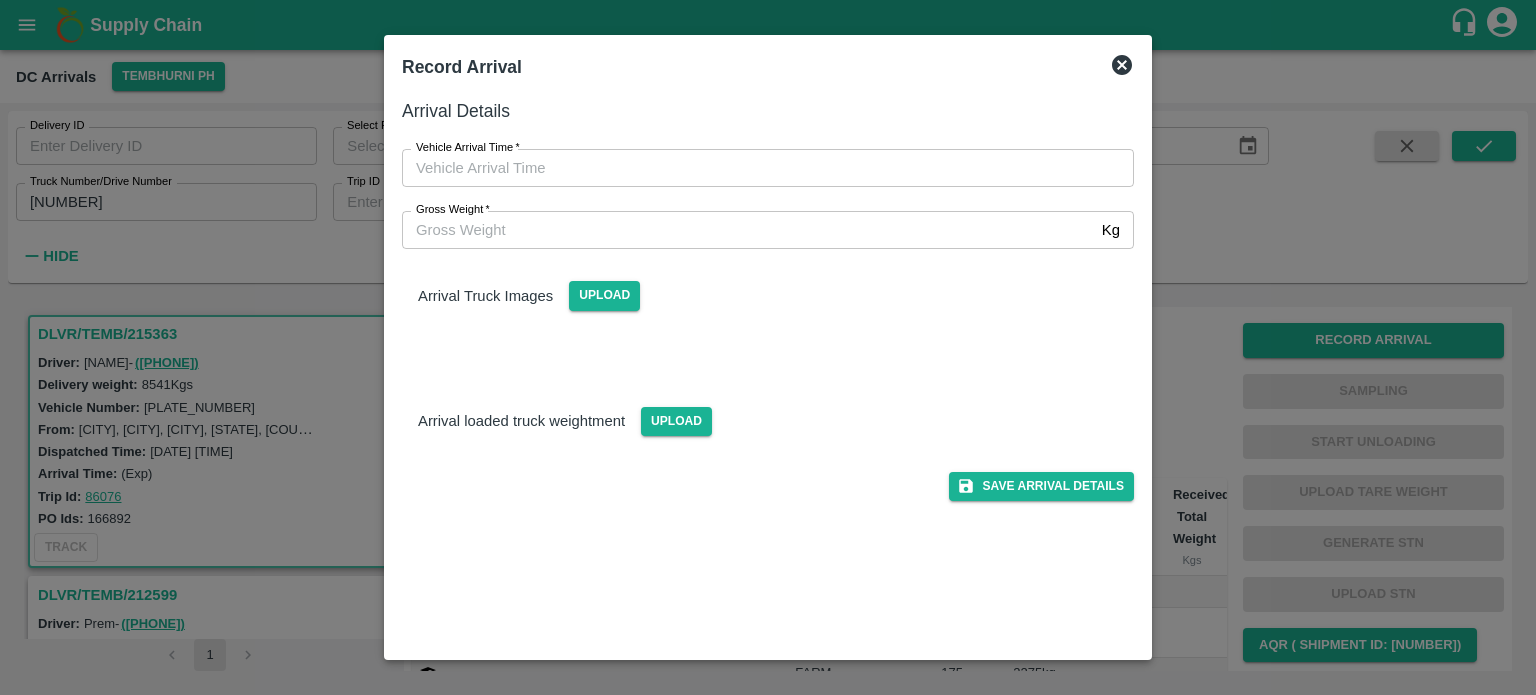type on "DD/MM/YYYY hh:mm aa" 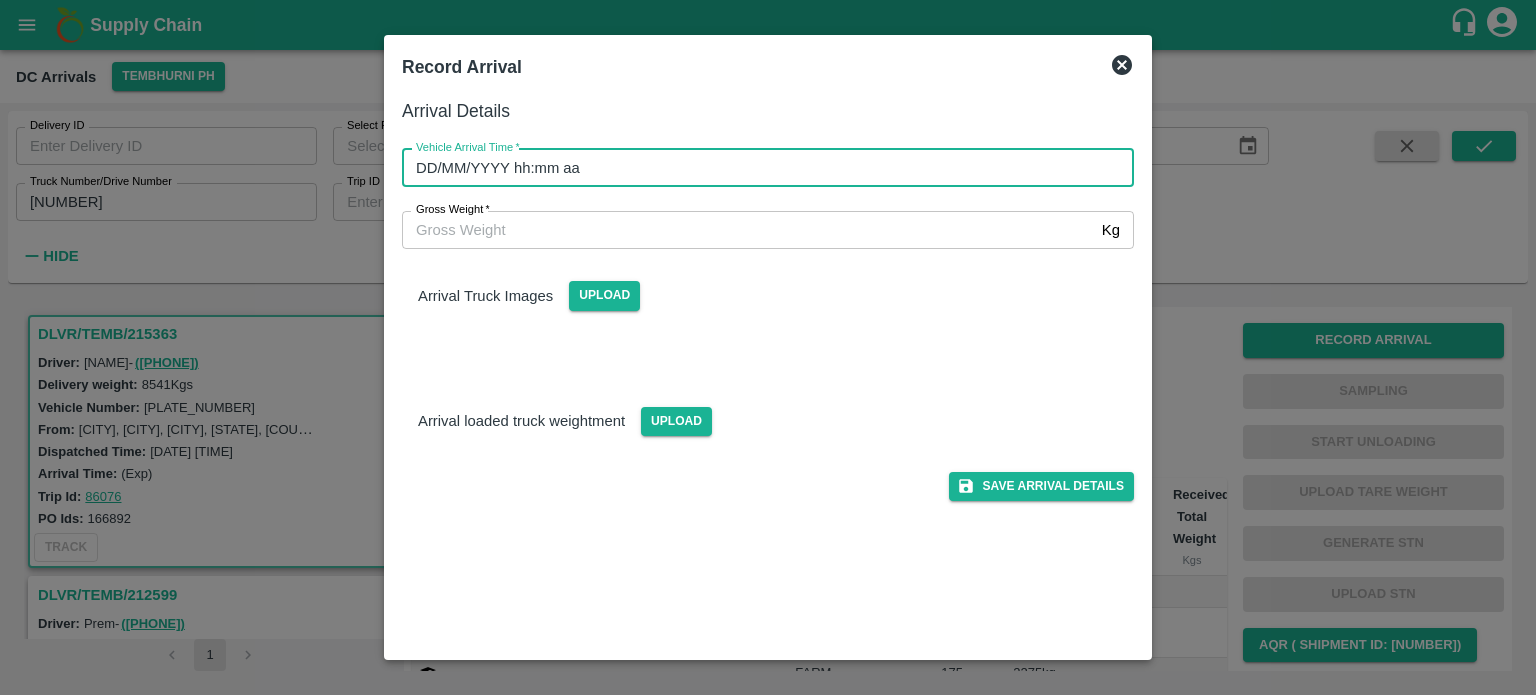 click on "DD/MM/YYYY hh:mm aa" at bounding box center [761, 168] 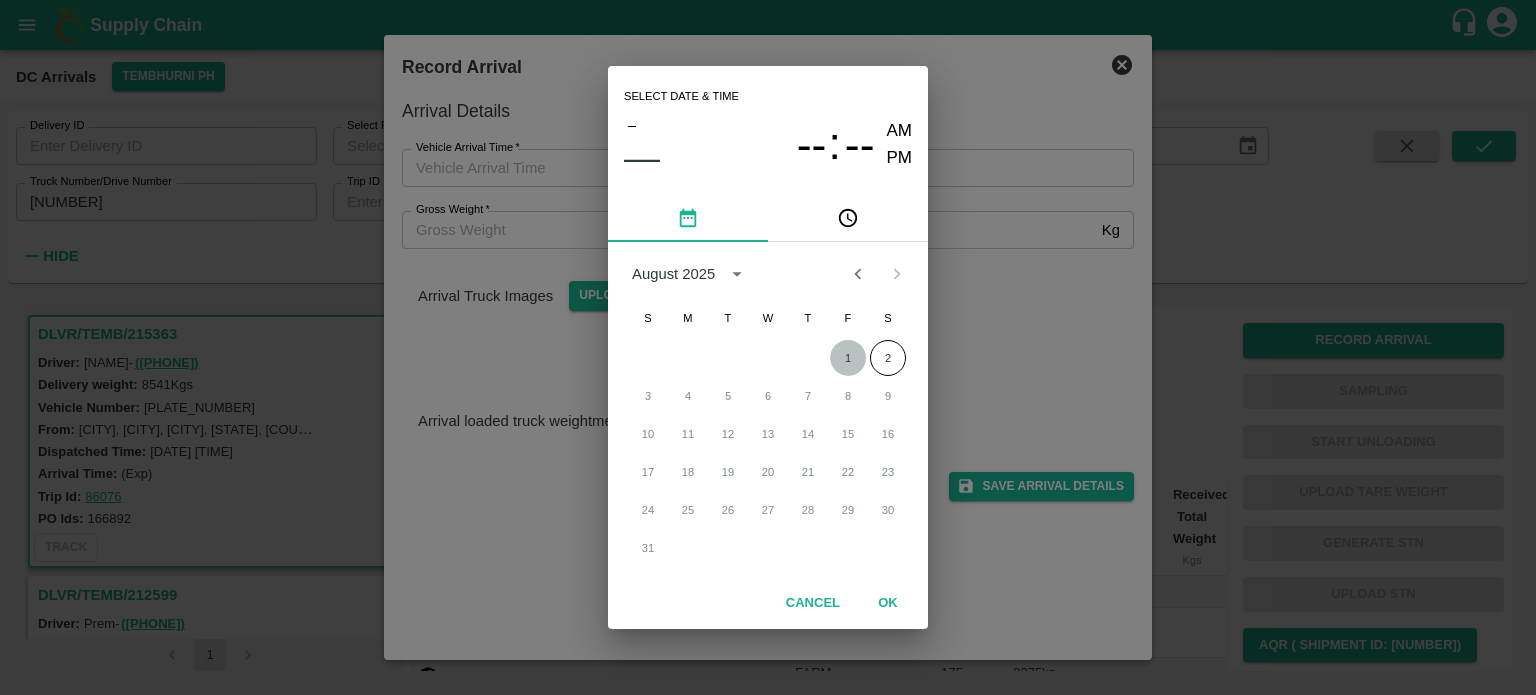 click on "1" at bounding box center (848, 358) 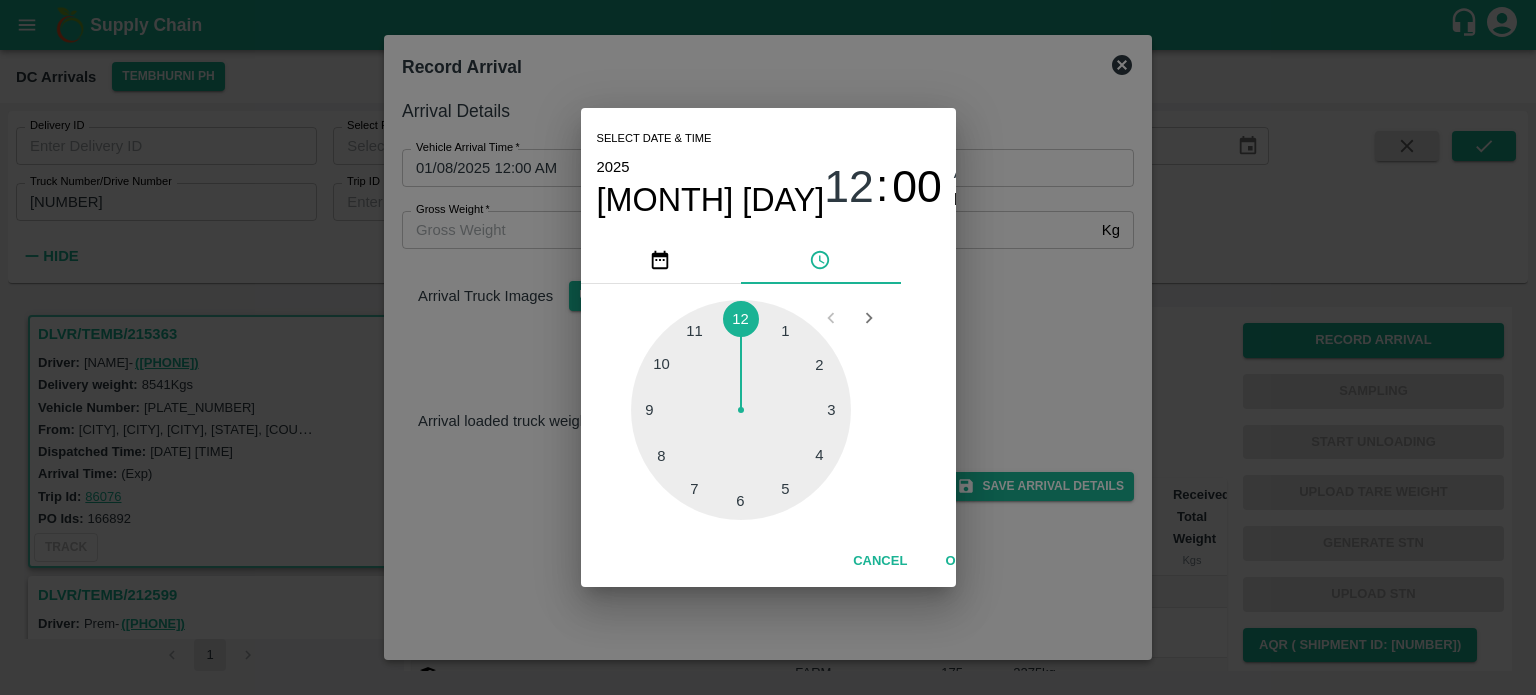 click at bounding box center [741, 410] 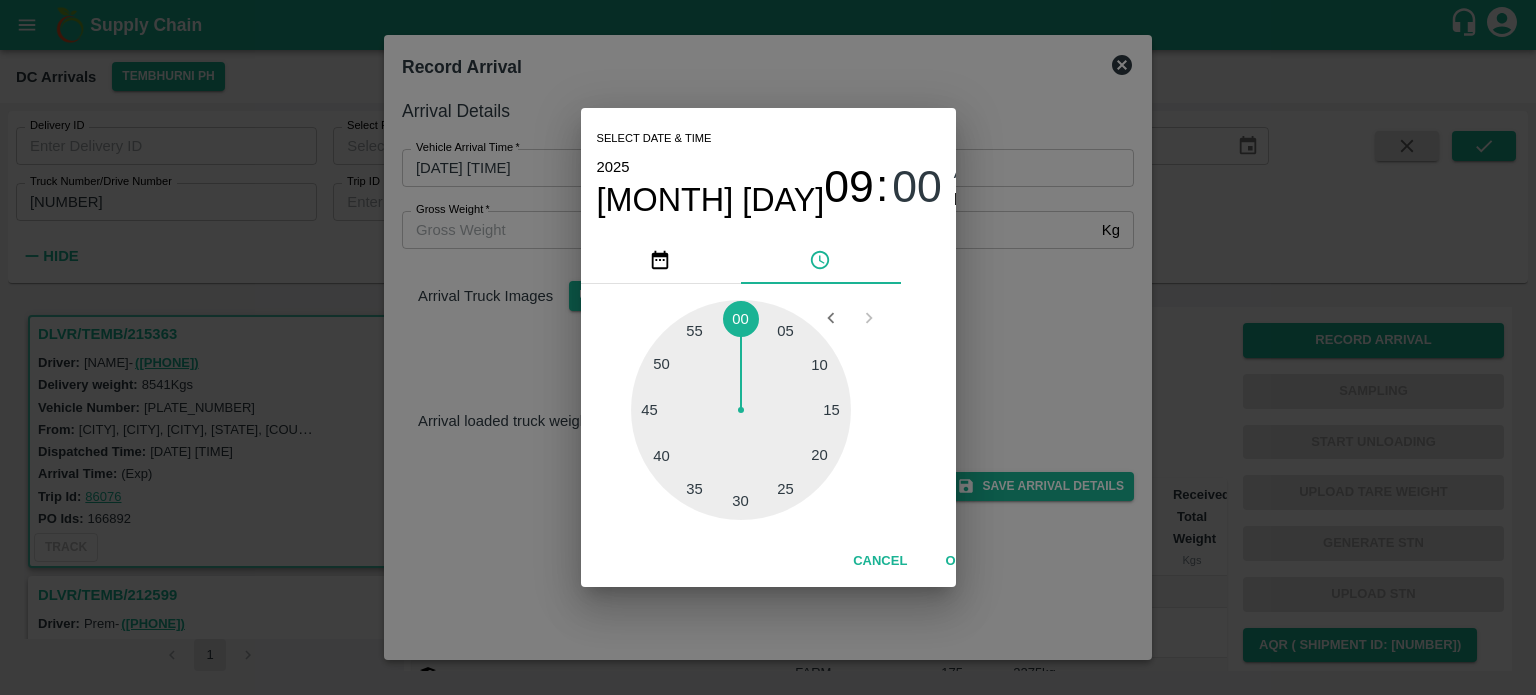 click at bounding box center [741, 410] 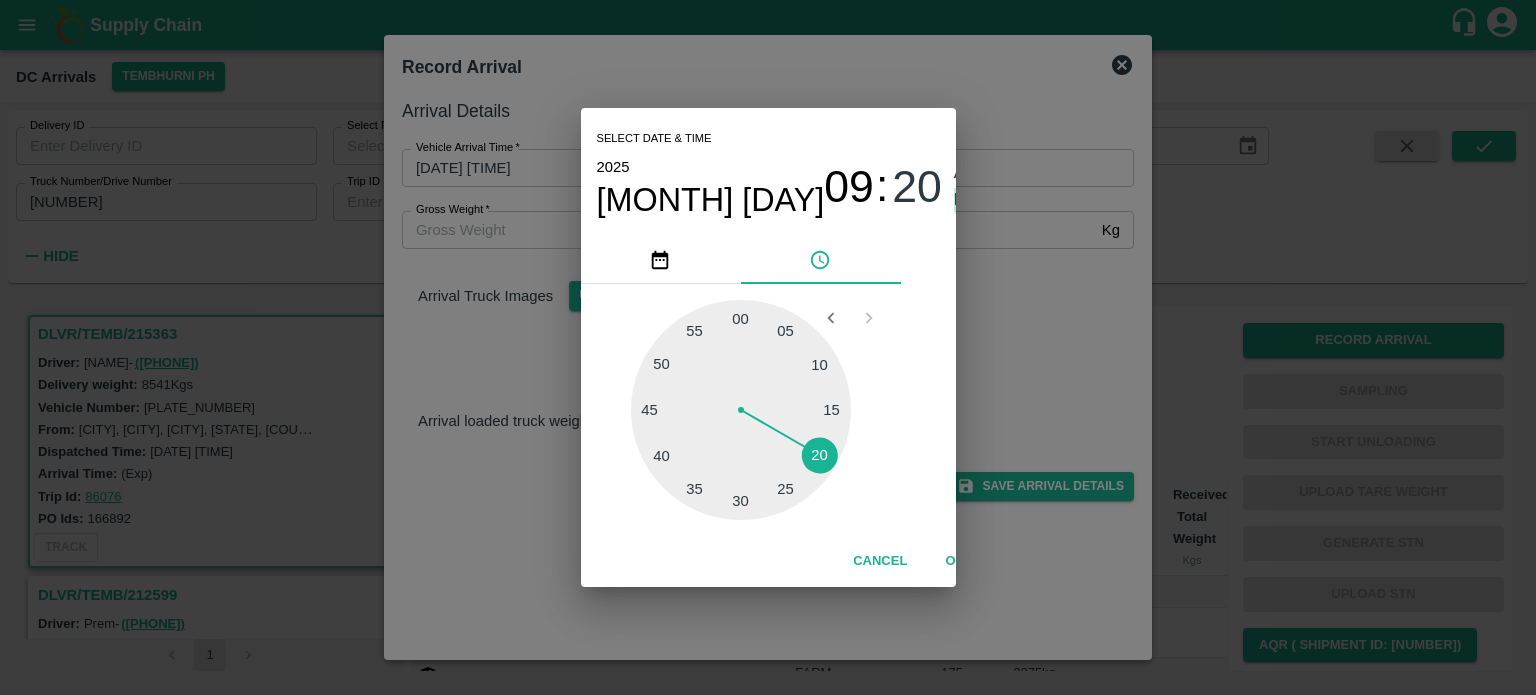 click on "PM" at bounding box center [967, 200] 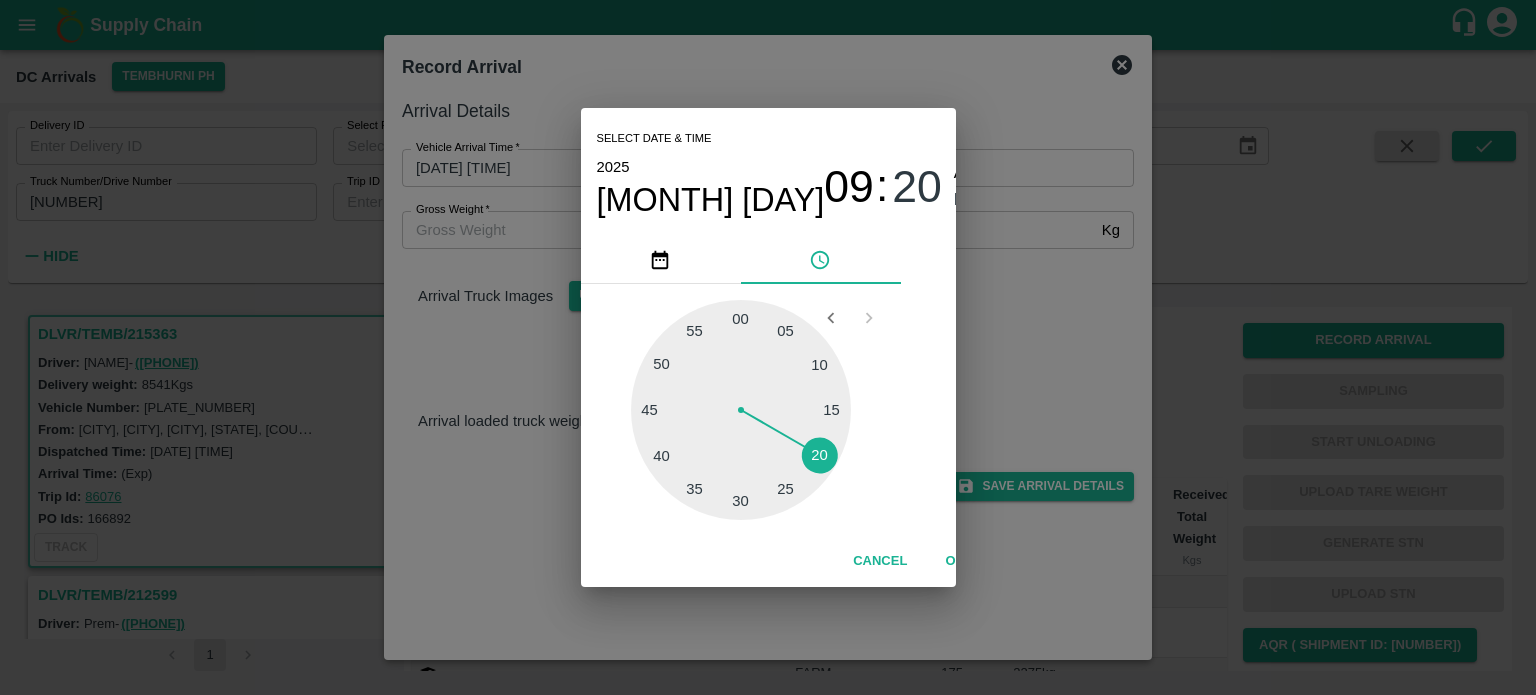 click on "Select date & time 2025 Aug 1 09 : 20 PM 05 10 15 20 25 30 35 40 45 50 55 00 Cancel OK" at bounding box center (768, 347) 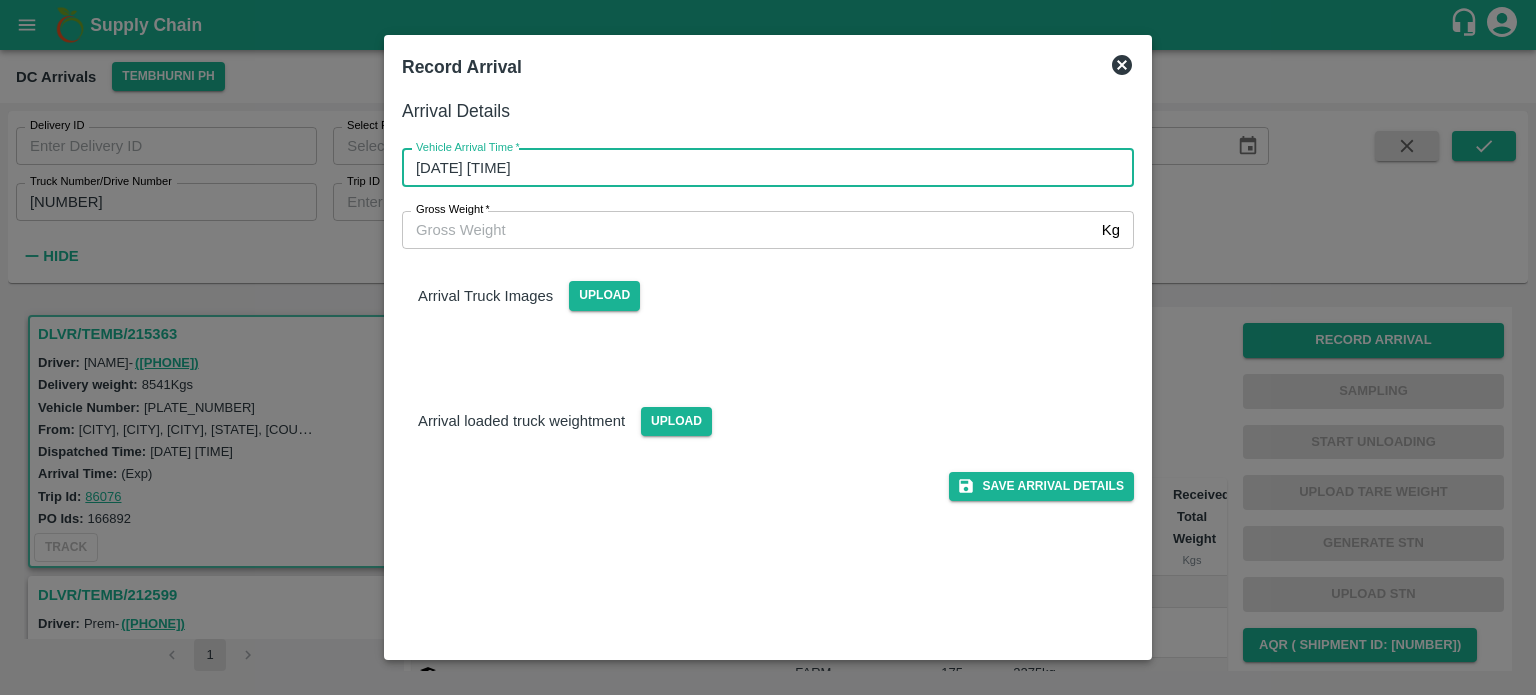 click on "Gross Weight   *" at bounding box center [748, 230] 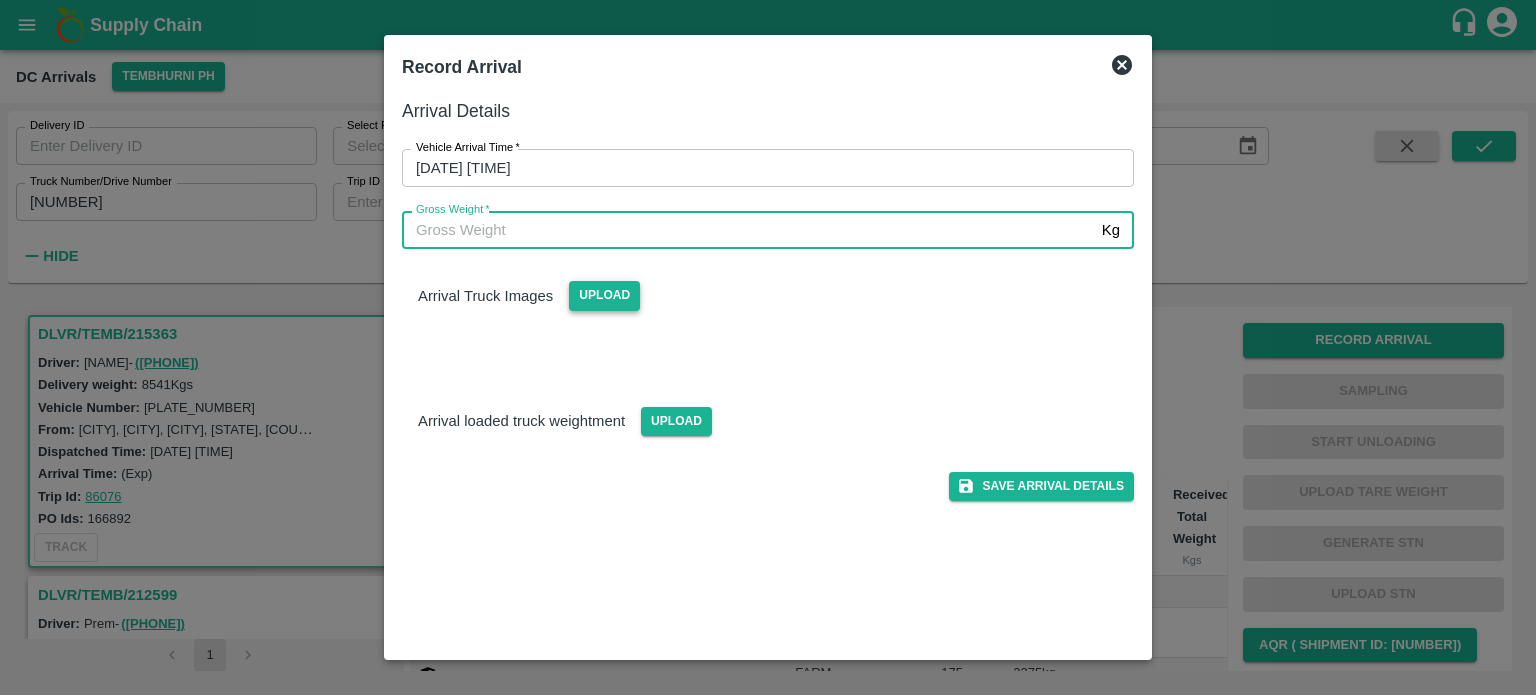 type on "[NUMBER]" 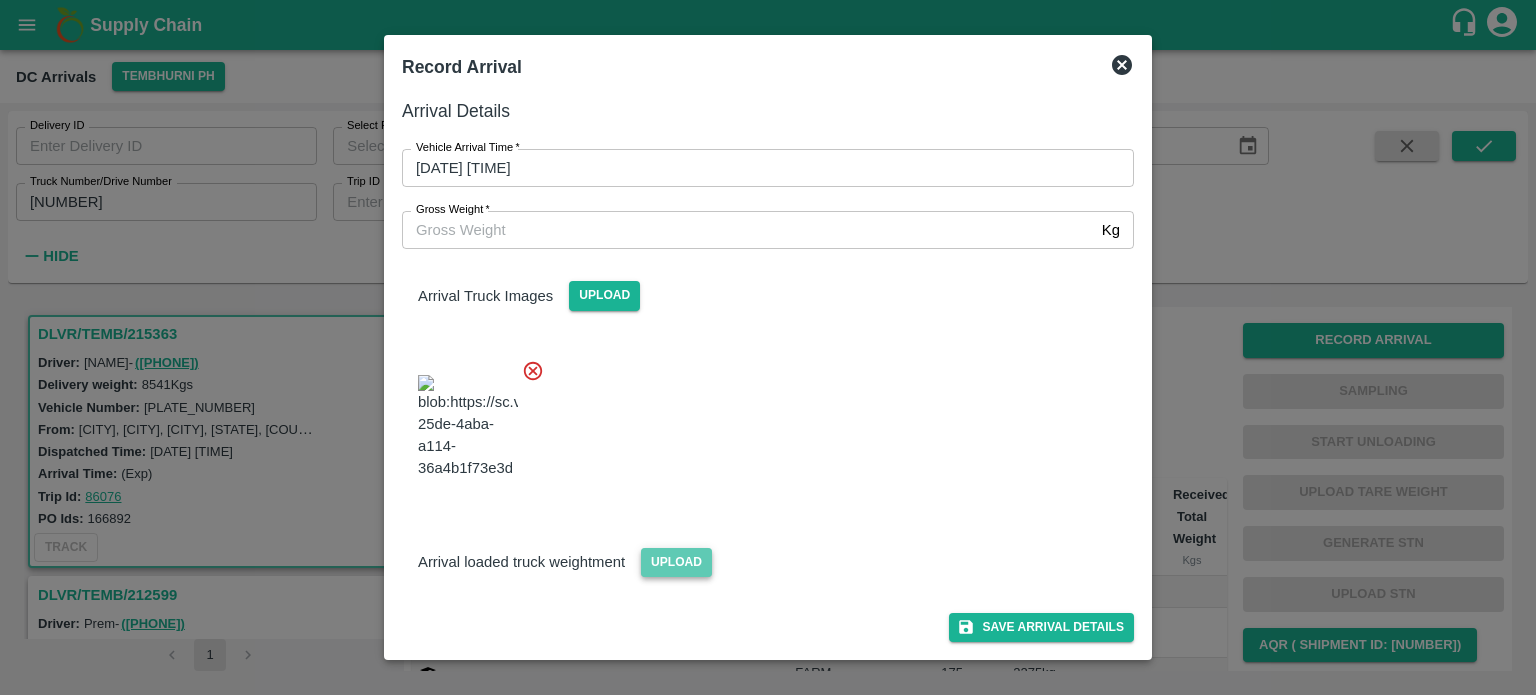 click on "Upload" at bounding box center (676, 562) 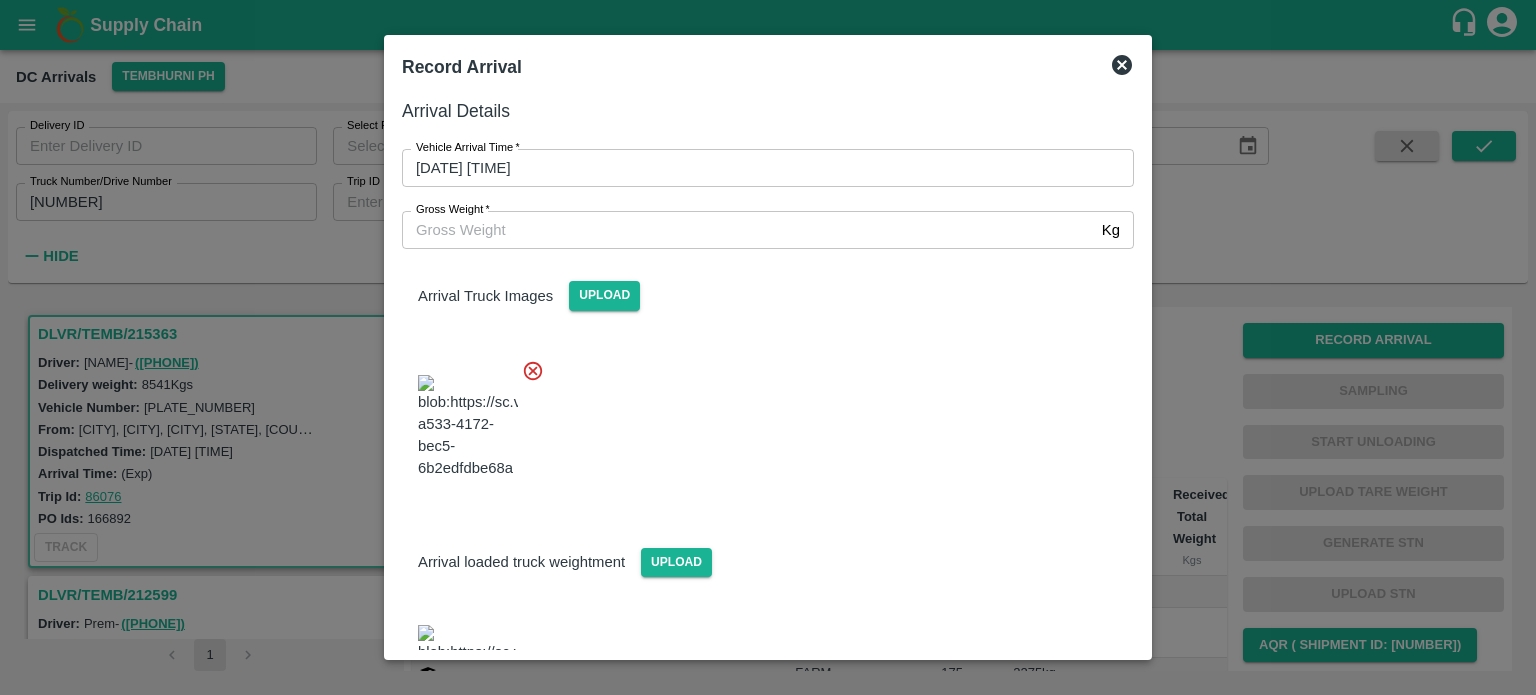 click at bounding box center [760, 421] 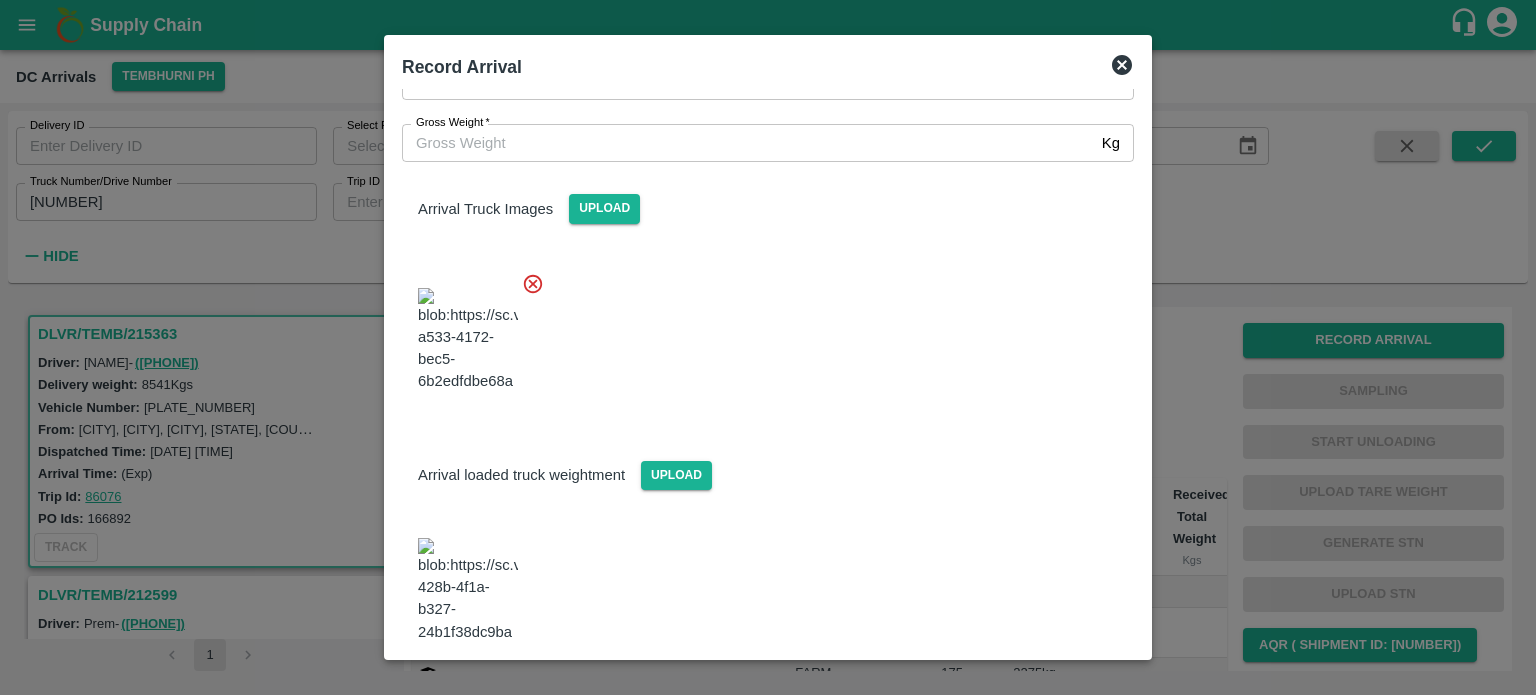 click on "Save Arrival Details" at bounding box center [1041, 697] 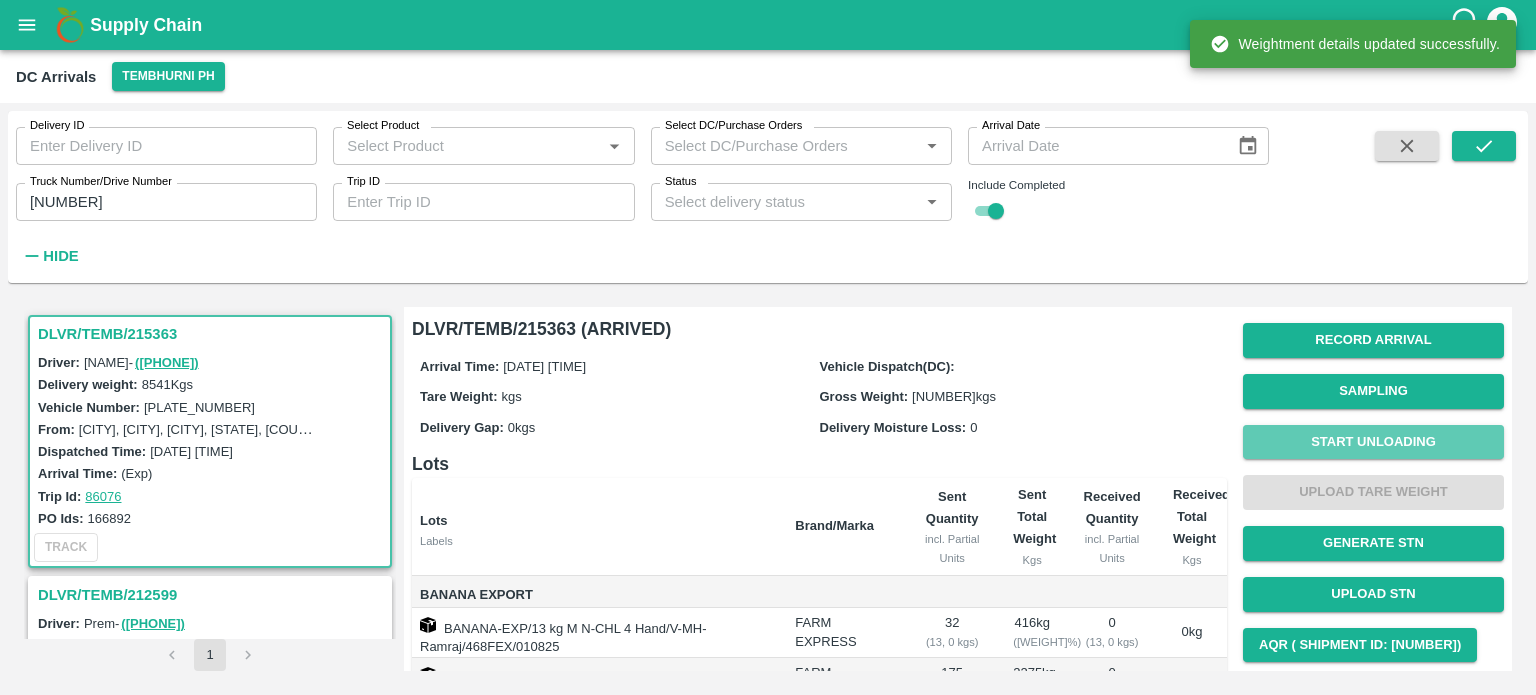 click on "Start Unloading" at bounding box center [1373, 442] 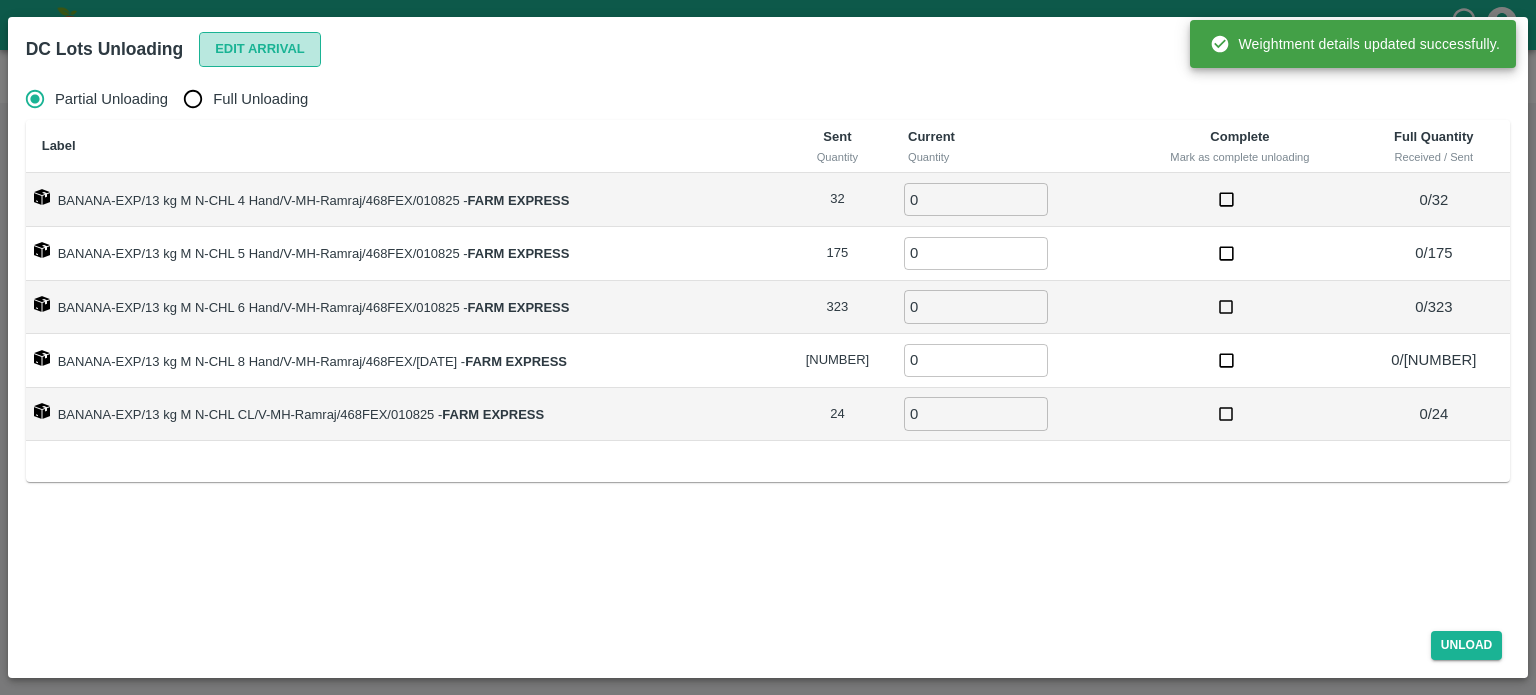 click on "Edit Arrival" at bounding box center [260, 49] 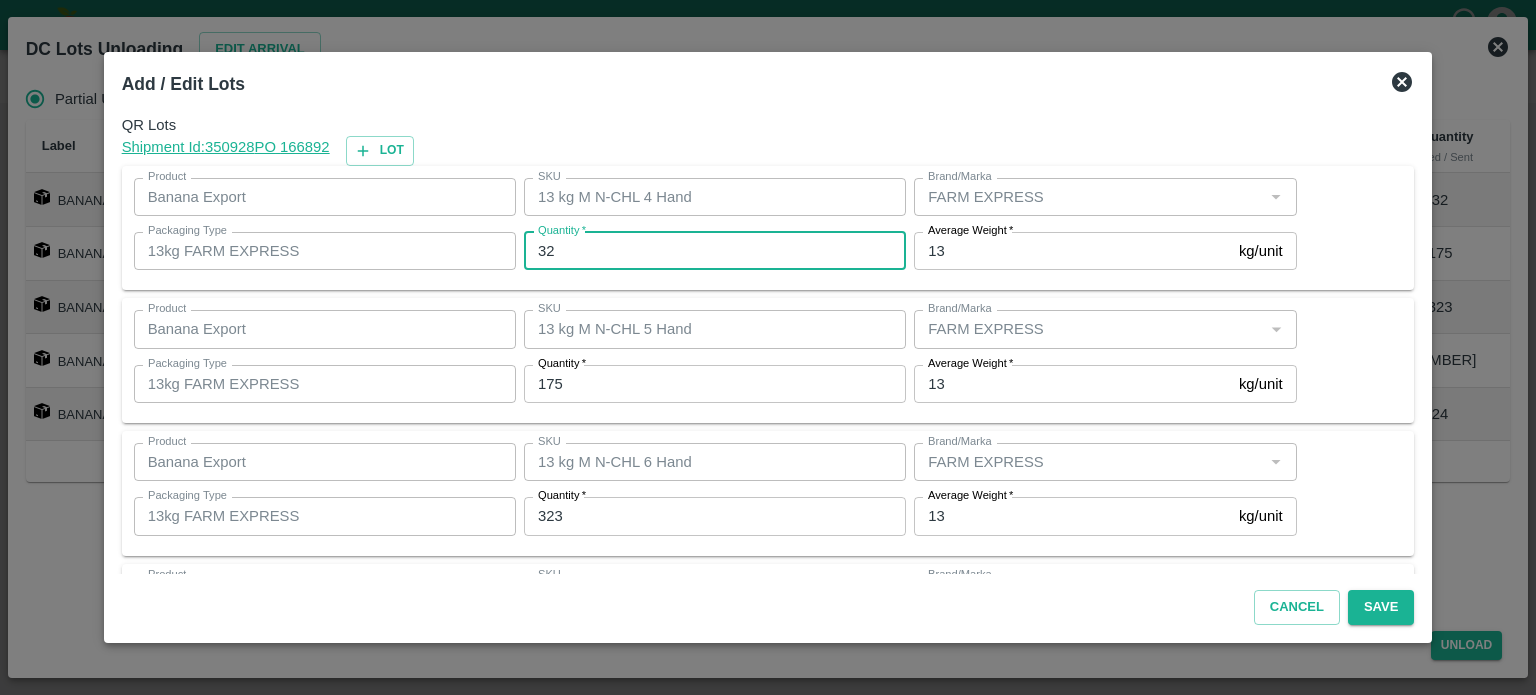 click on "32" at bounding box center [715, 251] 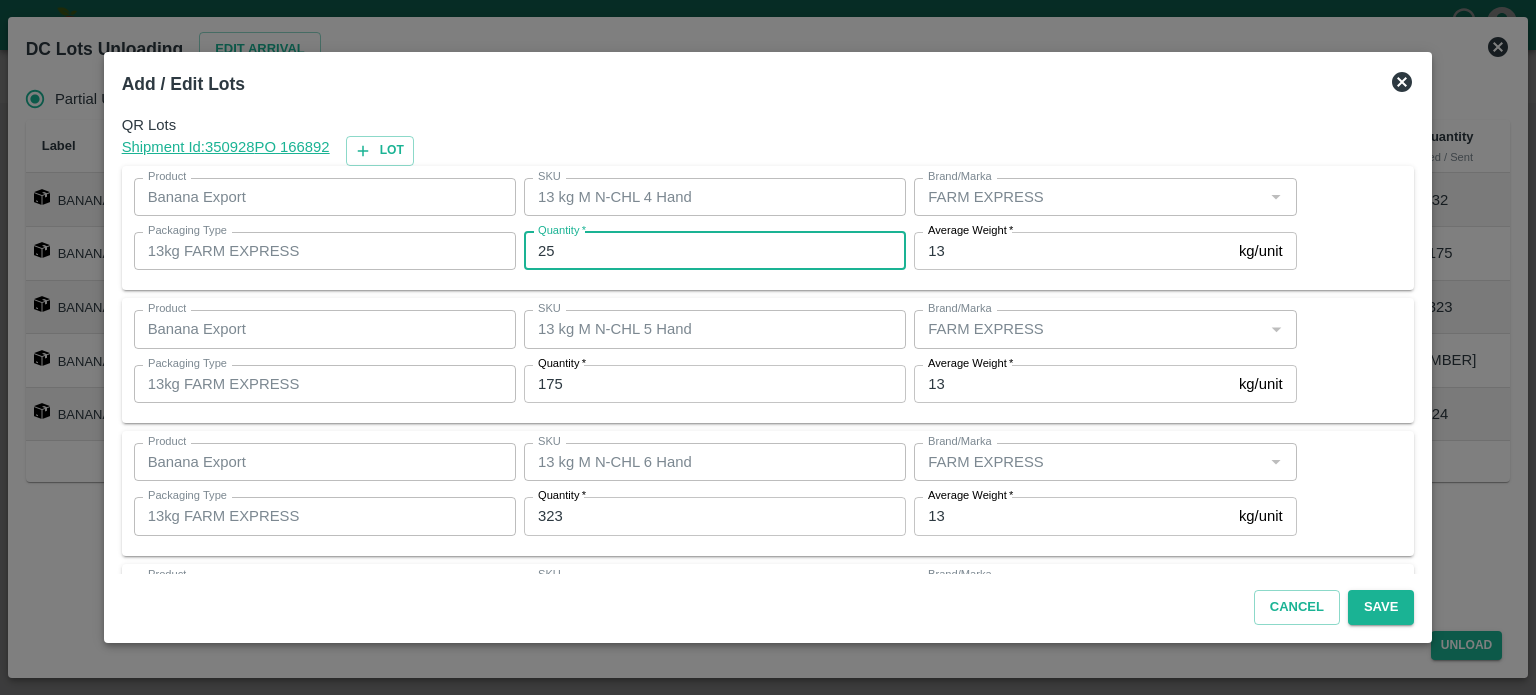 type on "25" 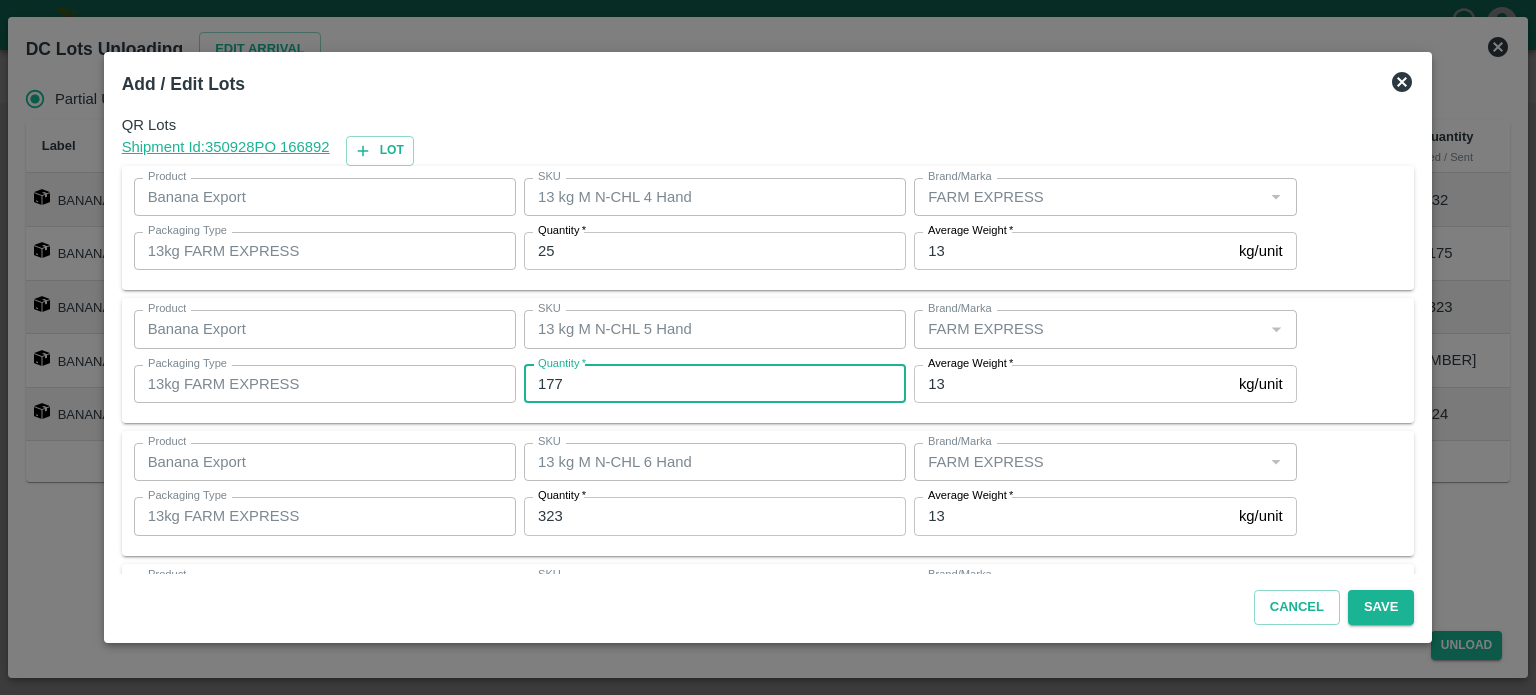 type on "177" 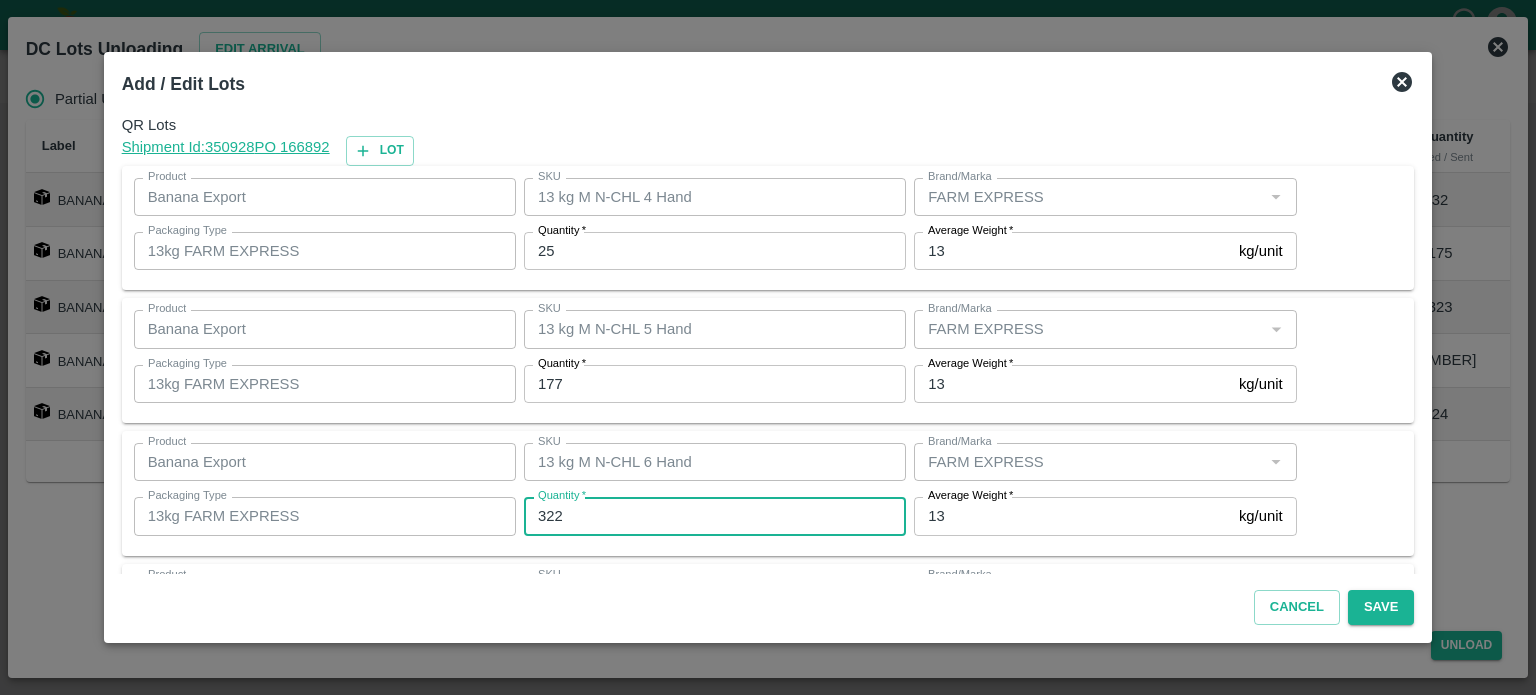 type on "322" 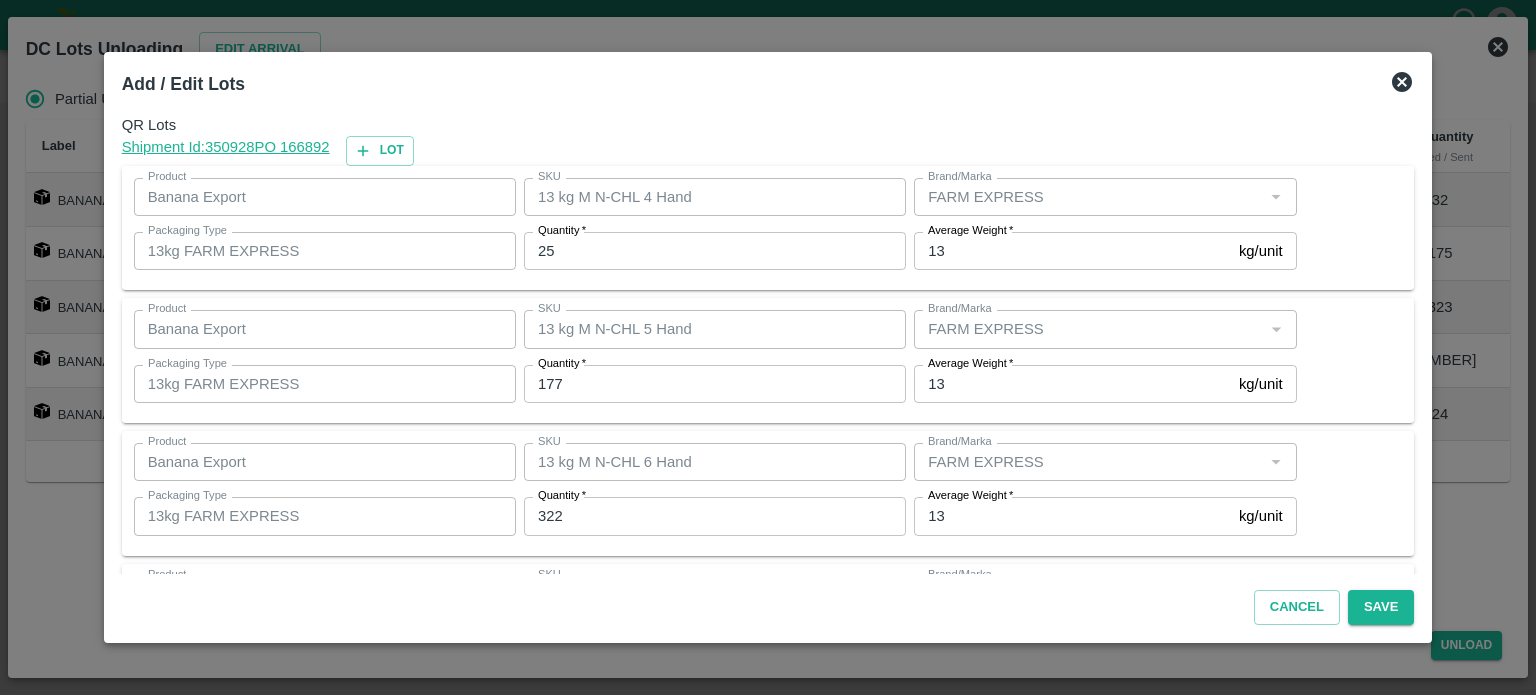 scroll, scrollTop: 262, scrollLeft: 0, axis: vertical 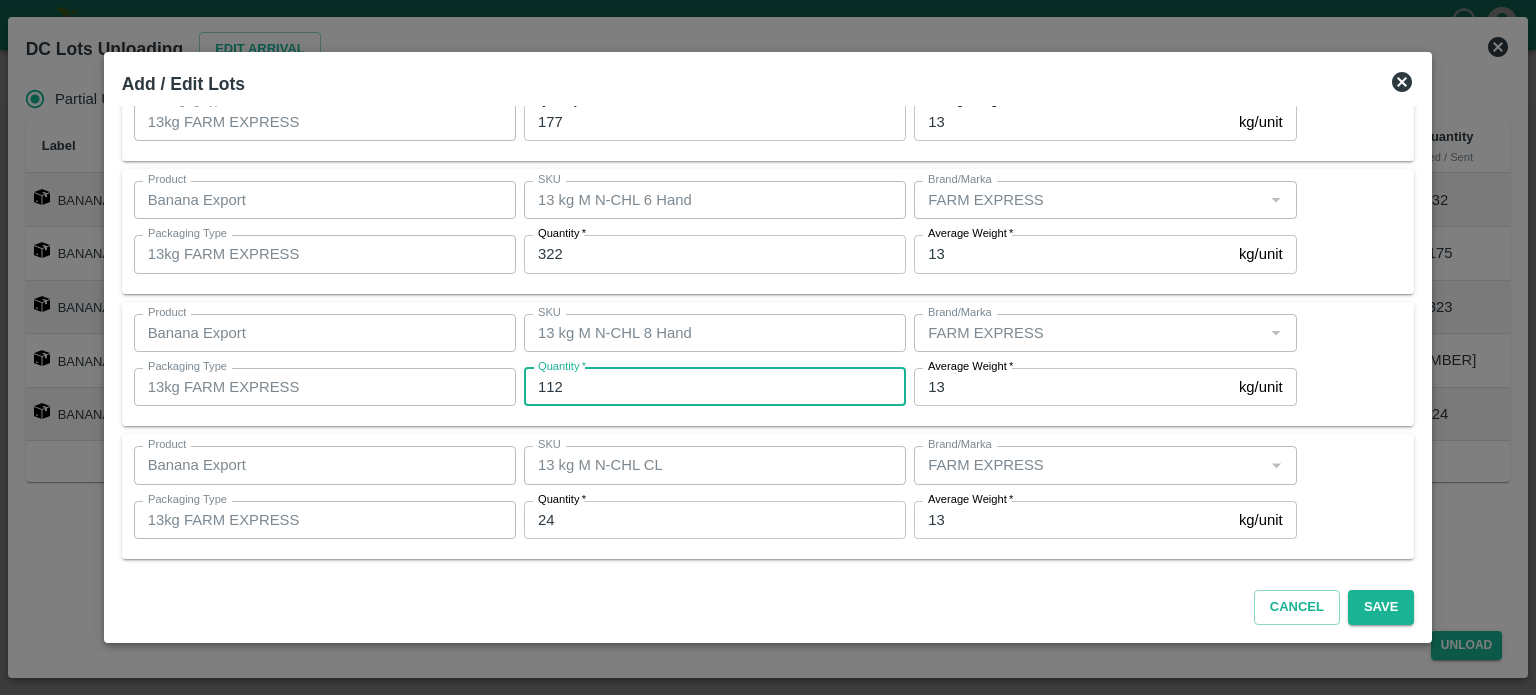 type on "112" 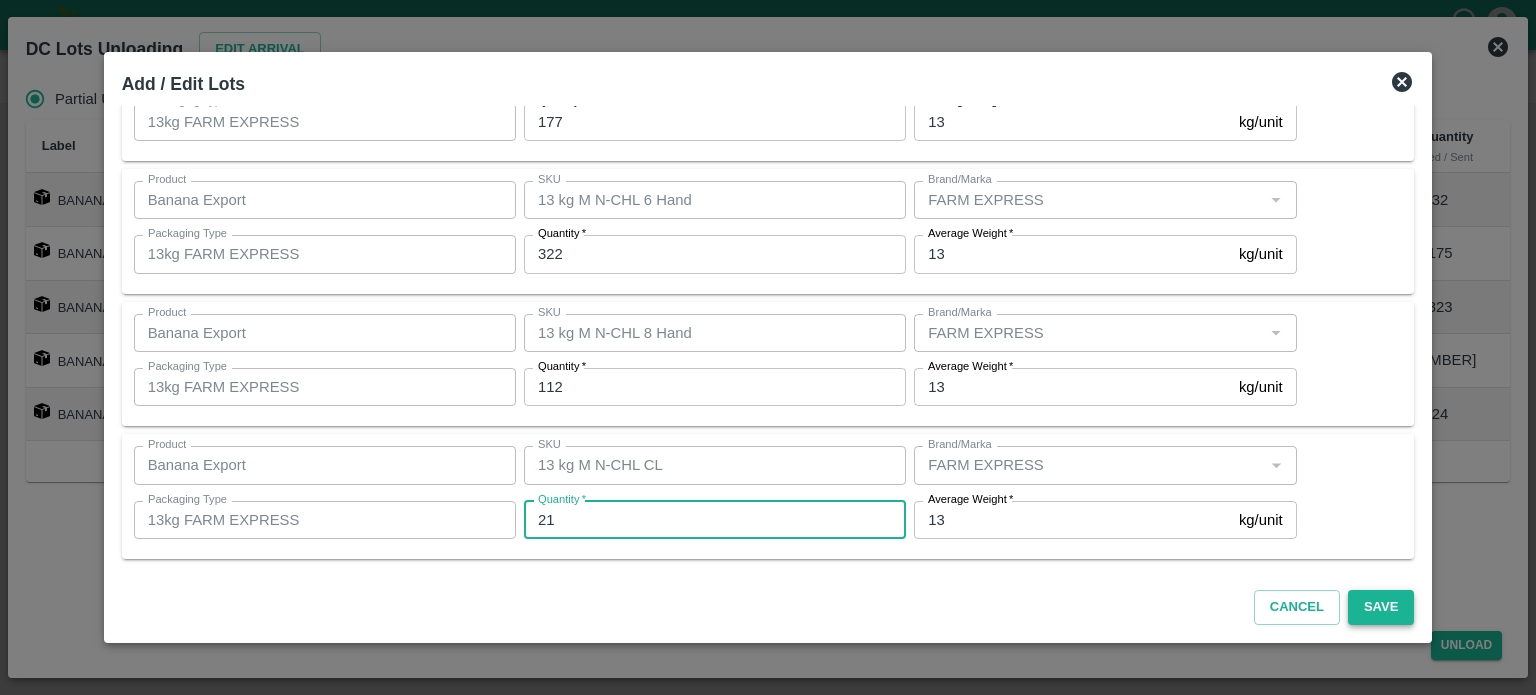 type on "21" 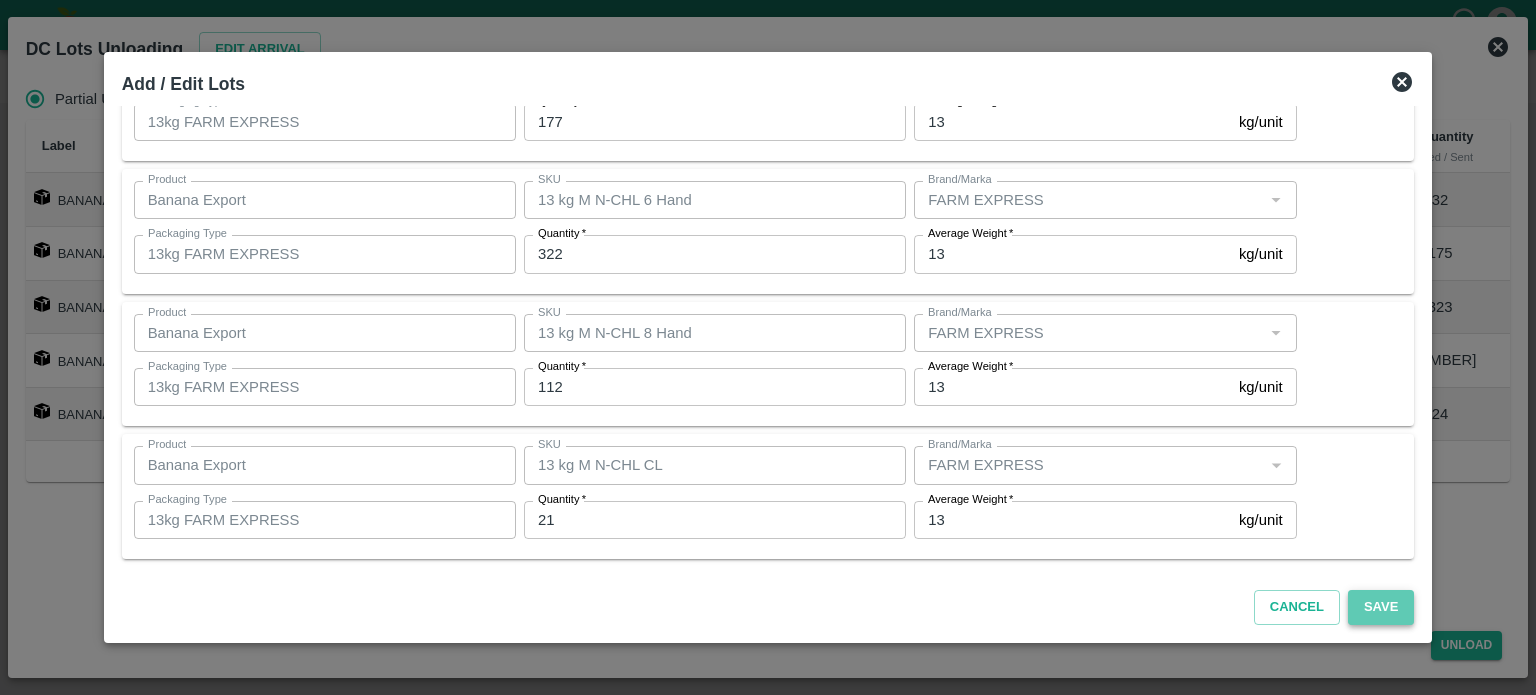 click on "Save" at bounding box center (1381, 607) 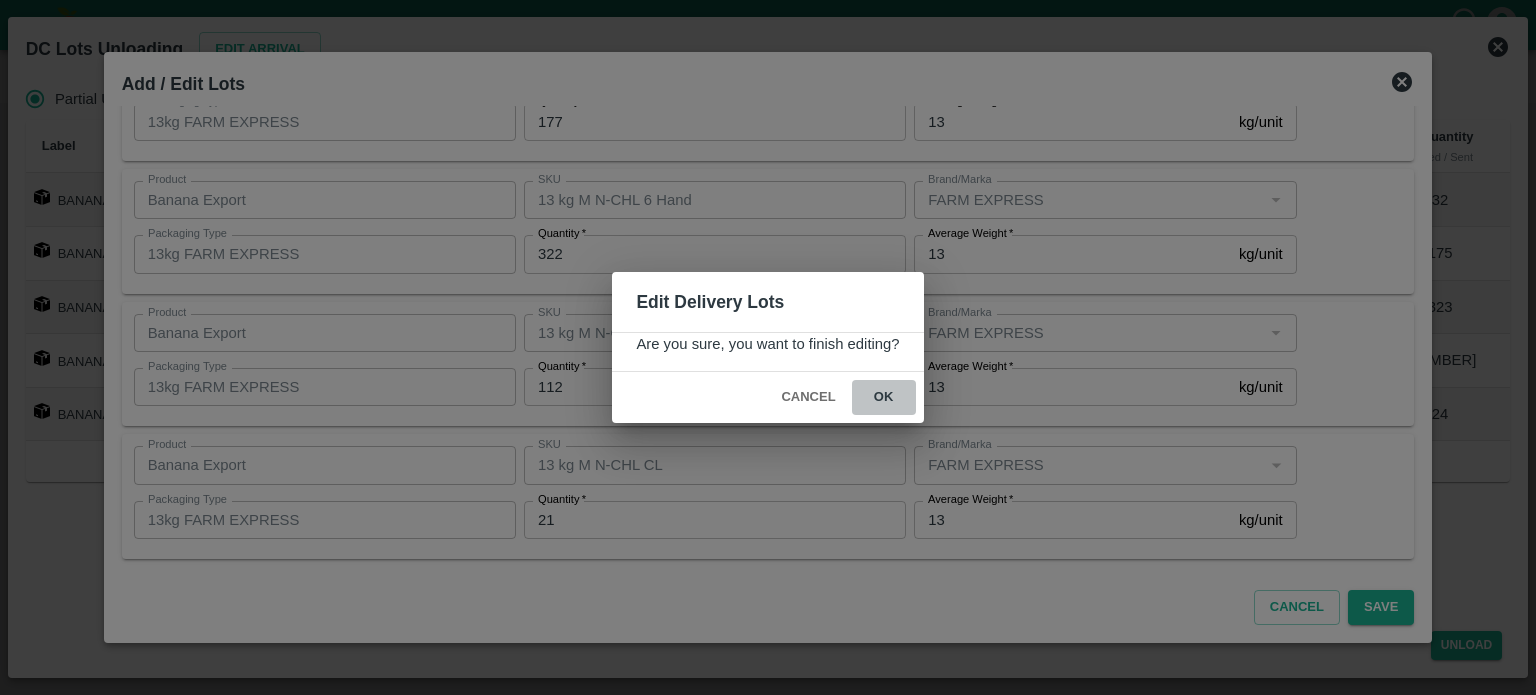 click on "ok" at bounding box center (884, 397) 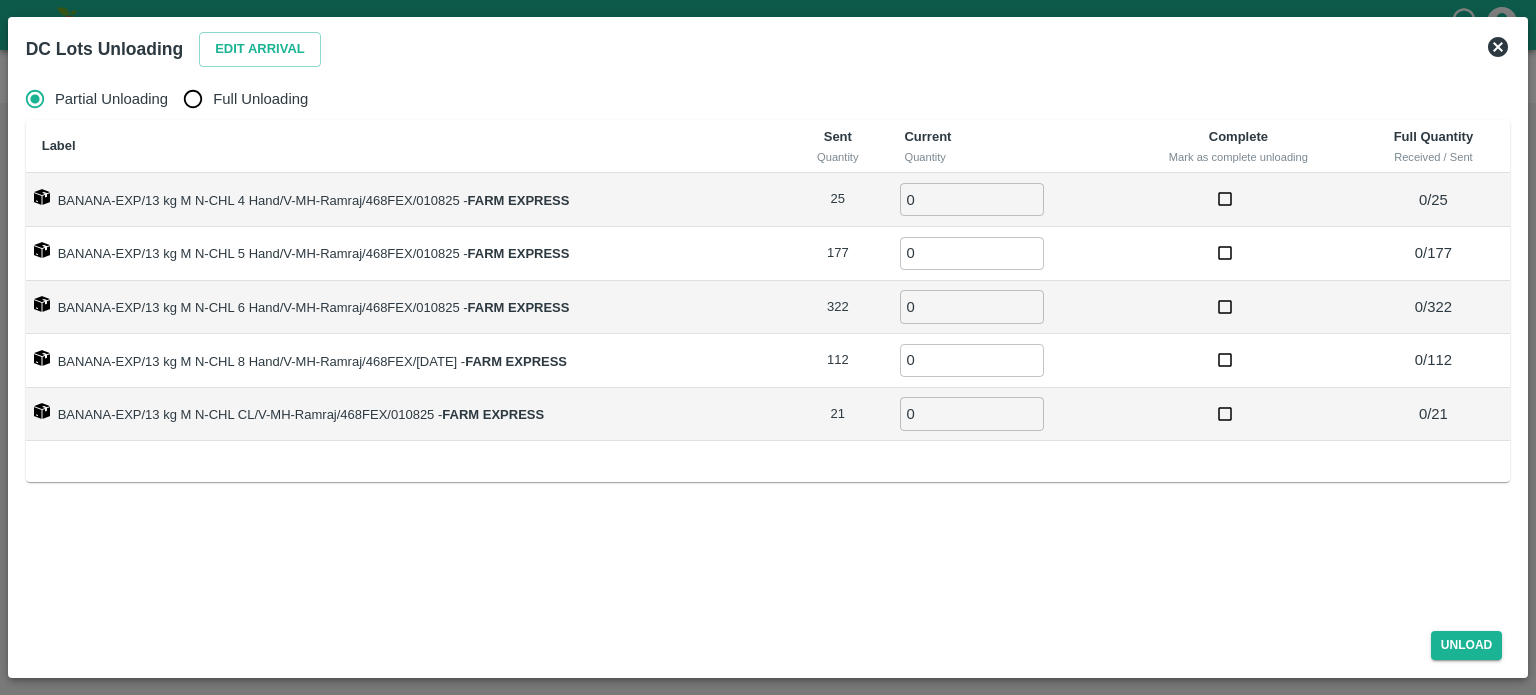 click on "Full Unloading" at bounding box center (193, 99) 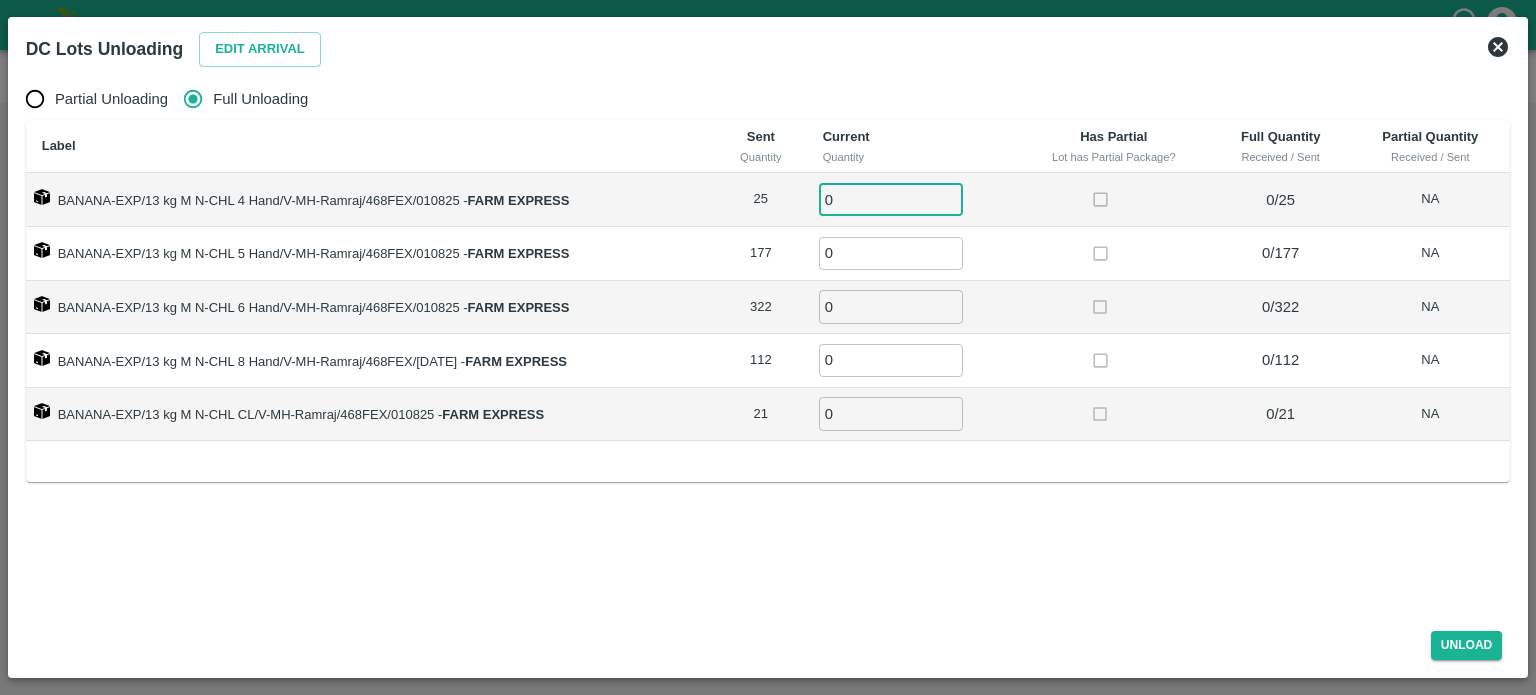 click on "0" at bounding box center (891, 199) 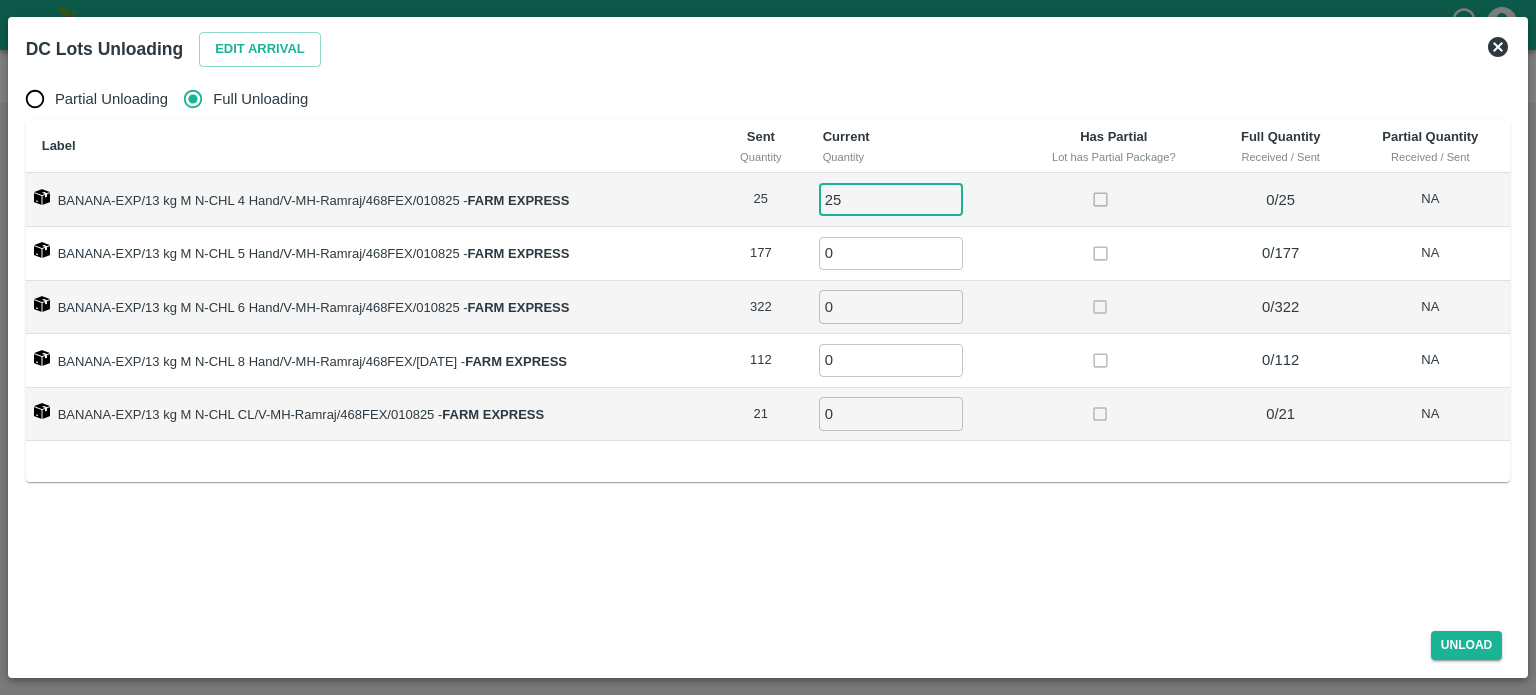 type on "25" 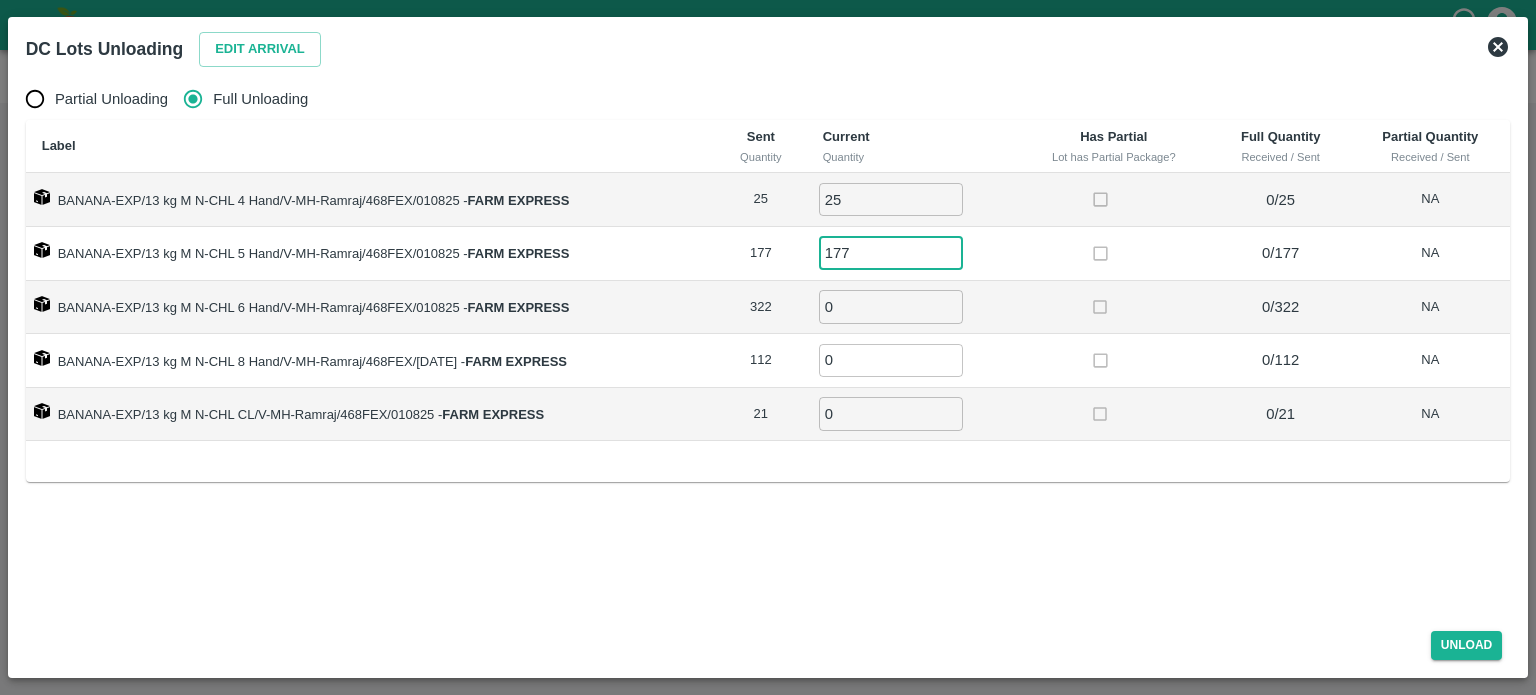 type on "177" 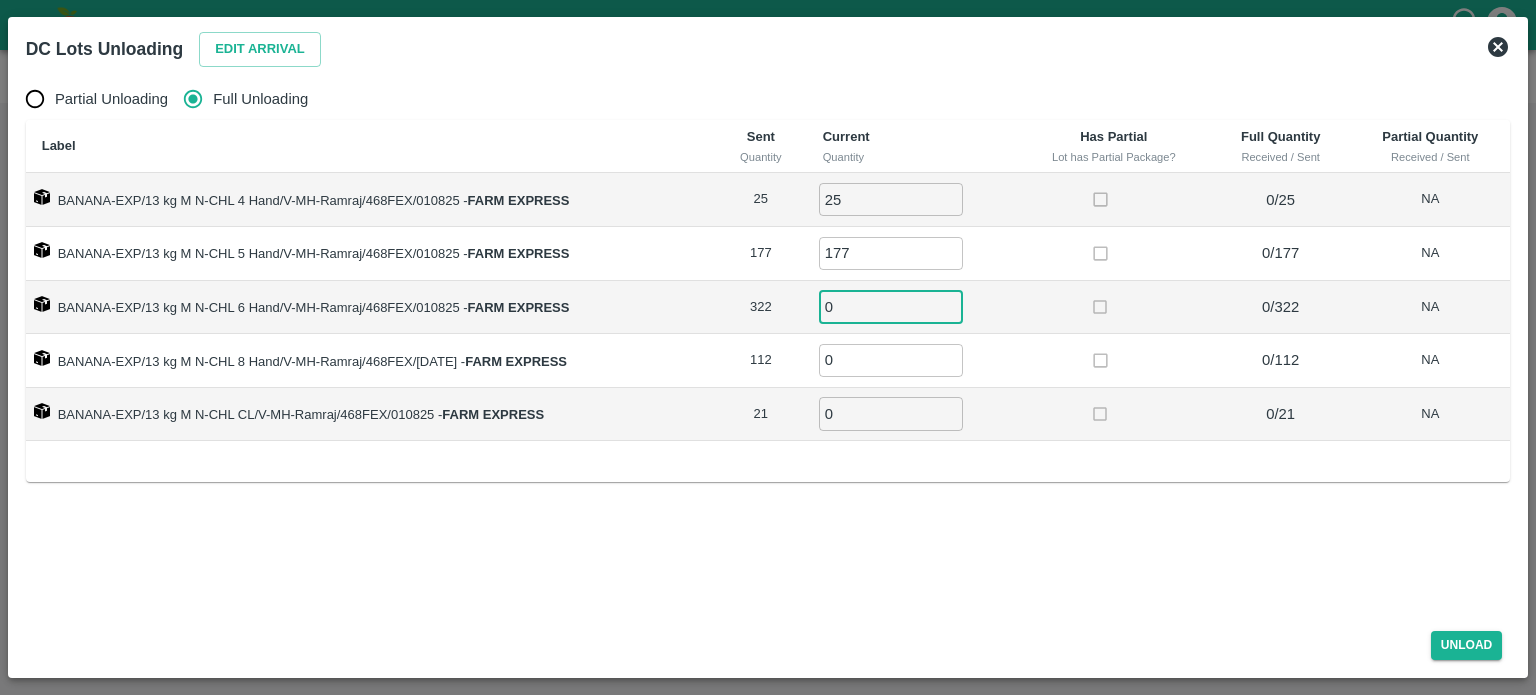 type on "2" 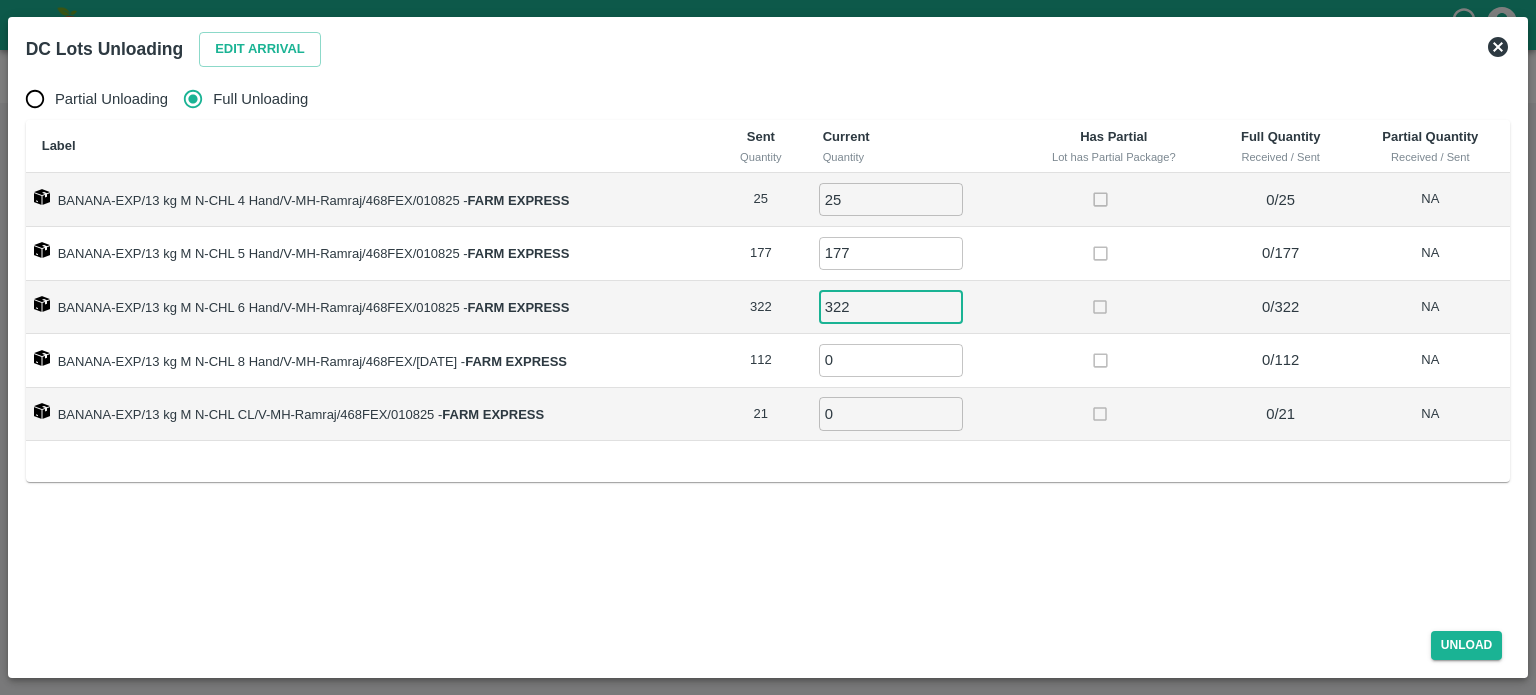 type on "322" 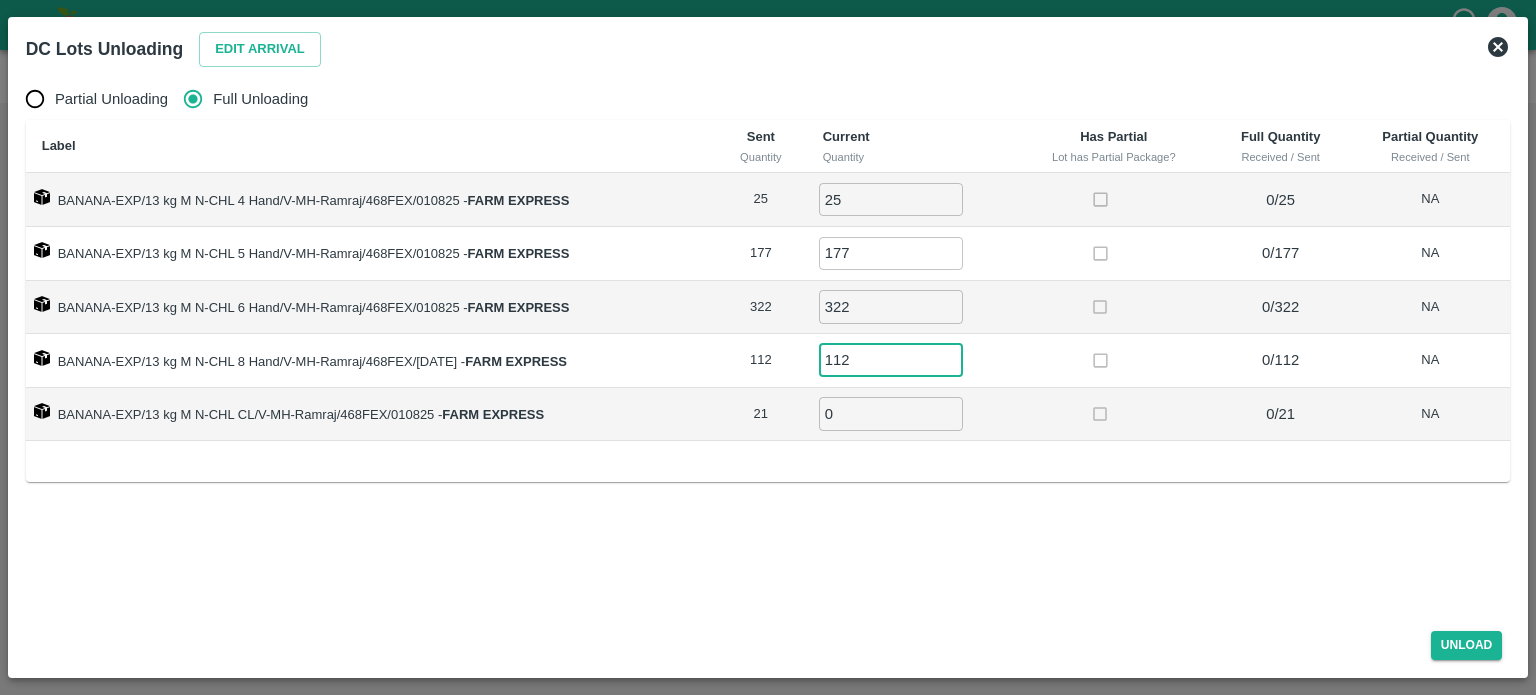 type on "112" 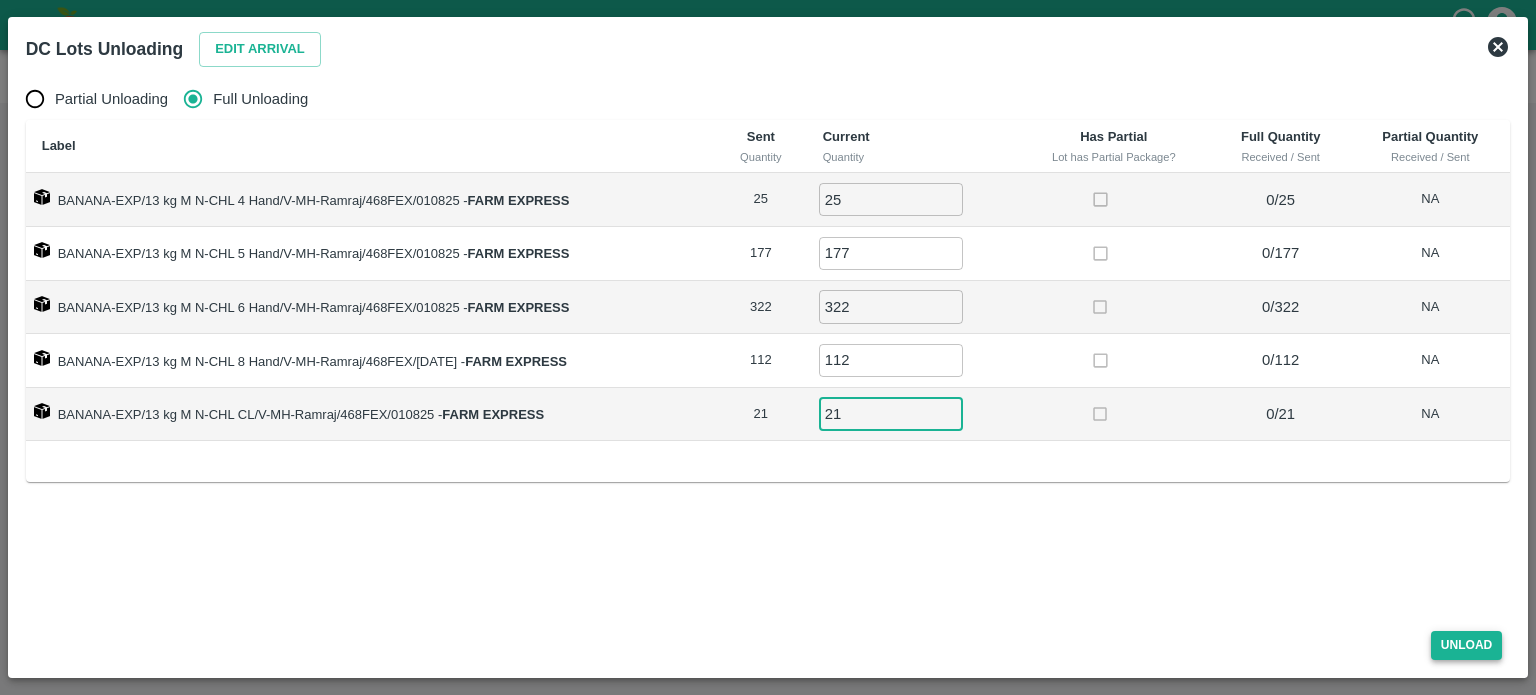 type on "21" 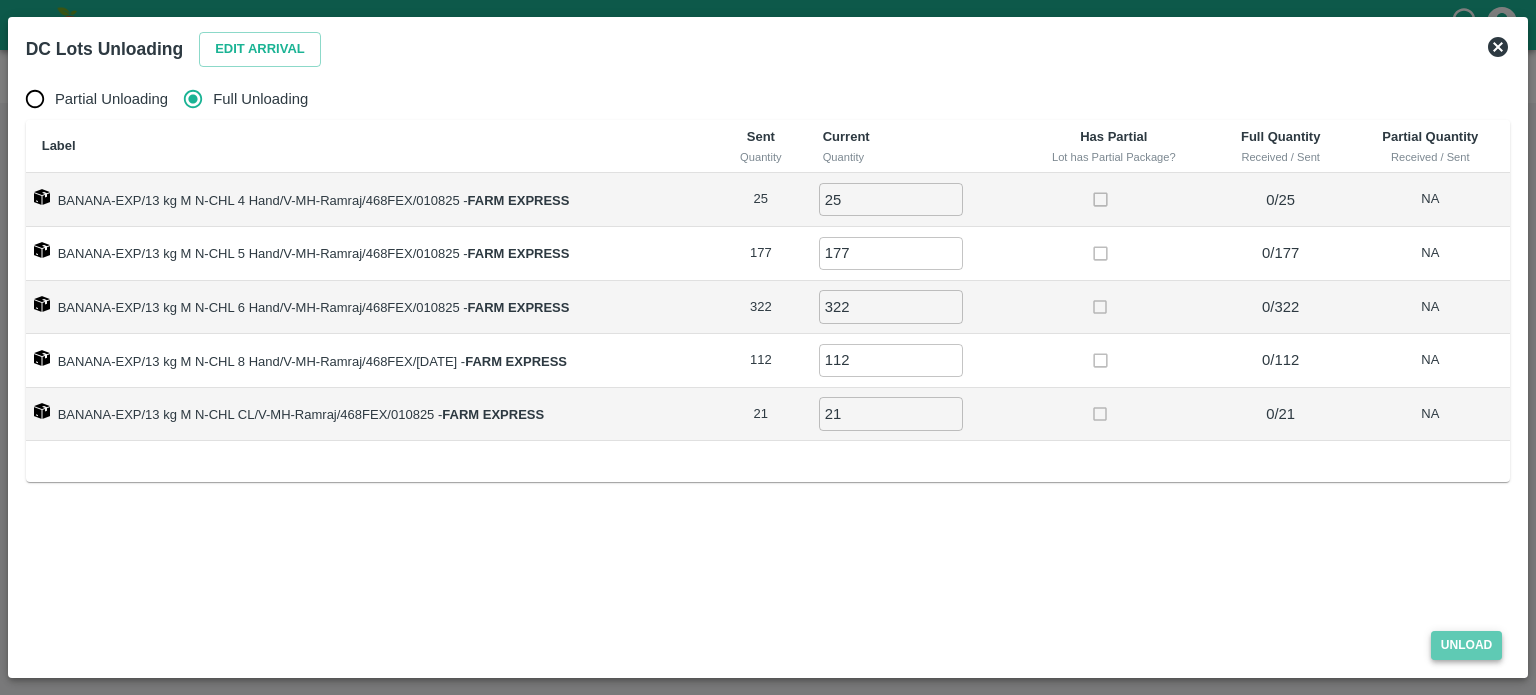 click on "Unload" at bounding box center (1467, 645) 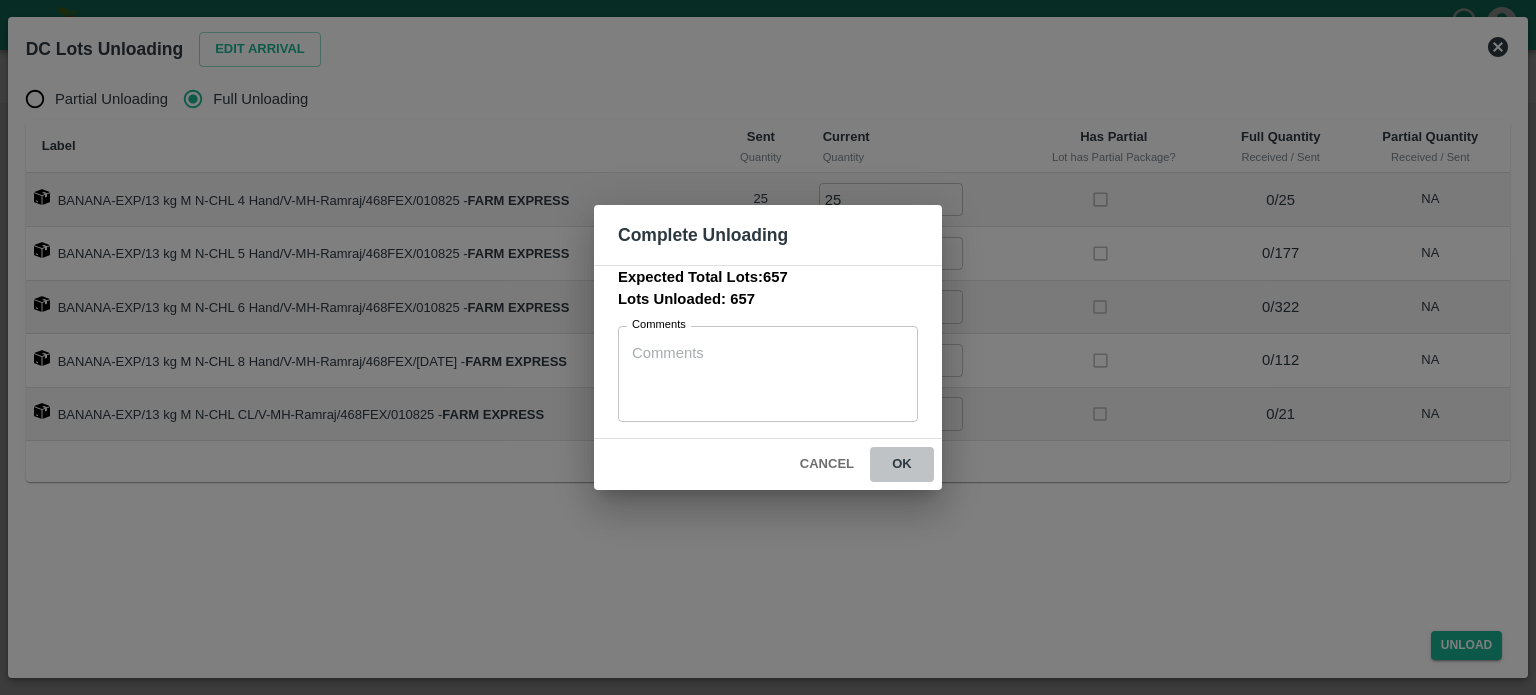 click on "ok" at bounding box center (902, 464) 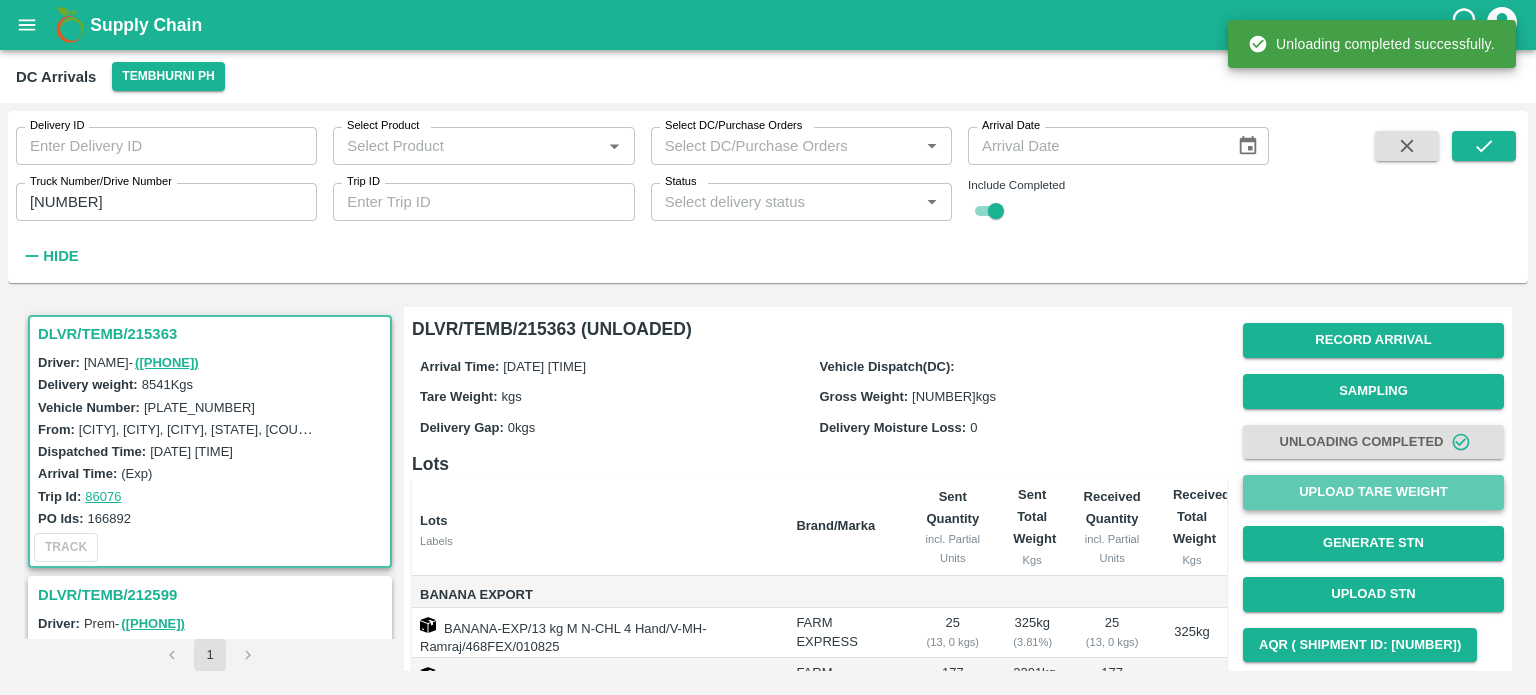 click on "Upload Tare Weight" at bounding box center [1373, 492] 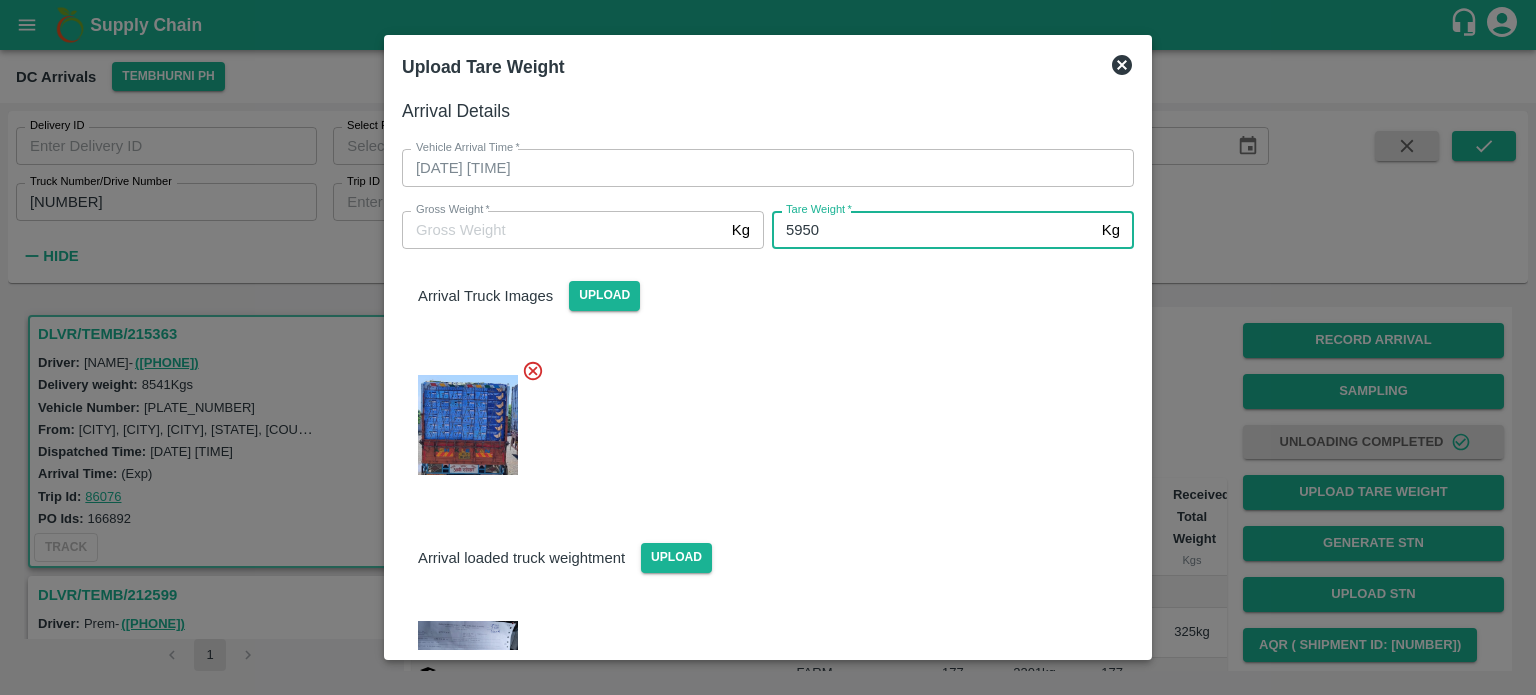 type on "5950" 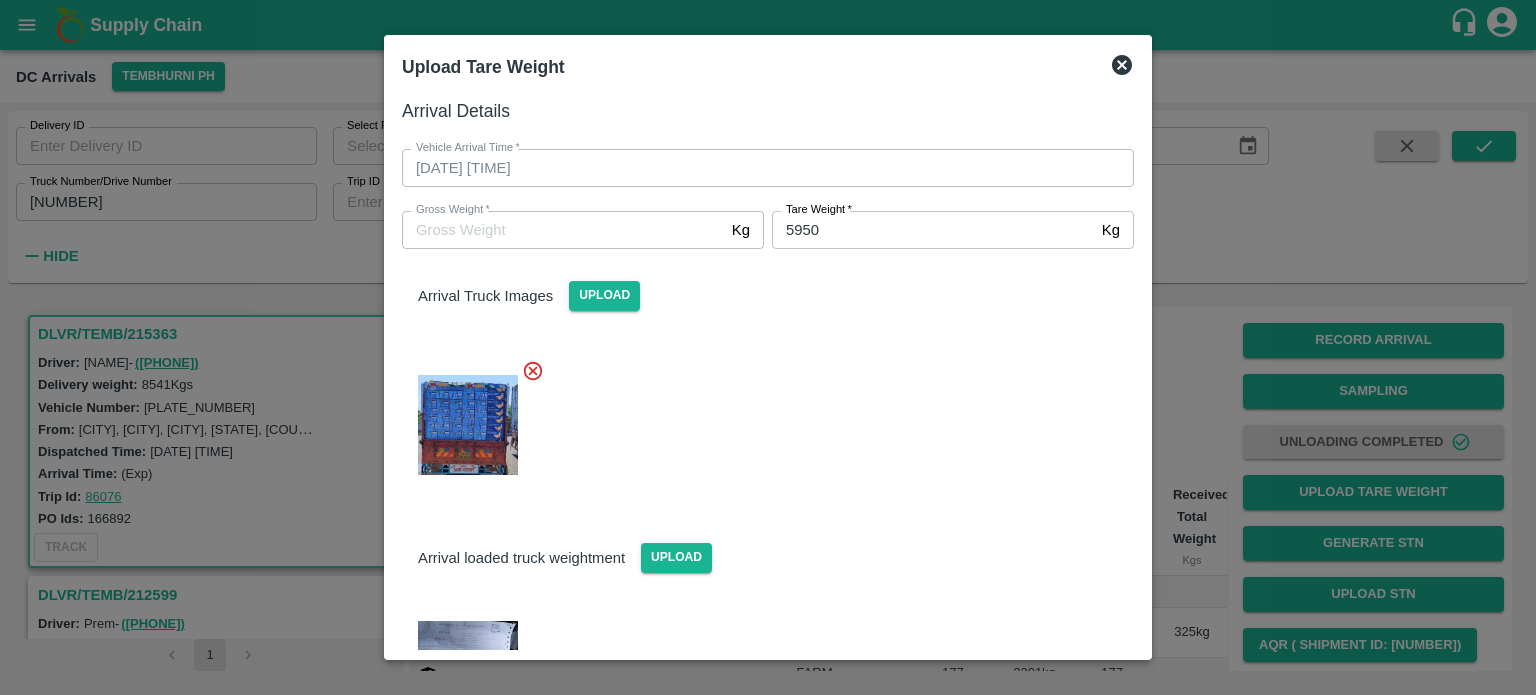 scroll, scrollTop: 87, scrollLeft: 0, axis: vertical 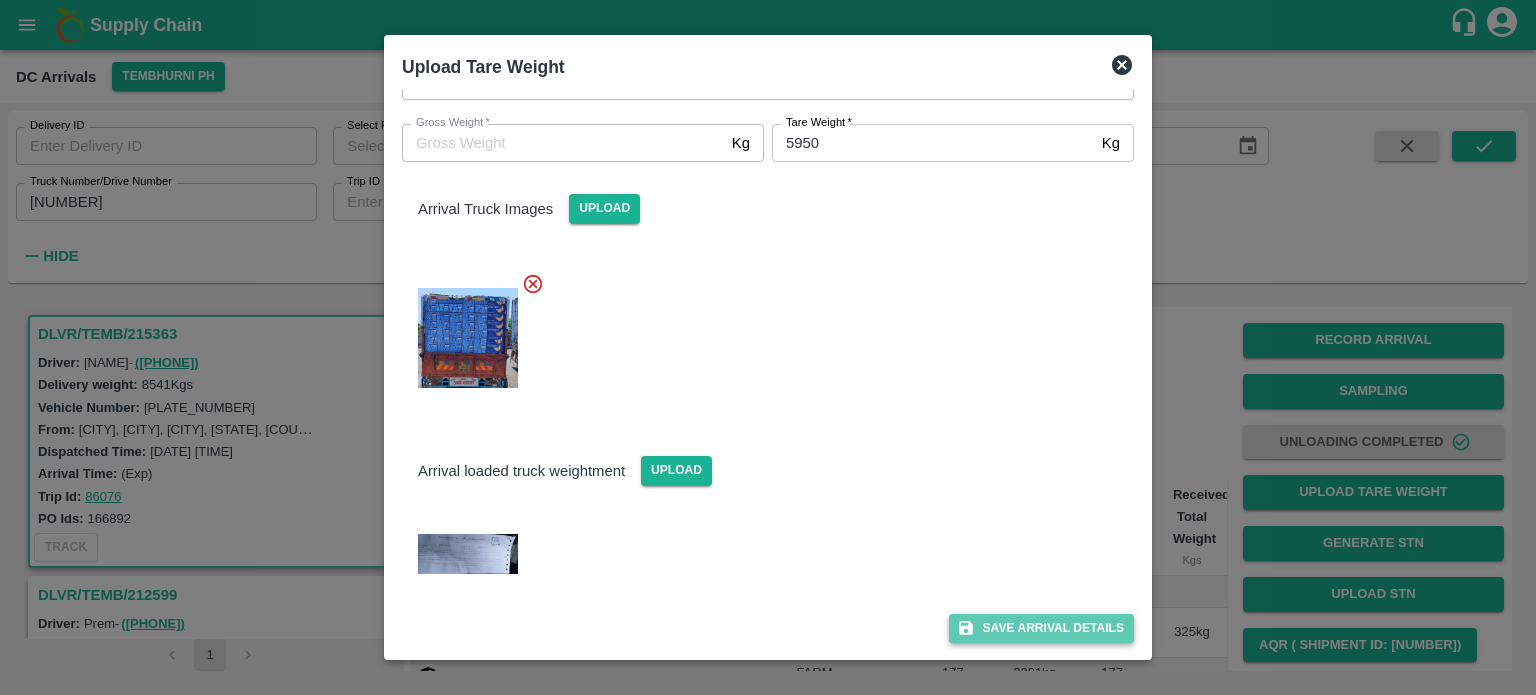 click on "Save Arrival Details" at bounding box center [1041, 628] 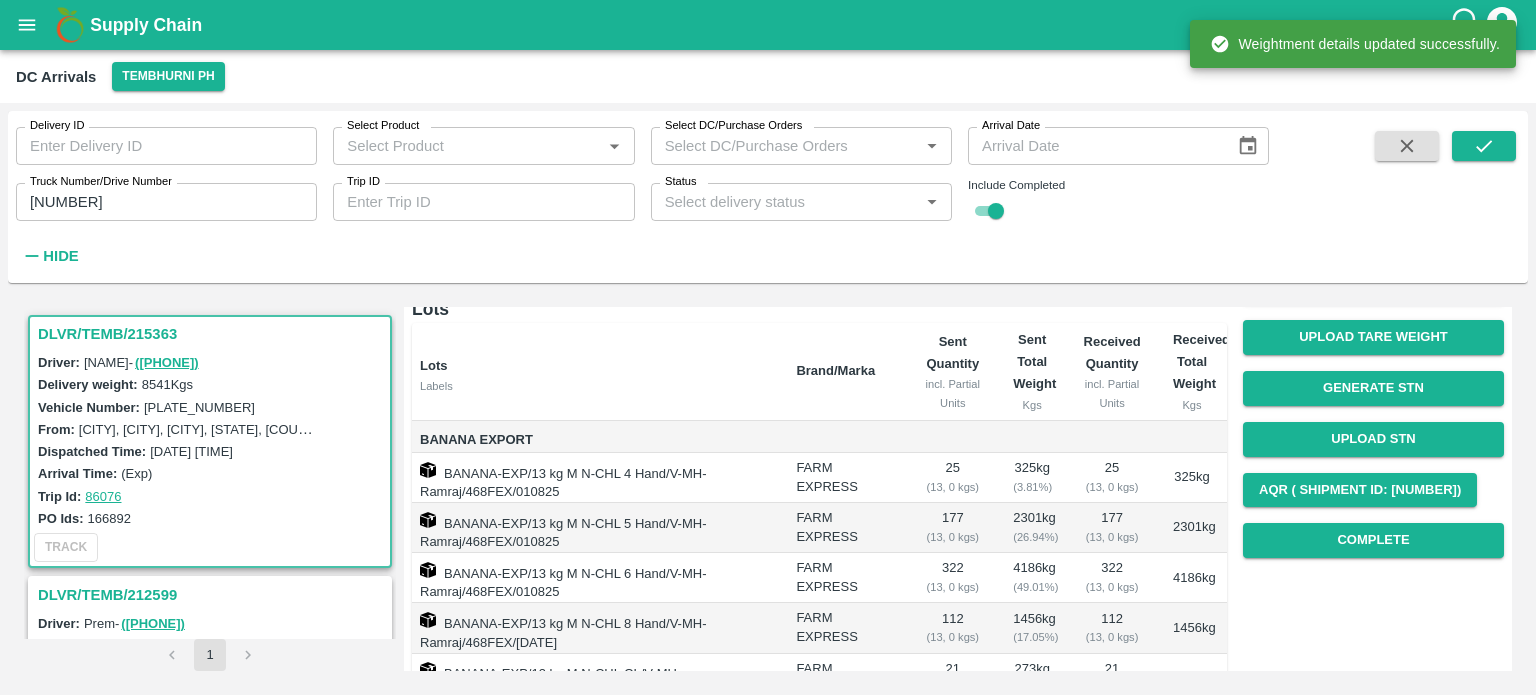 scroll, scrollTop: 158, scrollLeft: 0, axis: vertical 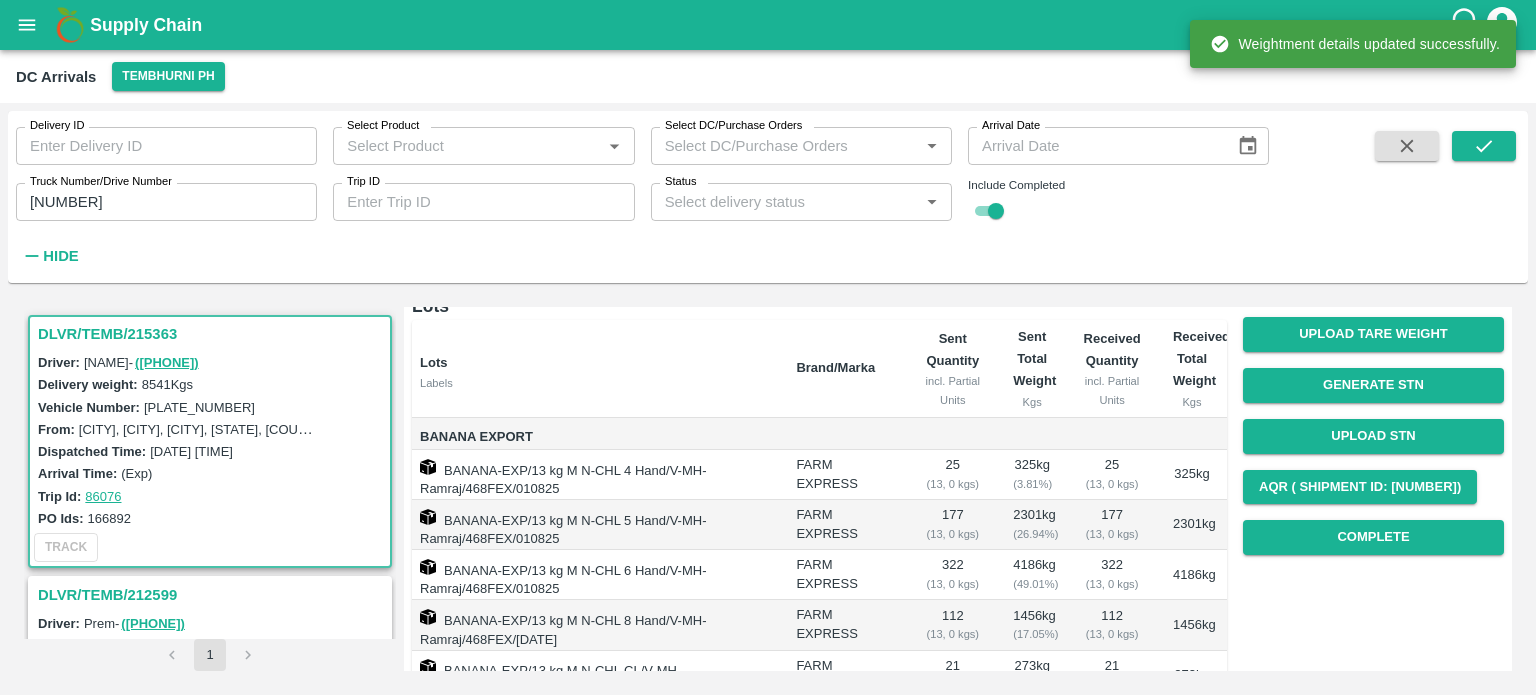 click on "Record Arrival Sampling Unloading Completed Upload Tare Weight Generate STN Upload STN AQR ( Shipment Id: [SHIPMENT_ID]) Complete" at bounding box center [1373, 360] 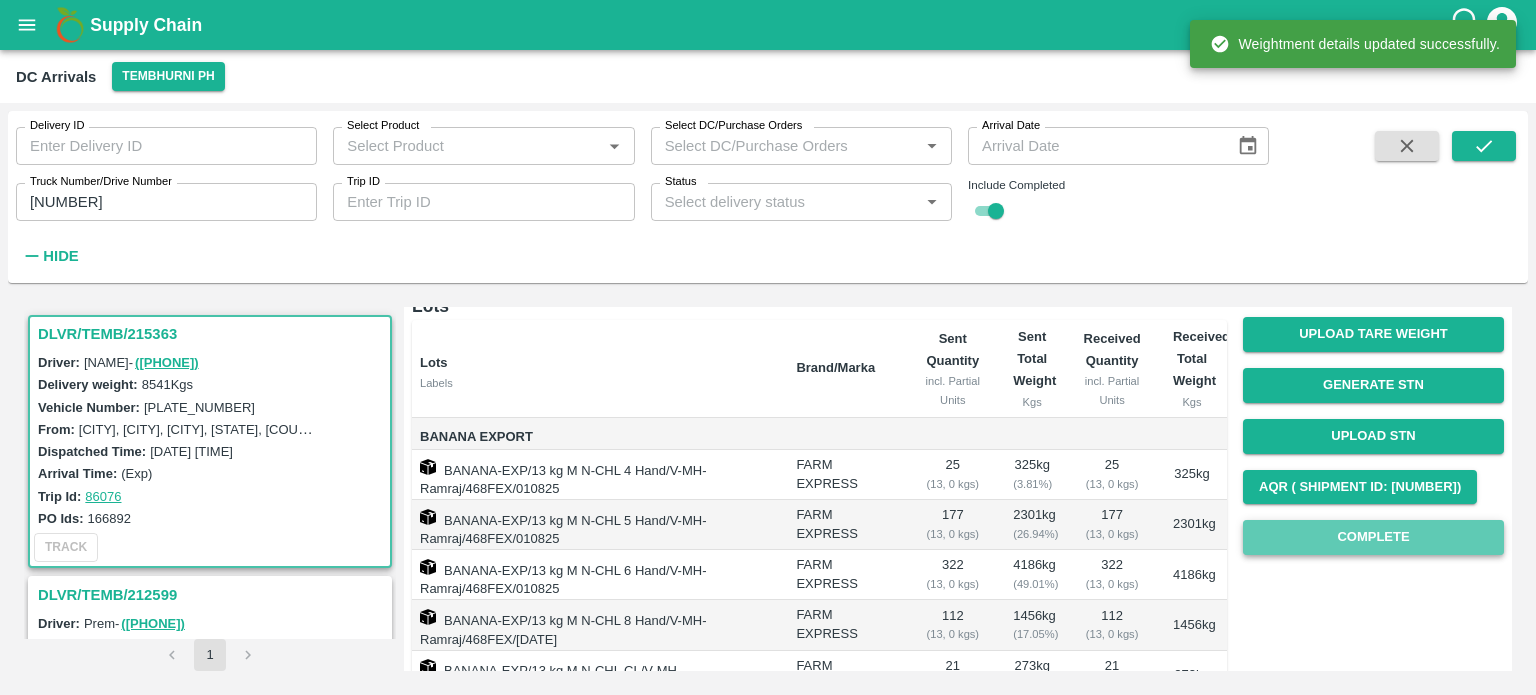 click on "Complete" at bounding box center [1373, 537] 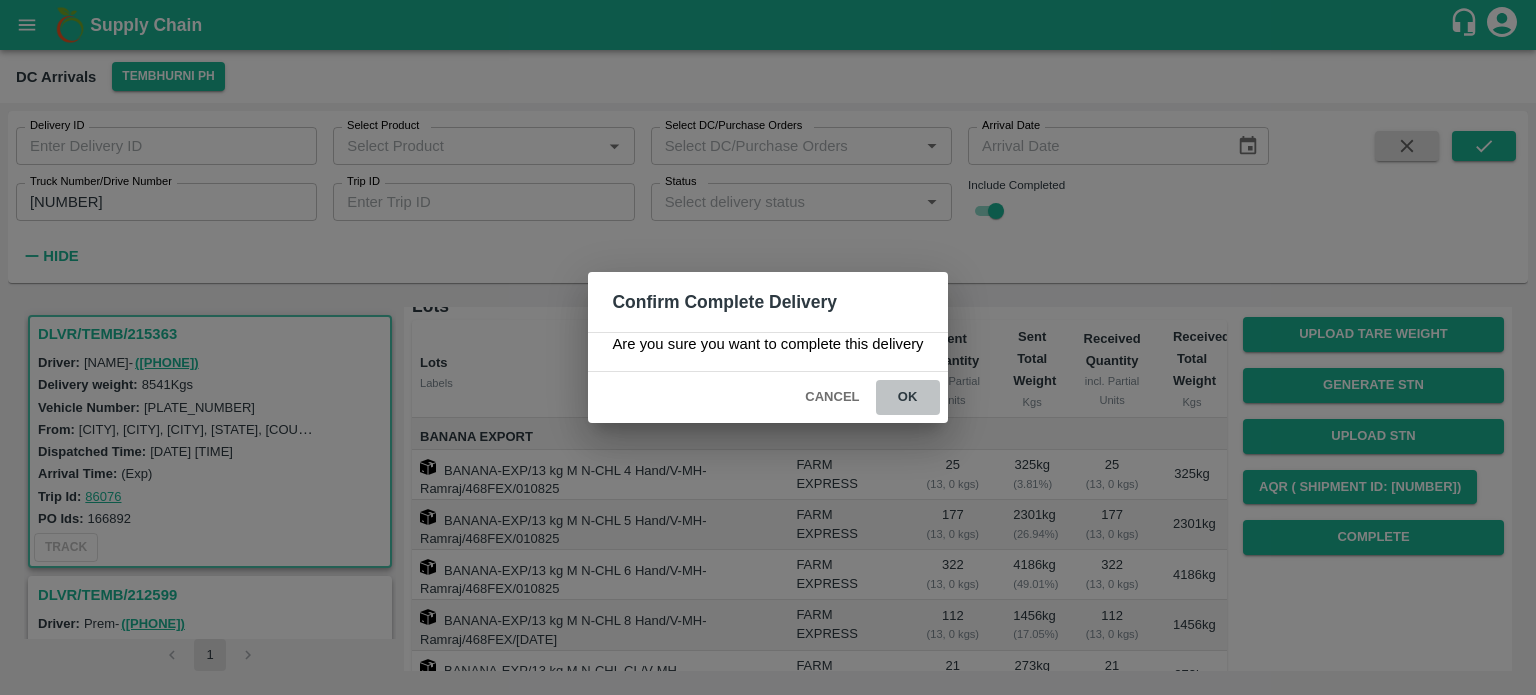 click on "ok" at bounding box center (908, 397) 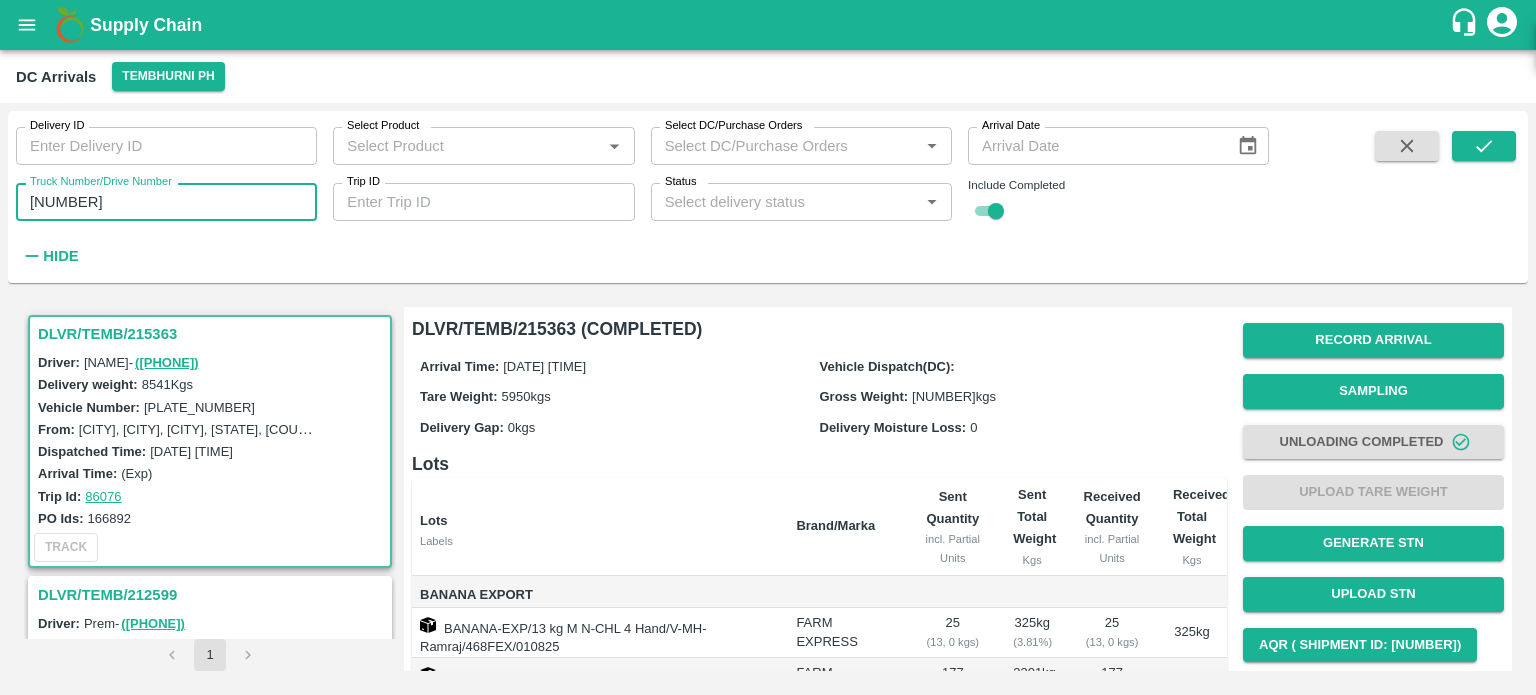 click on "[NUMBER]" at bounding box center (166, 202) 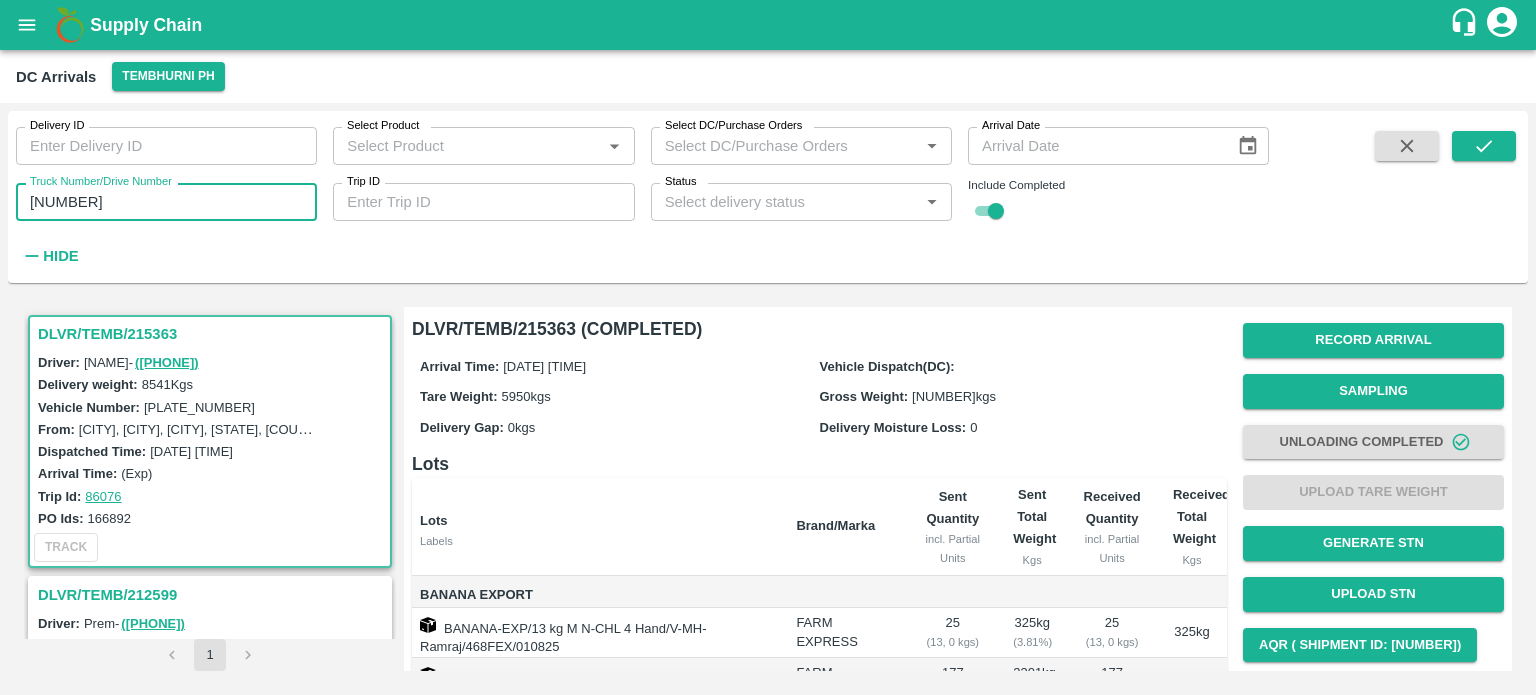 click on "[NUMBER]" at bounding box center [166, 202] 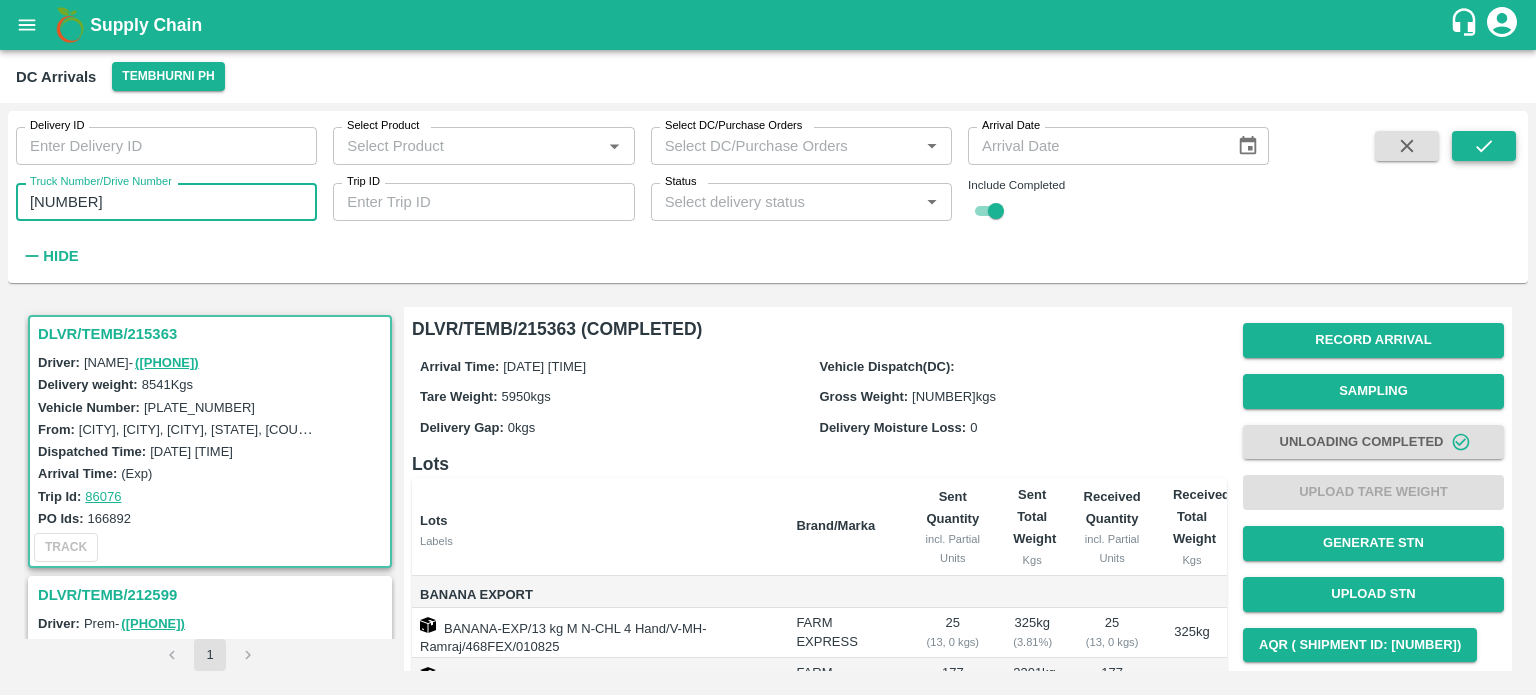 type on "[NUMBER]" 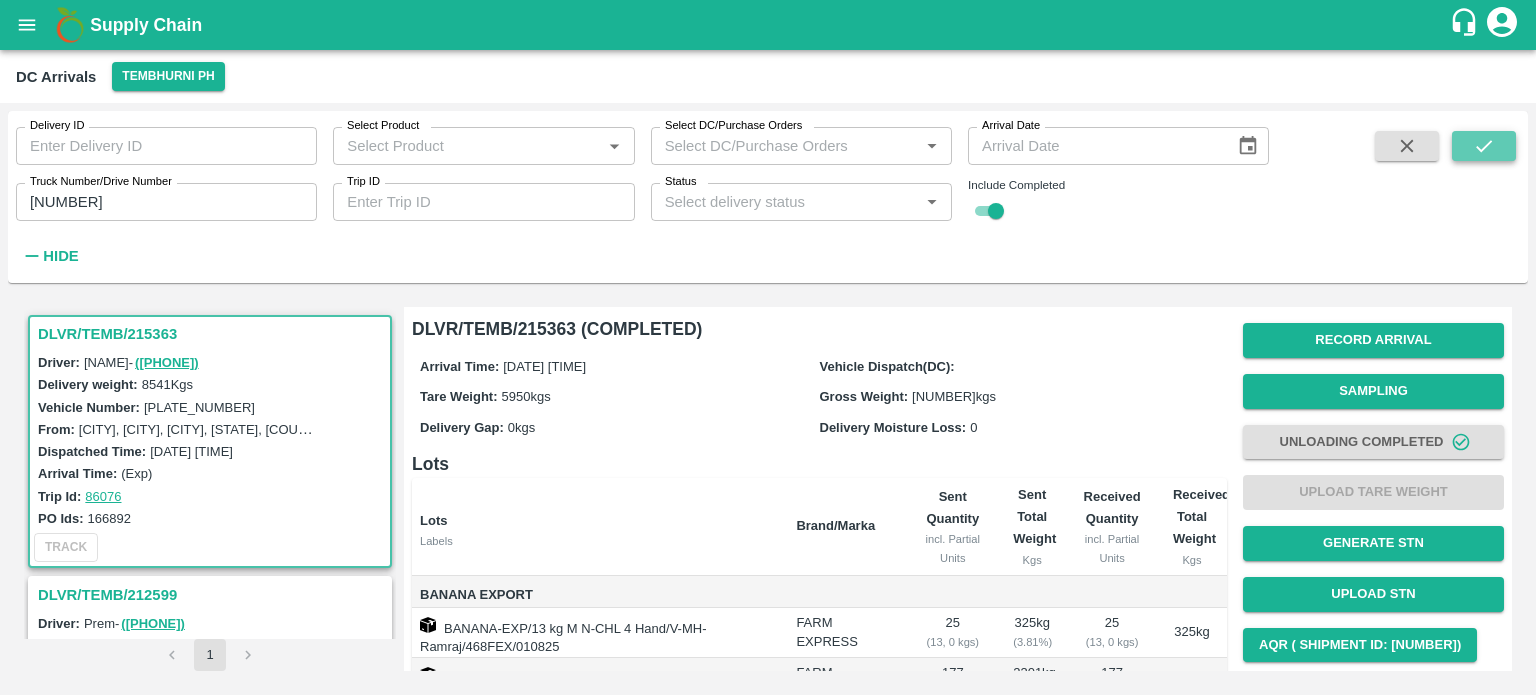 click 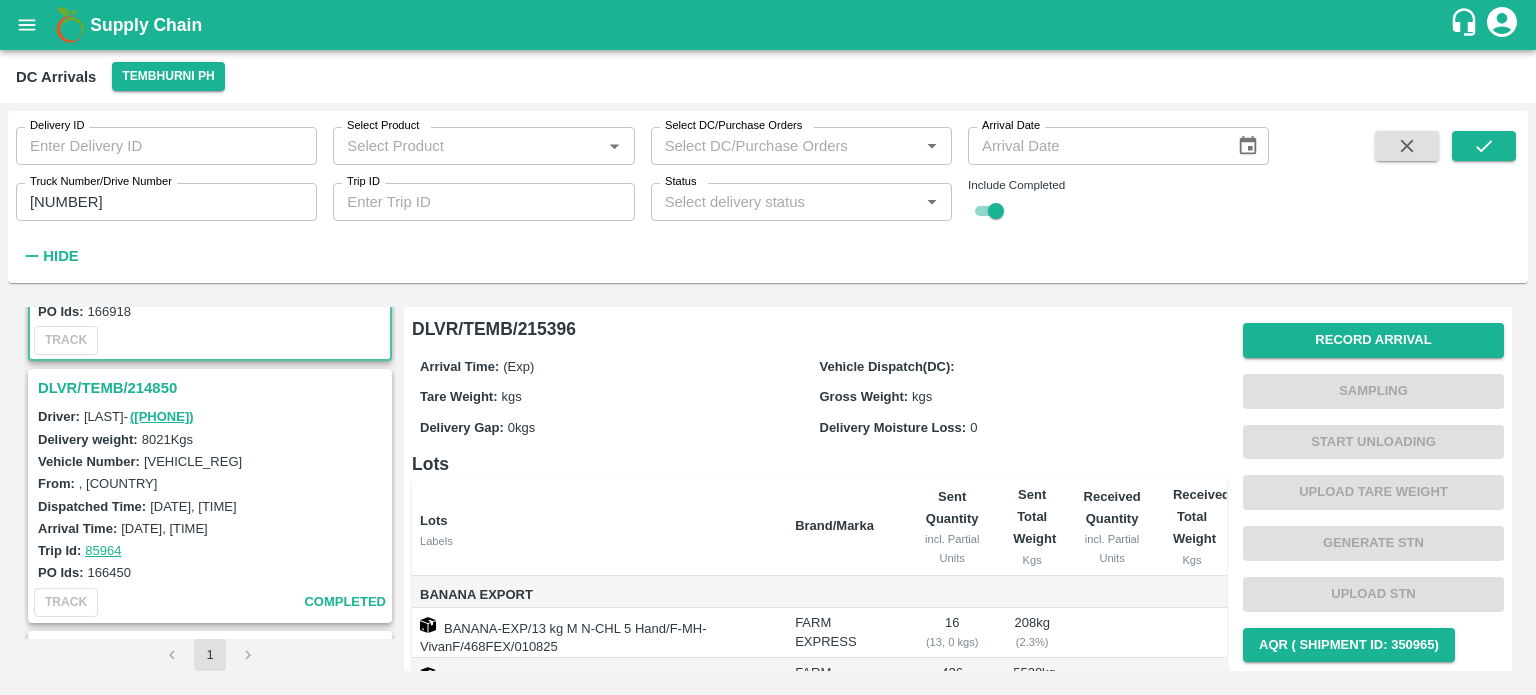 scroll, scrollTop: 0, scrollLeft: 0, axis: both 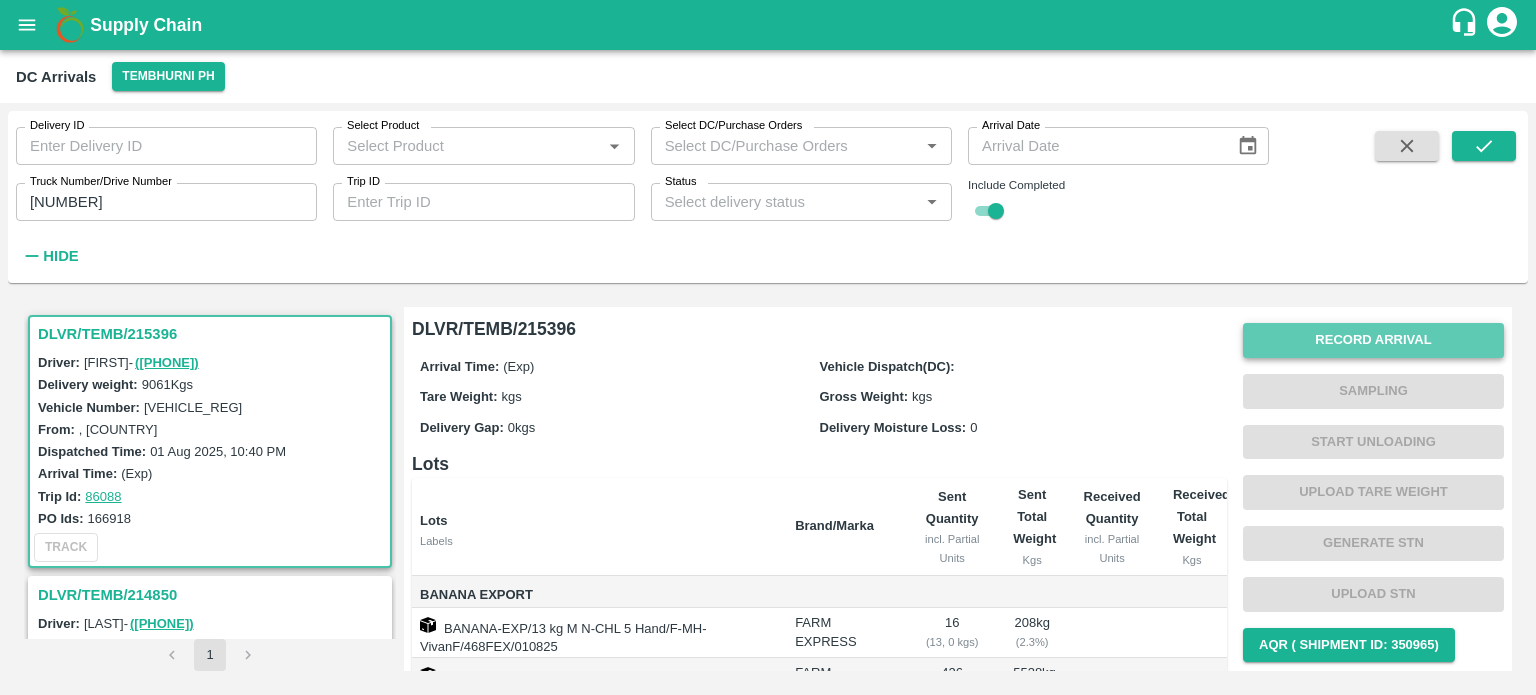 click on "Record Arrival" at bounding box center [1373, 340] 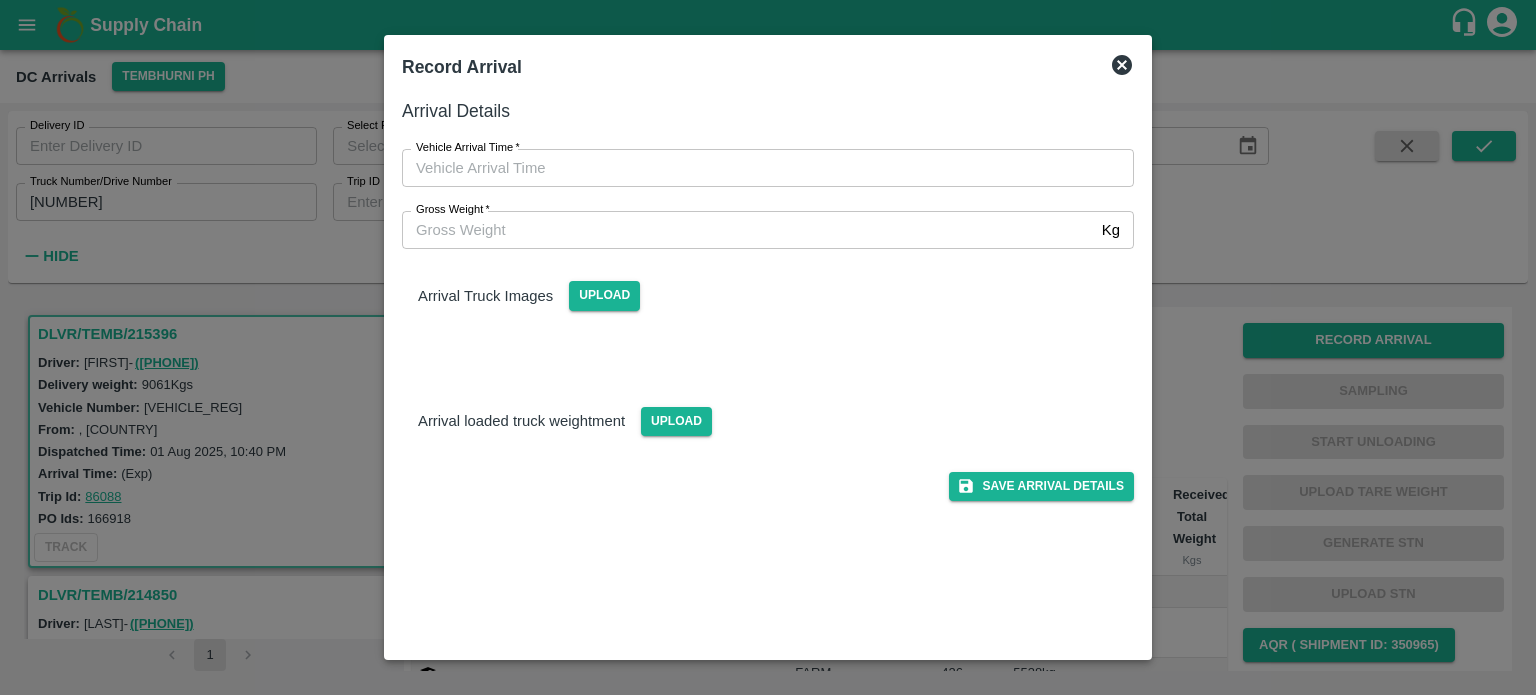 type on "DD/MM/YYYY hh:mm aa" 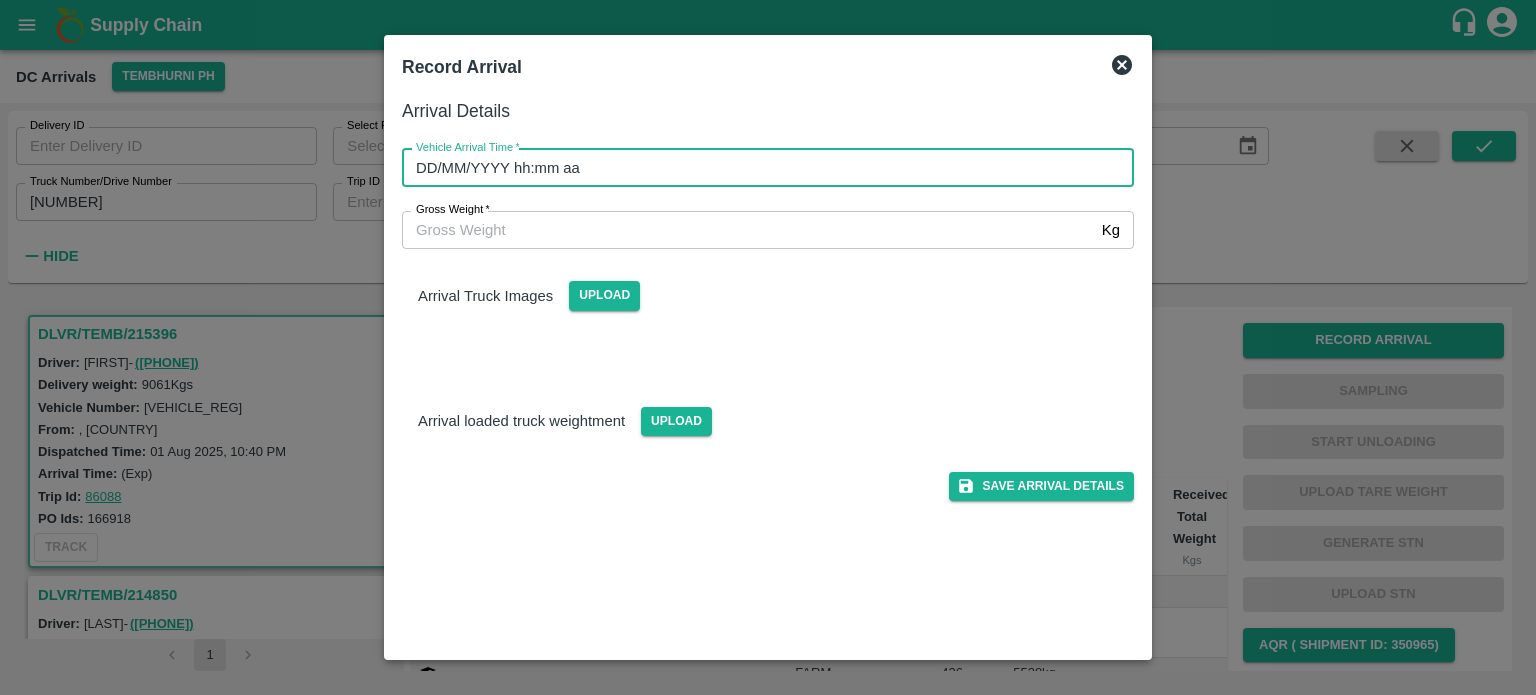 click on "DD/MM/YYYY hh:mm aa" at bounding box center [761, 168] 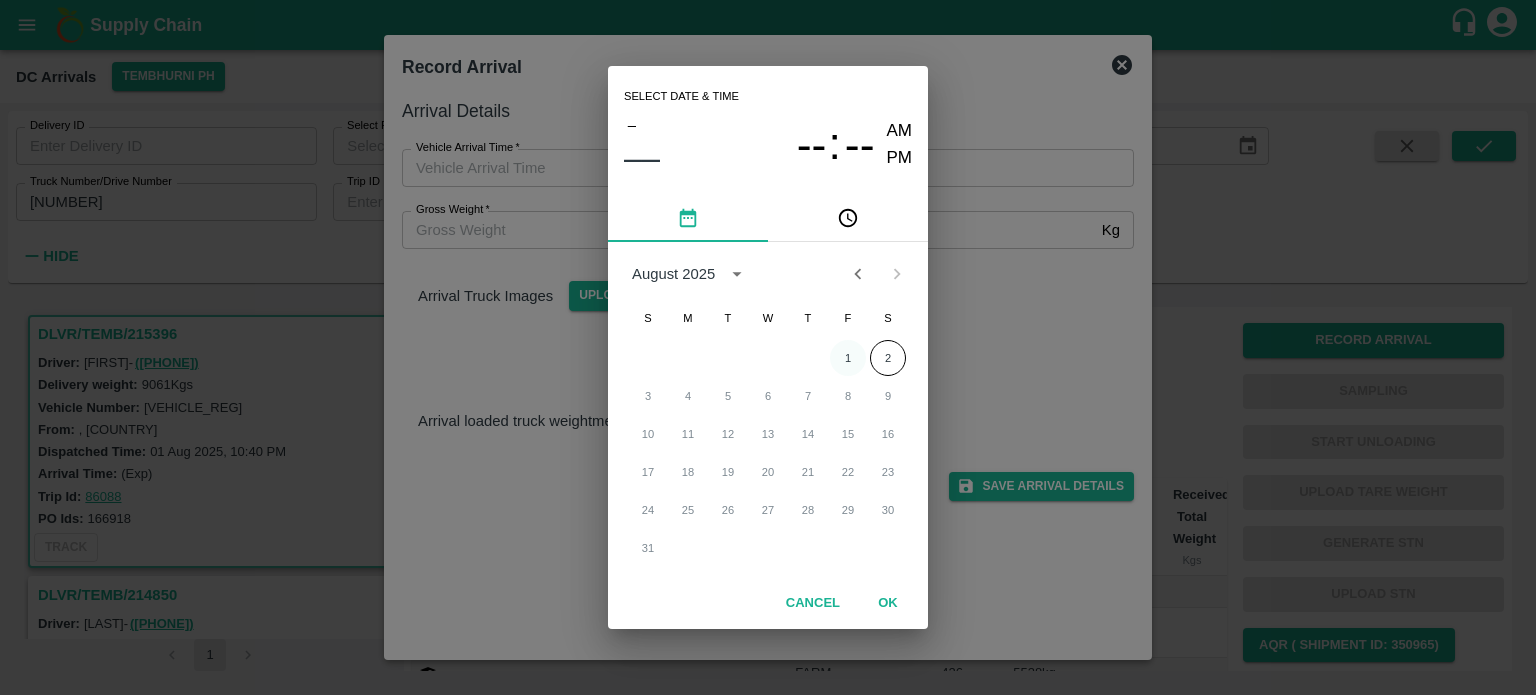 click on "1" at bounding box center (848, 358) 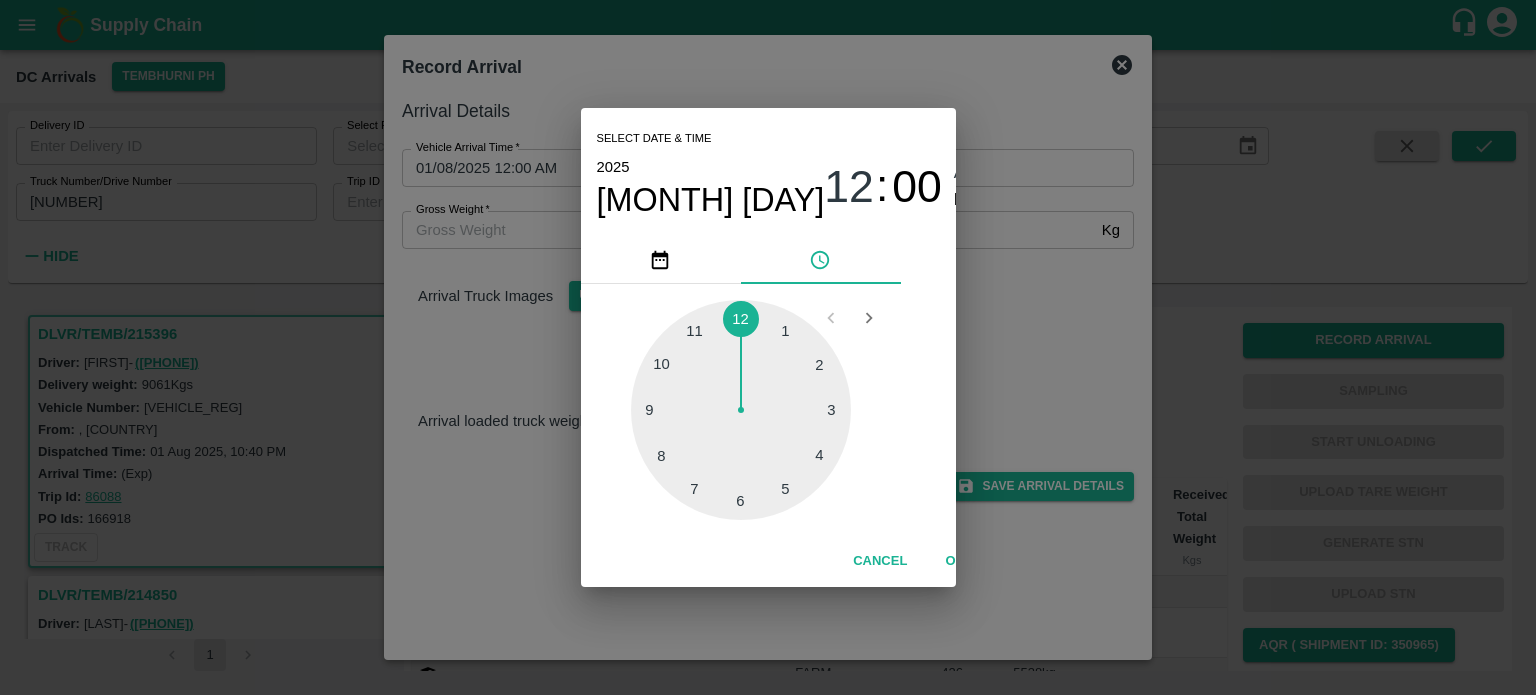 click at bounding box center [741, 410] 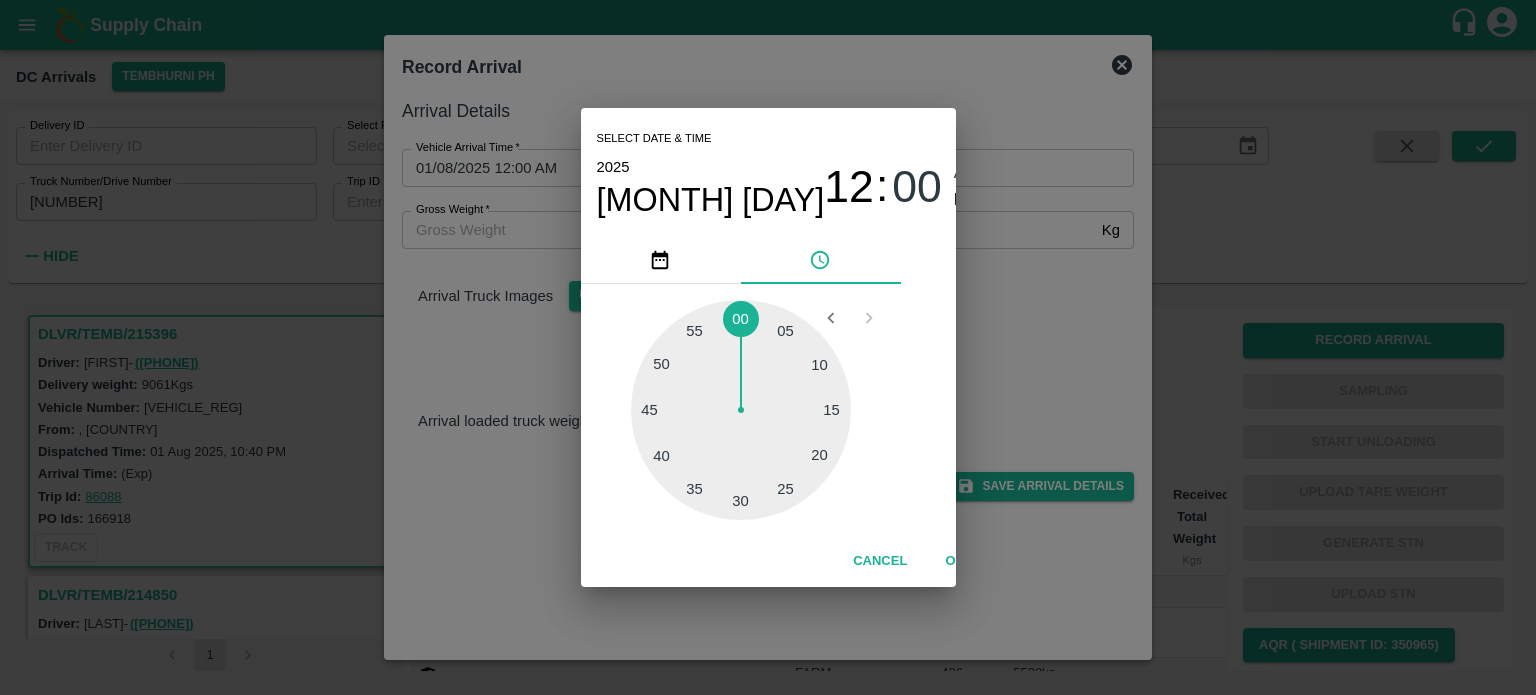 click at bounding box center (741, 410) 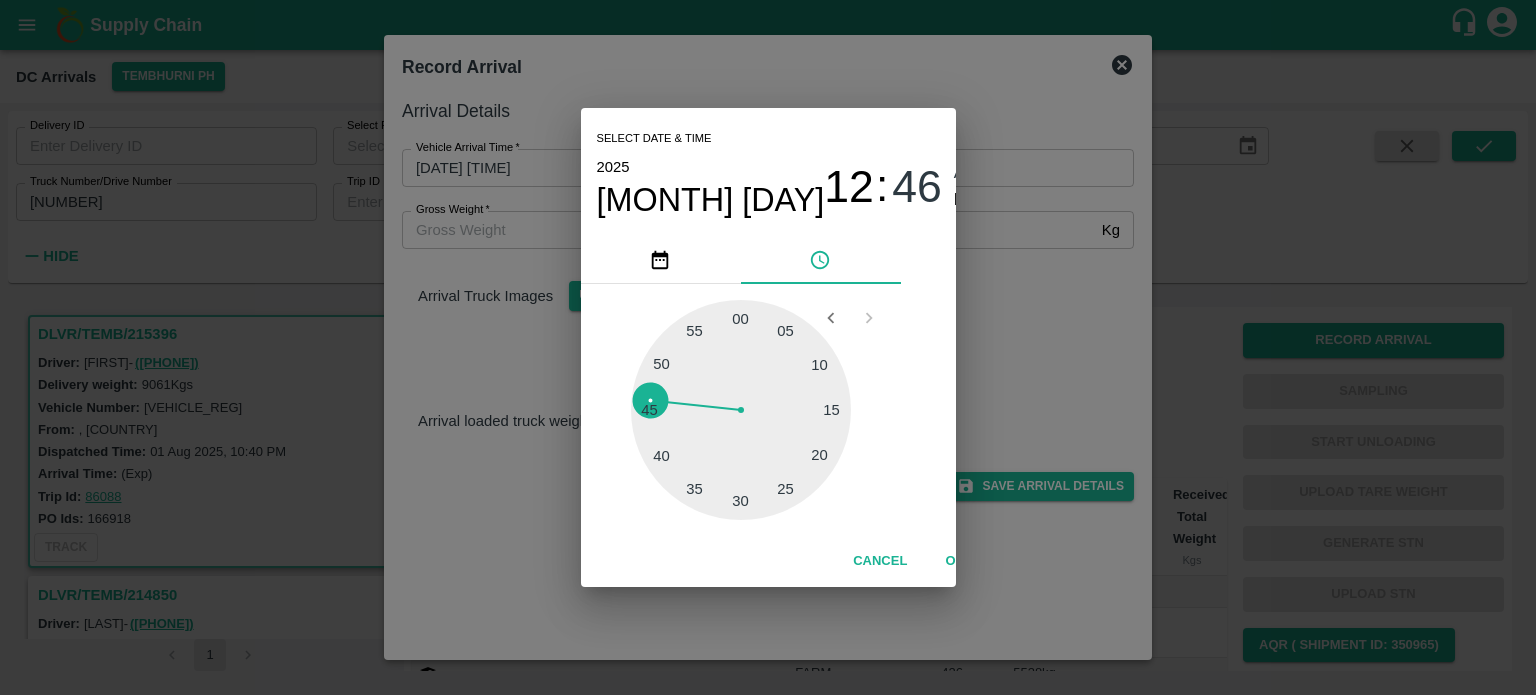 click on "Select date & time [DATE] [TIME] Cancel OK" at bounding box center [768, 347] 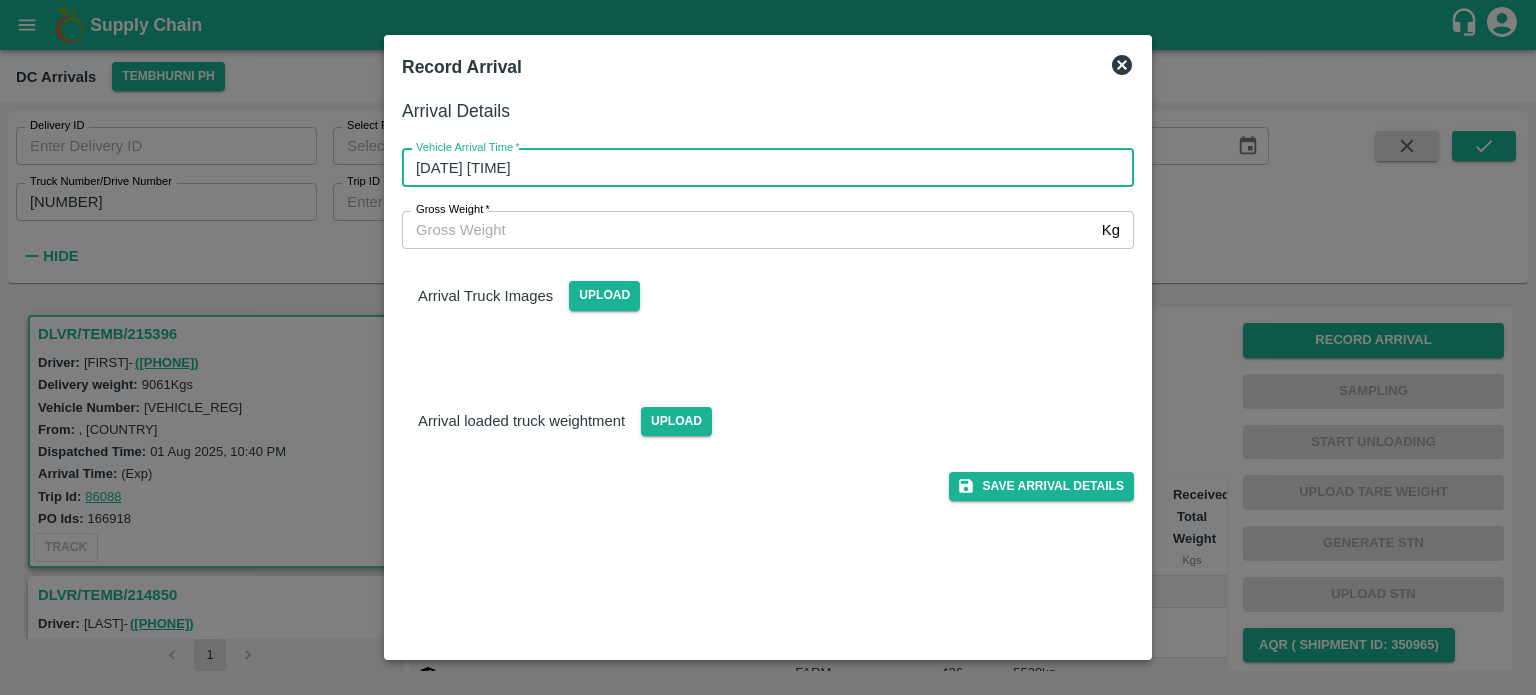 click on "[DATE] [TIME]" at bounding box center [761, 168] 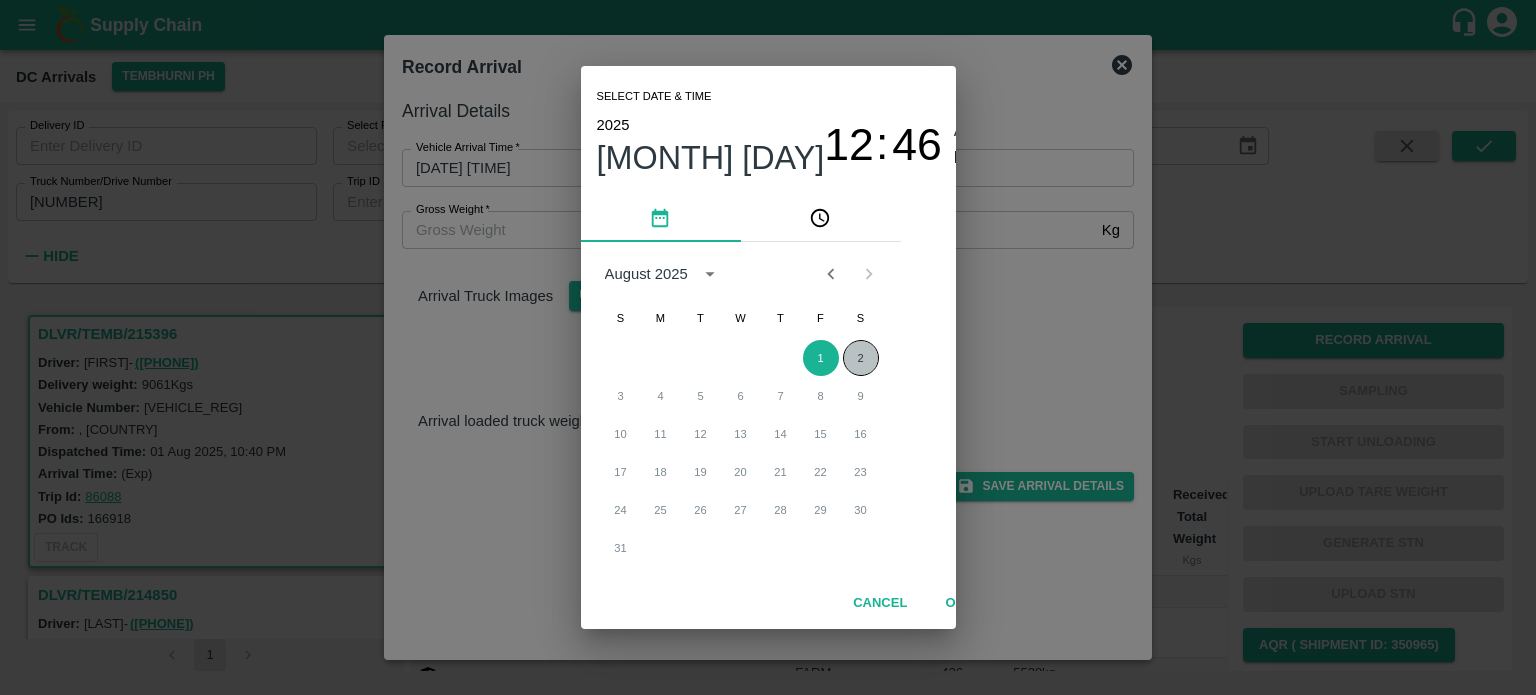 click on "2" at bounding box center (861, 358) 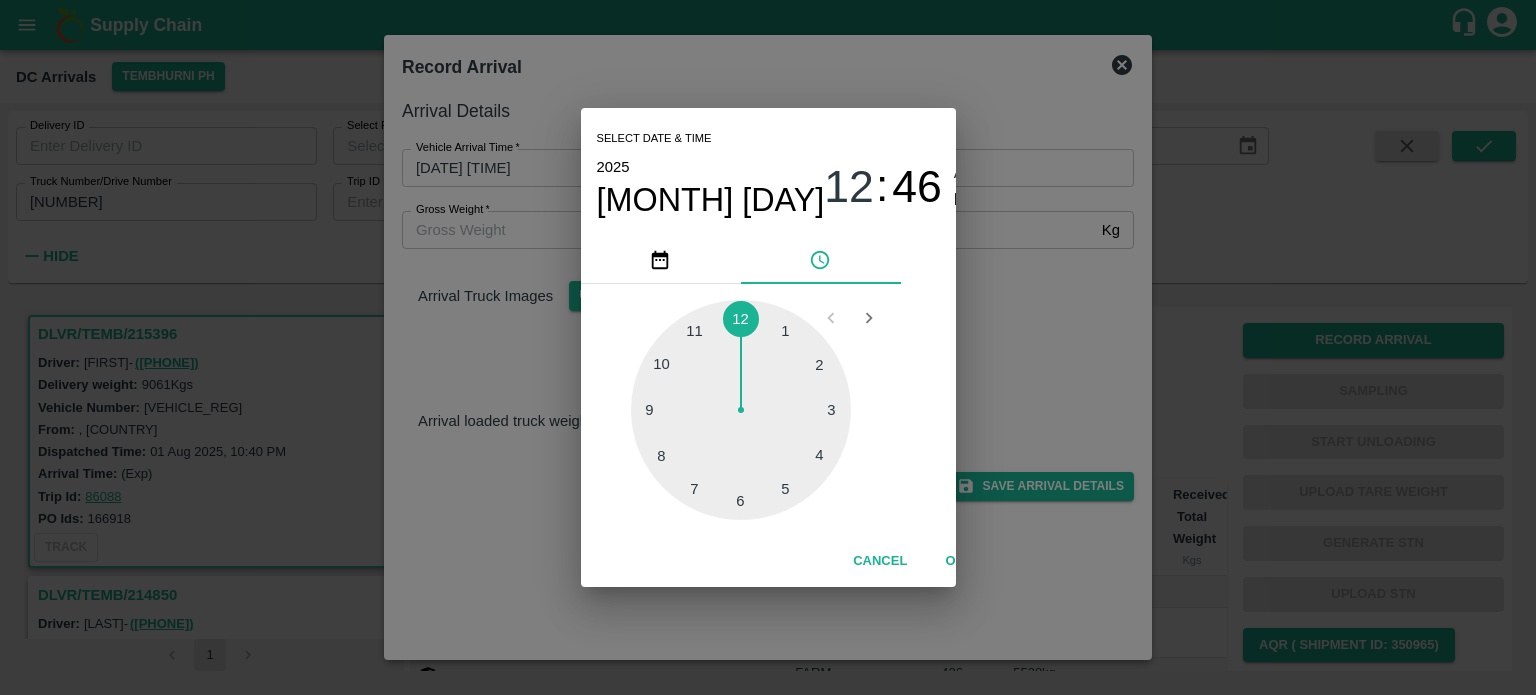 type on "[DATE] [TIME]" 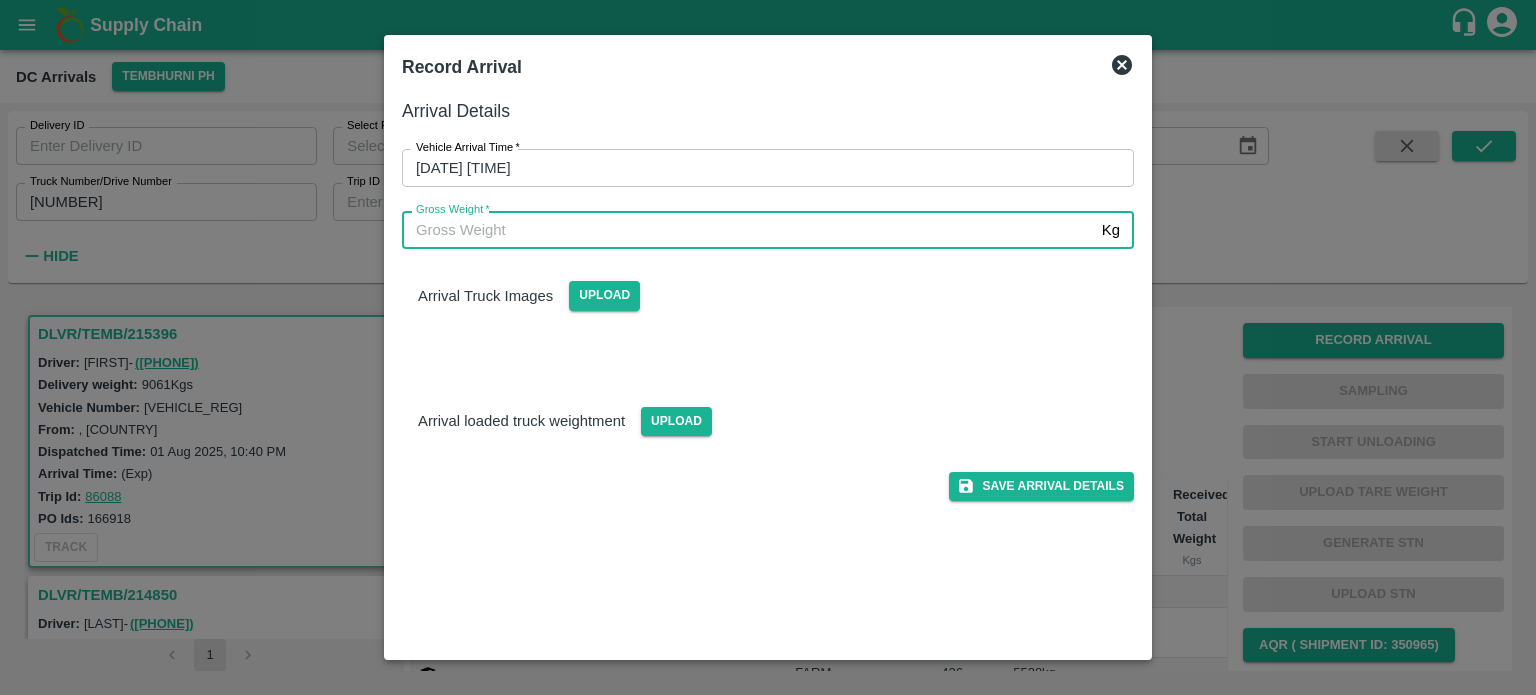 click on "Gross Weight   *" at bounding box center (748, 230) 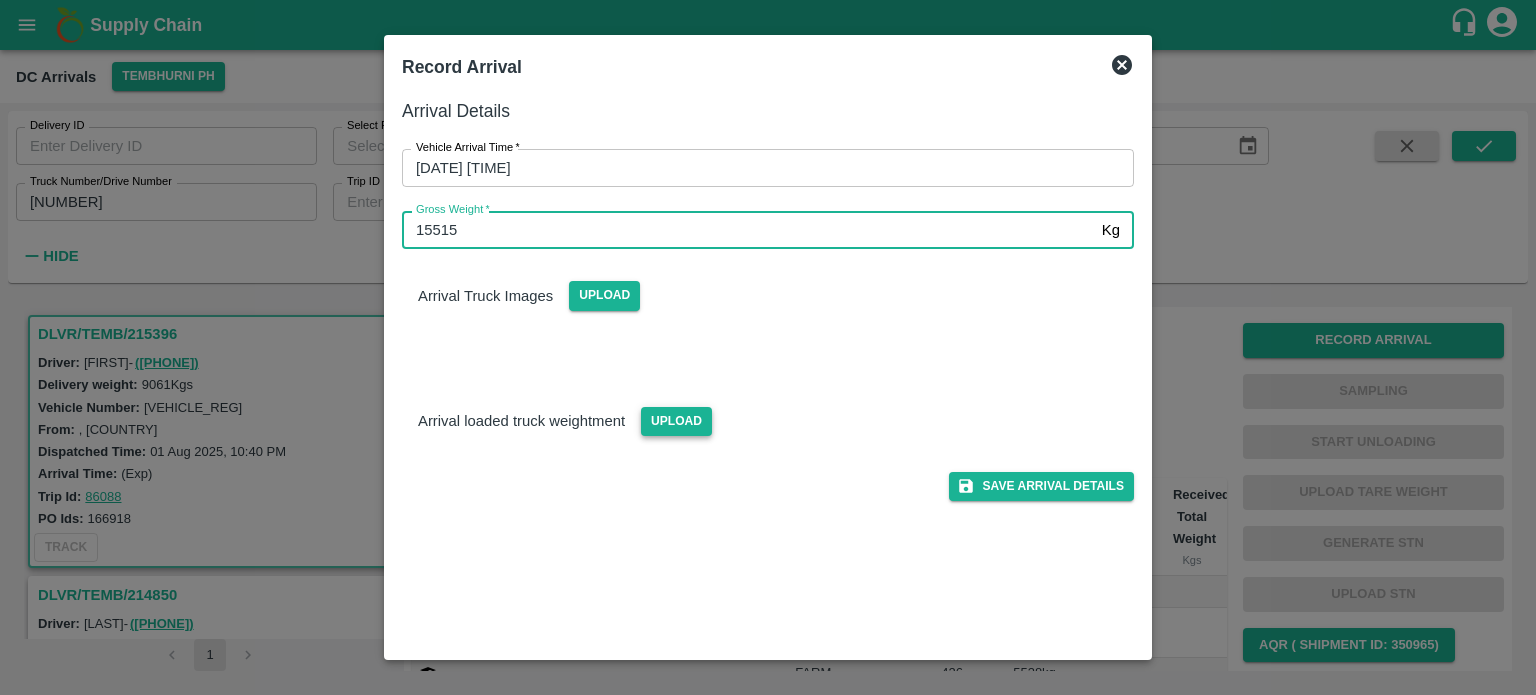 type on "15515" 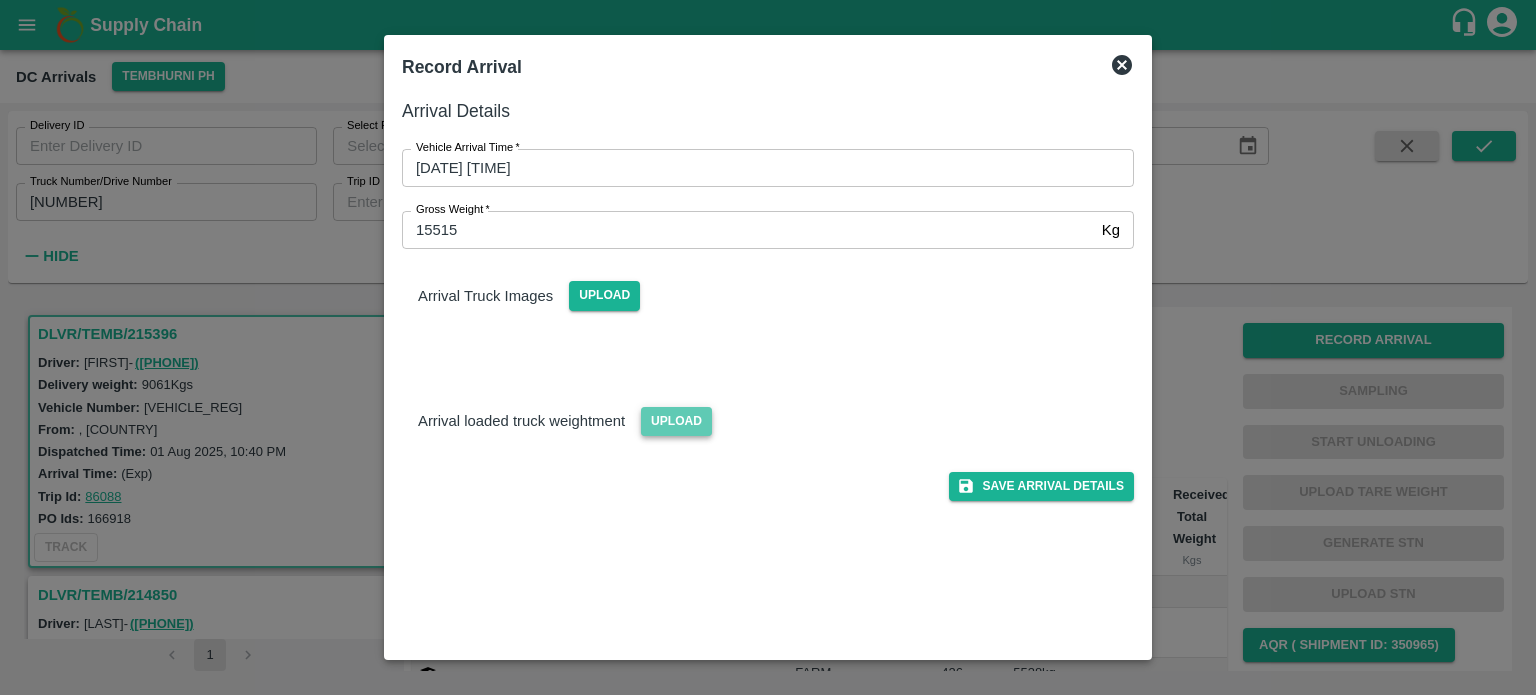 click on "Upload" at bounding box center [676, 421] 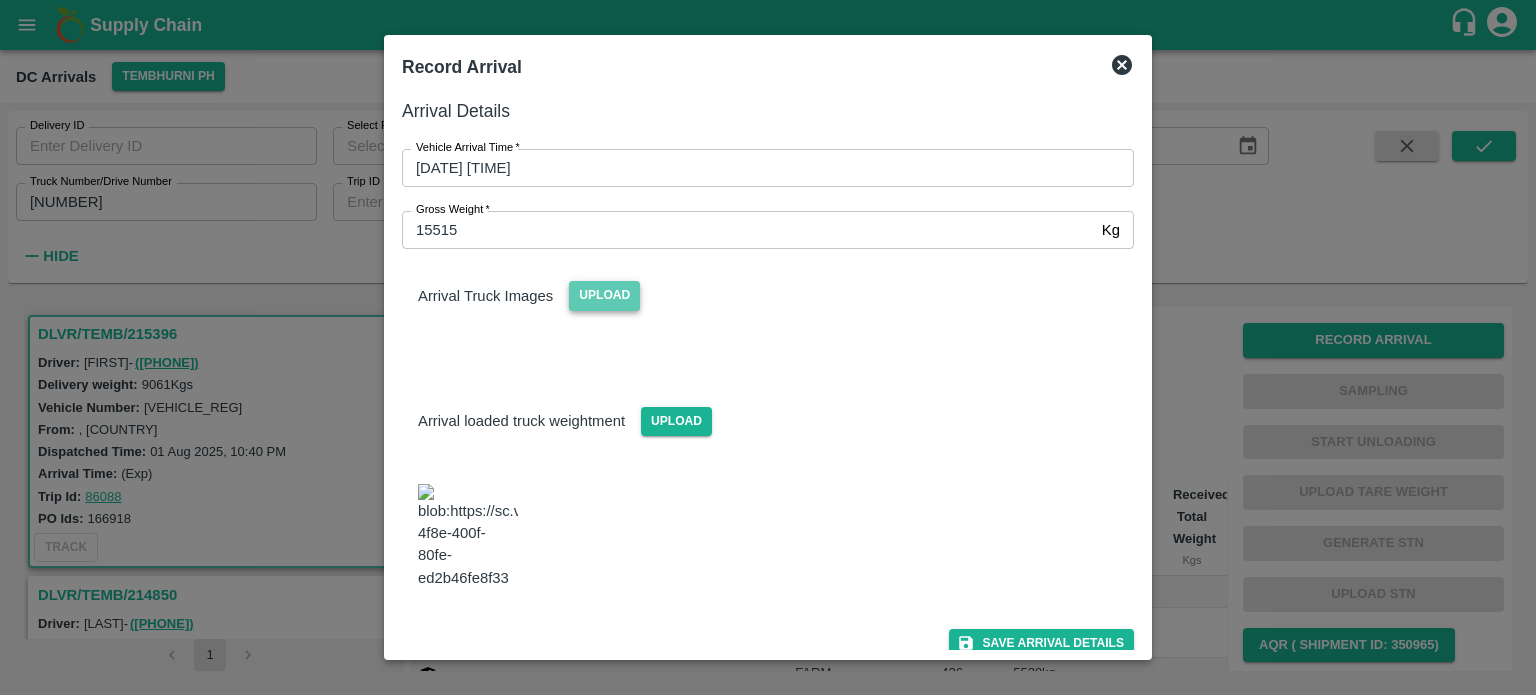 click on "Upload" at bounding box center (604, 295) 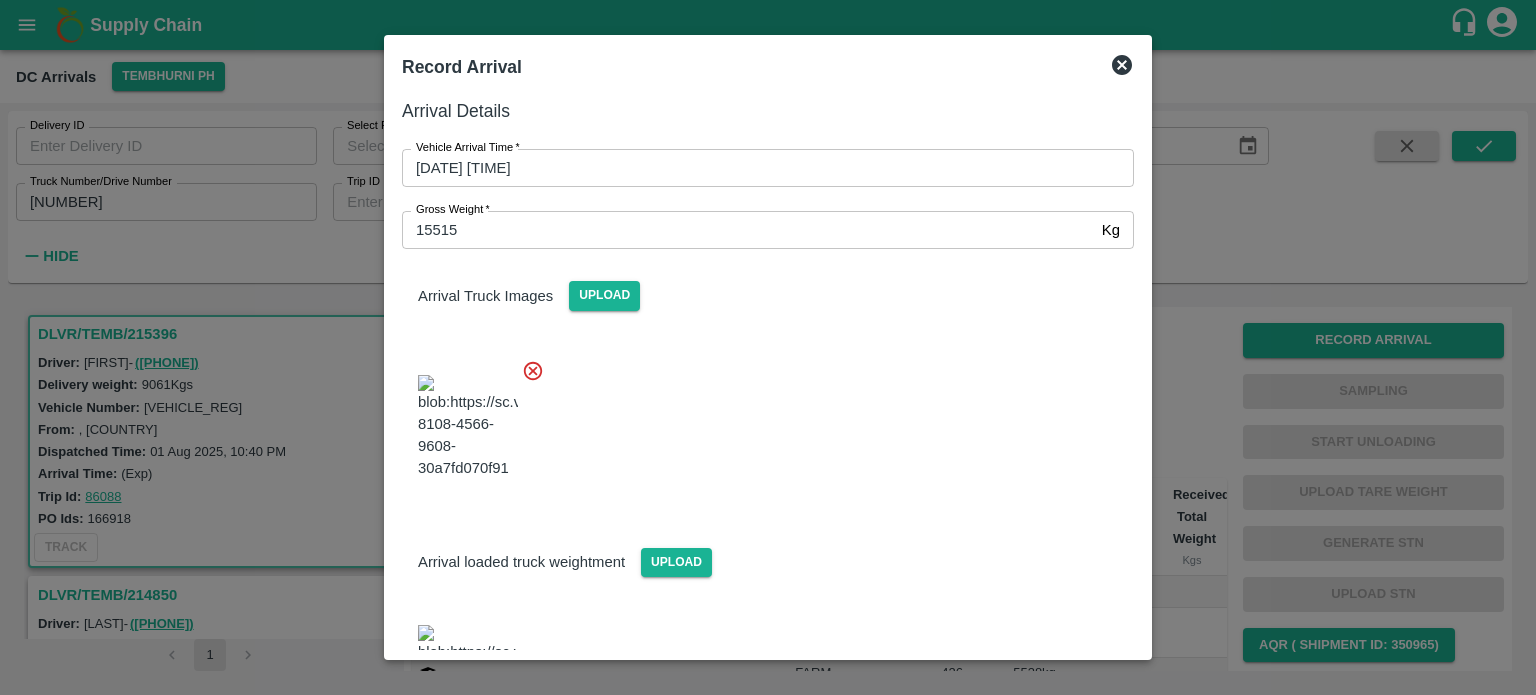 click at bounding box center [760, 421] 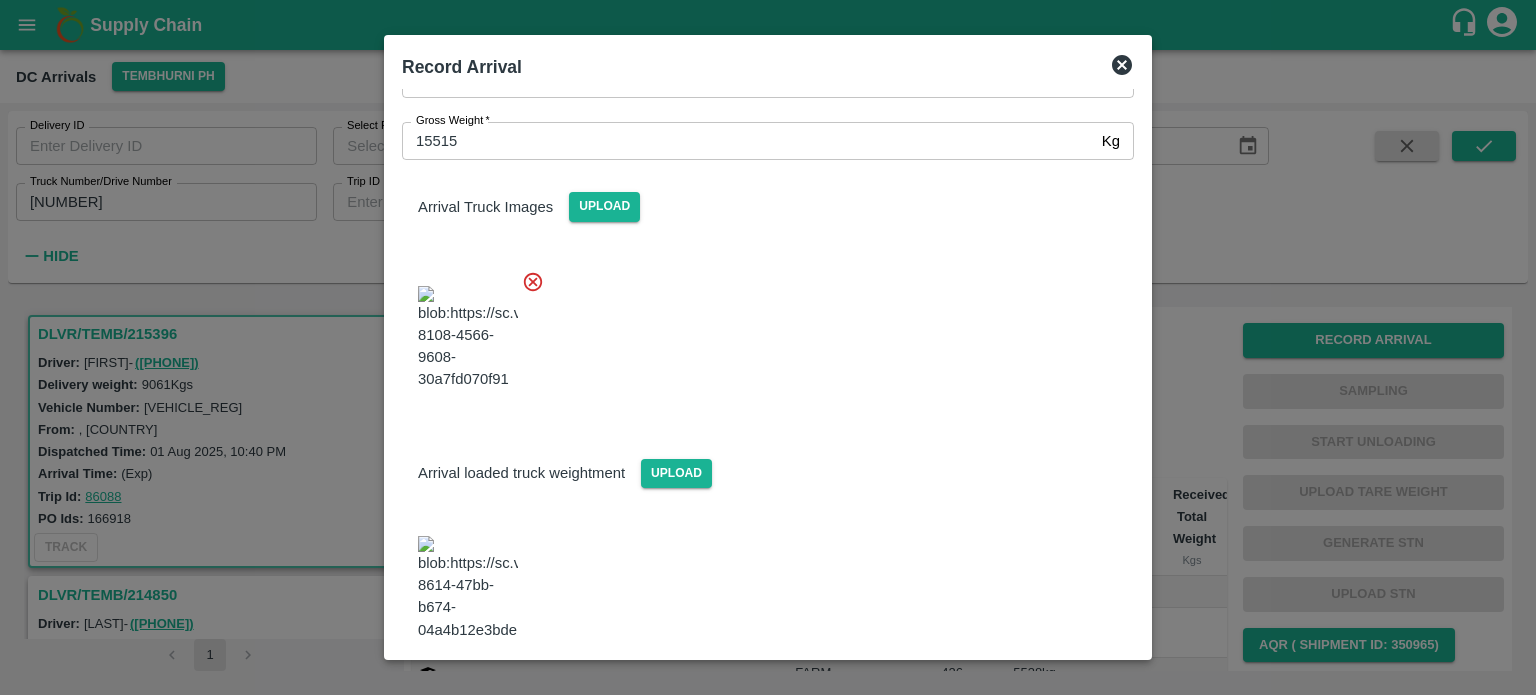 click on "Save Arrival Details" at bounding box center (1041, 695) 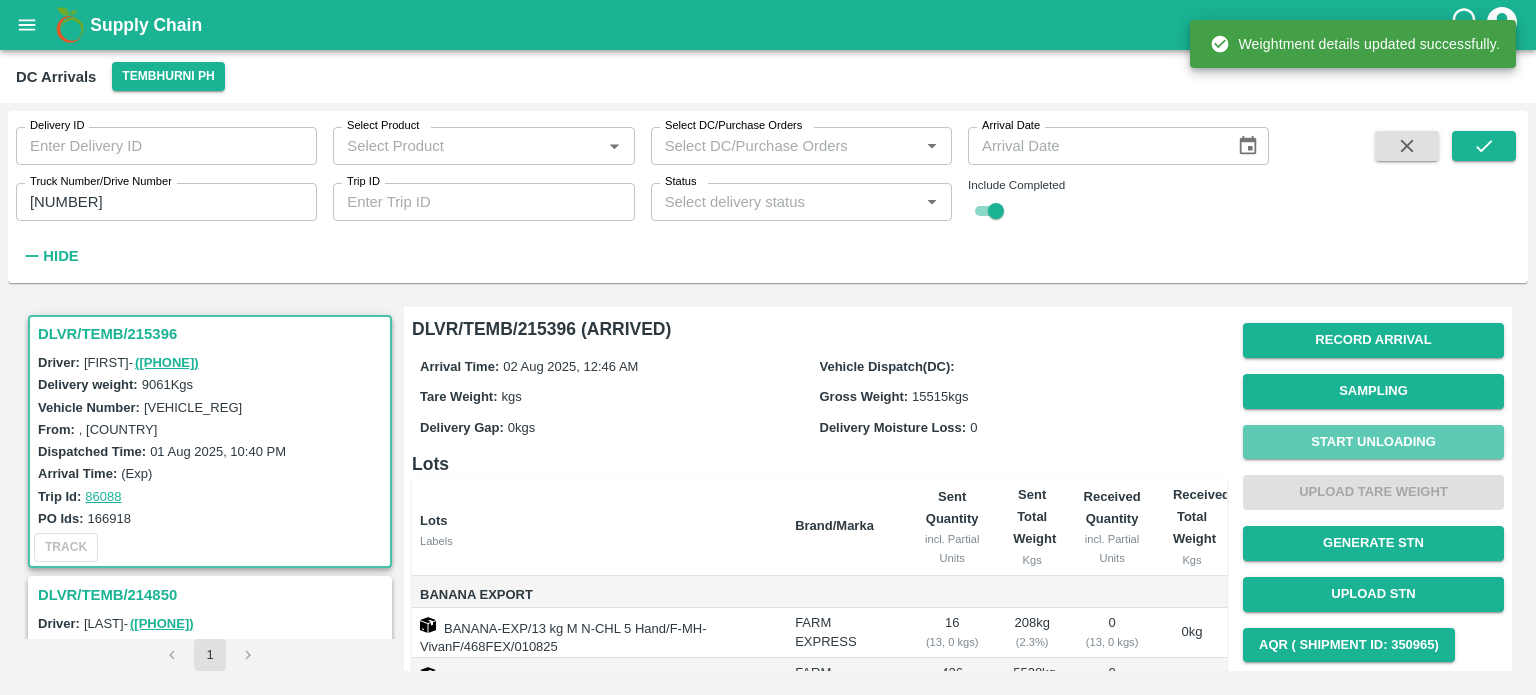 click on "Start Unloading" at bounding box center (1373, 442) 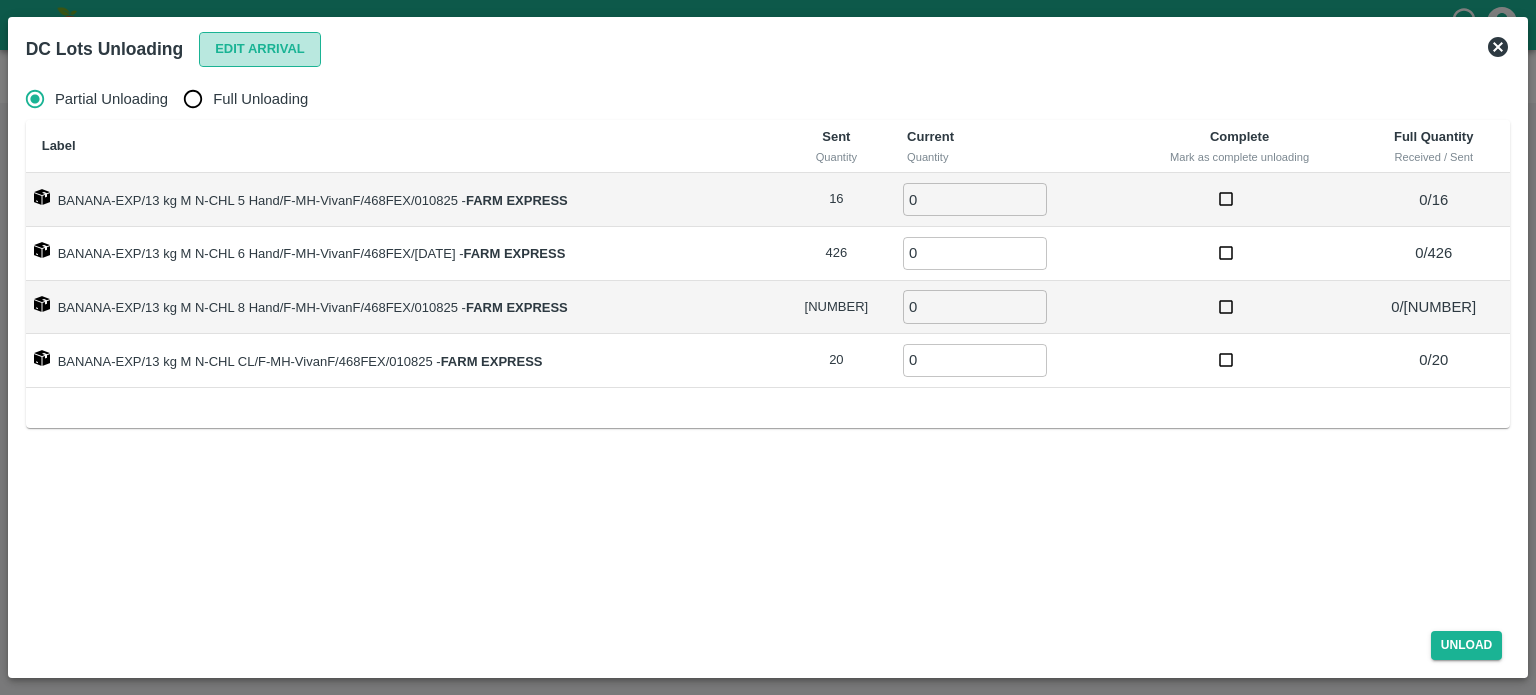 click on "Edit Arrival" at bounding box center [260, 49] 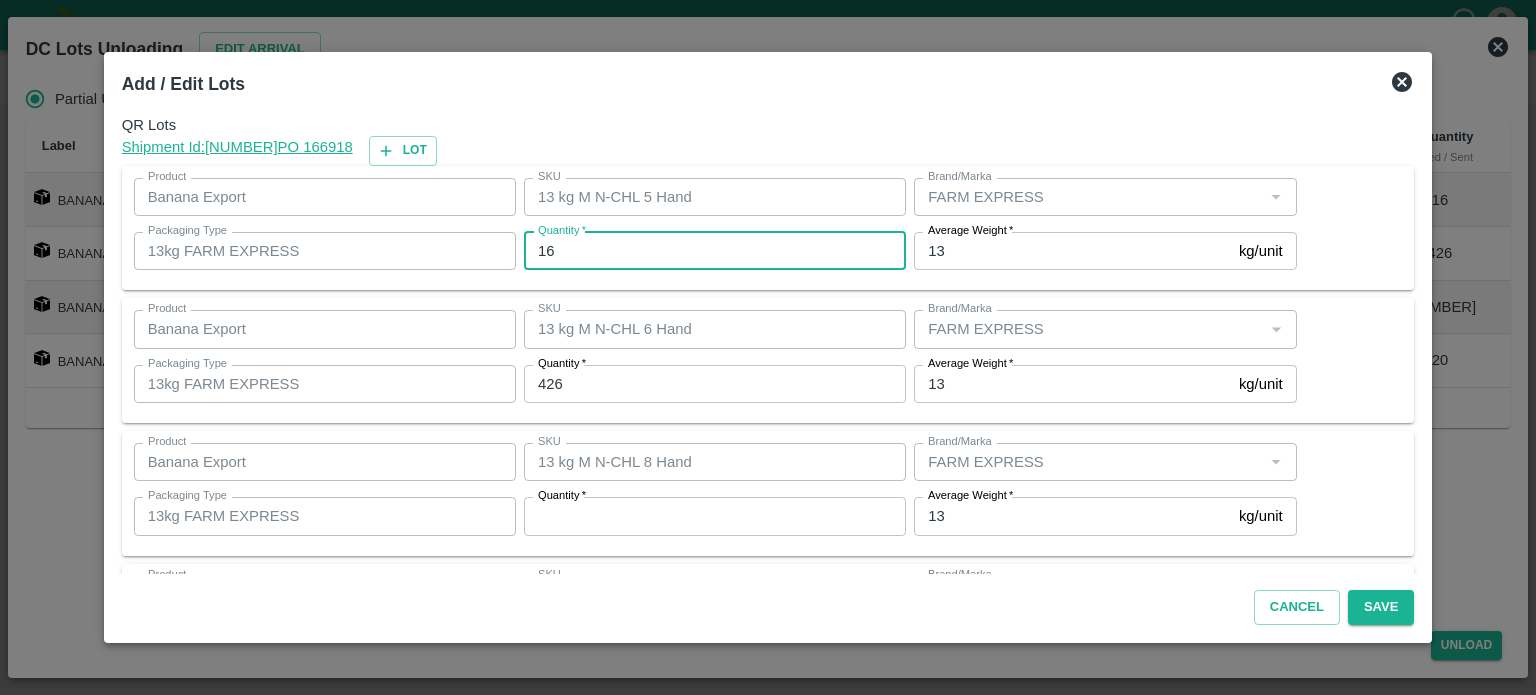 click on "16" at bounding box center [715, 251] 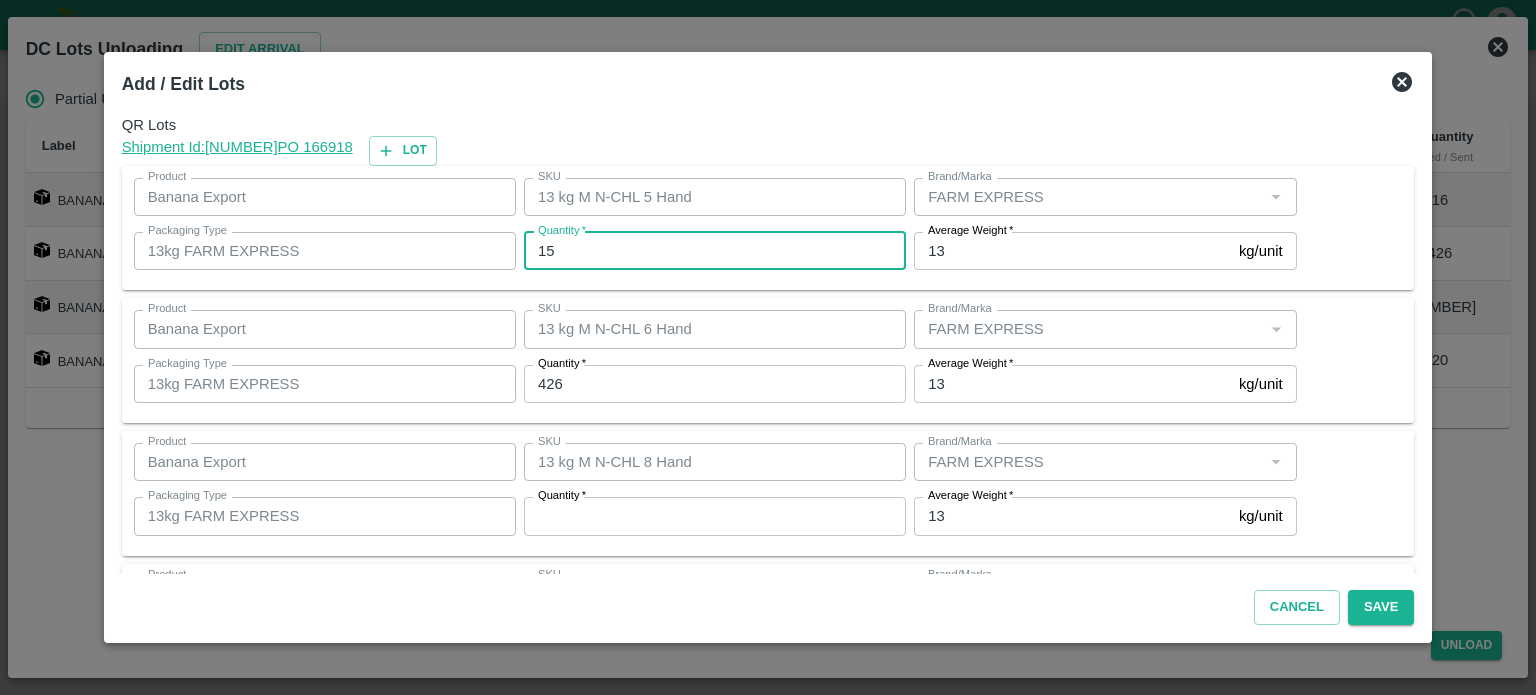 type on "15" 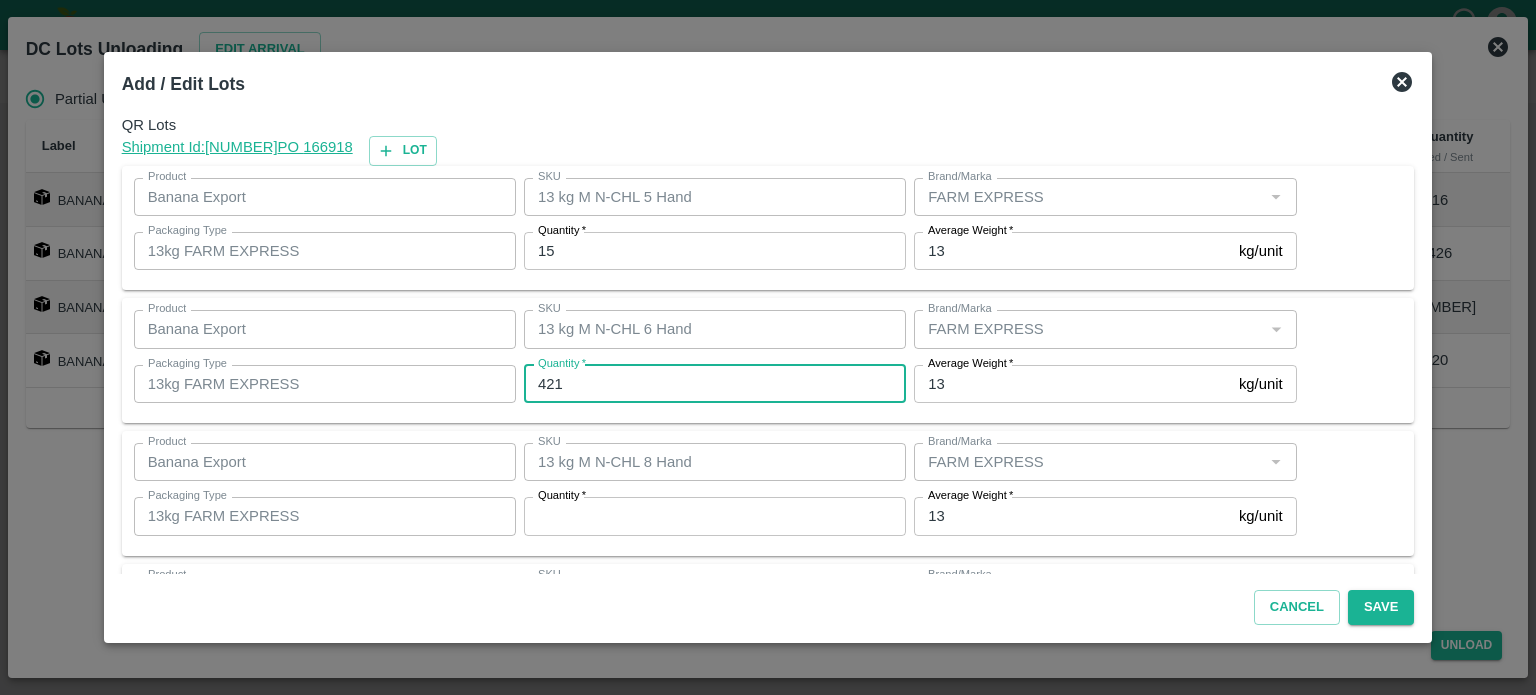 type on "421" 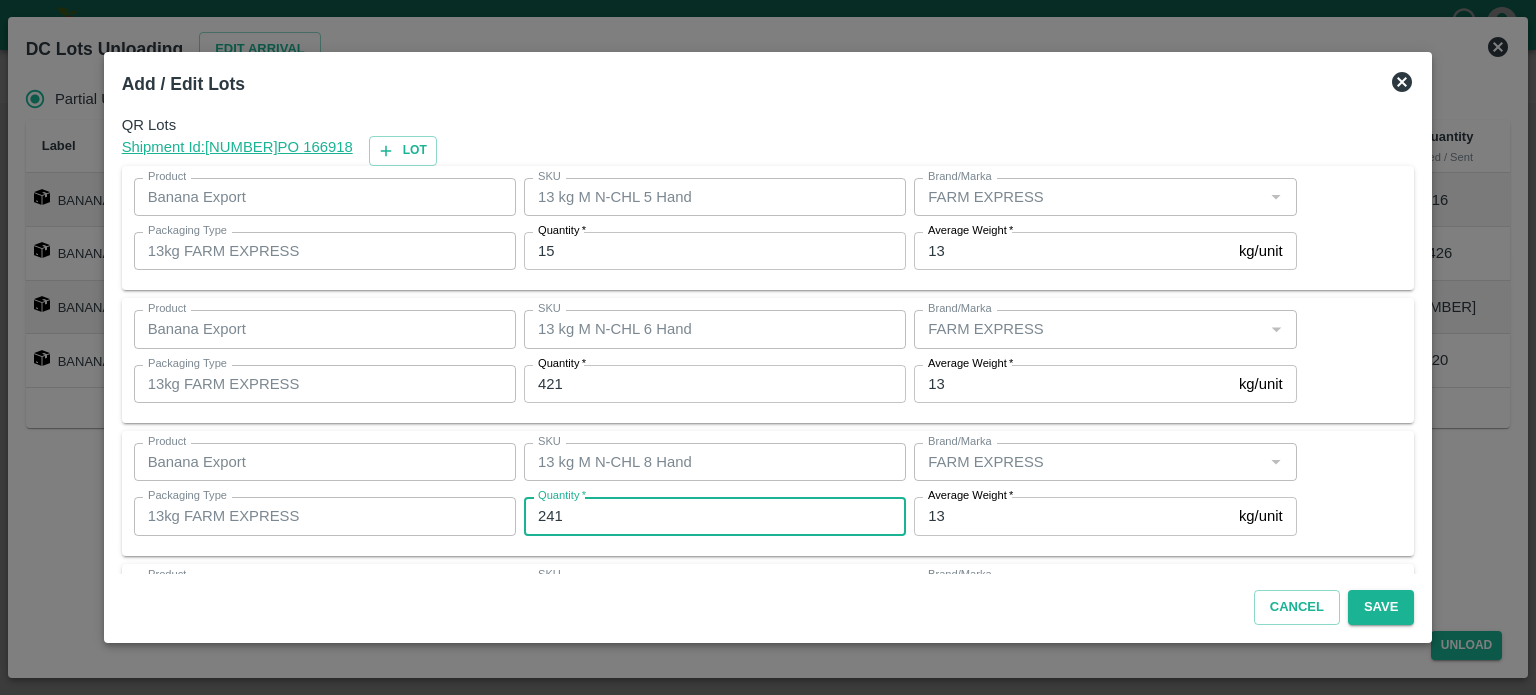 type on "241" 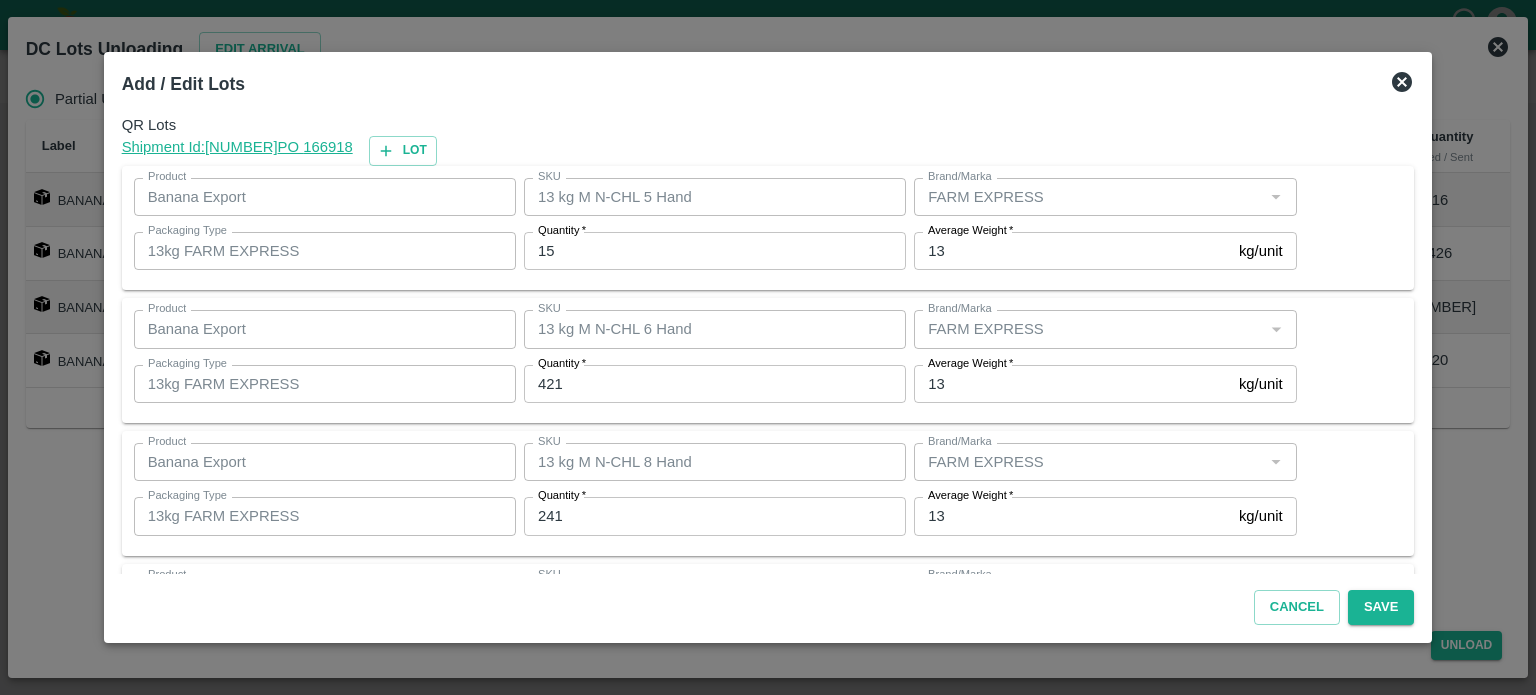 scroll, scrollTop: 129, scrollLeft: 0, axis: vertical 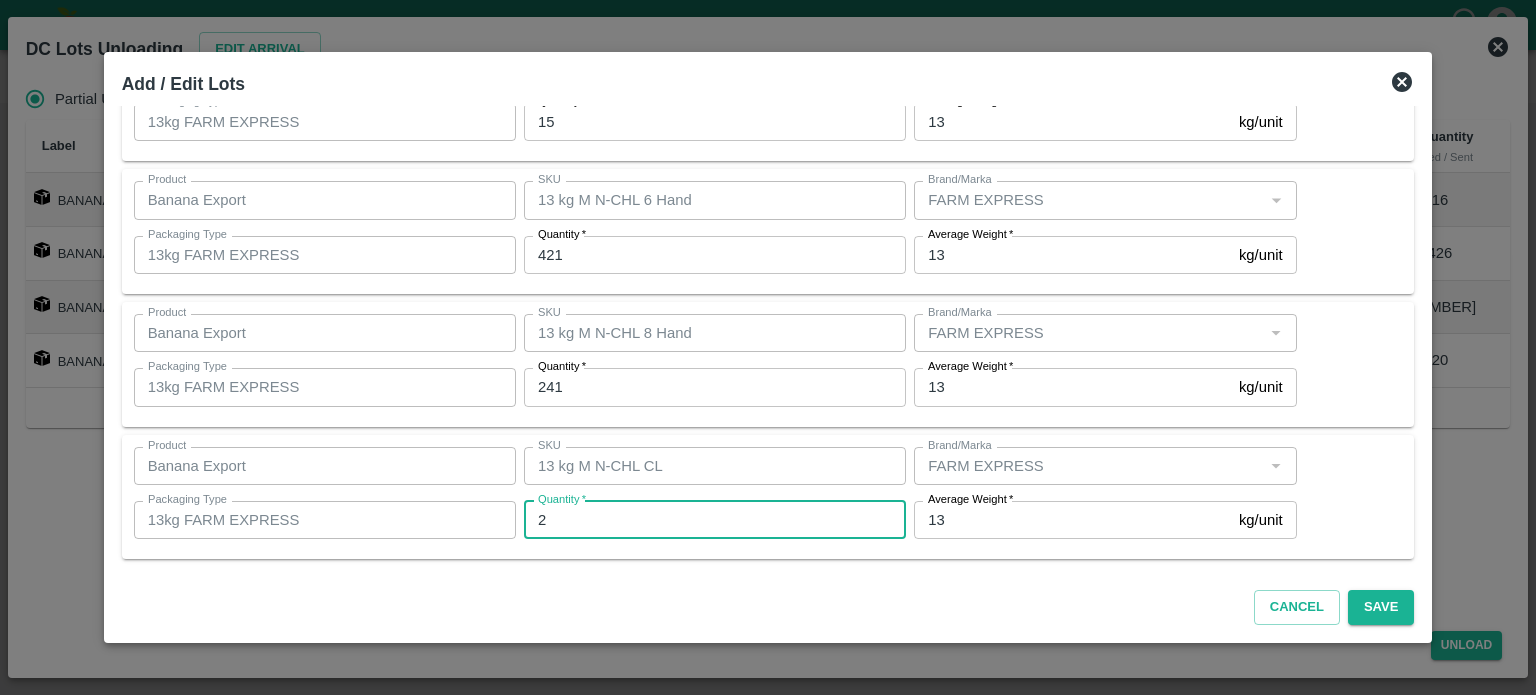 type on "20" 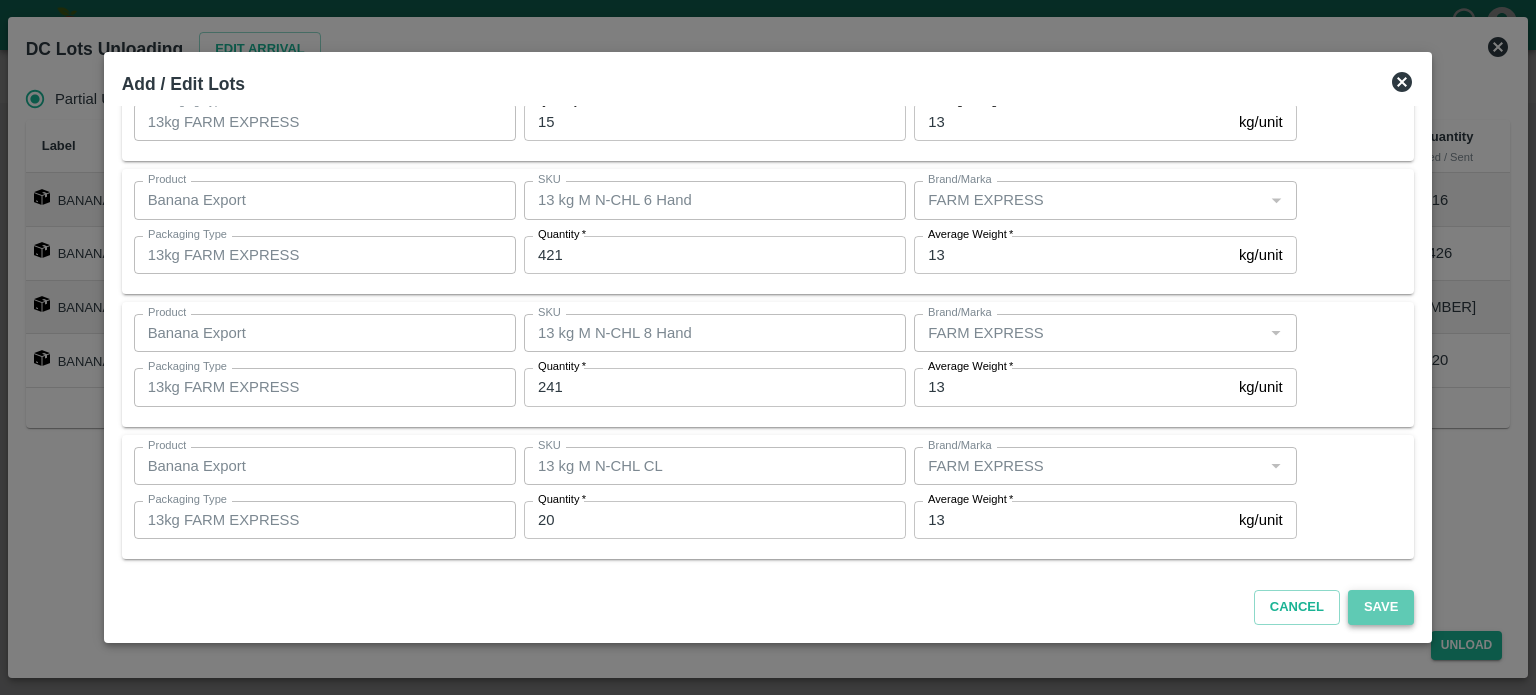 click on "Save" at bounding box center (1381, 607) 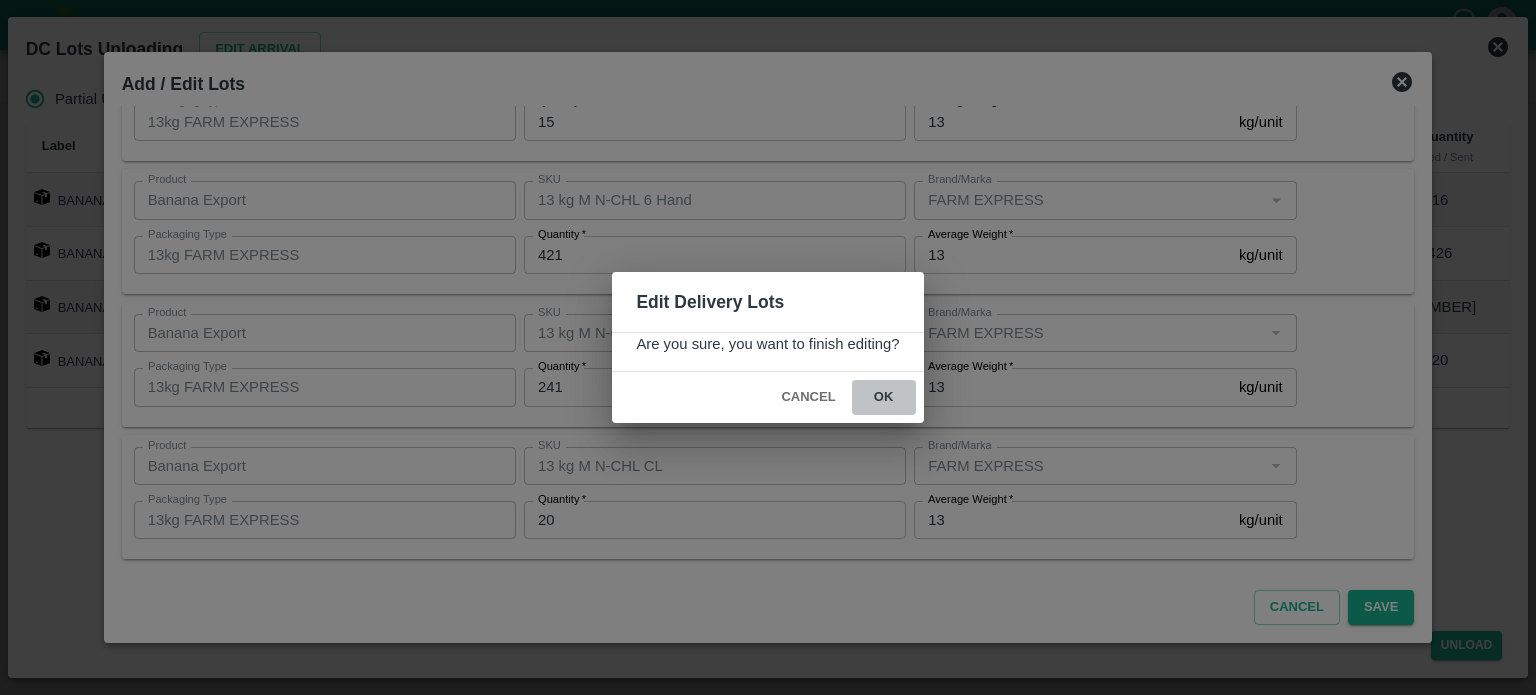 click on "ok" at bounding box center (884, 397) 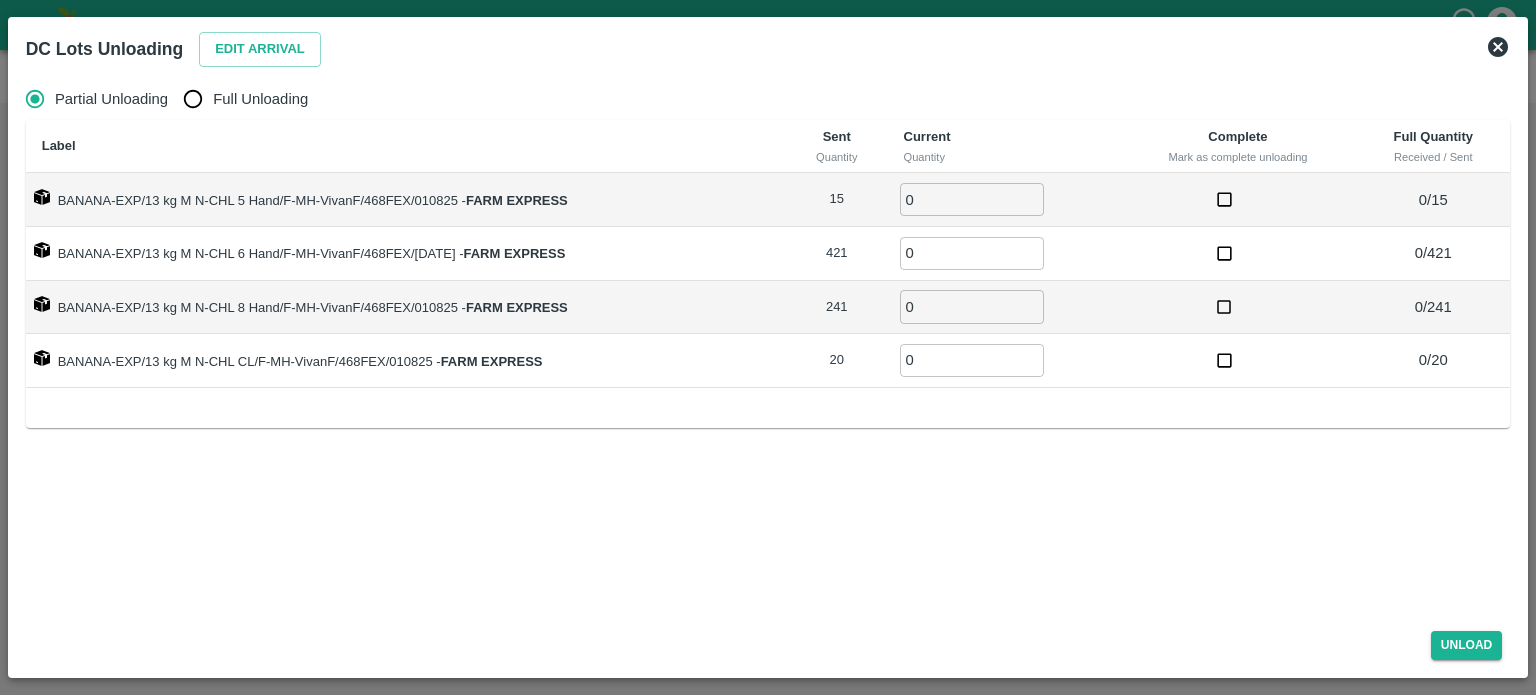 click on "Full Unloading" at bounding box center [193, 99] 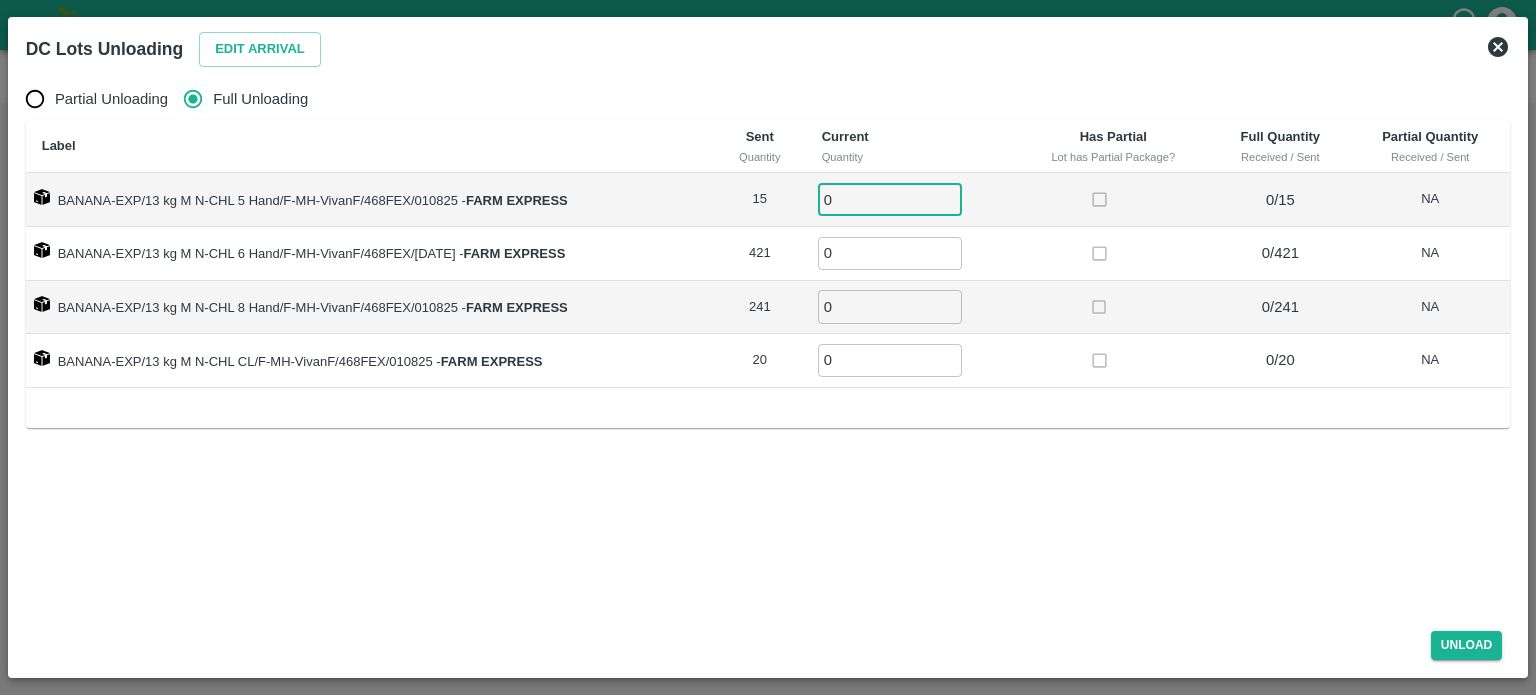 click on "0" at bounding box center [890, 199] 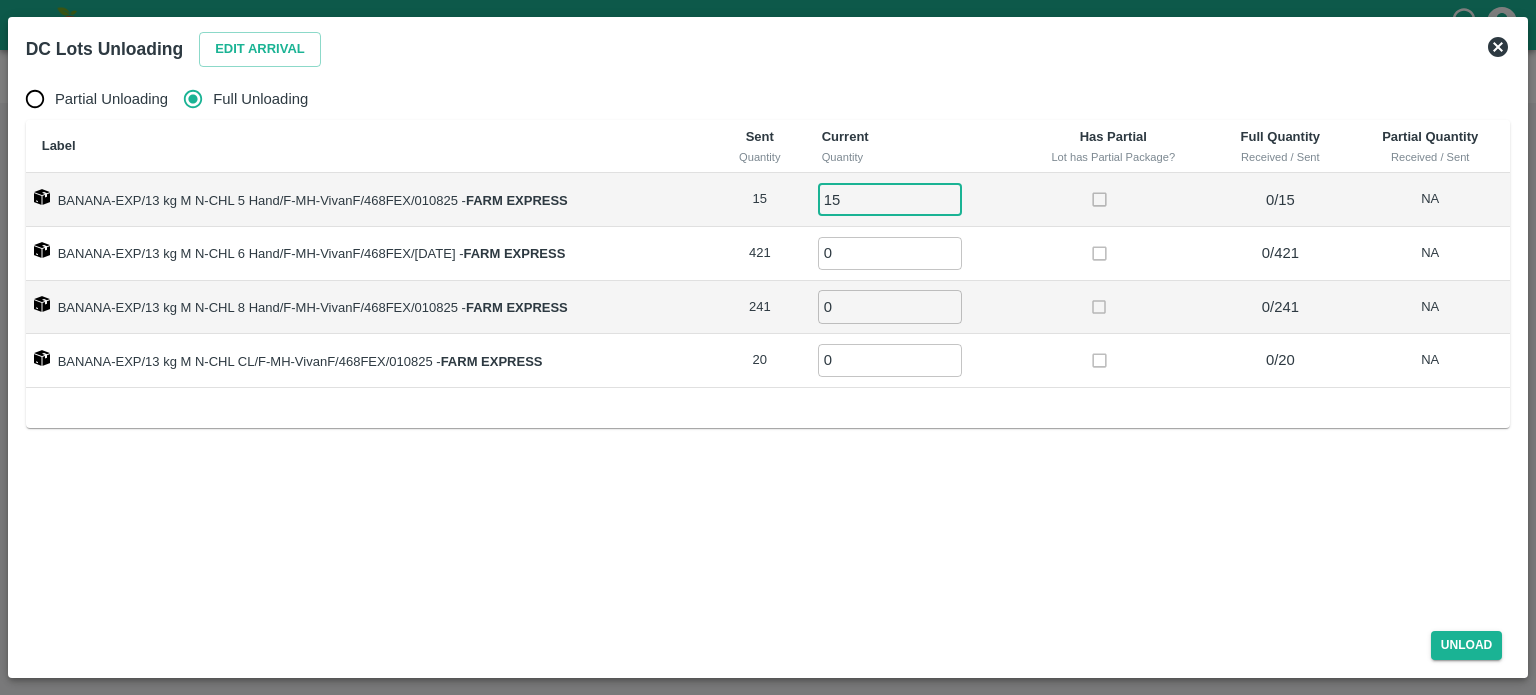 type on "15" 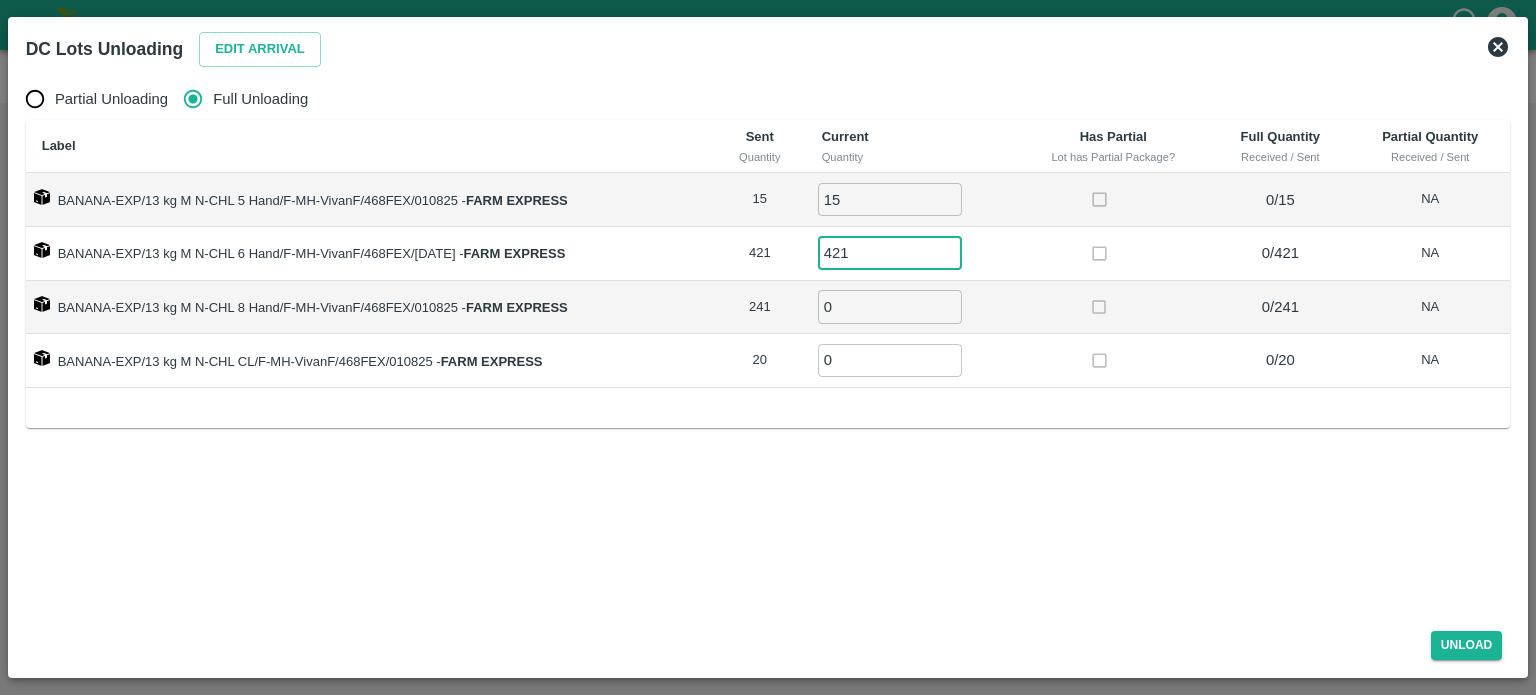 type on "421" 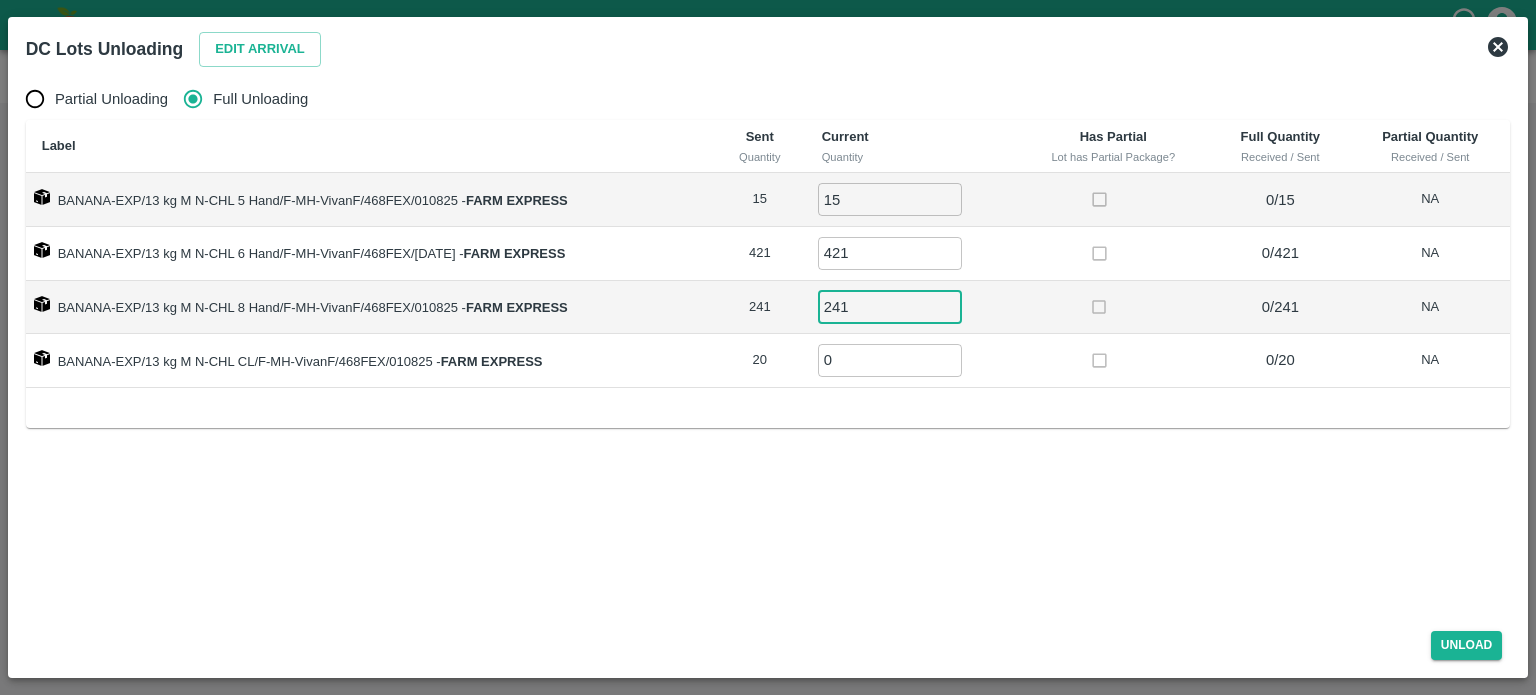type on "241" 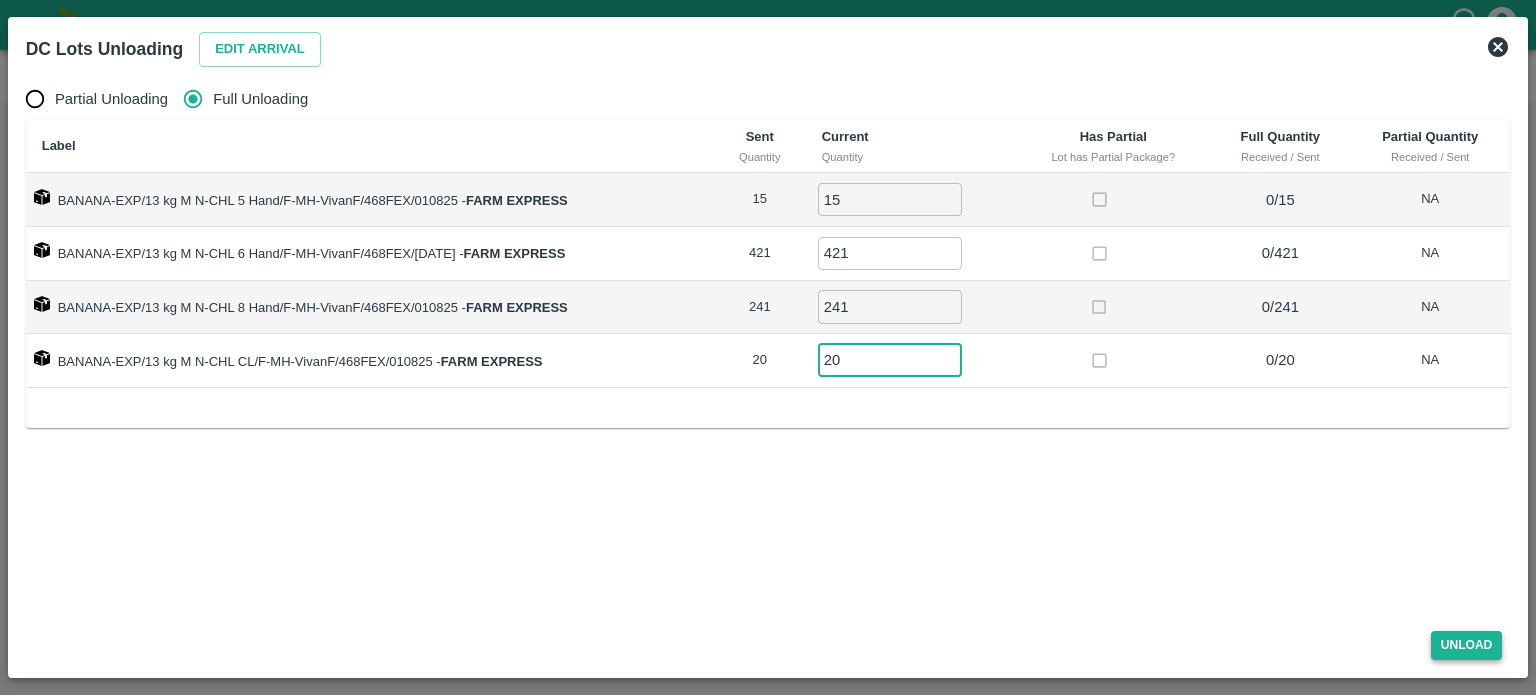 type on "20" 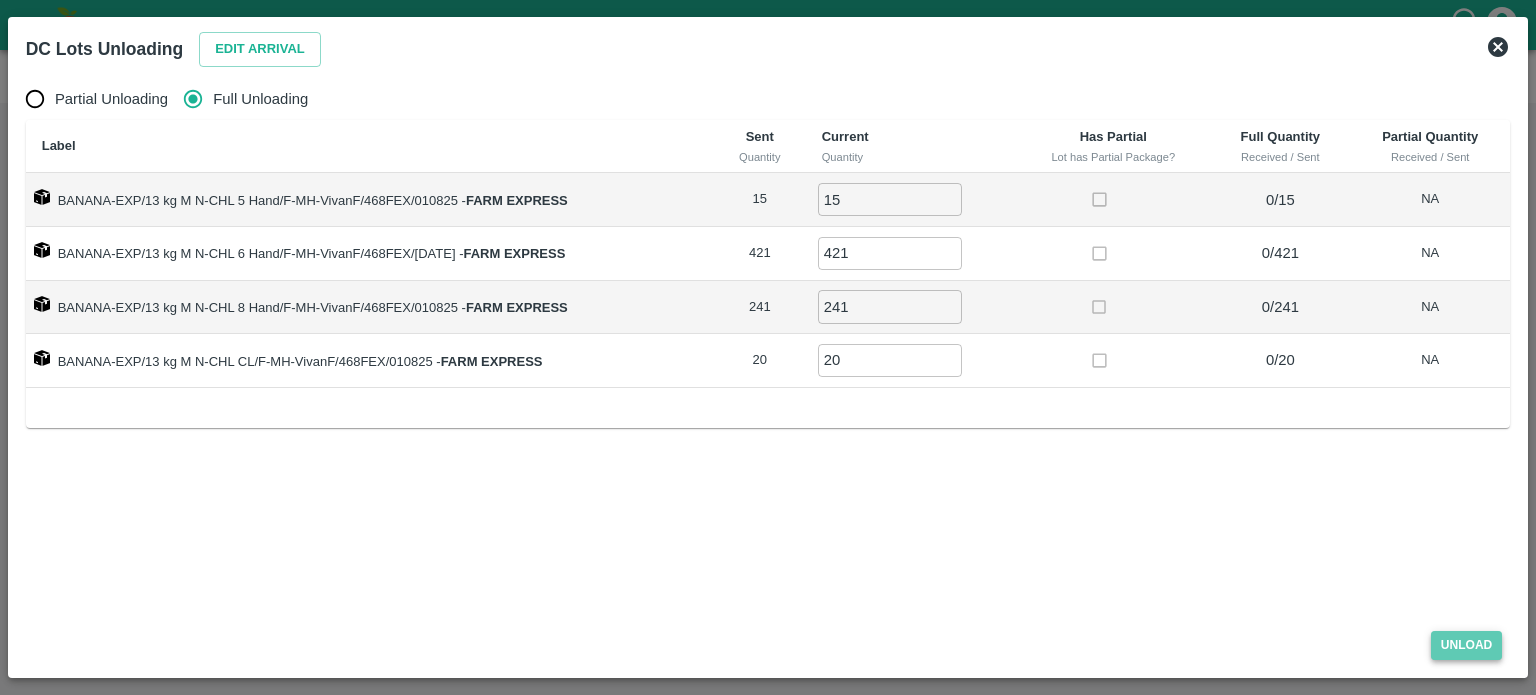 click on "Unload" at bounding box center [1467, 645] 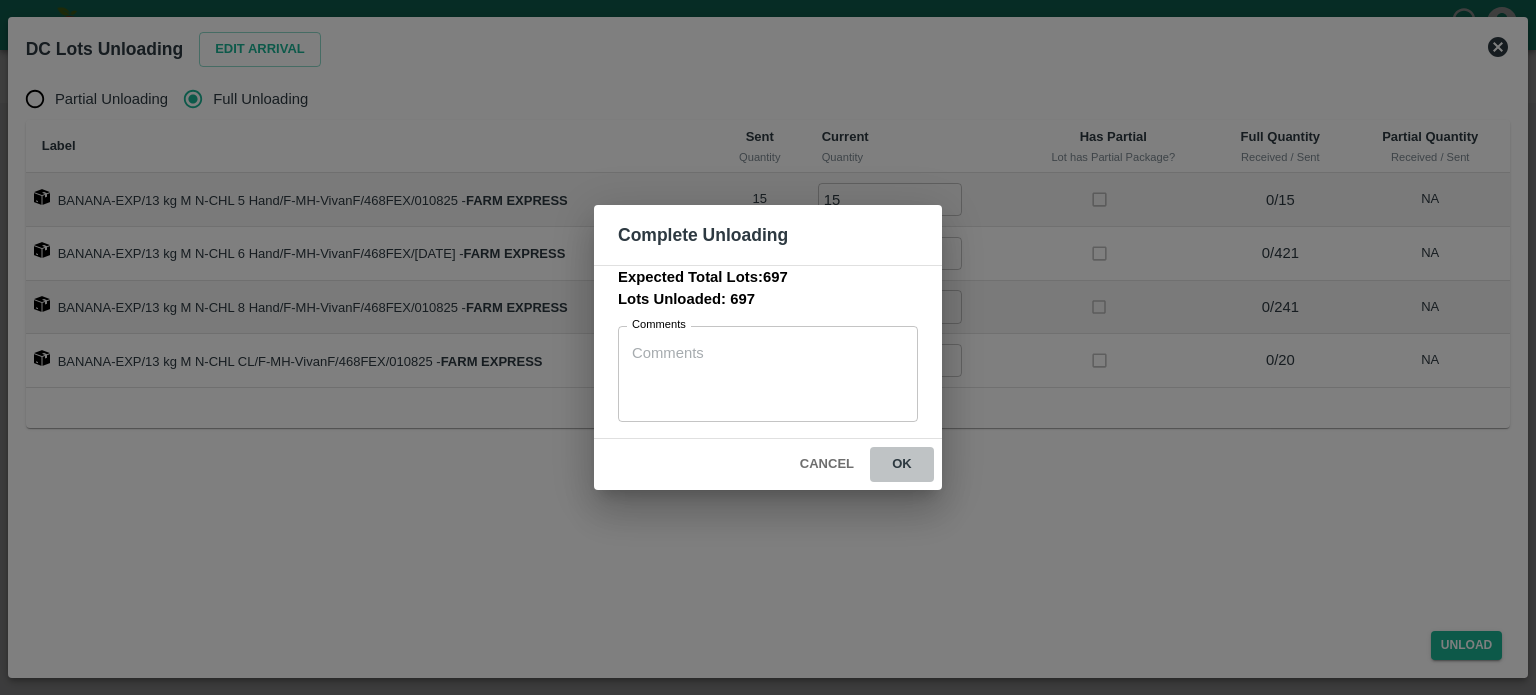 click on "ok" at bounding box center (902, 464) 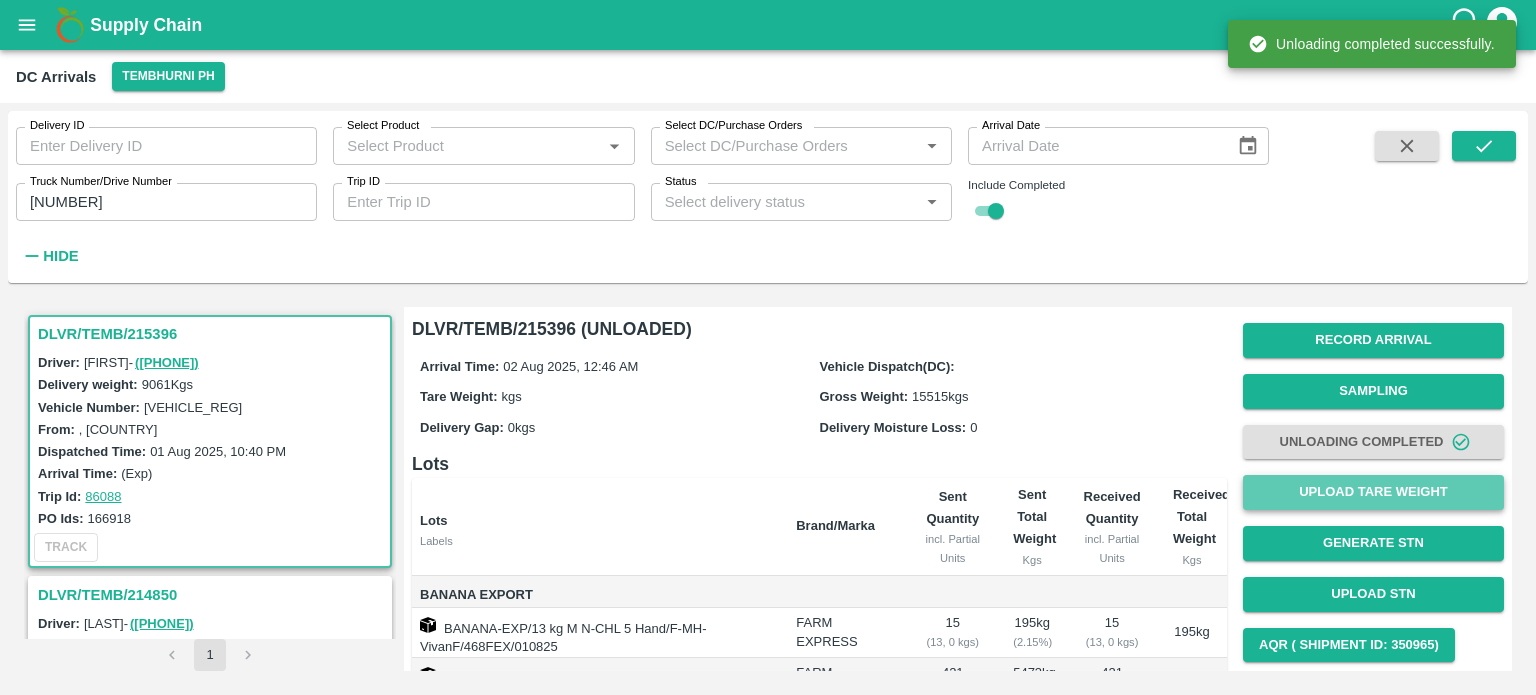 click on "Upload Tare Weight" at bounding box center (1373, 492) 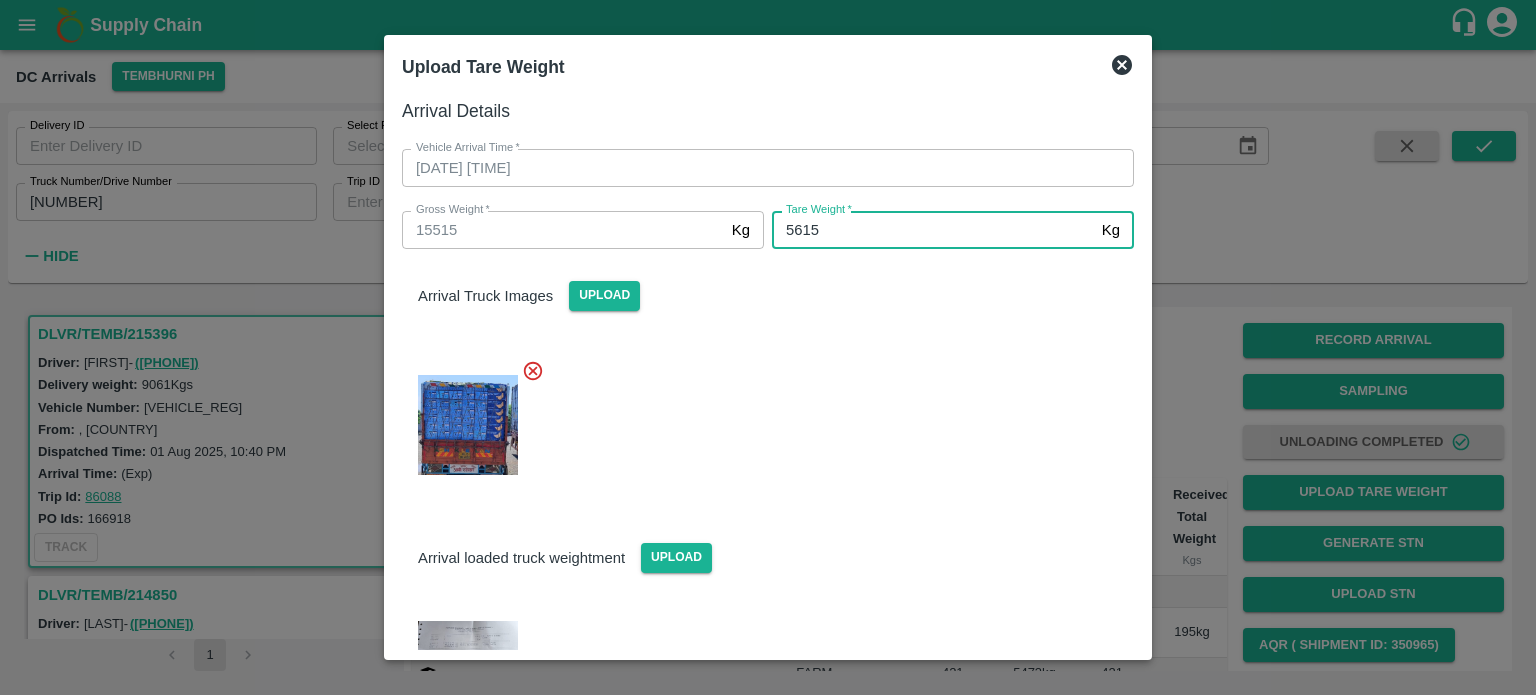 type on "5615" 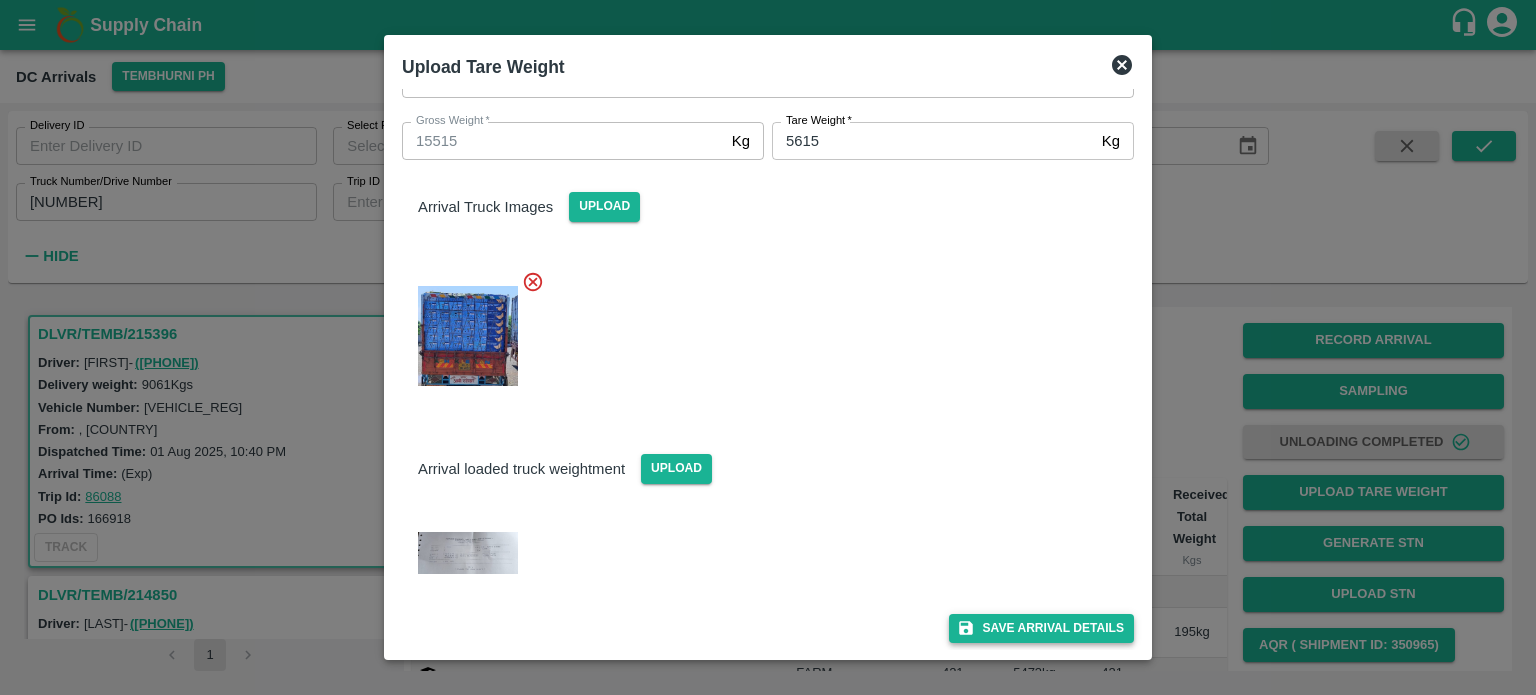 scroll, scrollTop: 88, scrollLeft: 0, axis: vertical 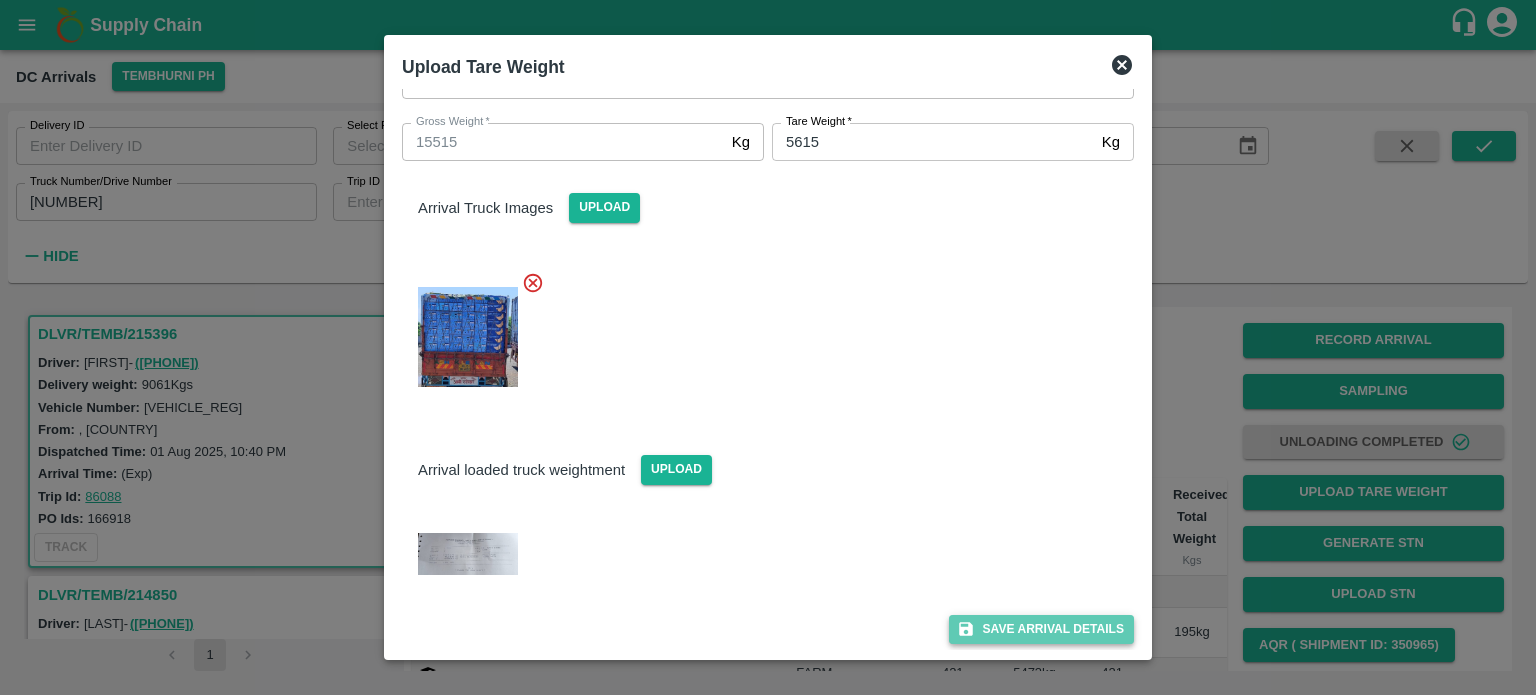 click on "Save Arrival Details" at bounding box center [1041, 629] 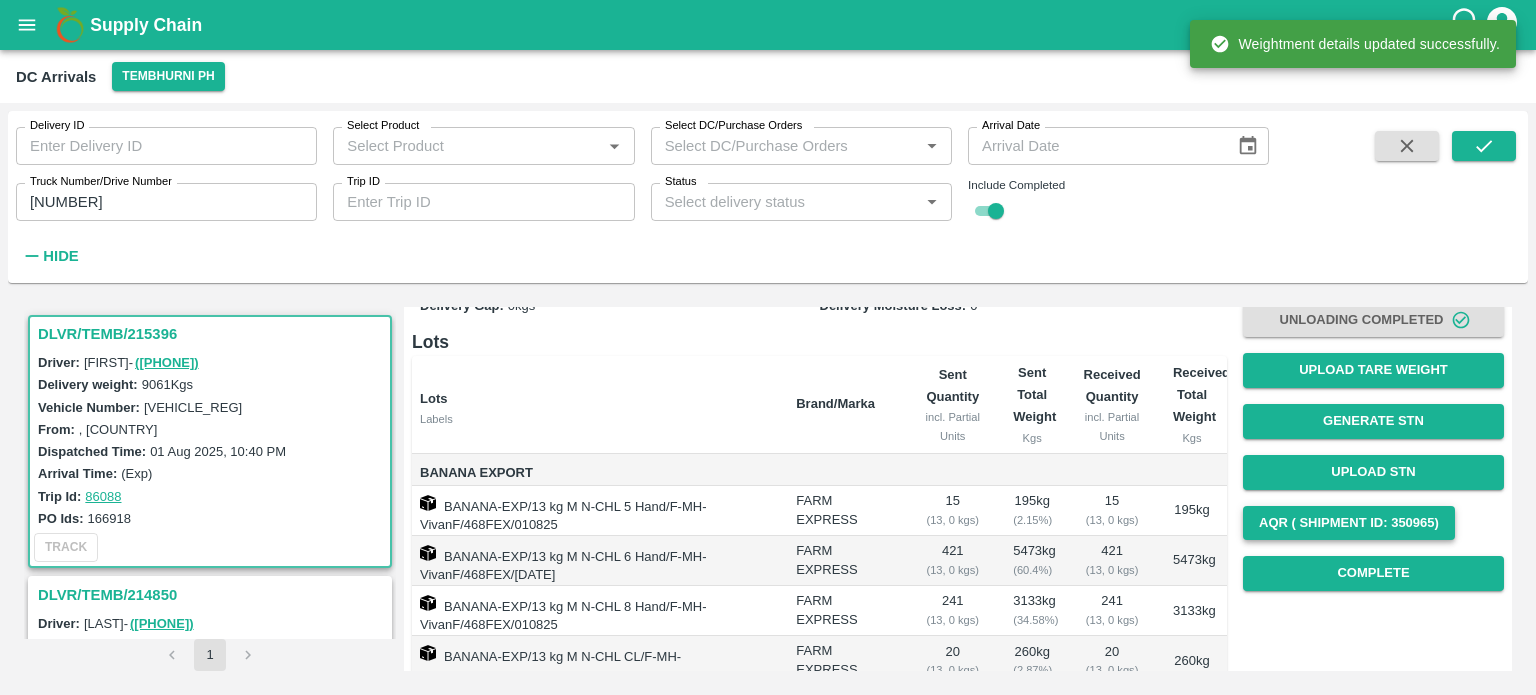 scroll, scrollTop: 123, scrollLeft: 0, axis: vertical 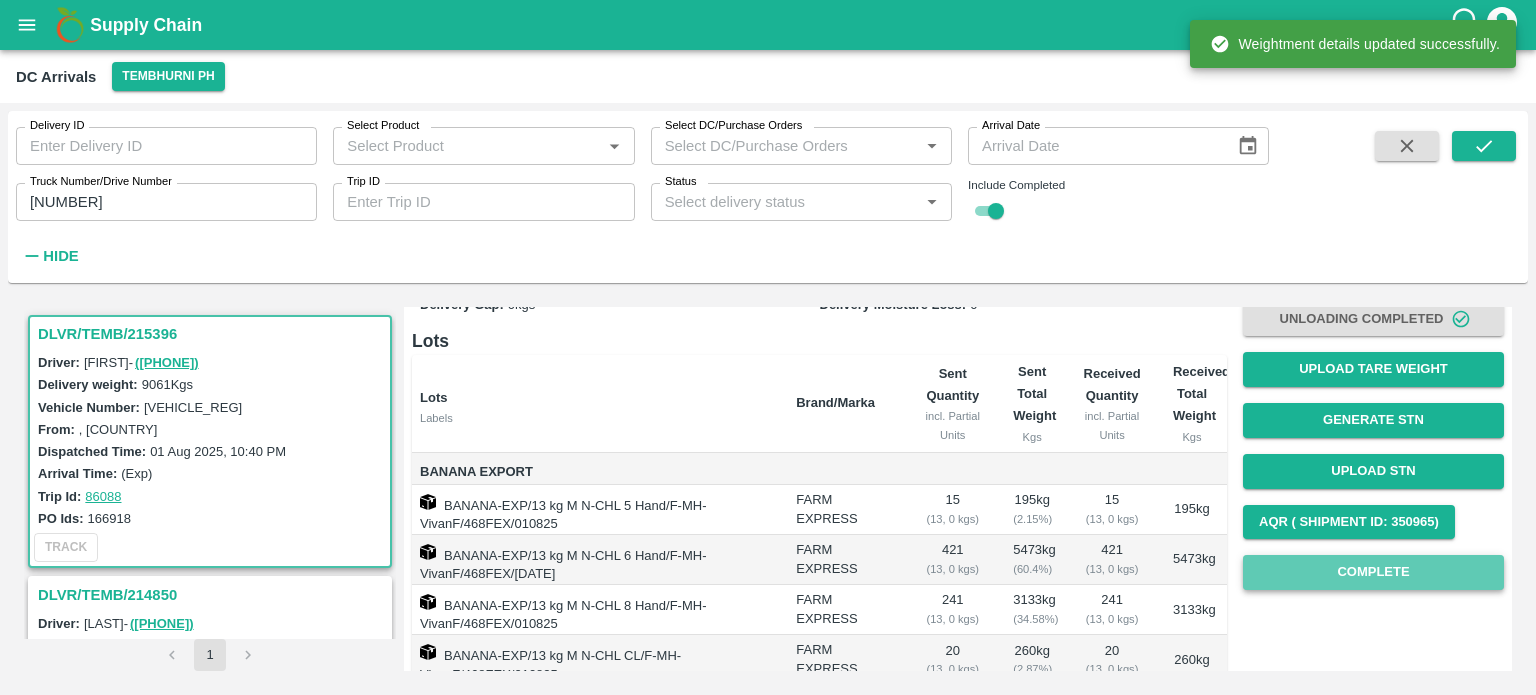click on "Complete" at bounding box center [1373, 572] 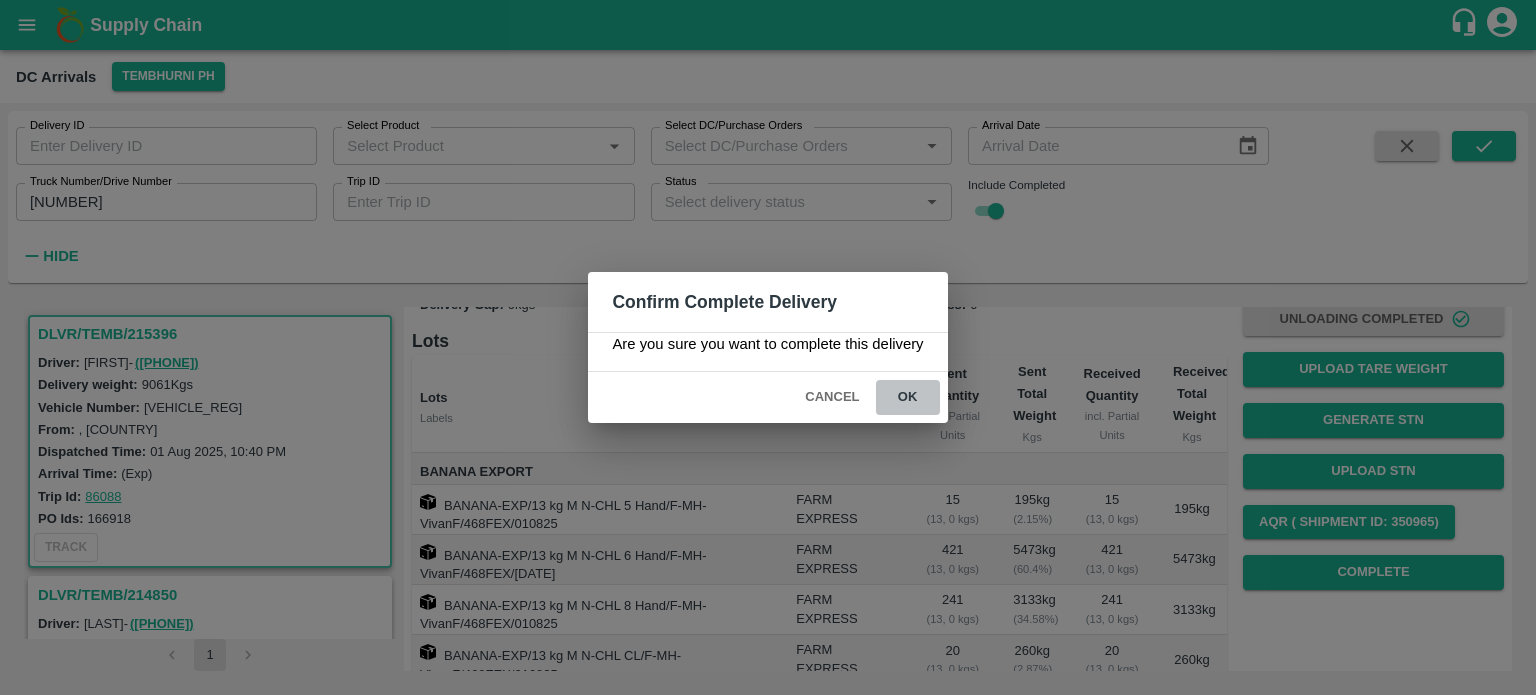 click on "ok" at bounding box center (908, 397) 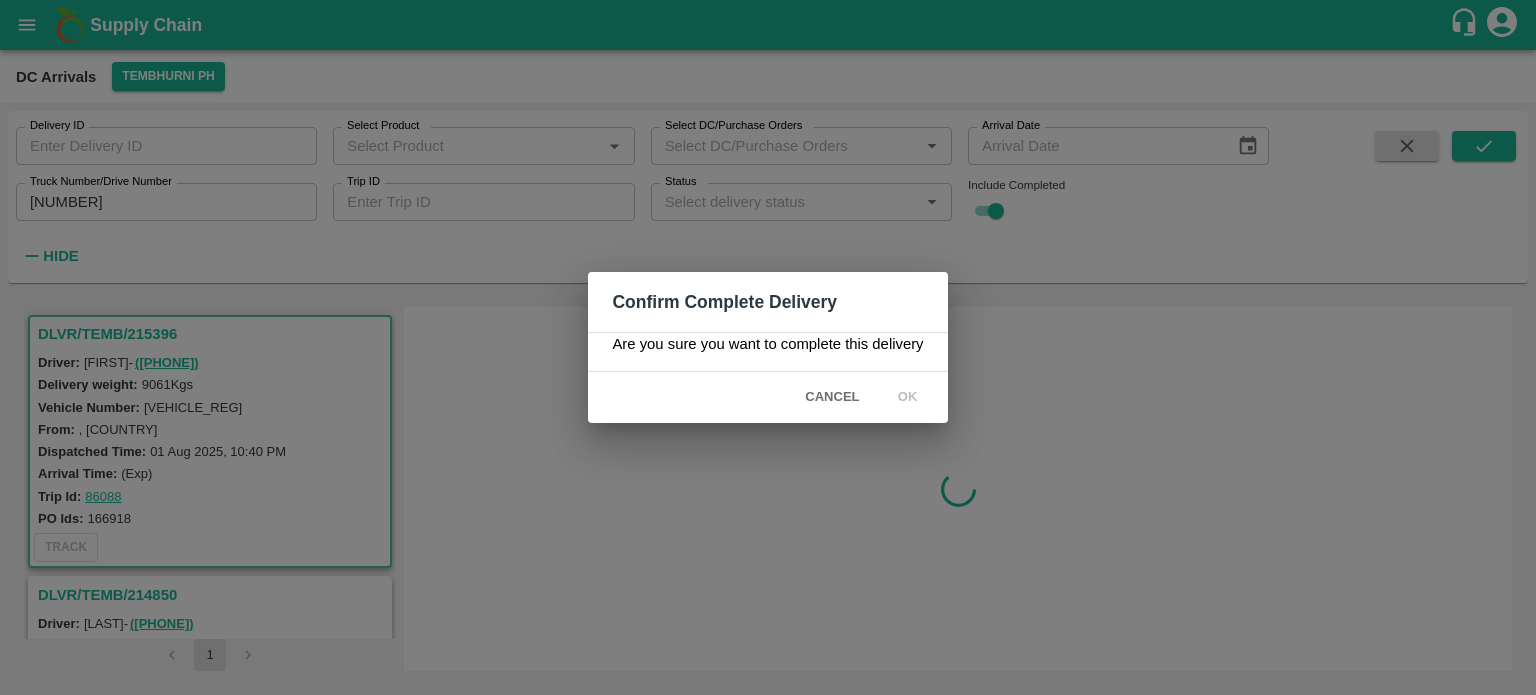 scroll, scrollTop: 0, scrollLeft: 0, axis: both 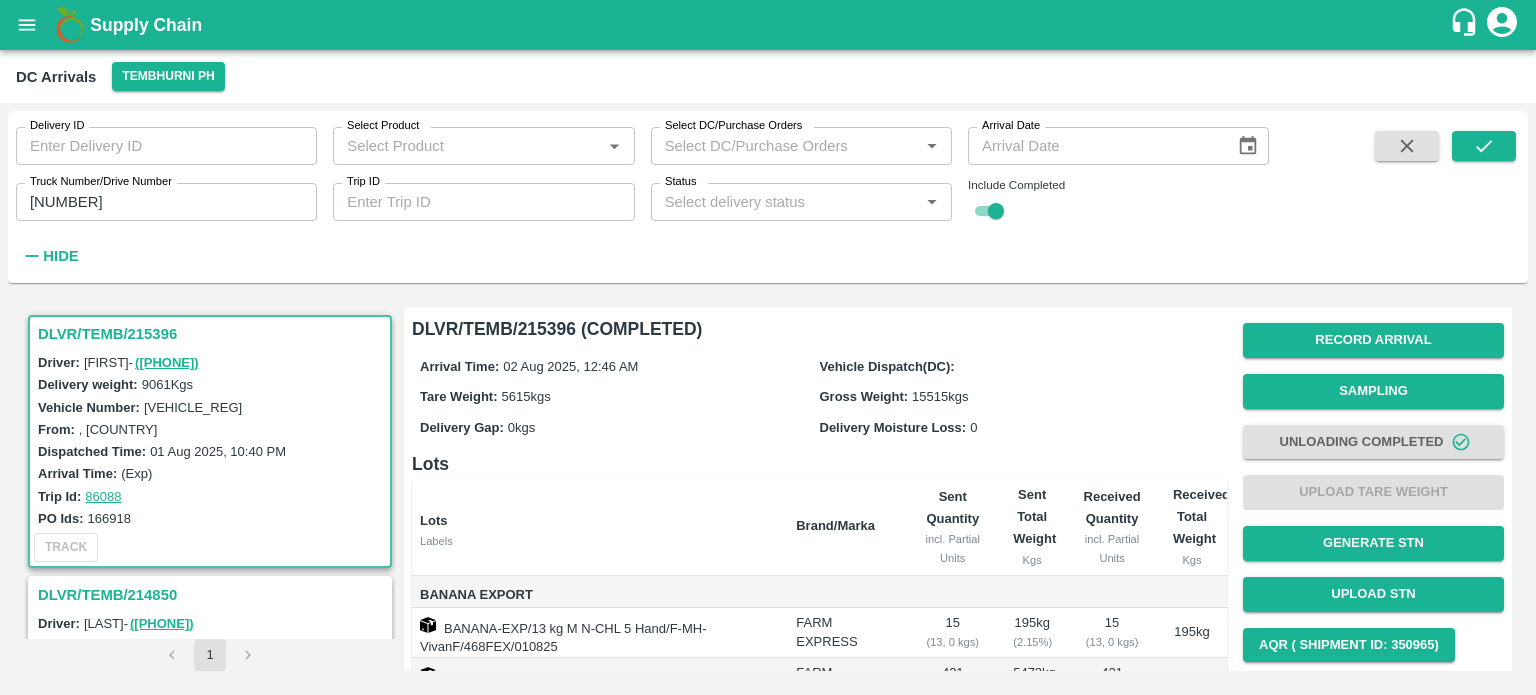 click on "[NUMBER]" at bounding box center (166, 202) 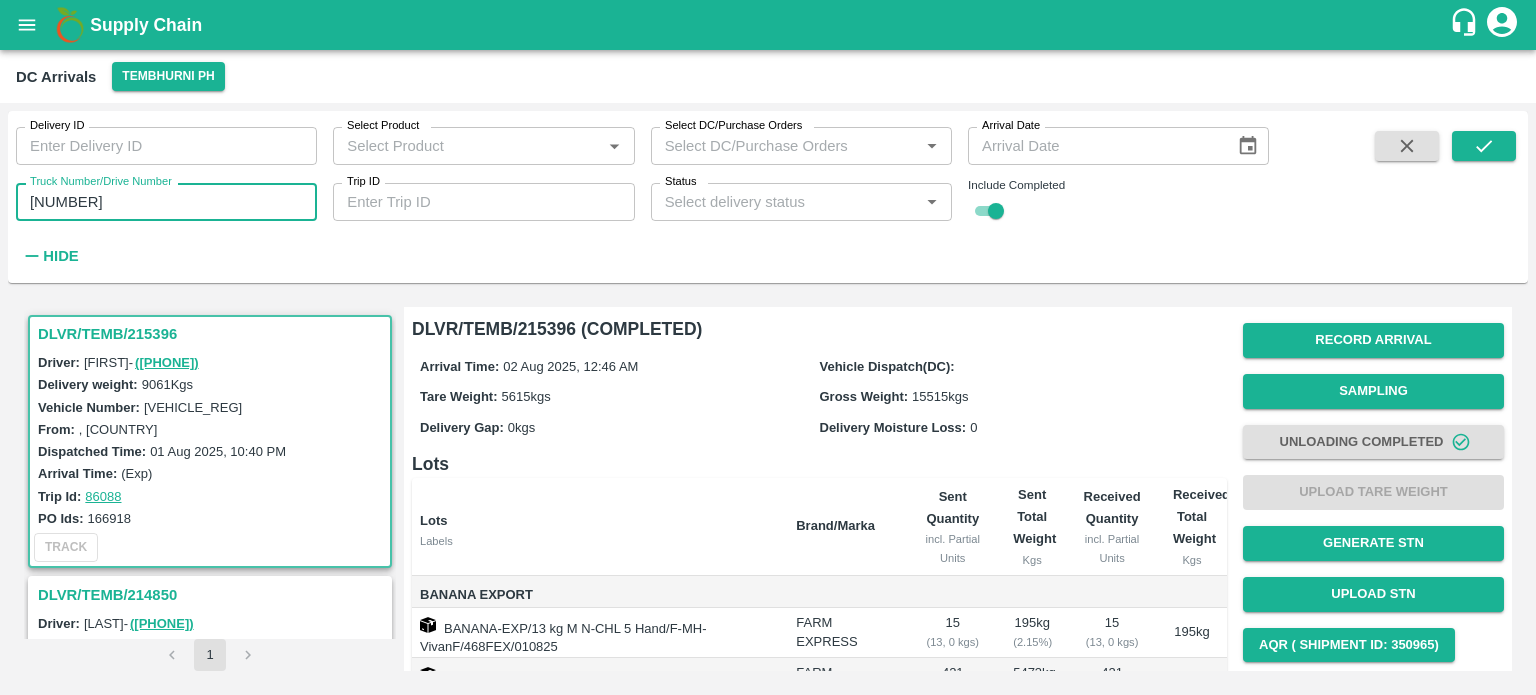 click on "[NUMBER]" at bounding box center [166, 202] 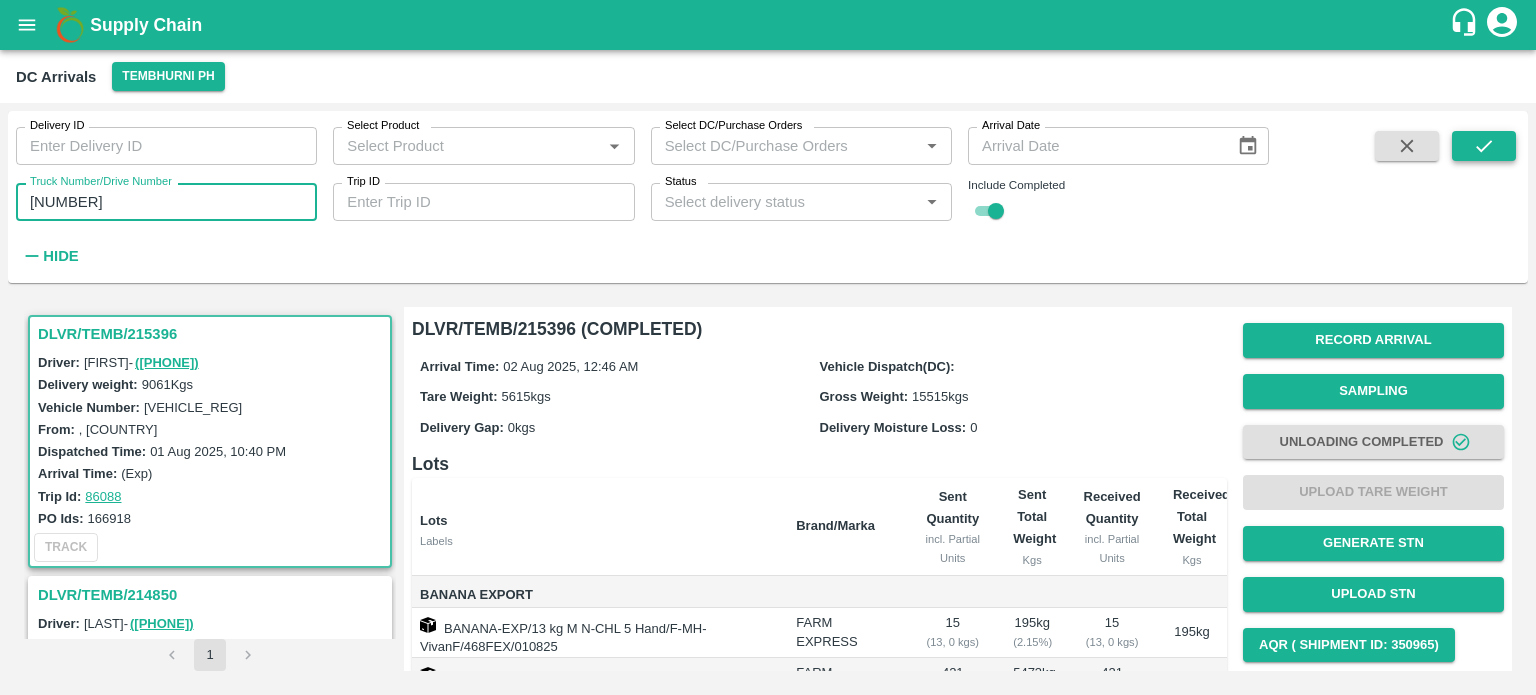 type on "[NUMBER]" 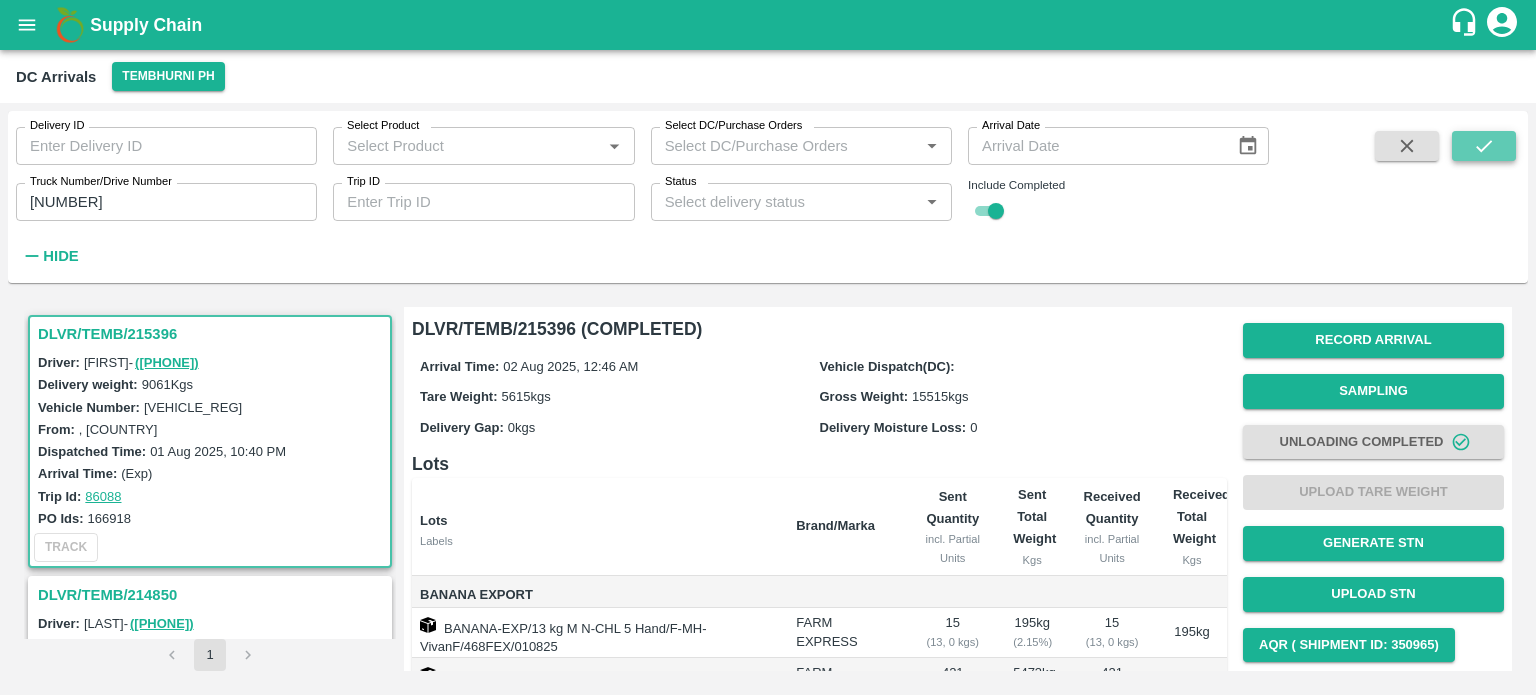 click 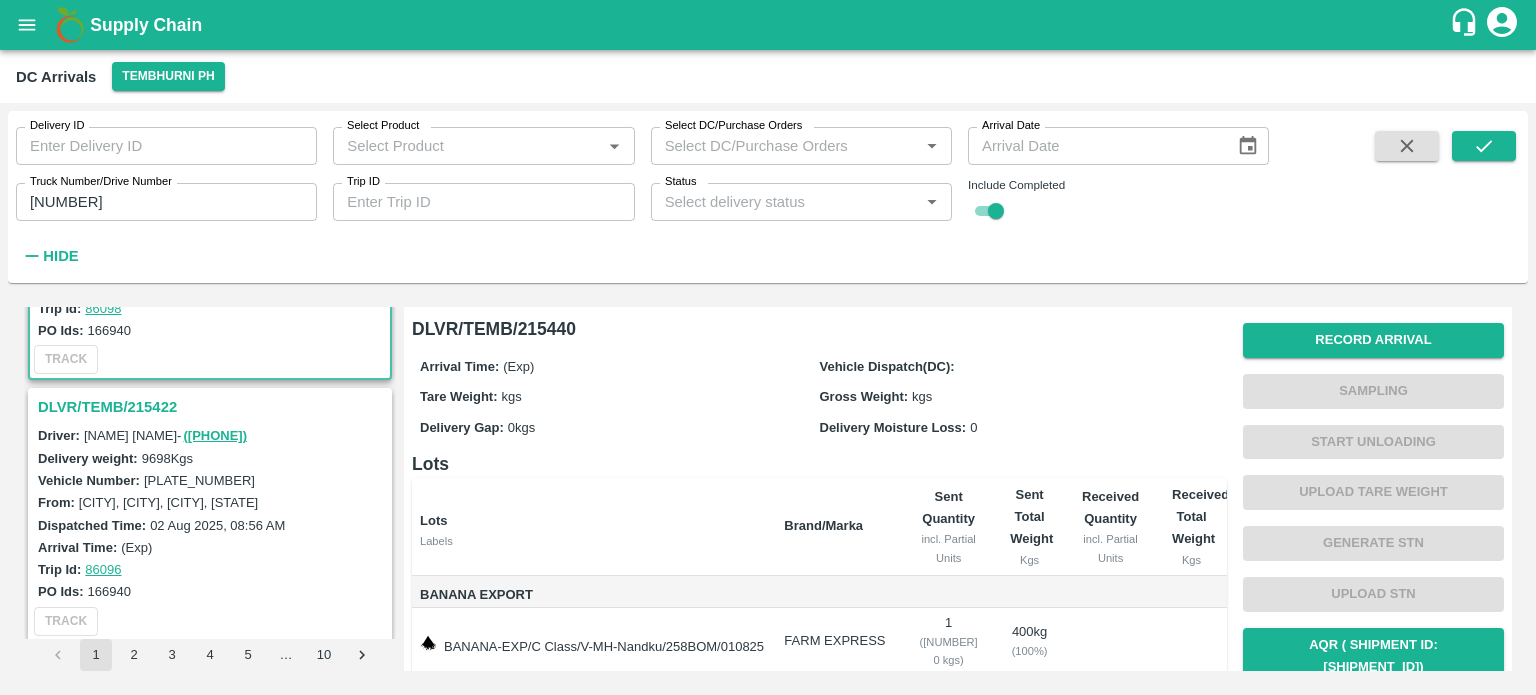 scroll, scrollTop: 188, scrollLeft: 0, axis: vertical 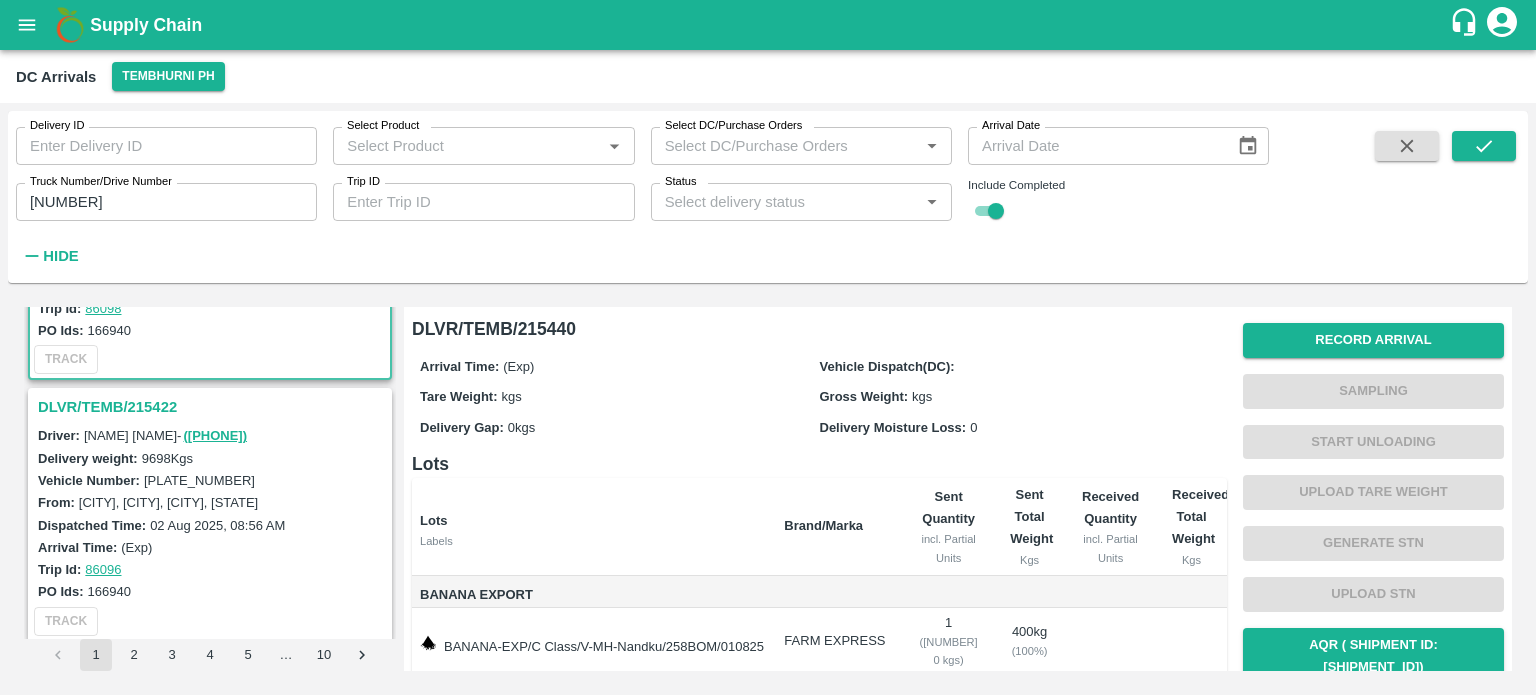 click on "DLVR/TEMB/215422" at bounding box center [213, 407] 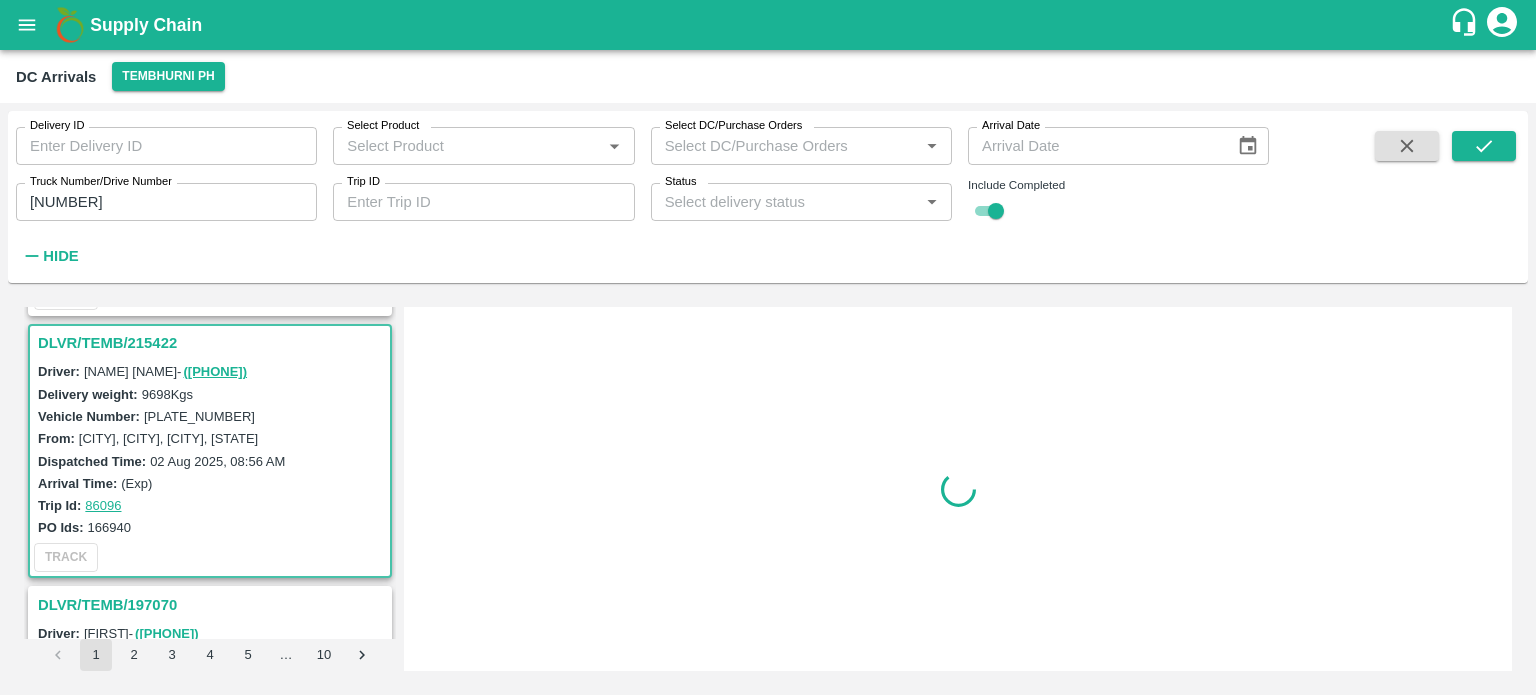 scroll, scrollTop: 268, scrollLeft: 0, axis: vertical 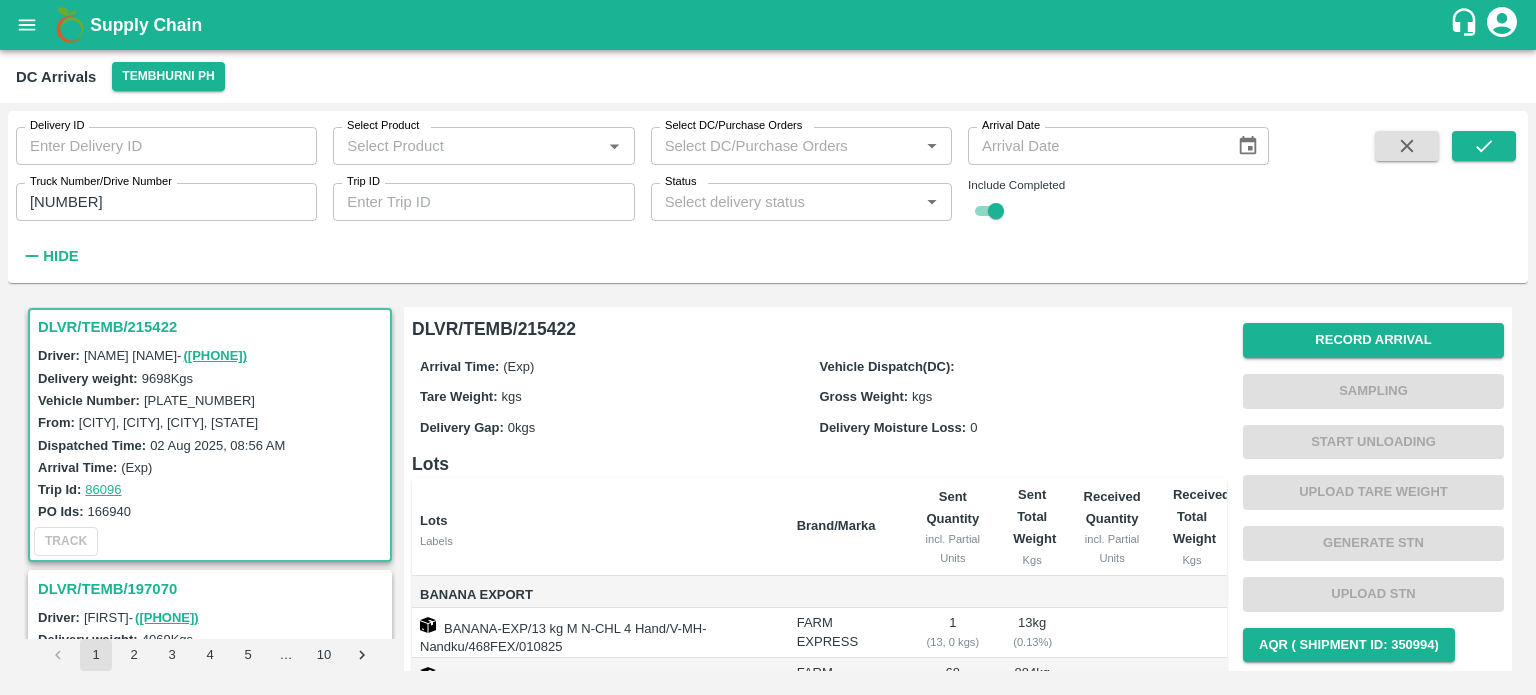 click on "Sent Quantity" at bounding box center [952, 507] 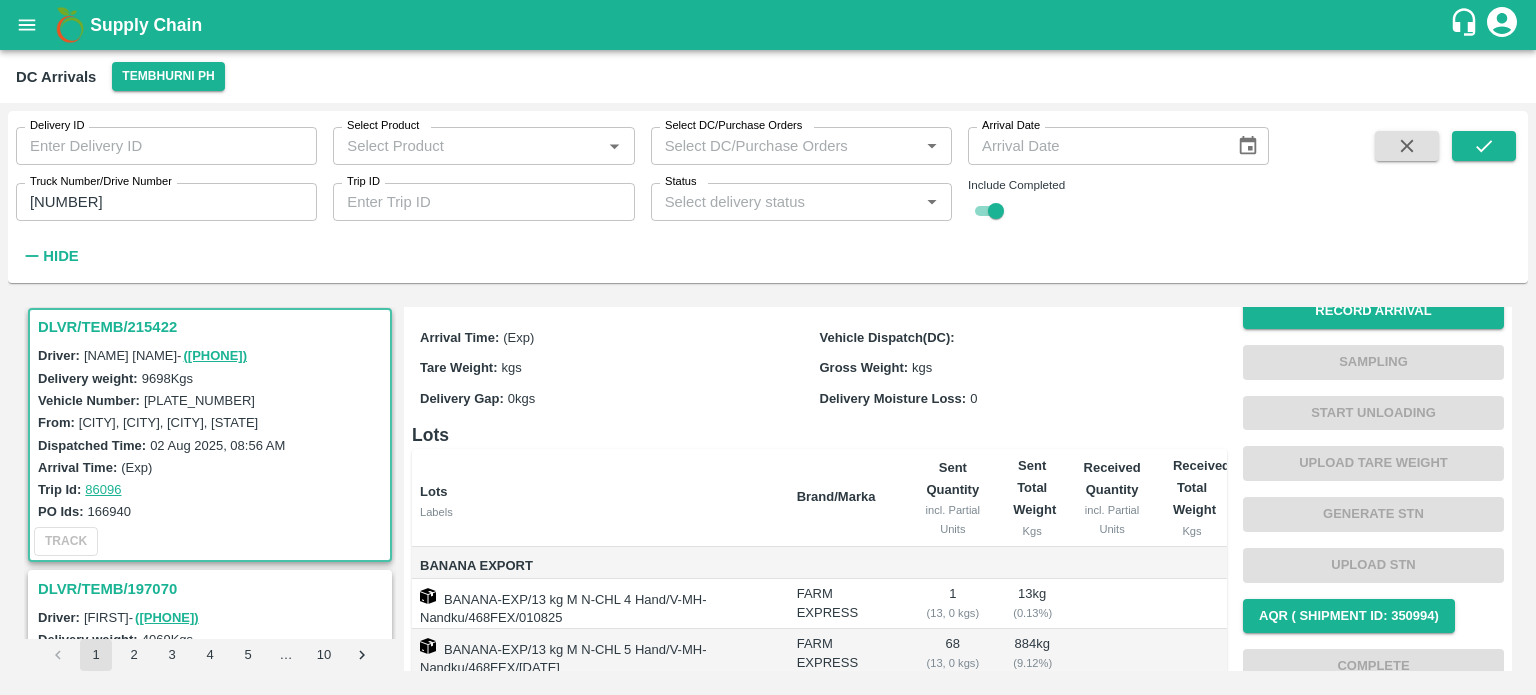 scroll, scrollTop: 0, scrollLeft: 0, axis: both 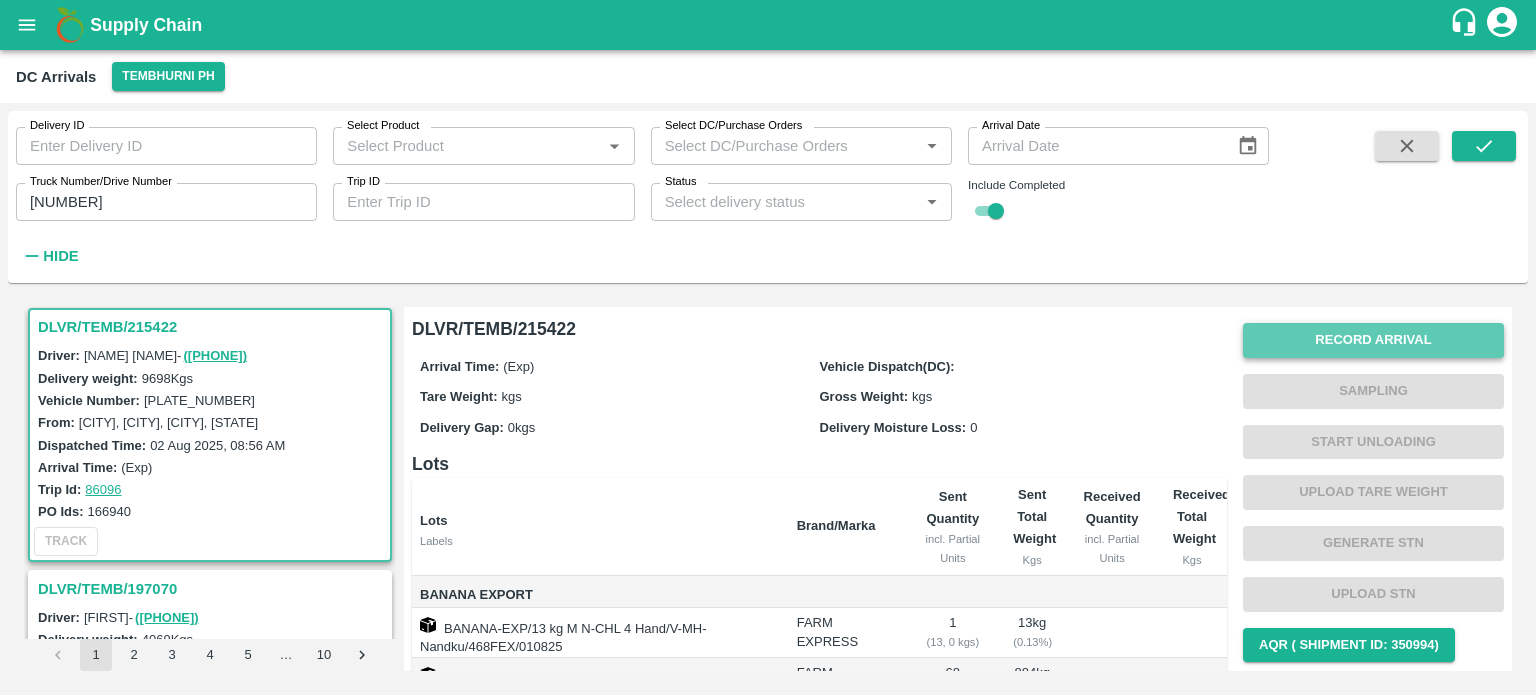 click on "Record Arrival" at bounding box center (1373, 340) 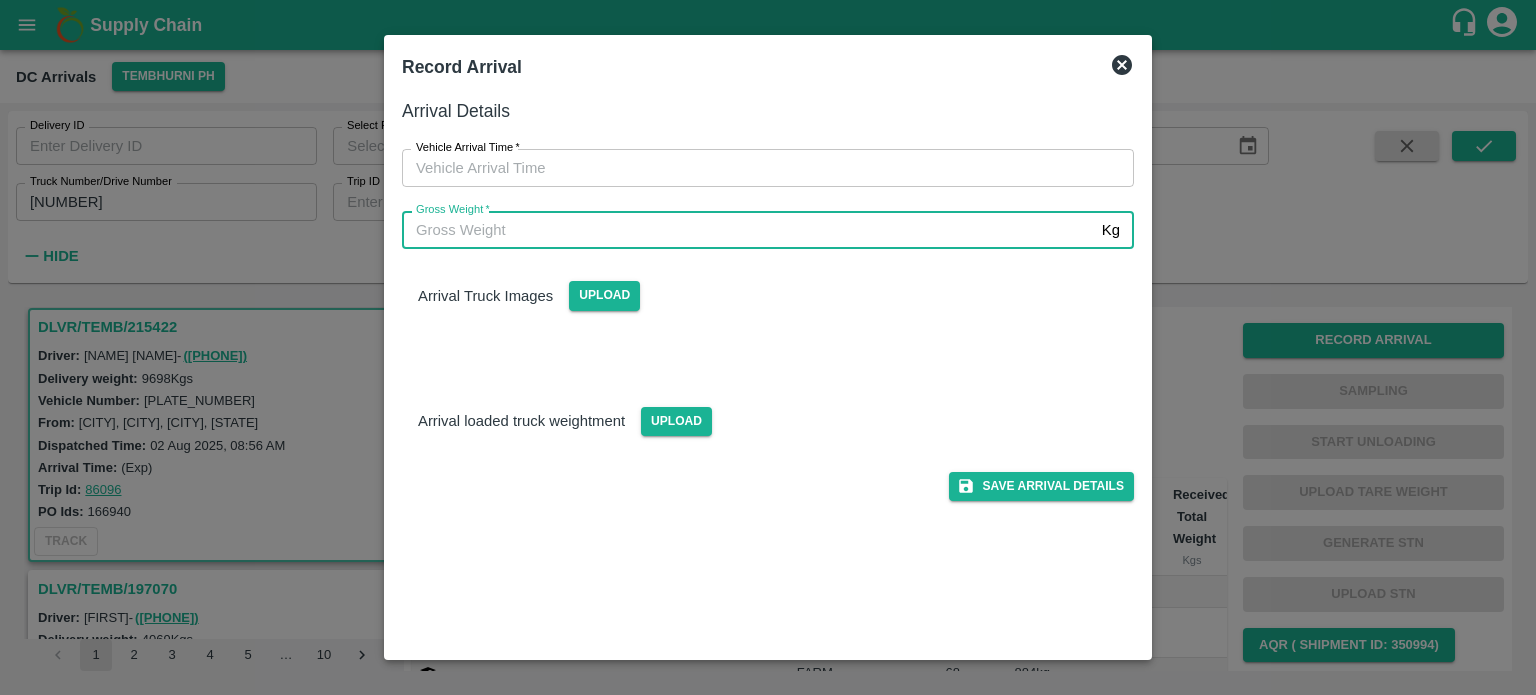 click on "Gross Weight   *" at bounding box center [748, 230] 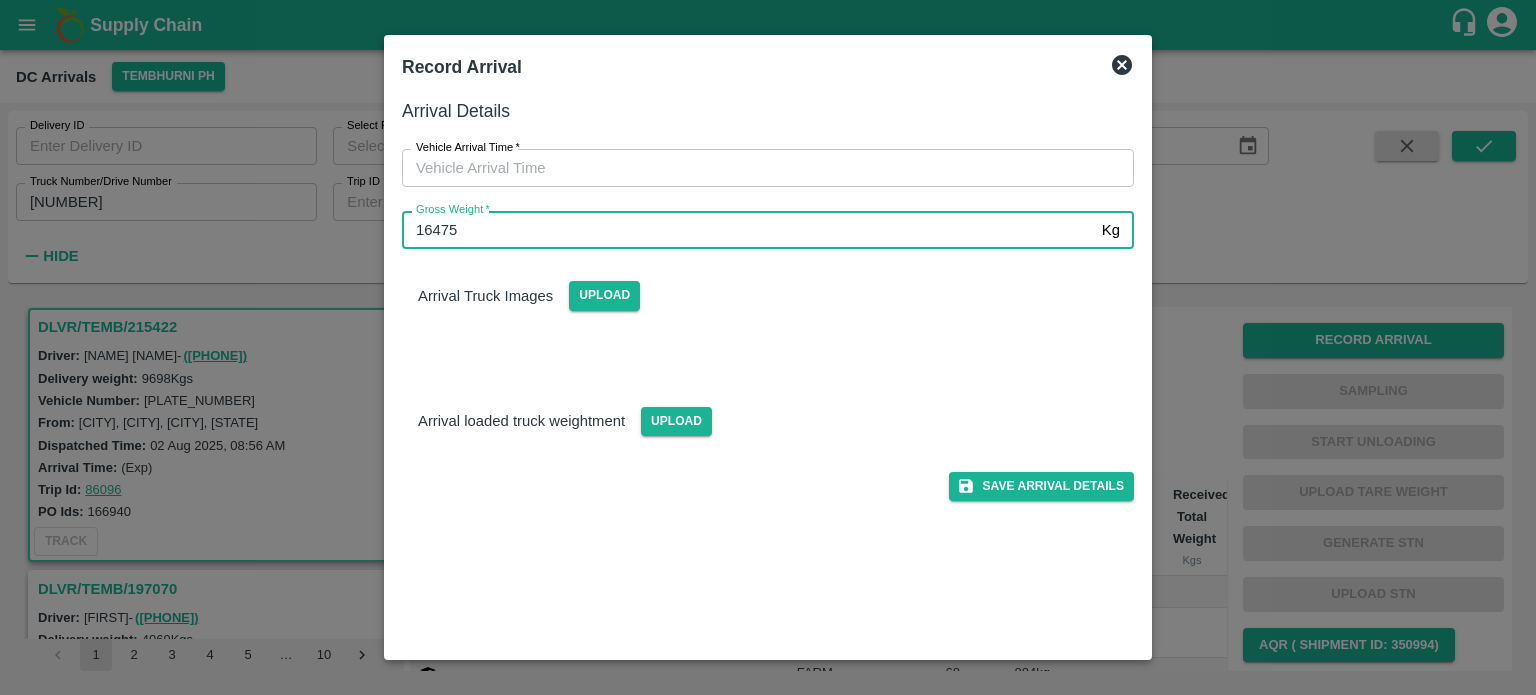 type on "16475" 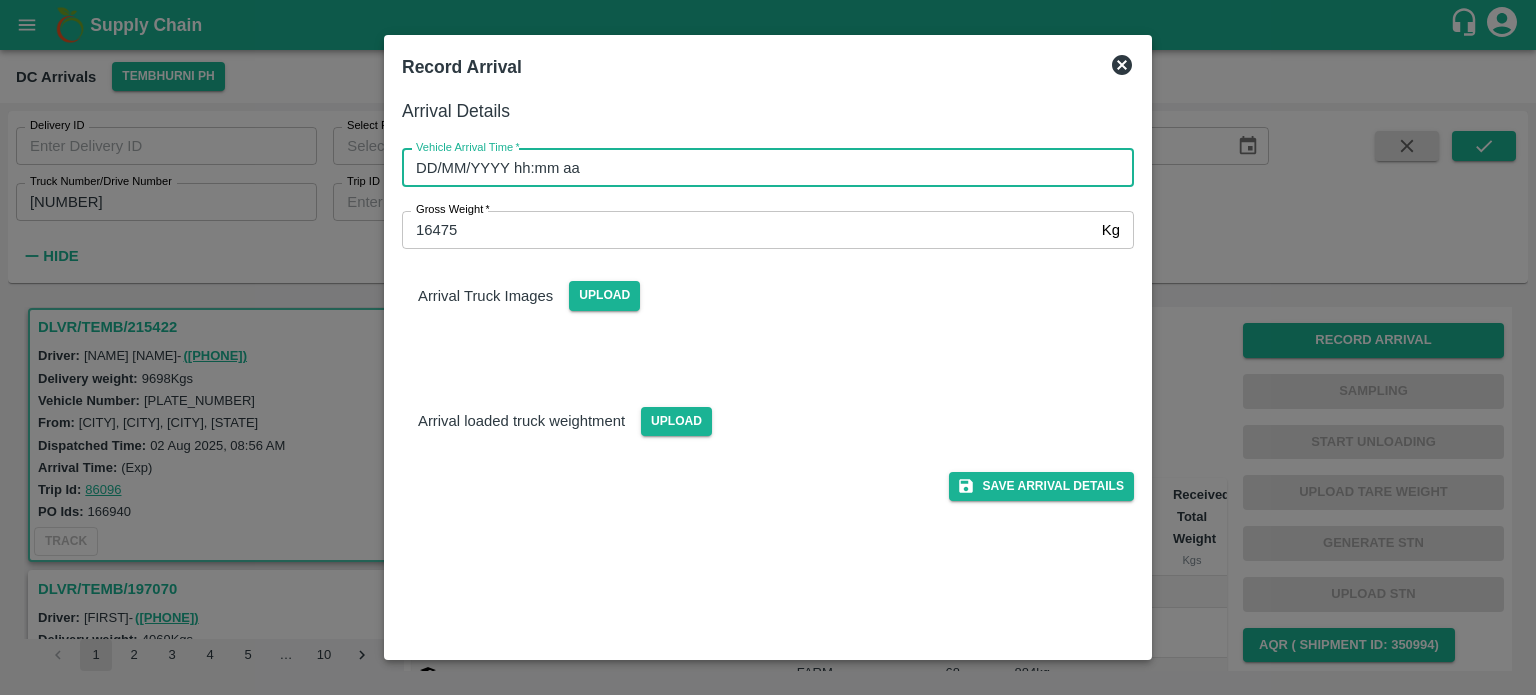 click on "DD/MM/YYYY hh:mm aa" at bounding box center (761, 168) 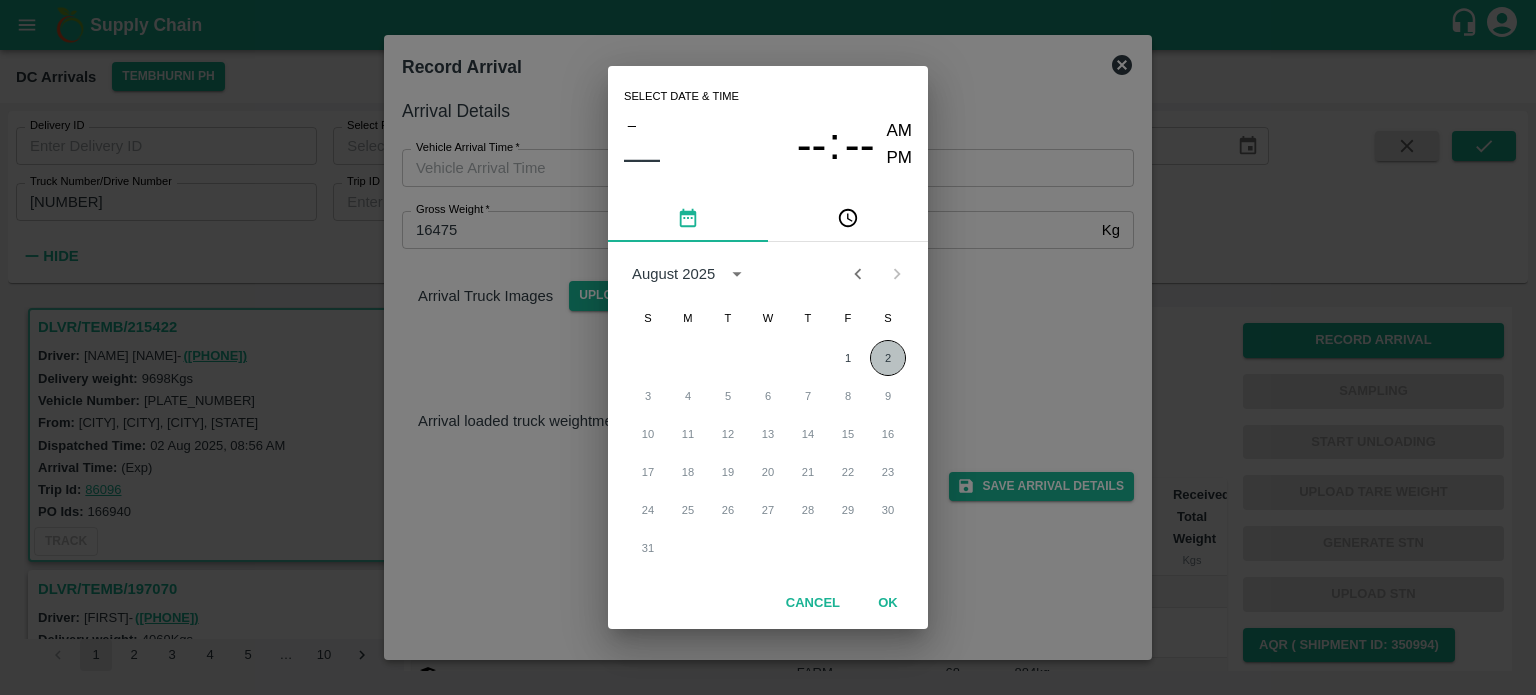 click on "2" at bounding box center [888, 358] 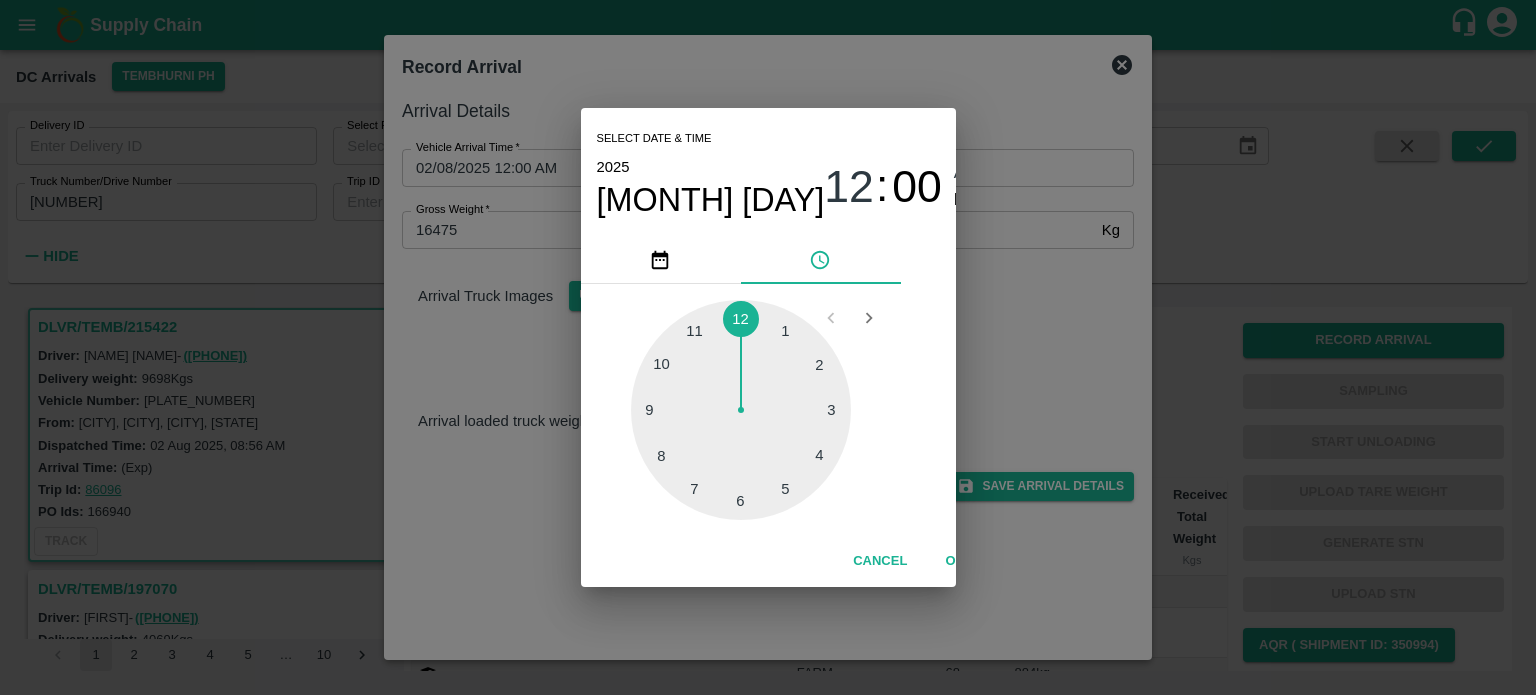 click at bounding box center [741, 410] 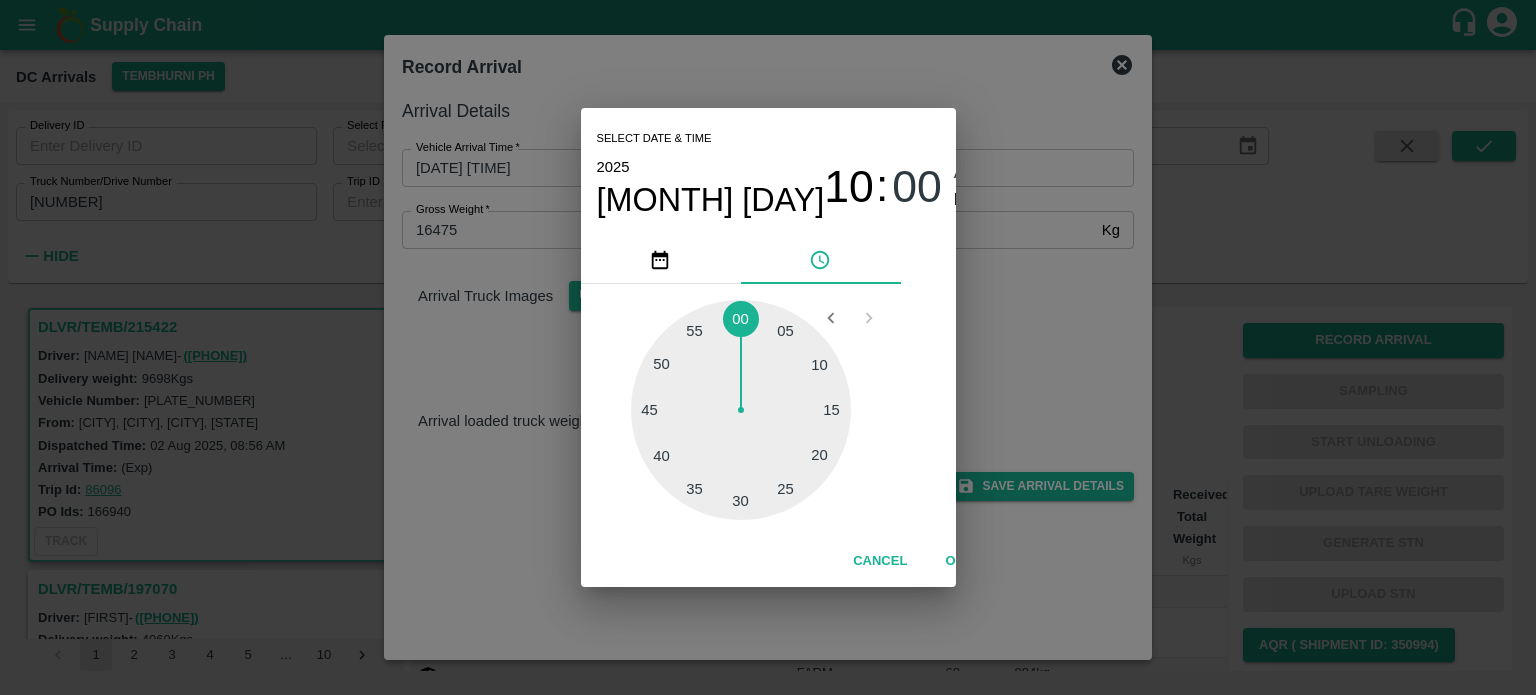 click at bounding box center [741, 410] 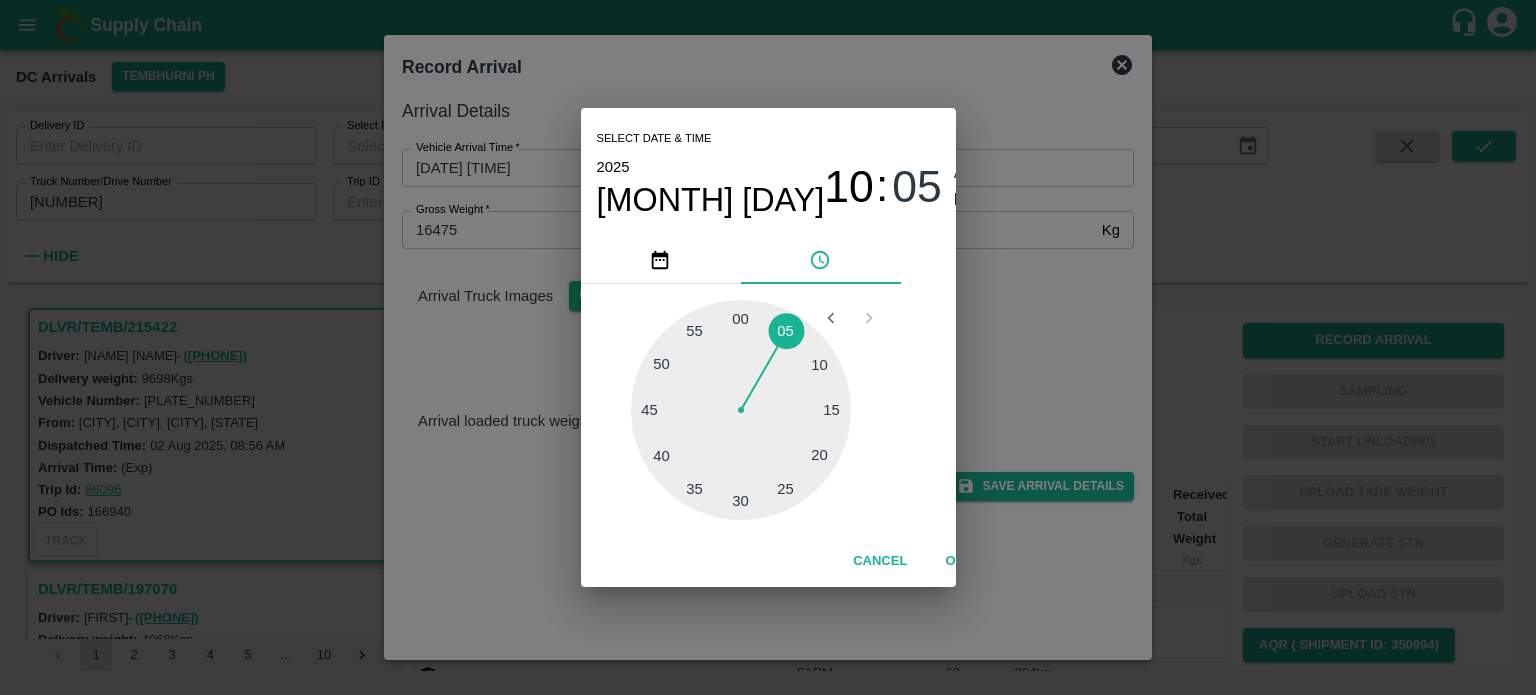 type on "[DATE] [TIME]" 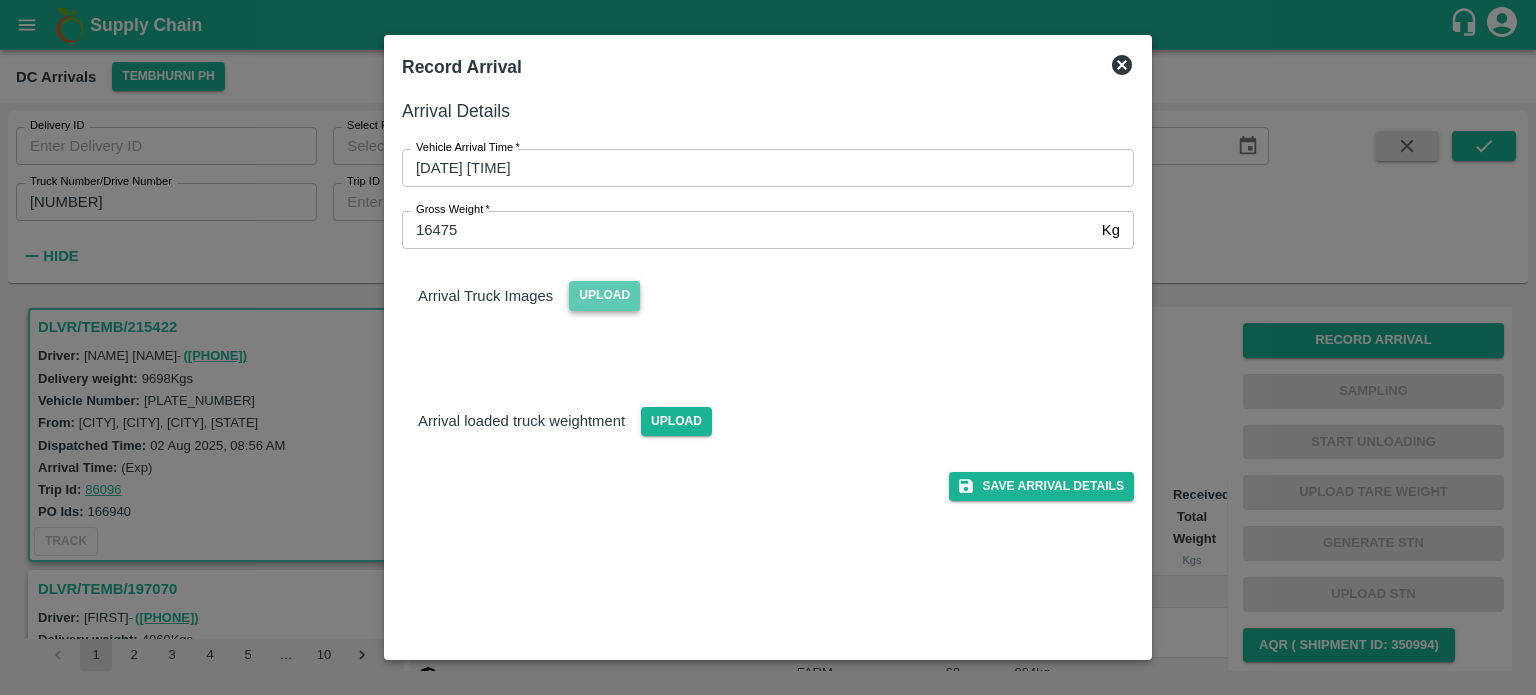 click on "Upload" at bounding box center [604, 295] 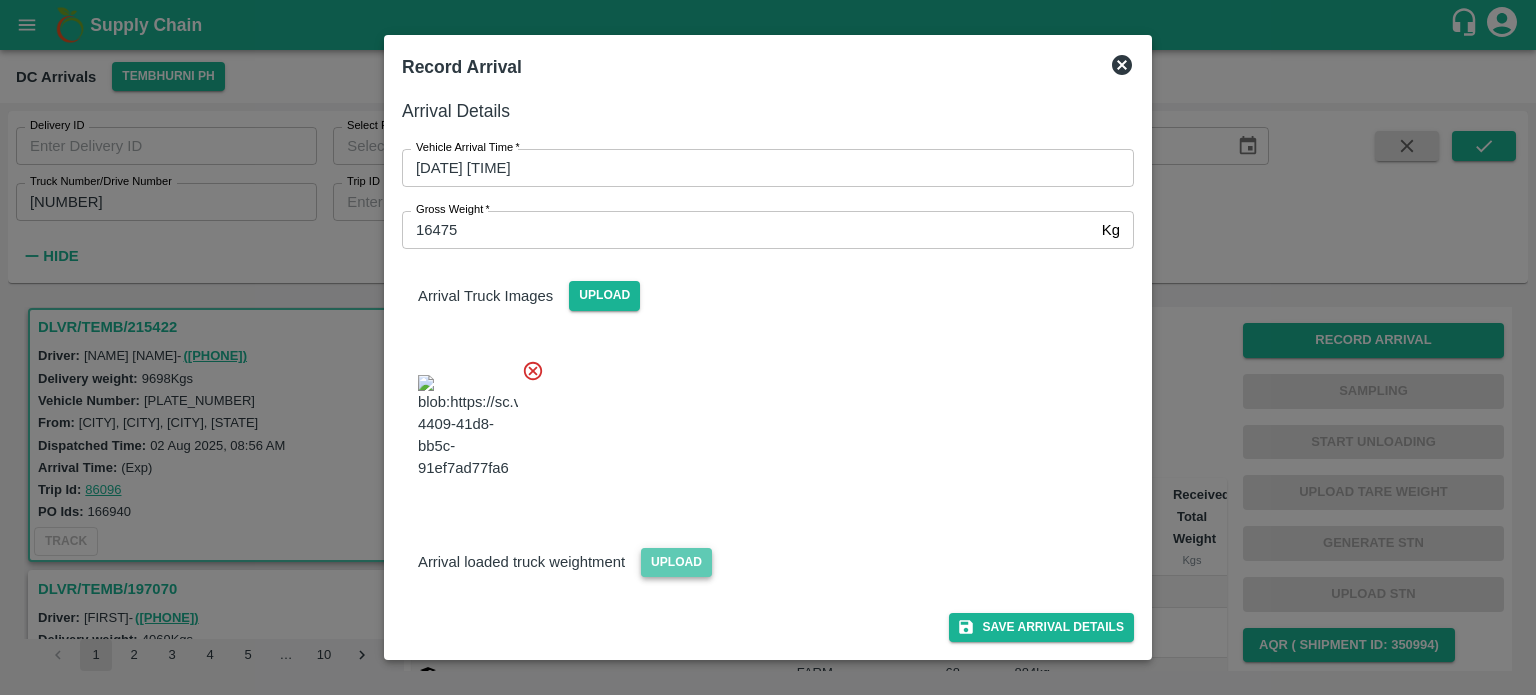 click on "Upload" at bounding box center [676, 562] 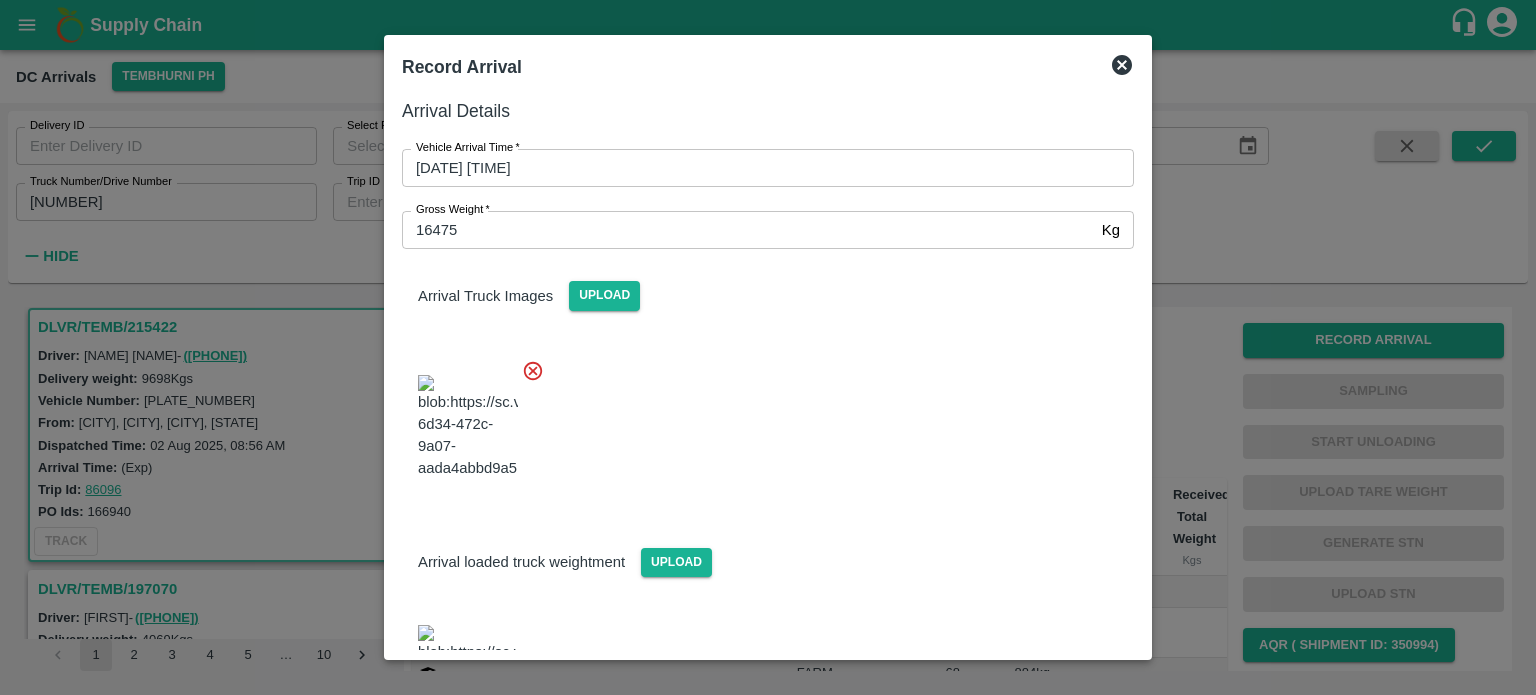 click at bounding box center (760, 421) 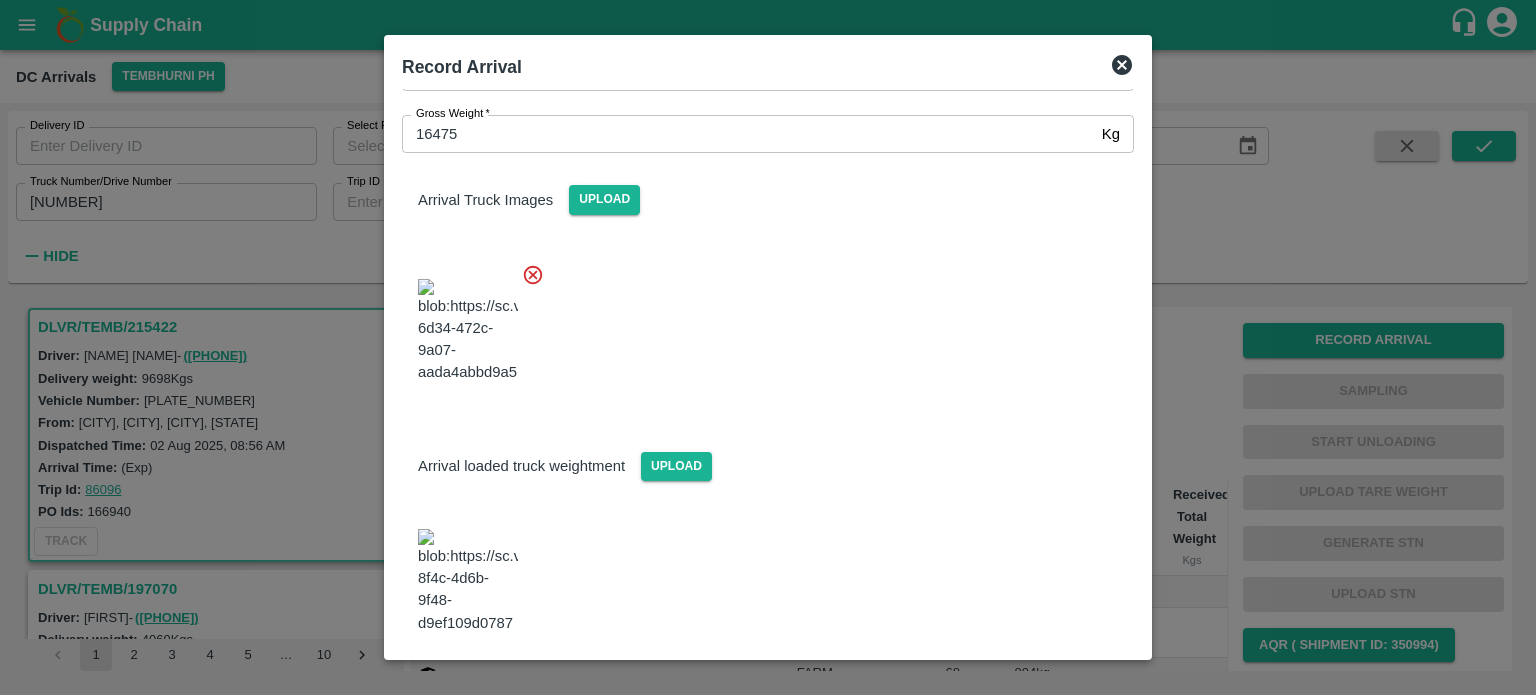 click on "Save Arrival Details" at bounding box center (1041, 688) 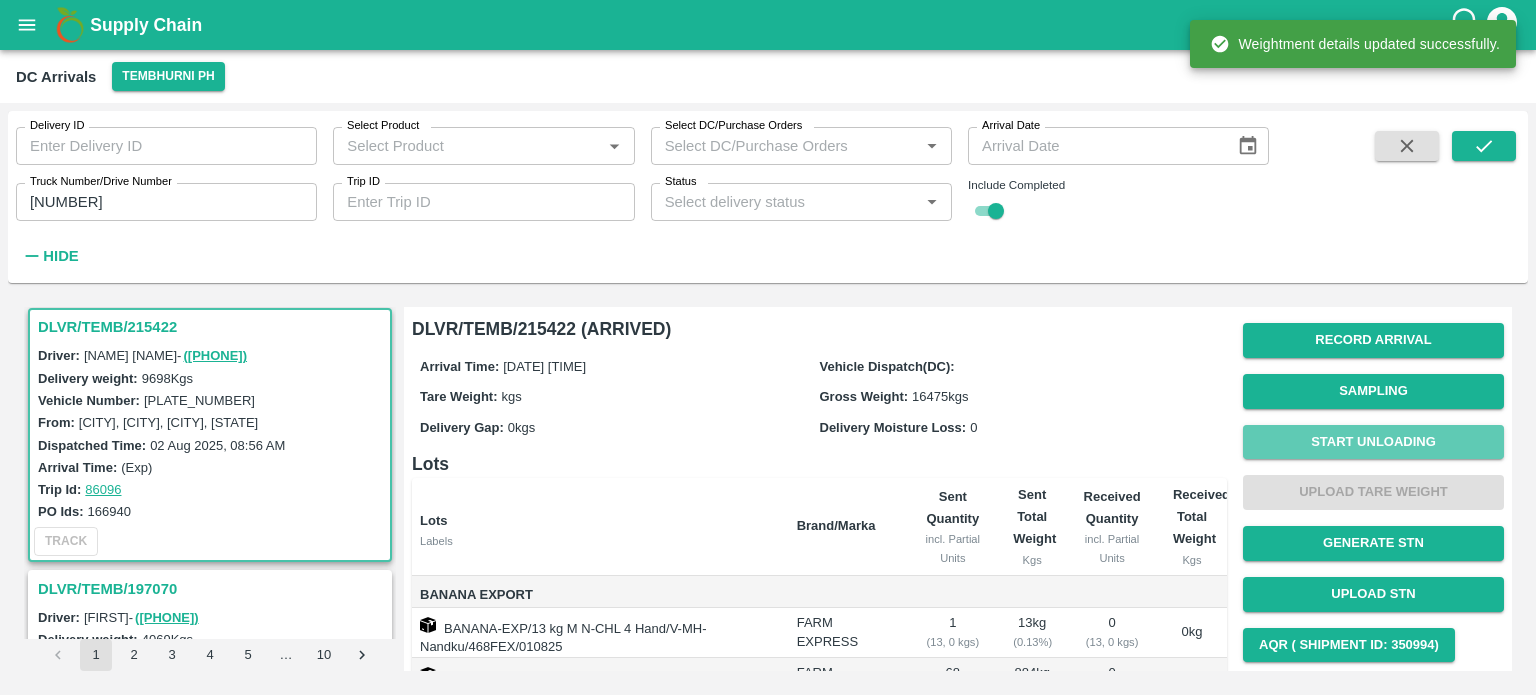 click on "Start Unloading" at bounding box center [1373, 442] 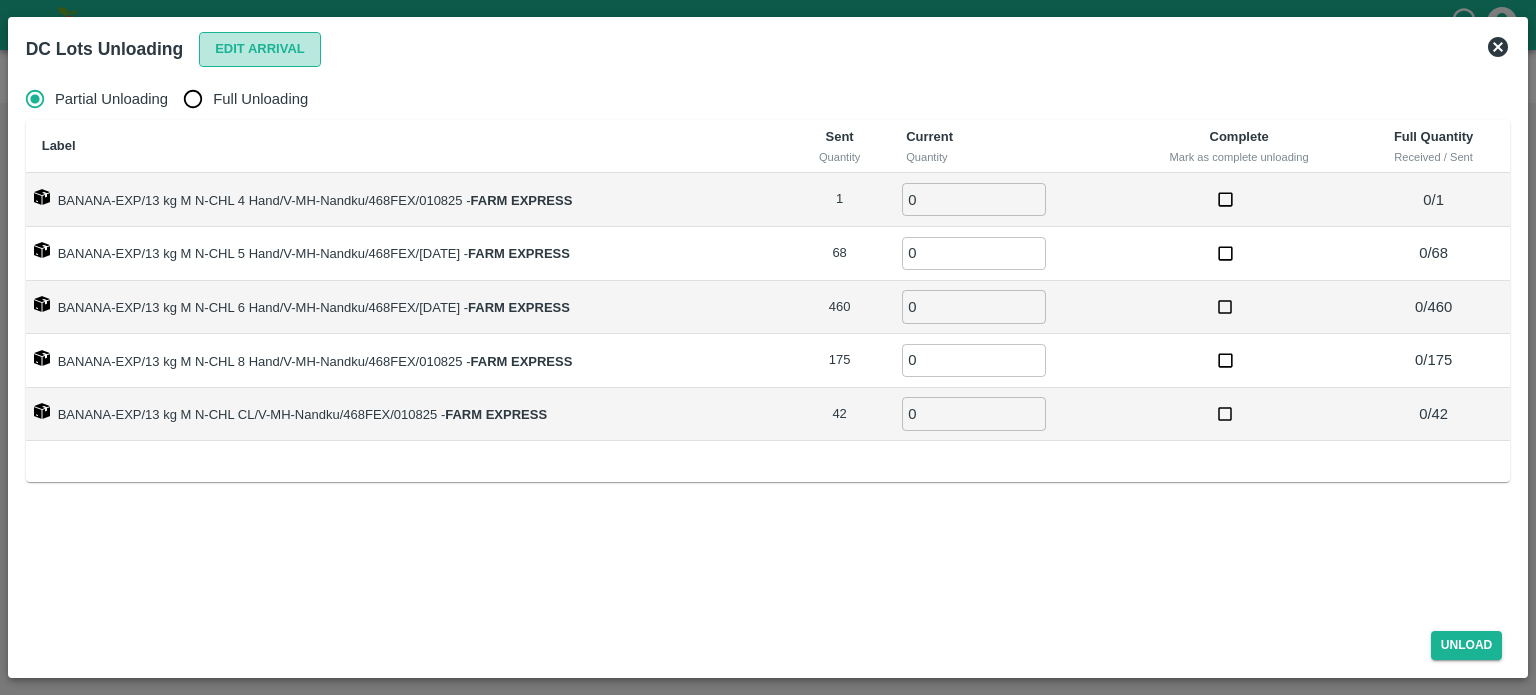 click on "Edit Arrival" at bounding box center (260, 49) 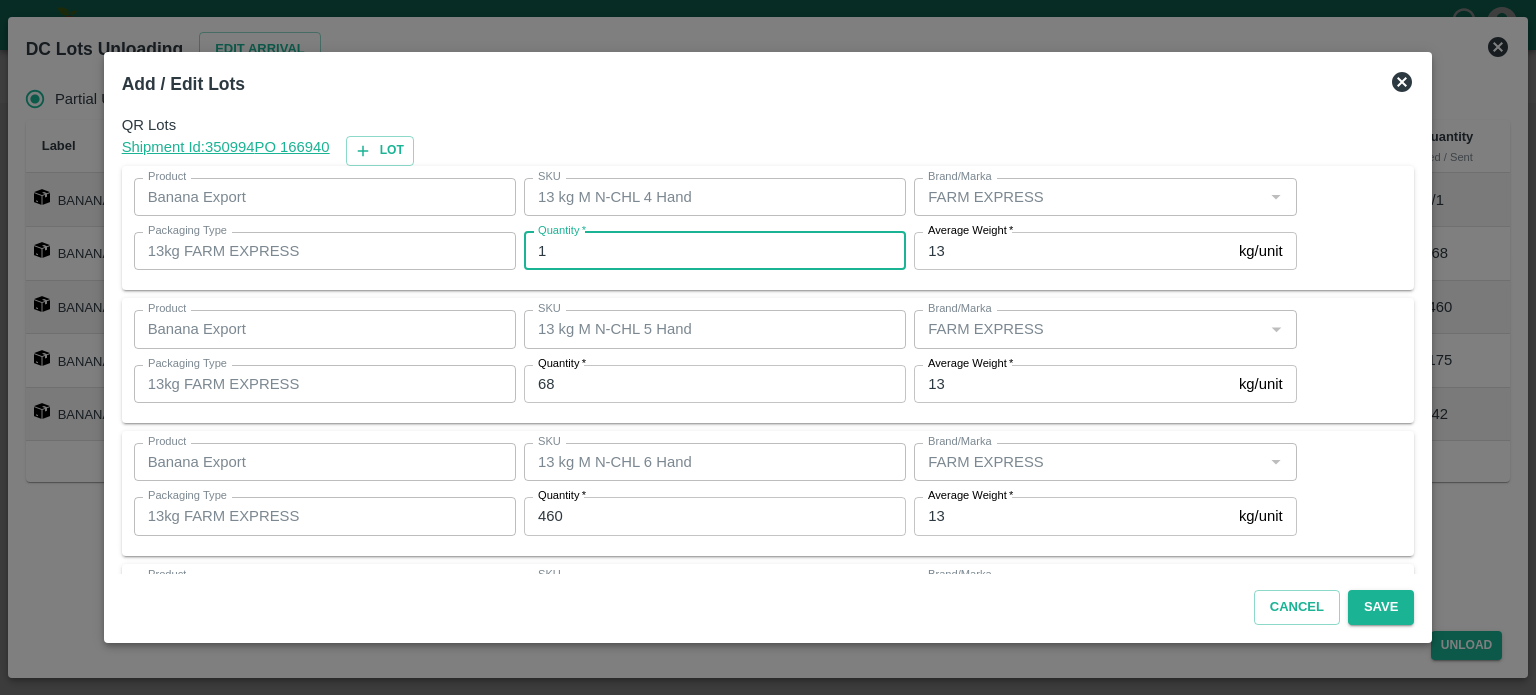 click on "1" at bounding box center [715, 251] 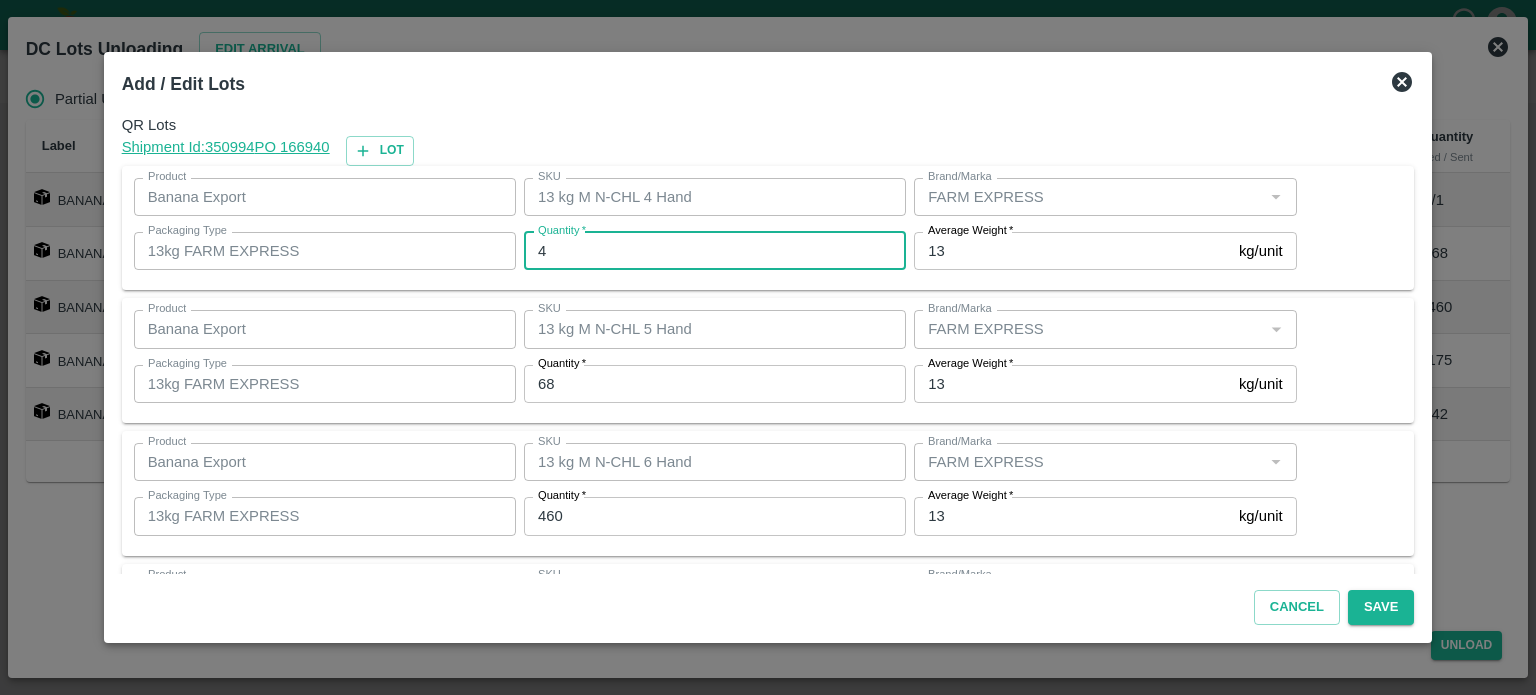 type on "4" 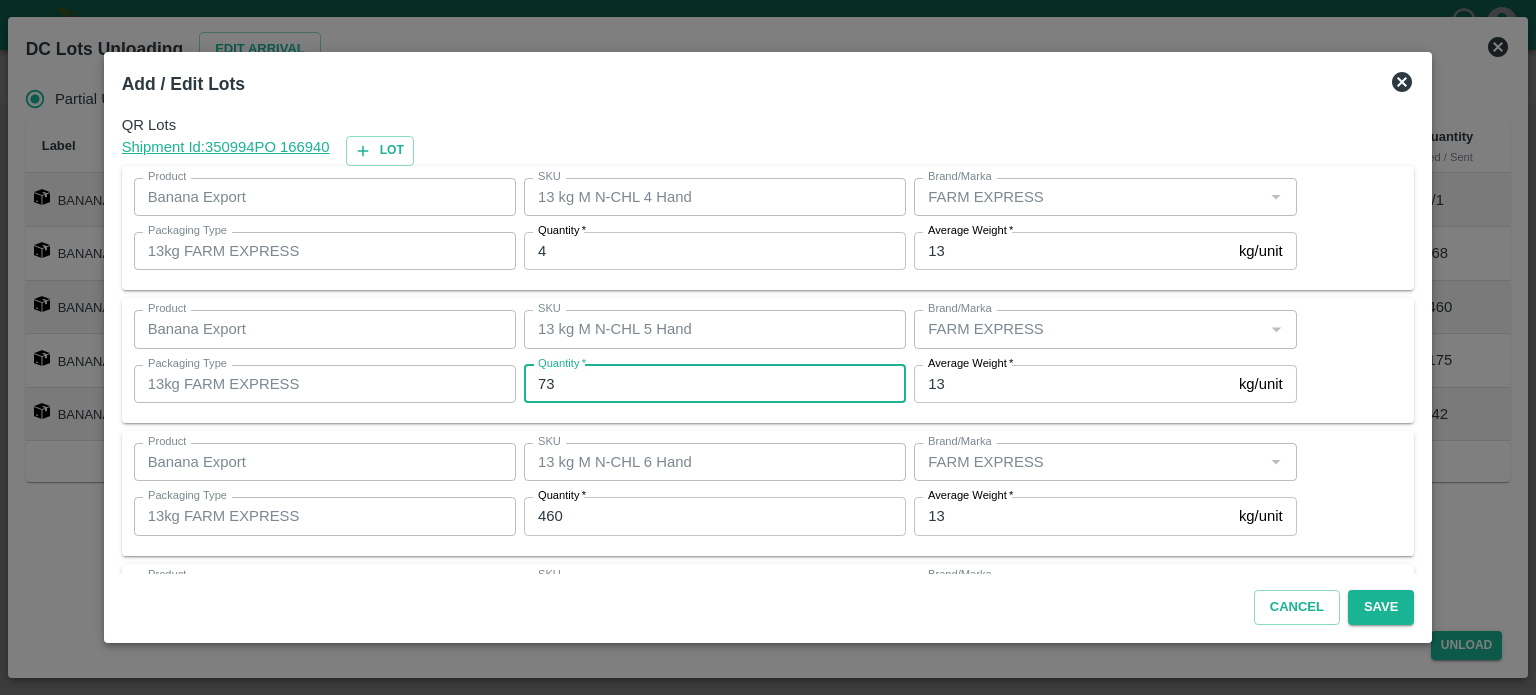 type on "73" 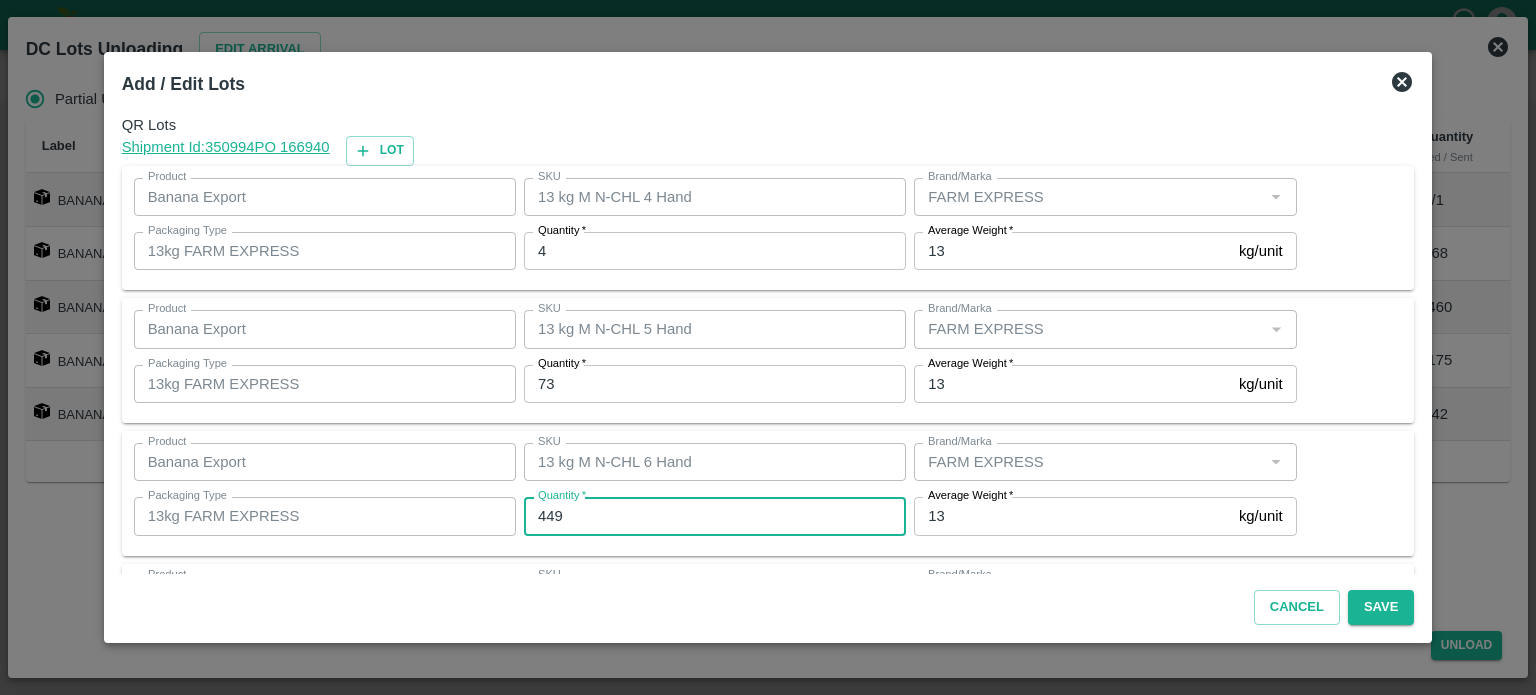 type on "449" 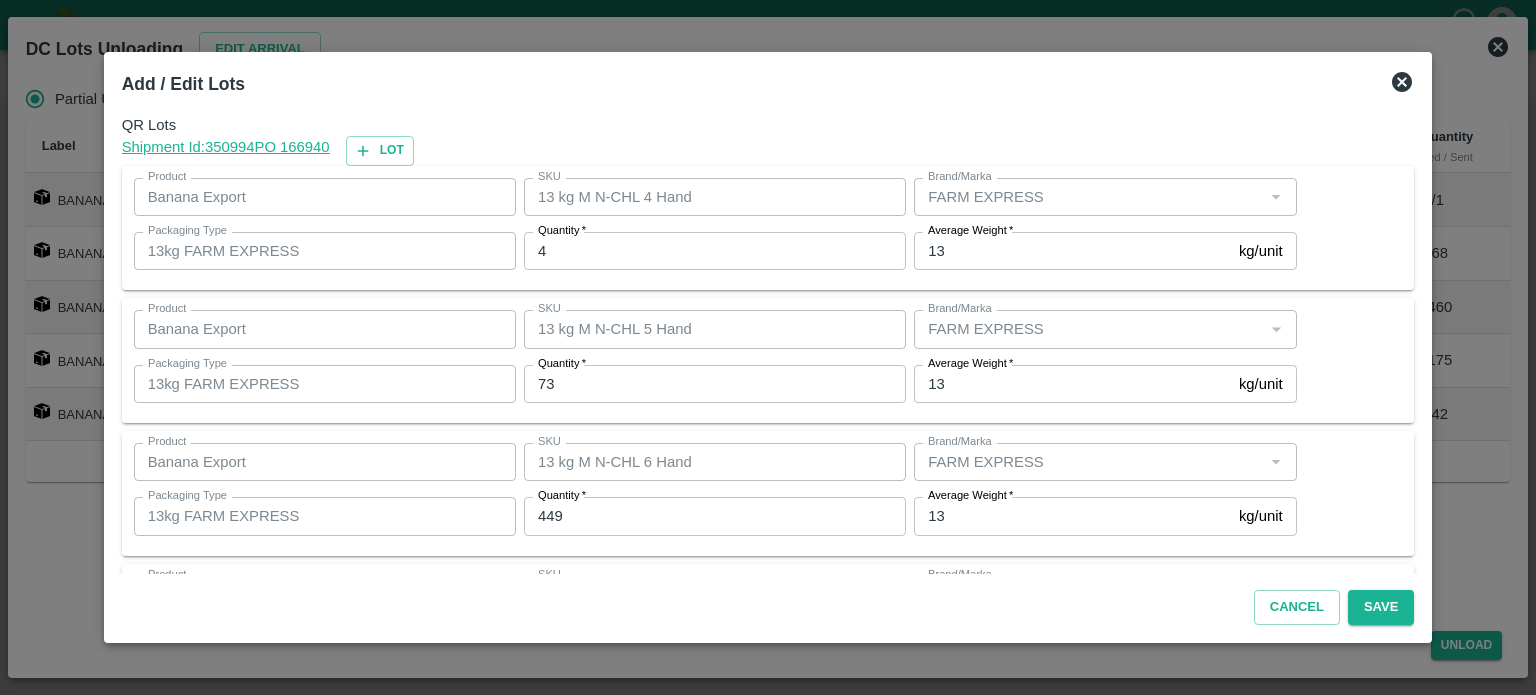 scroll, scrollTop: 262, scrollLeft: 0, axis: vertical 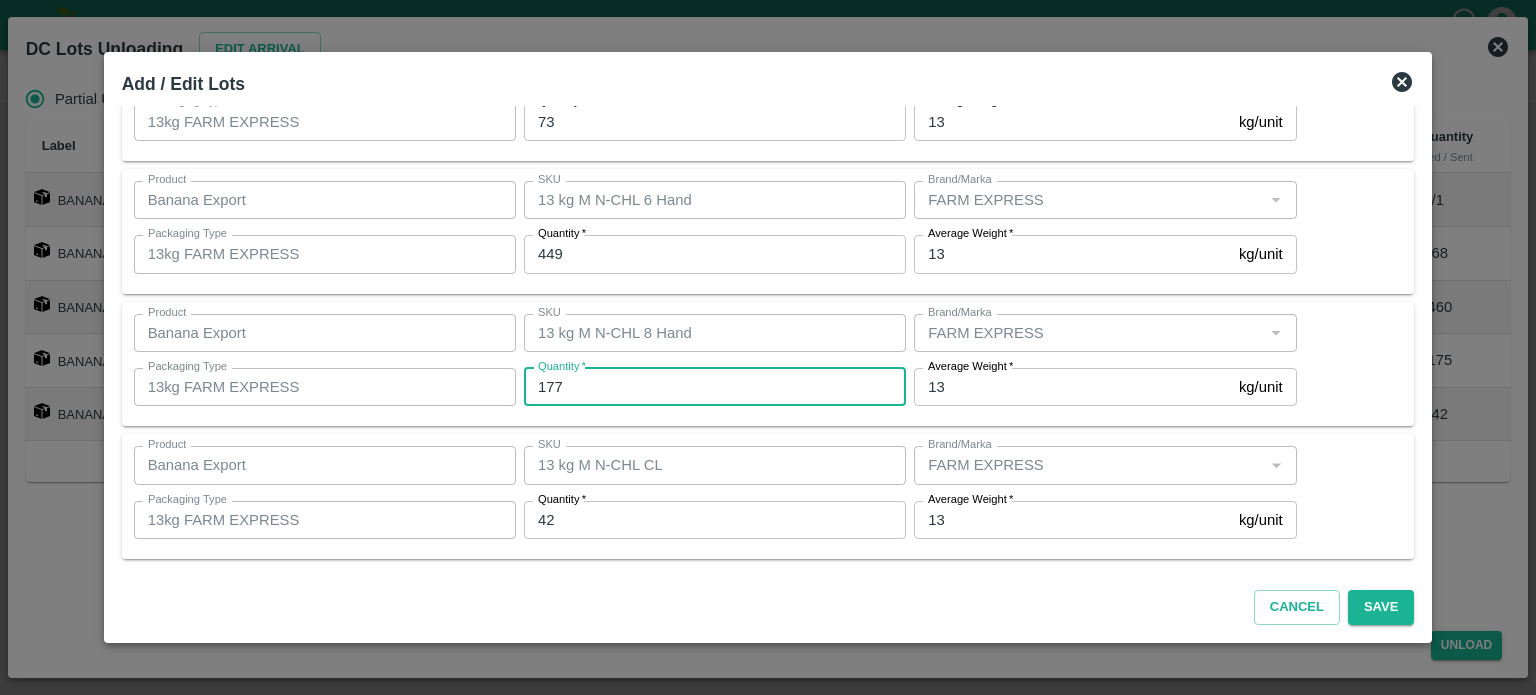 type on "177" 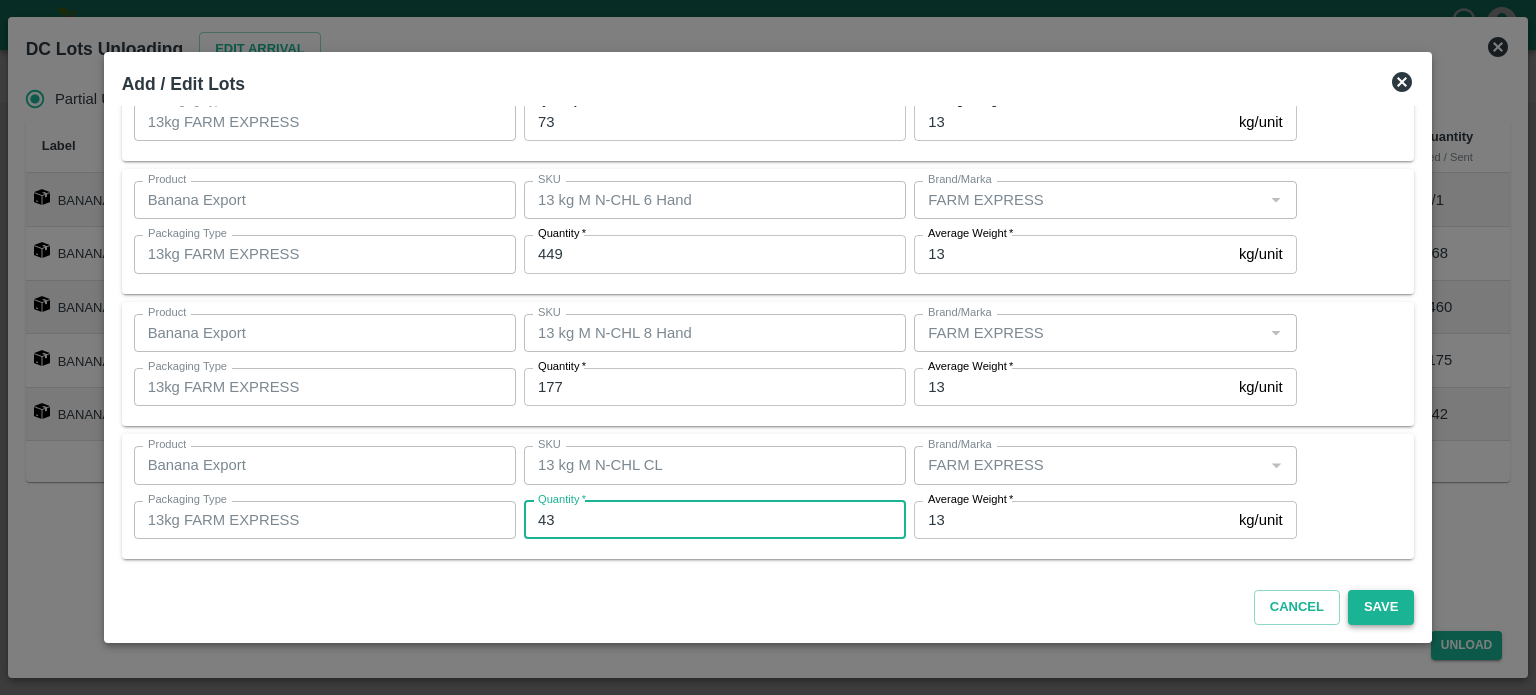 type on "43" 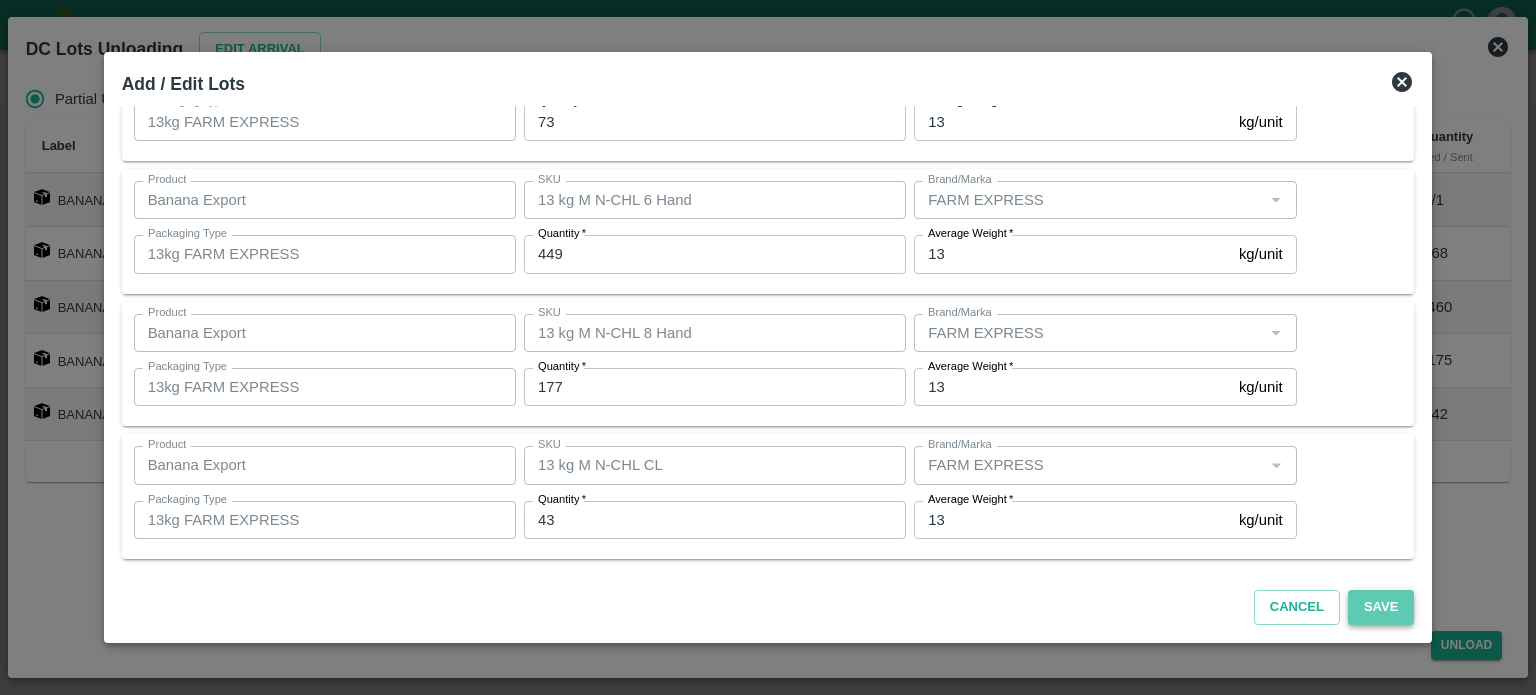 click on "Save" at bounding box center (1381, 607) 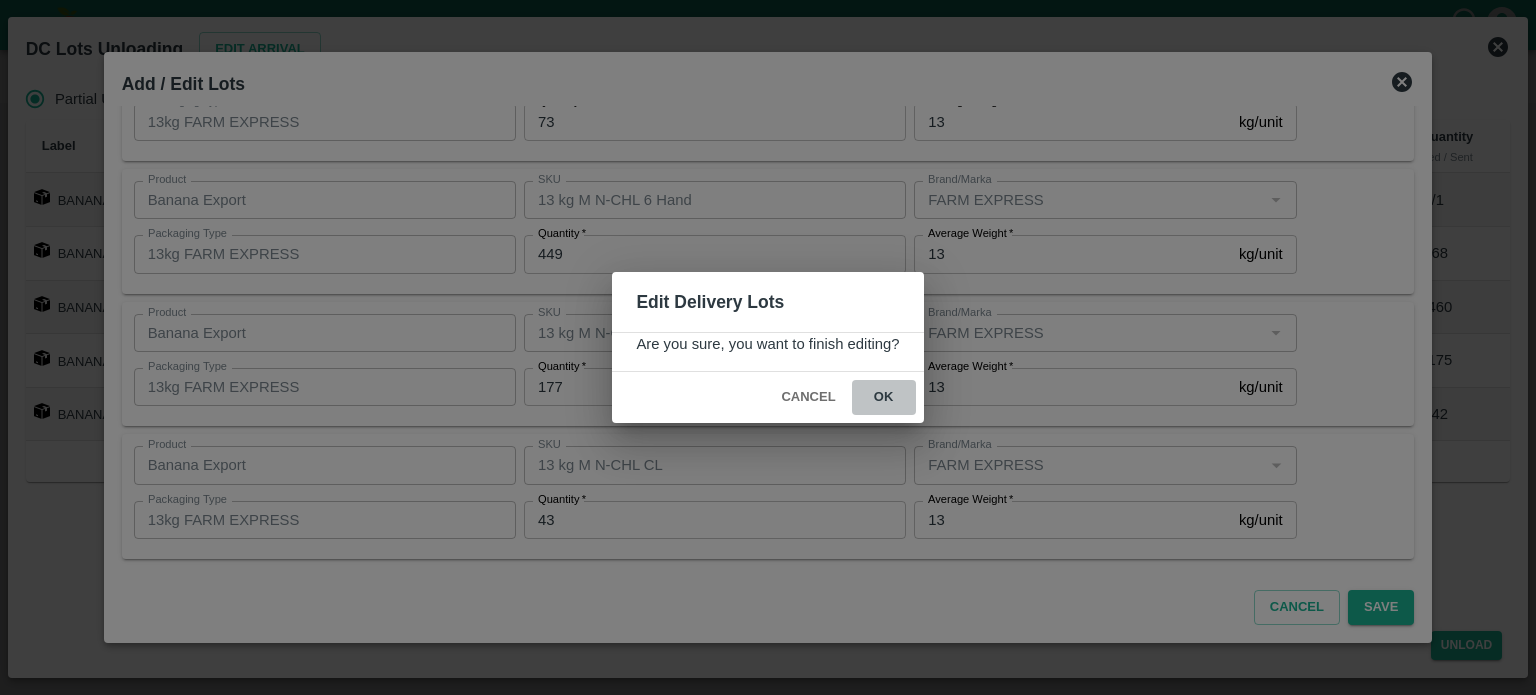 click on "ok" at bounding box center [884, 397] 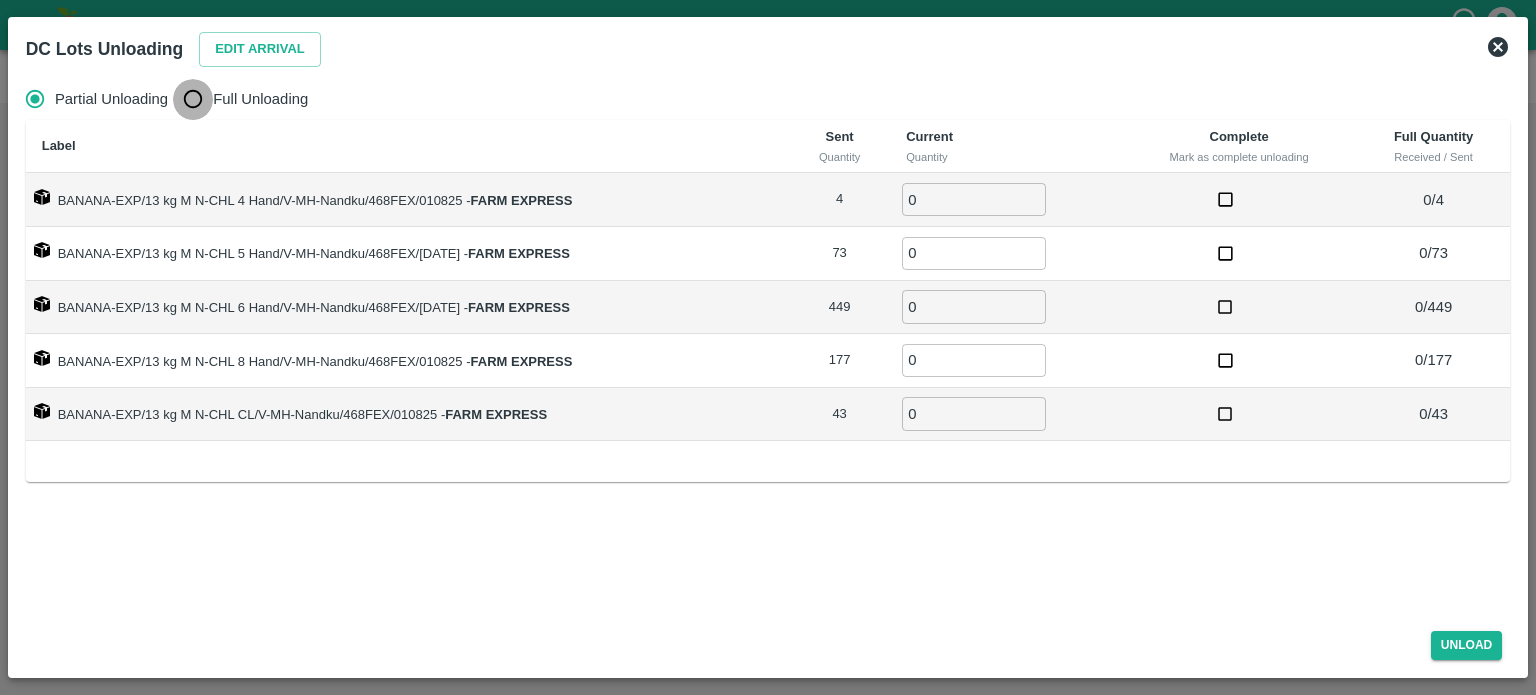 click on "Full Unloading" at bounding box center [193, 99] 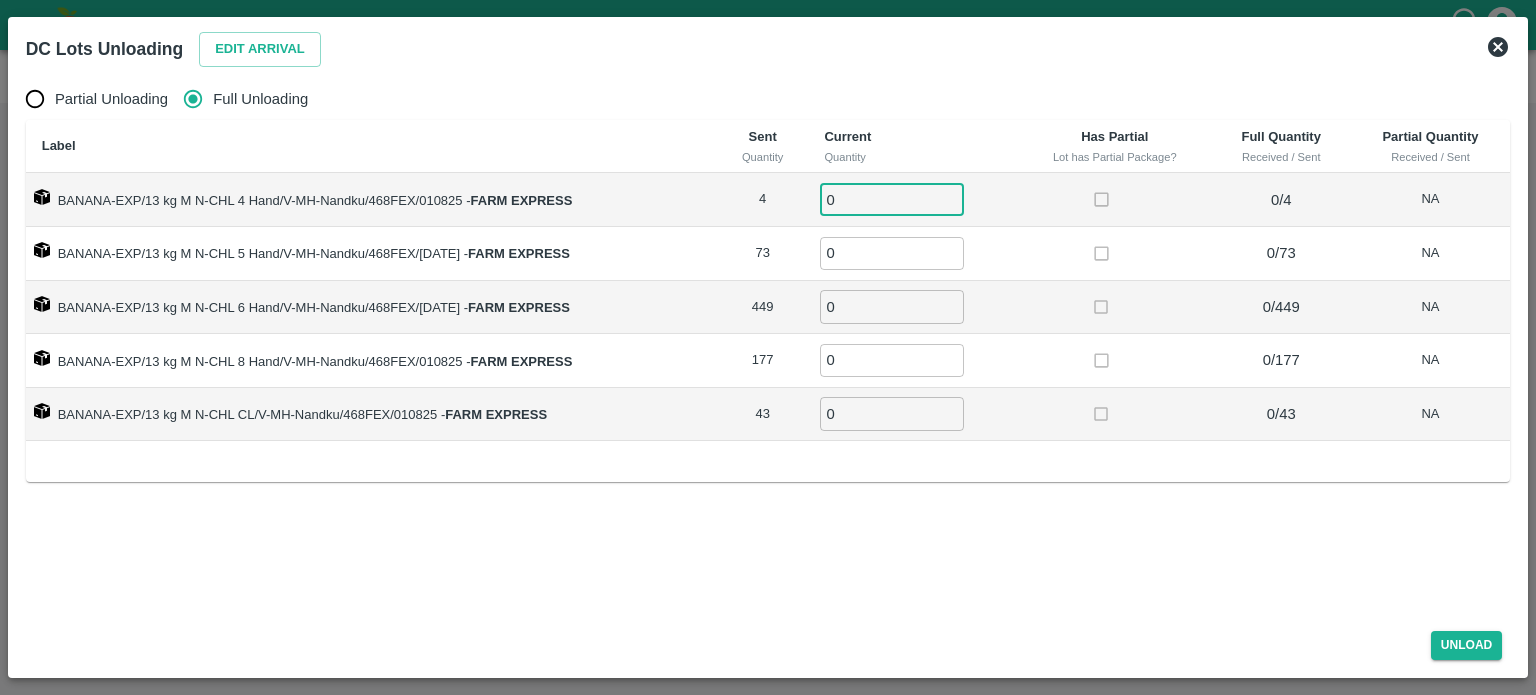 click on "0" at bounding box center (892, 199) 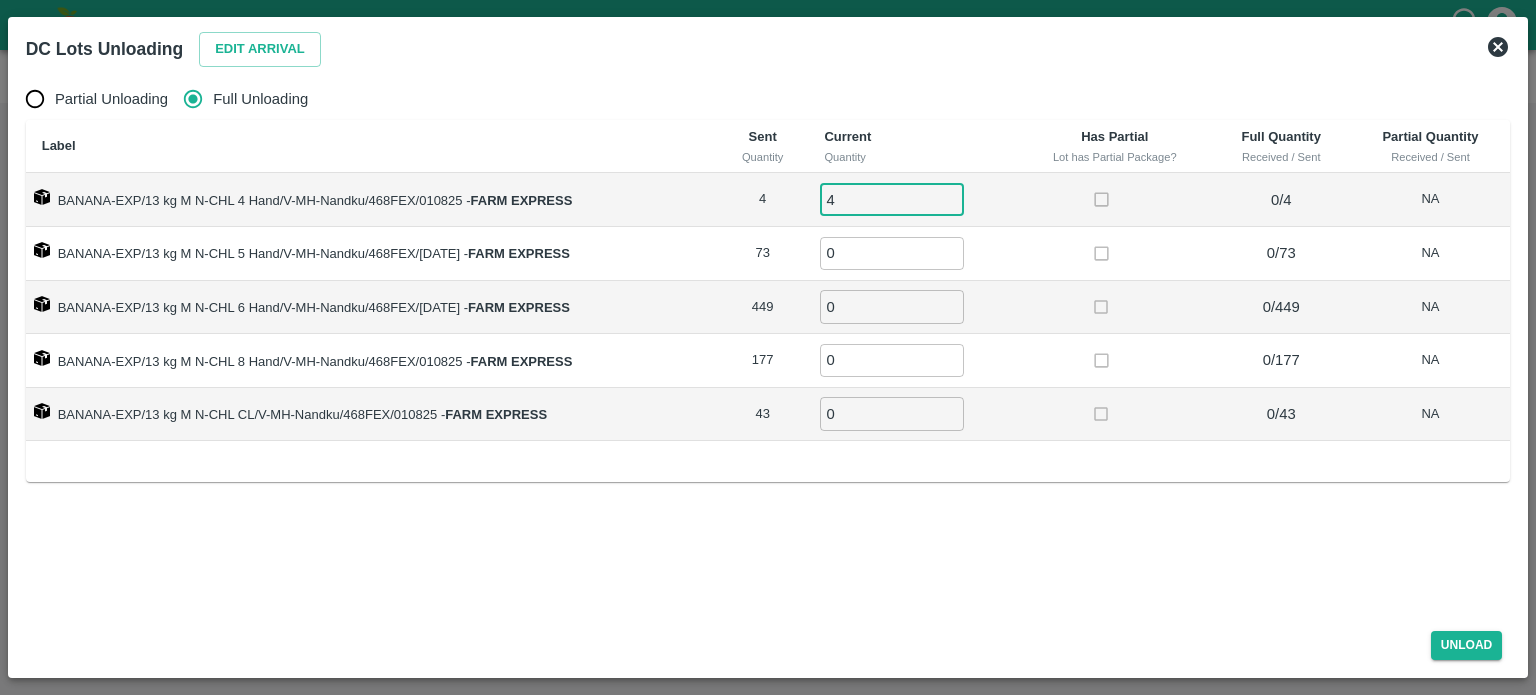 type on "4" 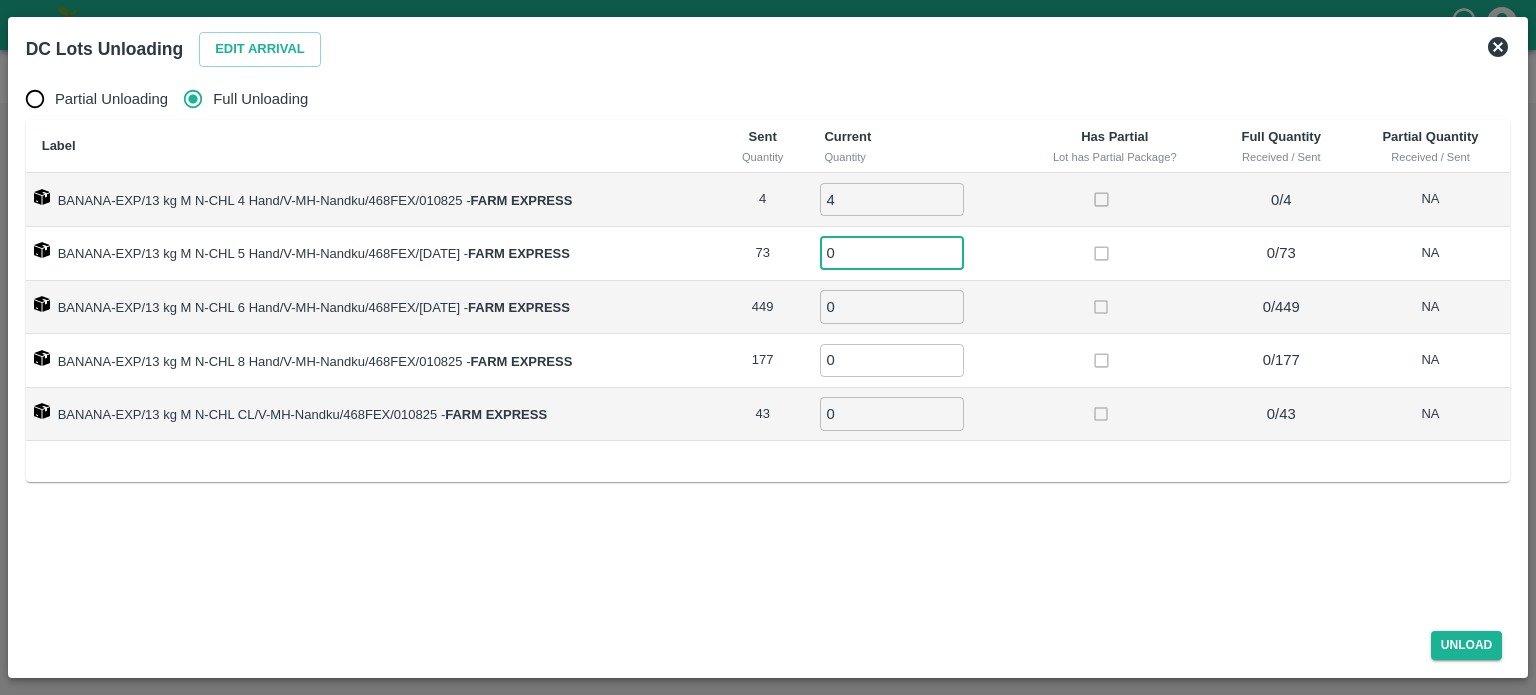 type on "1" 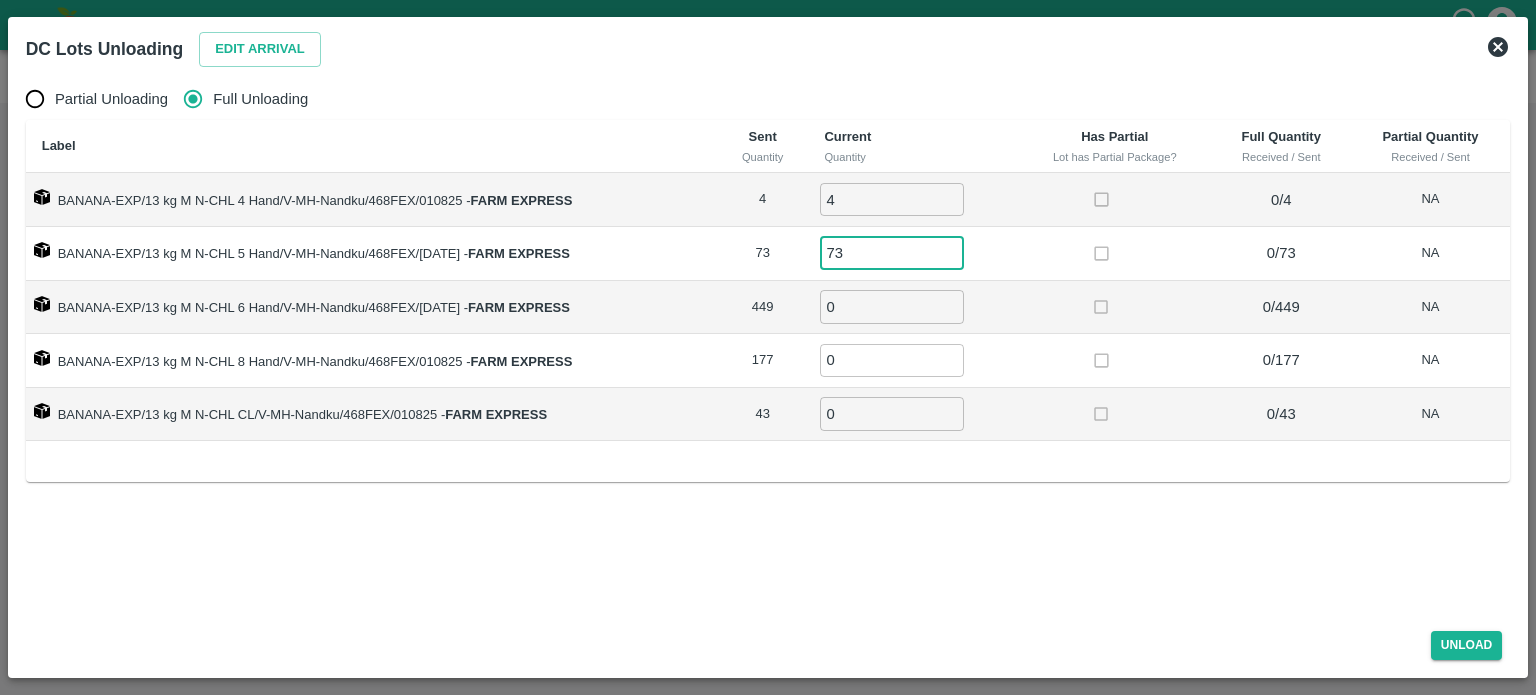 type on "73" 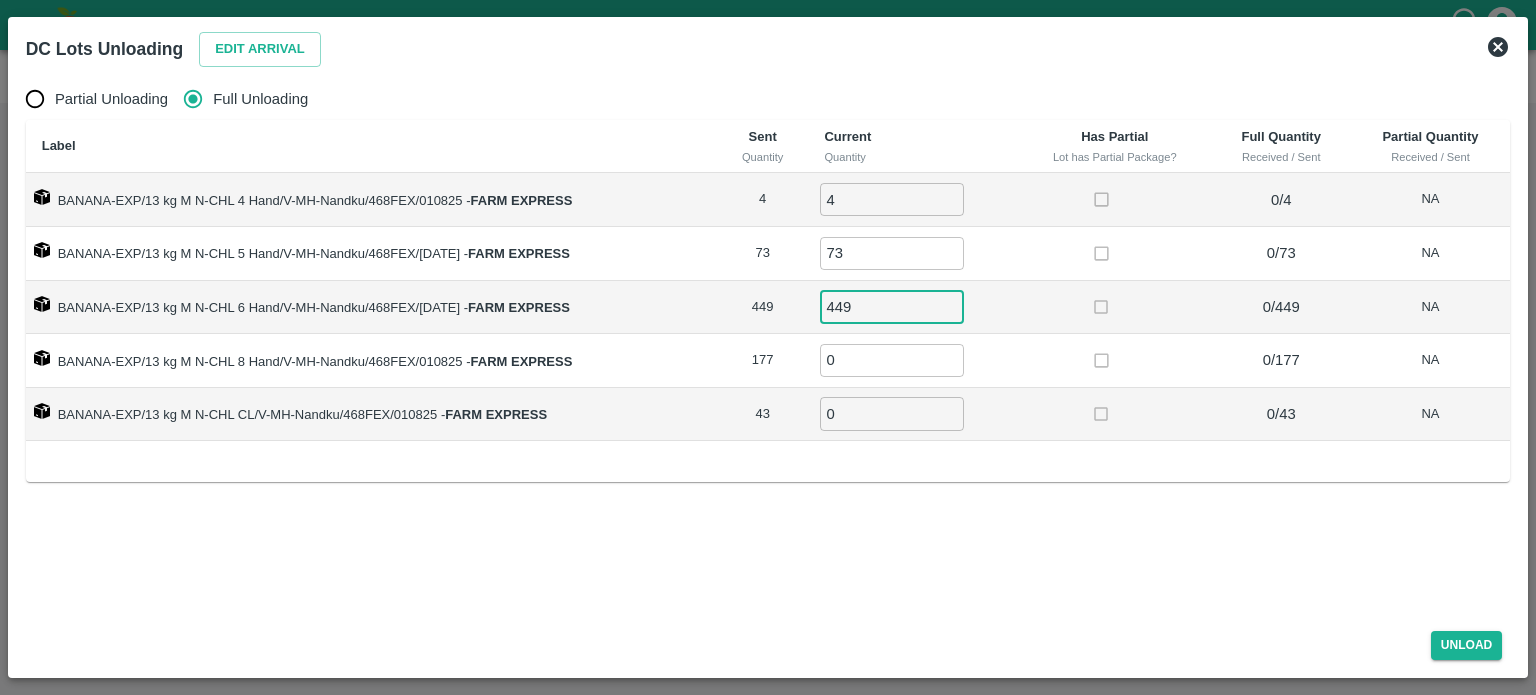 type on "449" 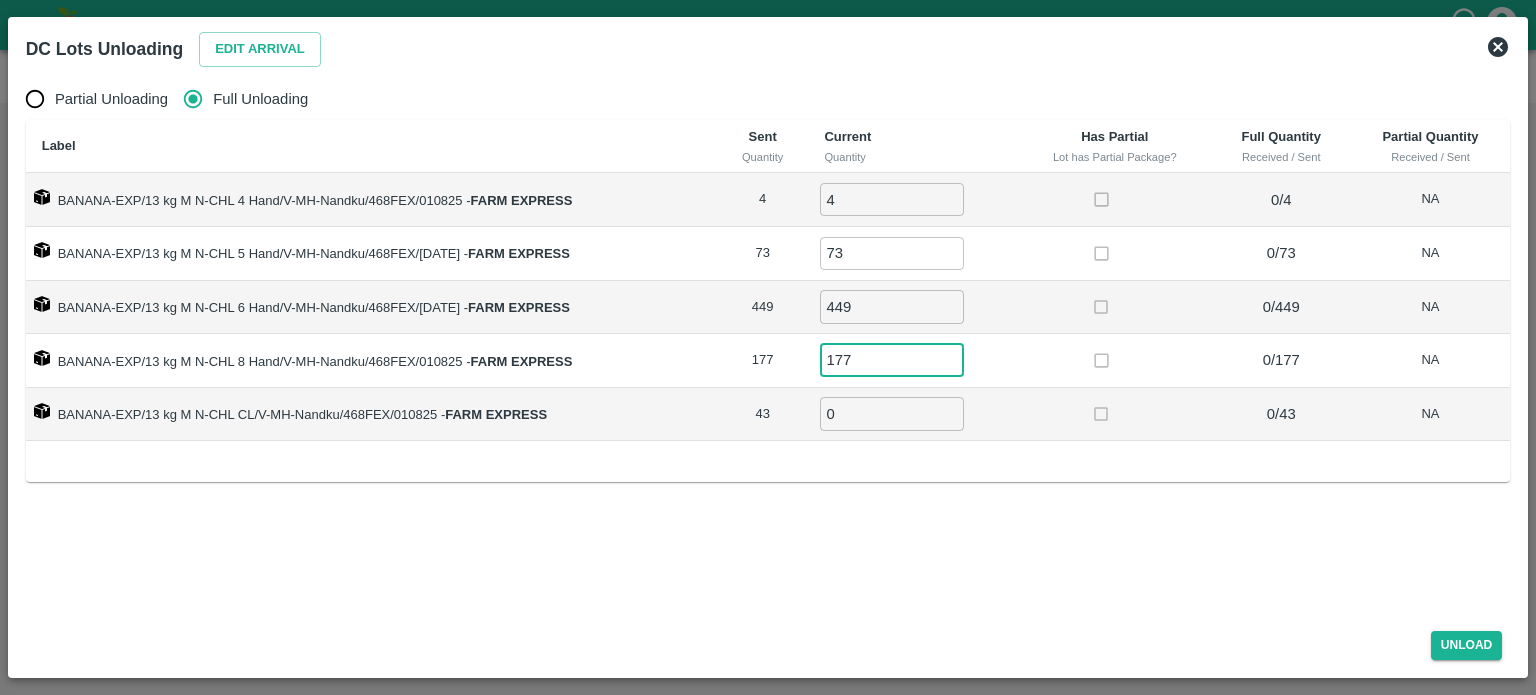 type on "177" 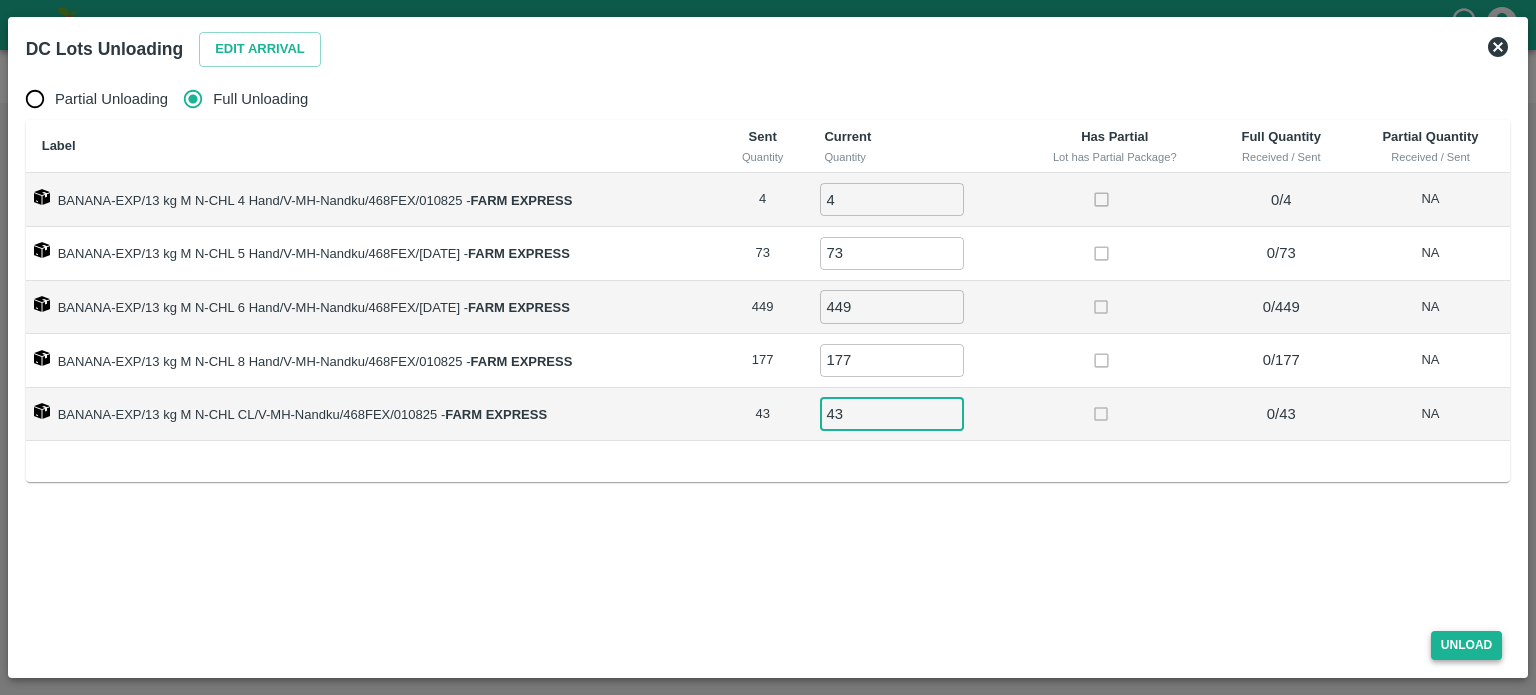 type on "43" 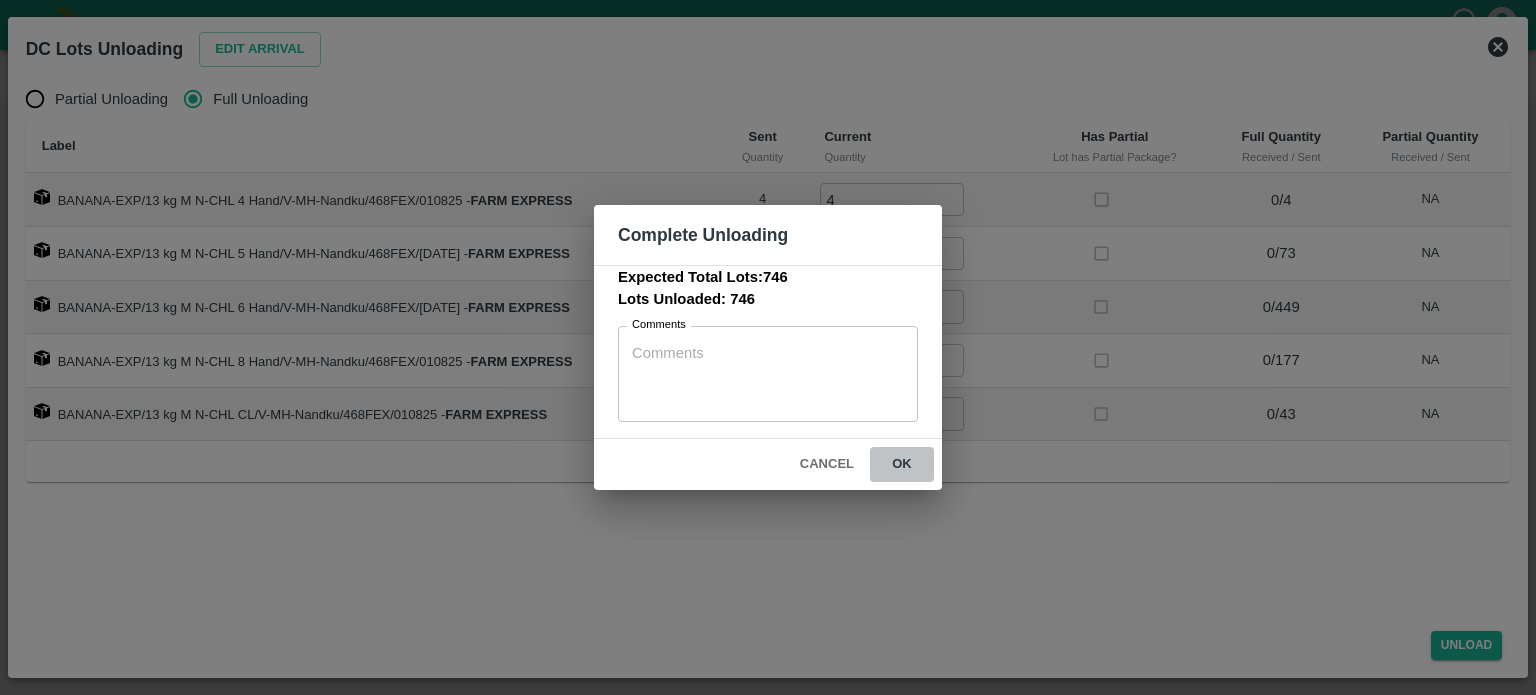 click on "ok" at bounding box center [902, 464] 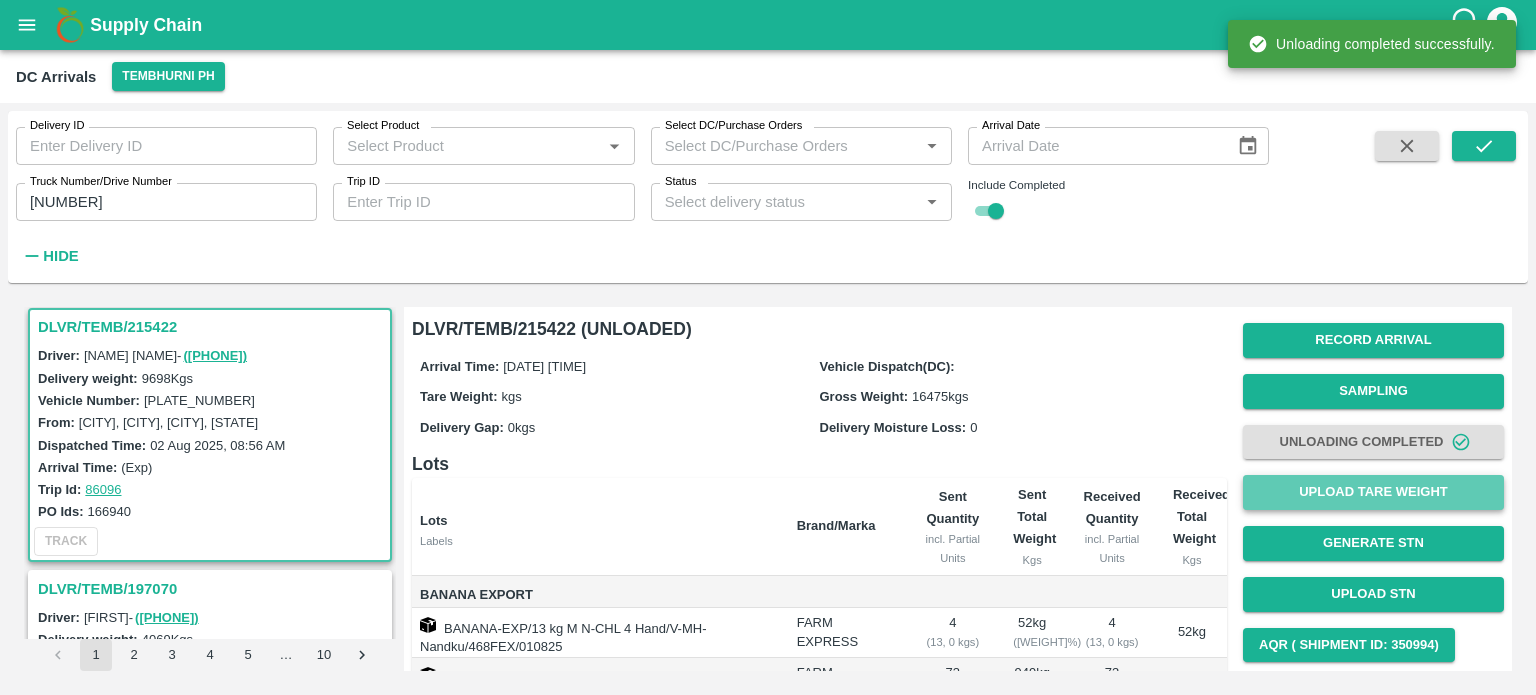 click on "Upload Tare Weight" at bounding box center (1373, 492) 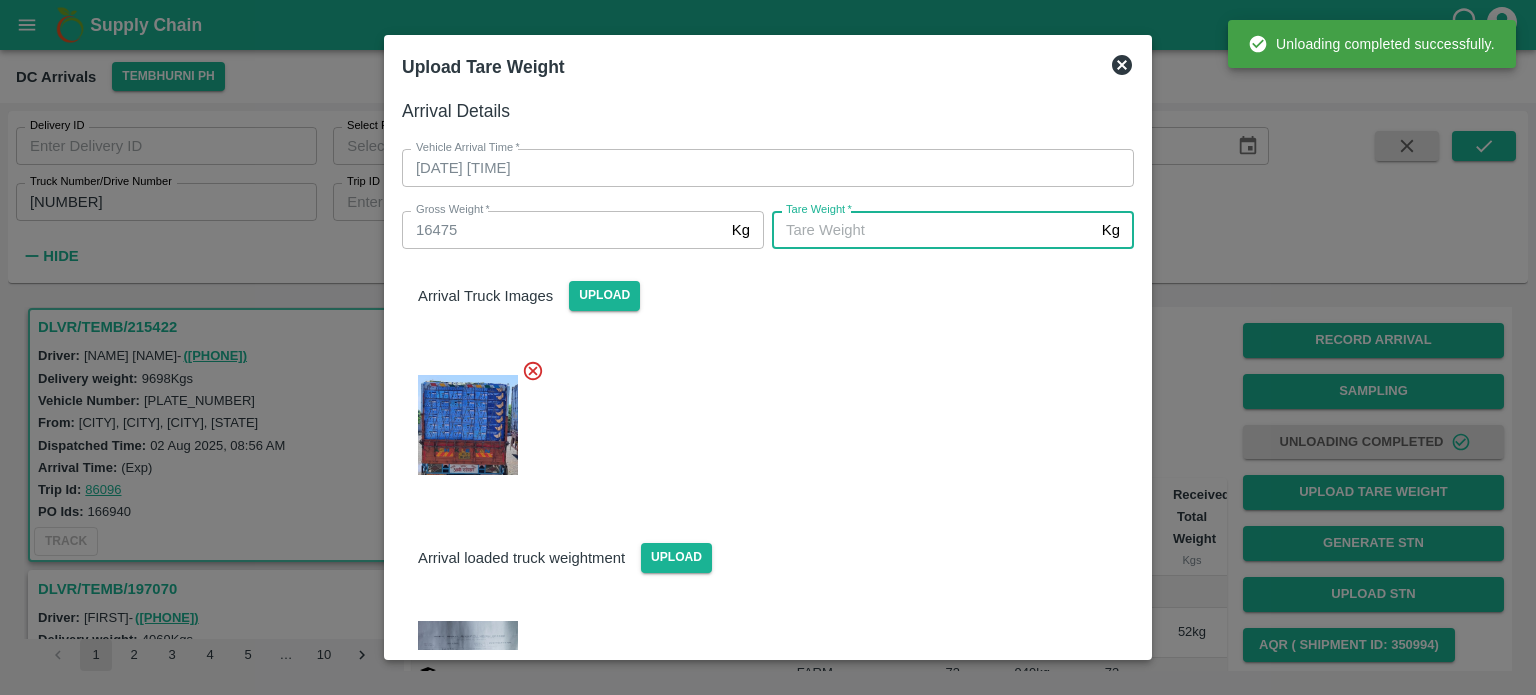 click on "Tare Weight   *" at bounding box center (933, 230) 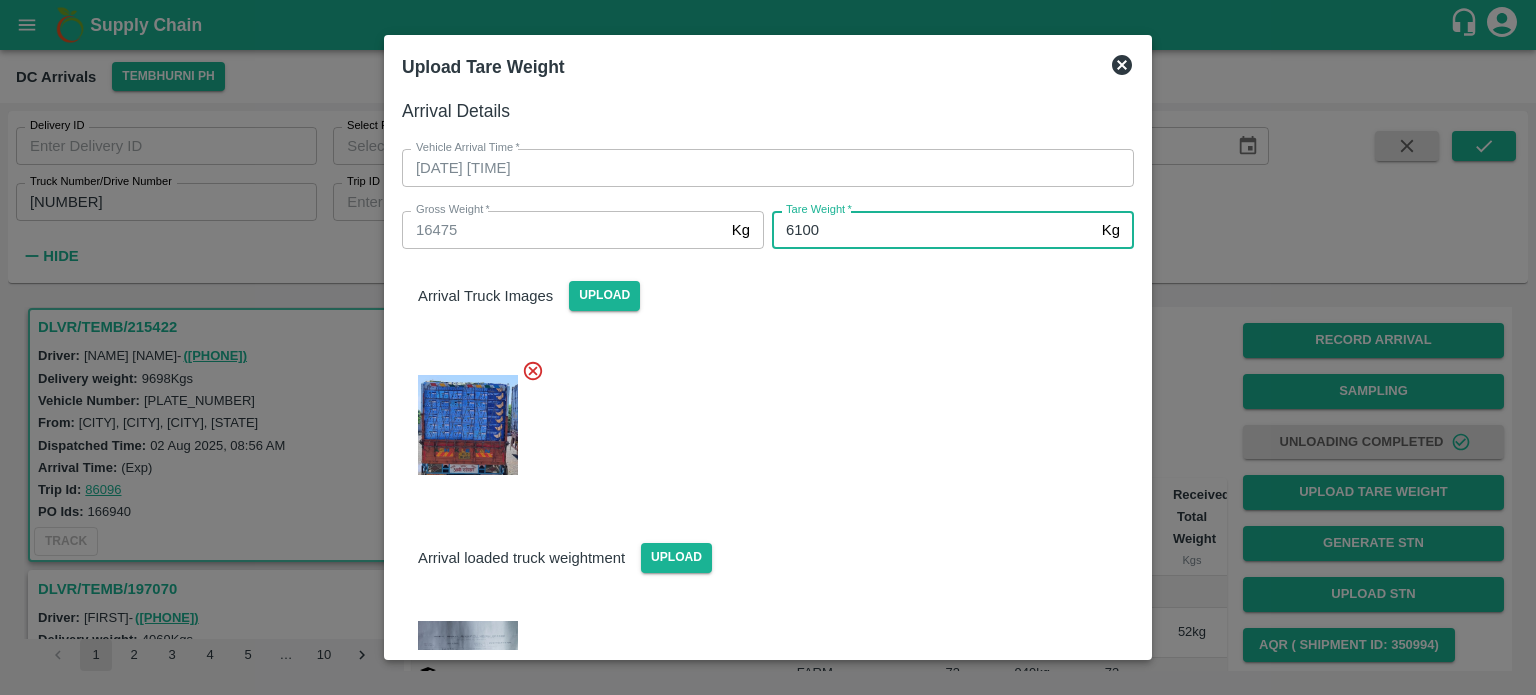 type on "6100" 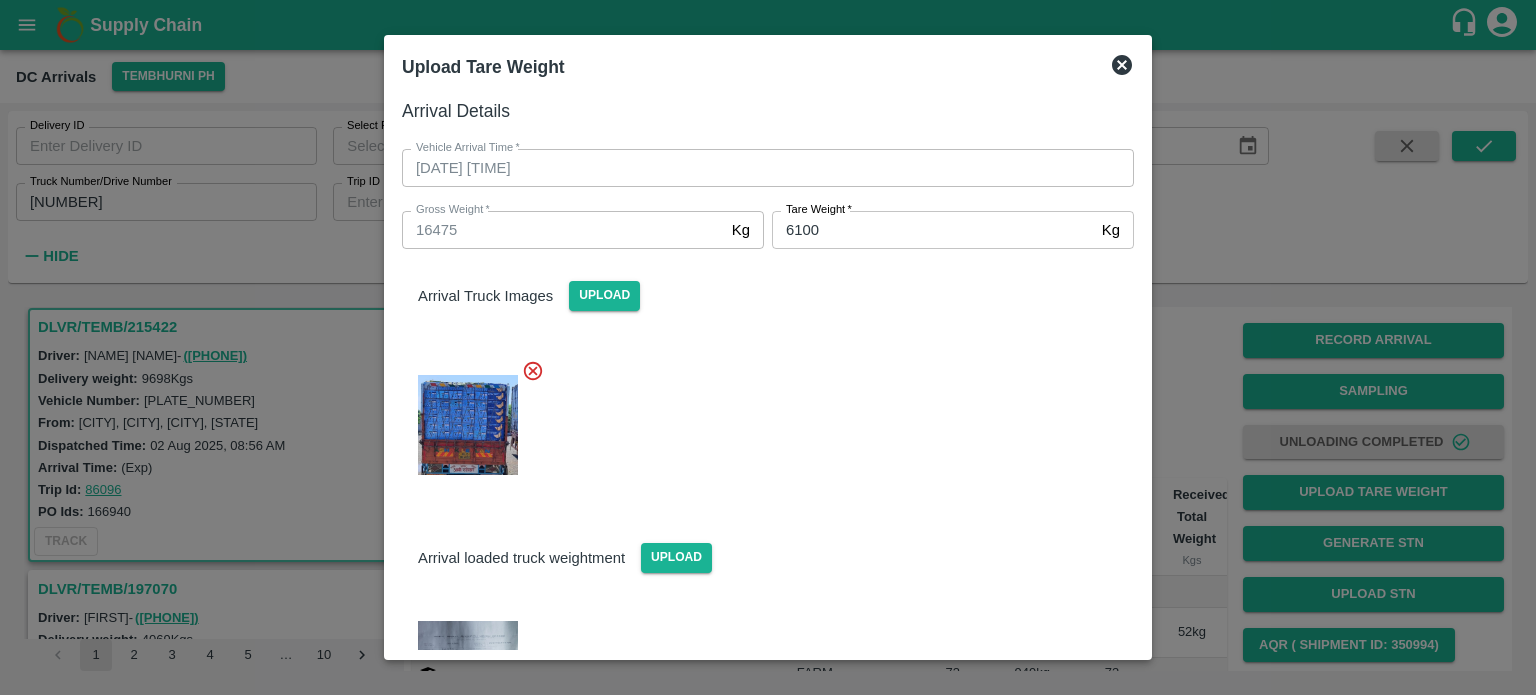 click at bounding box center [760, 419] 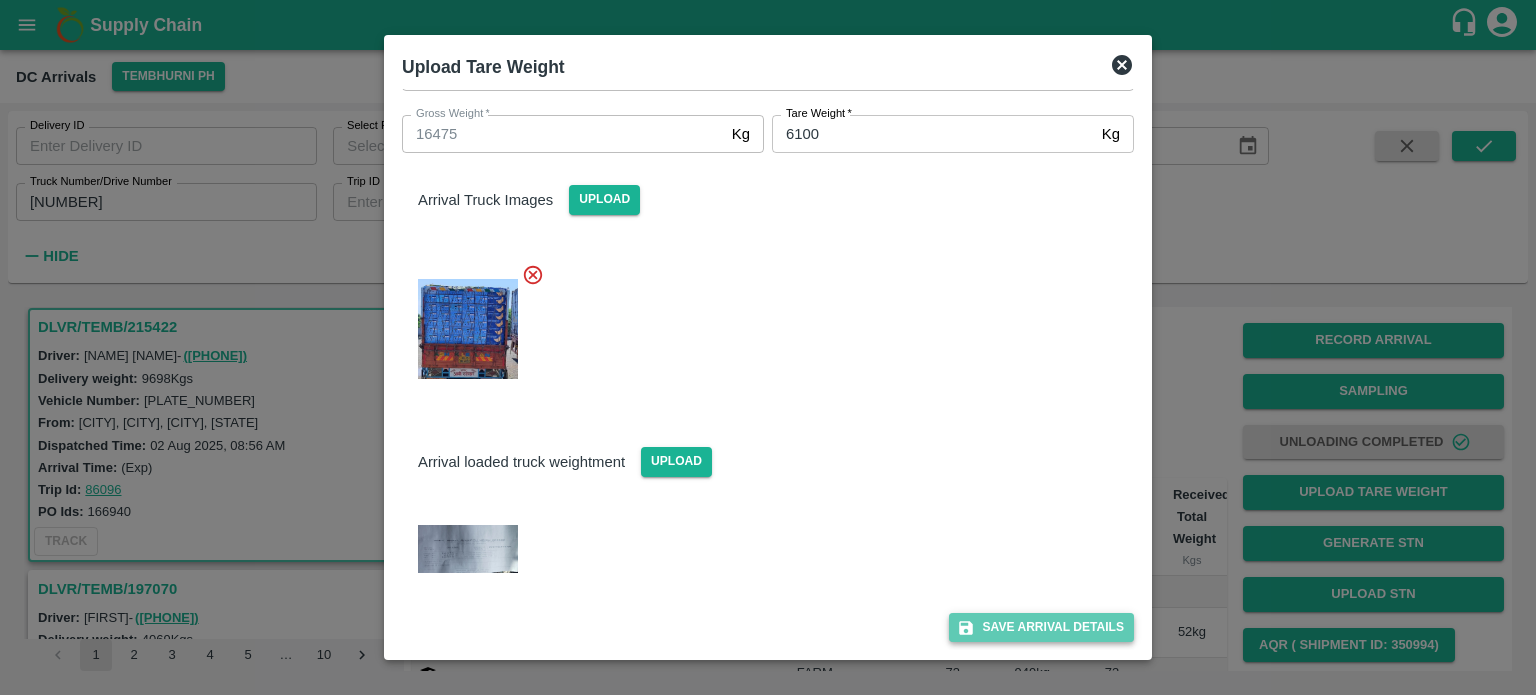 click on "Save Arrival Details" at bounding box center [1041, 627] 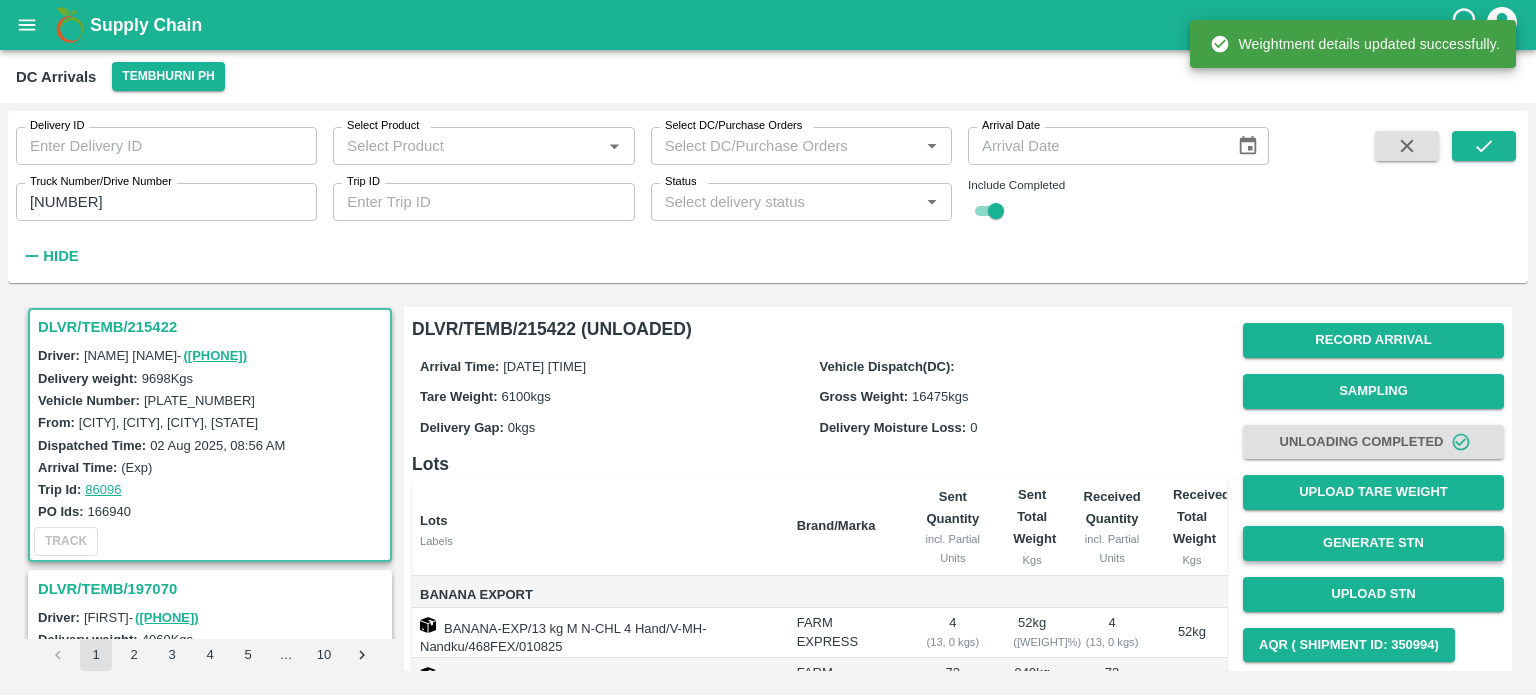scroll, scrollTop: 224, scrollLeft: 0, axis: vertical 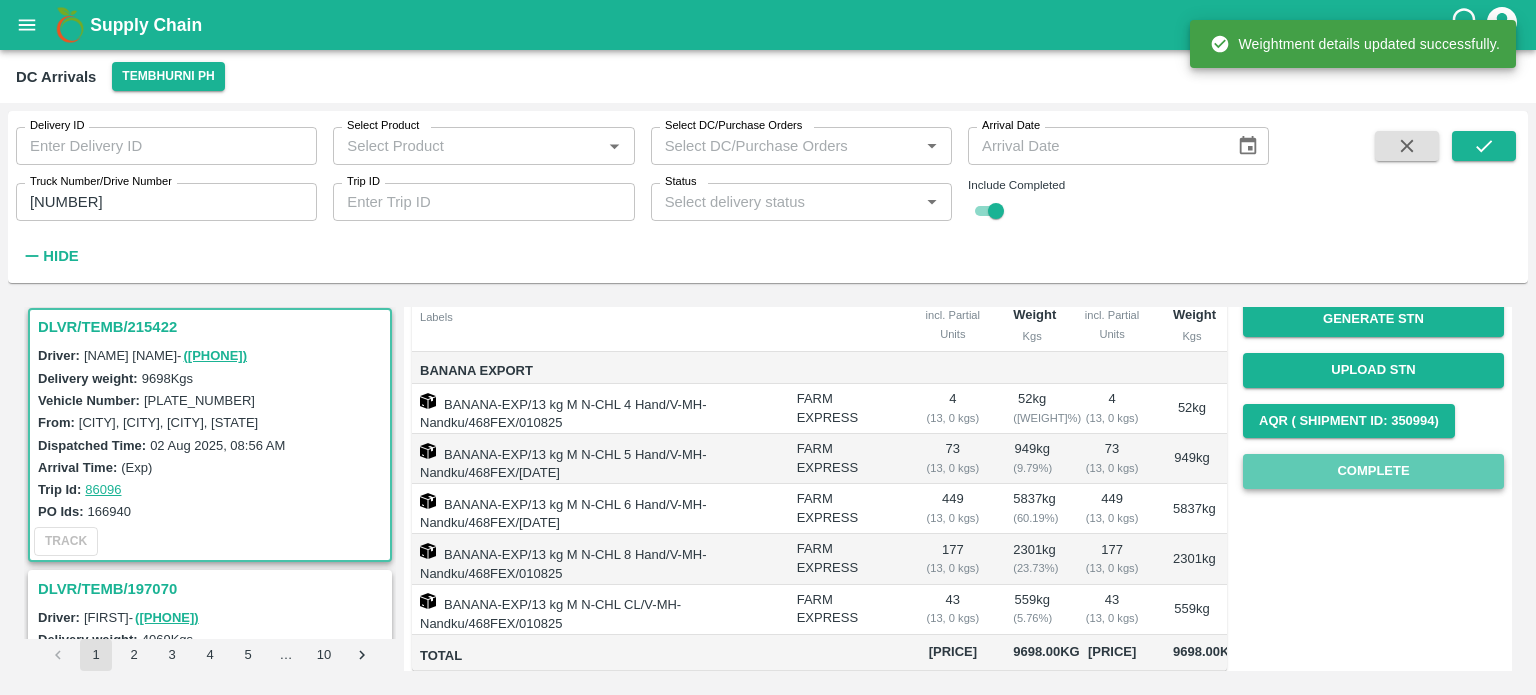 click on "Complete" at bounding box center (1373, 471) 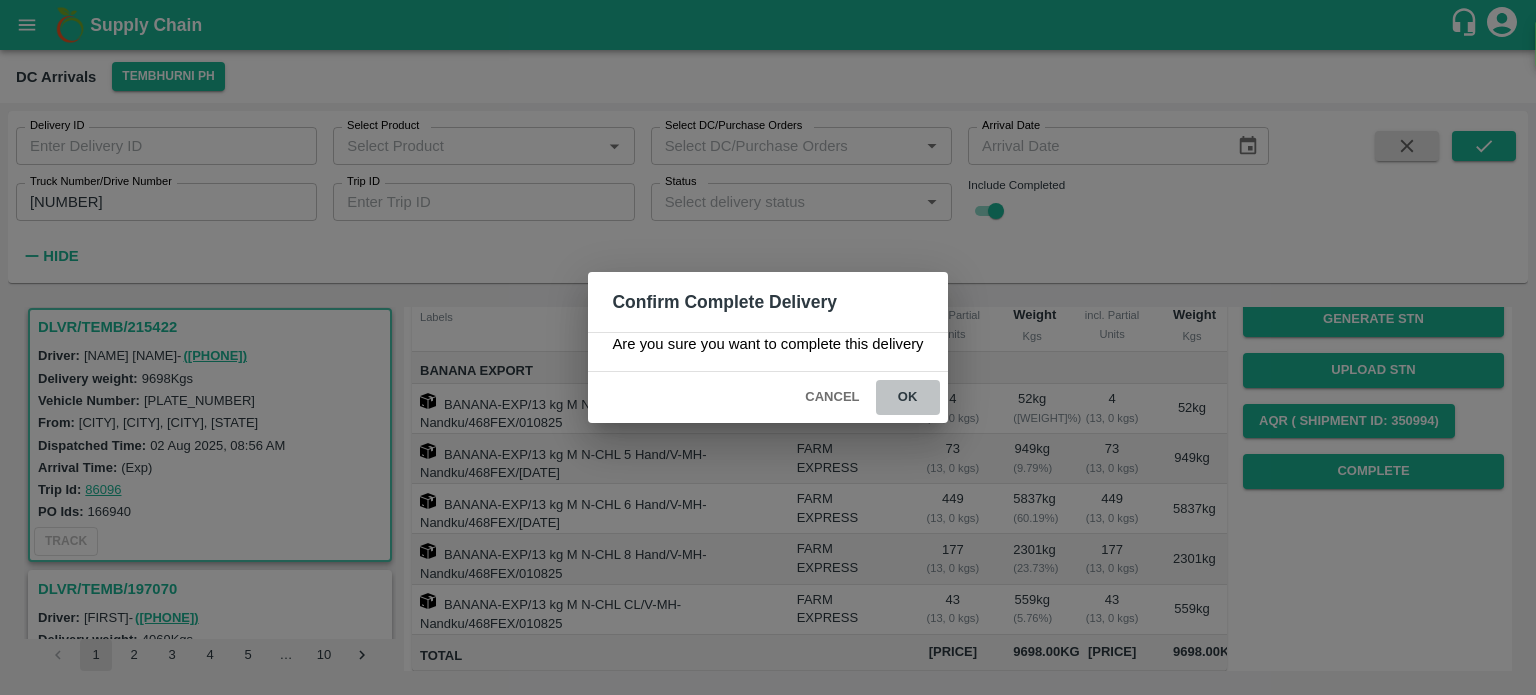 click on "ok" at bounding box center [908, 397] 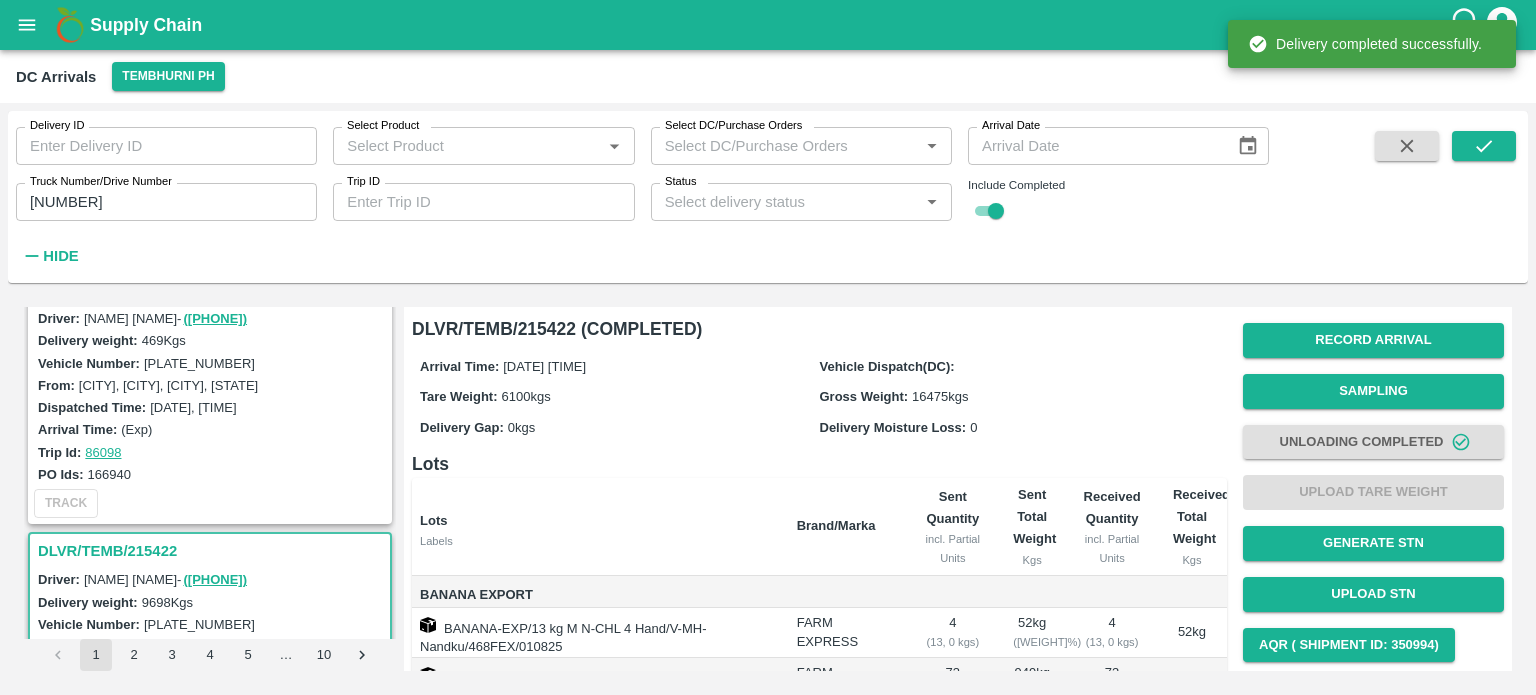 scroll, scrollTop: 0, scrollLeft: 0, axis: both 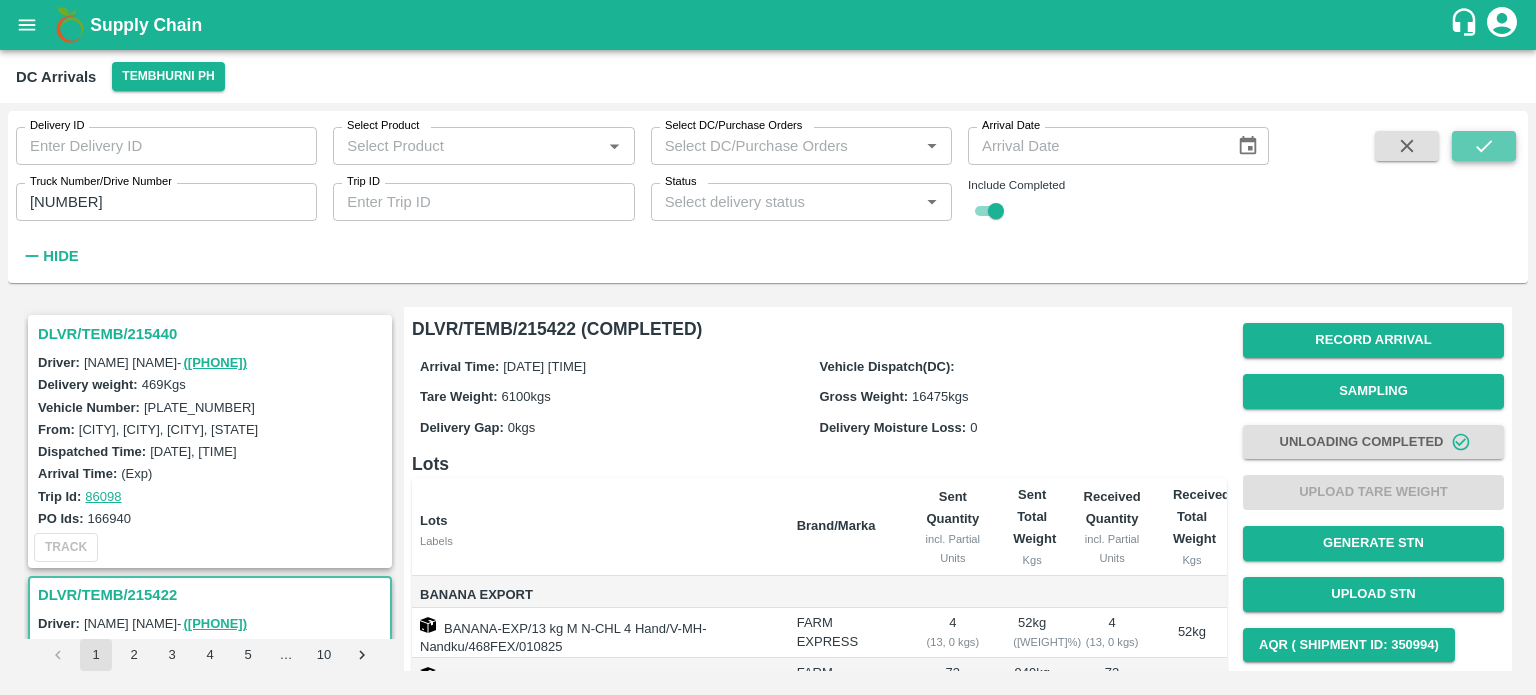 click at bounding box center [1484, 146] 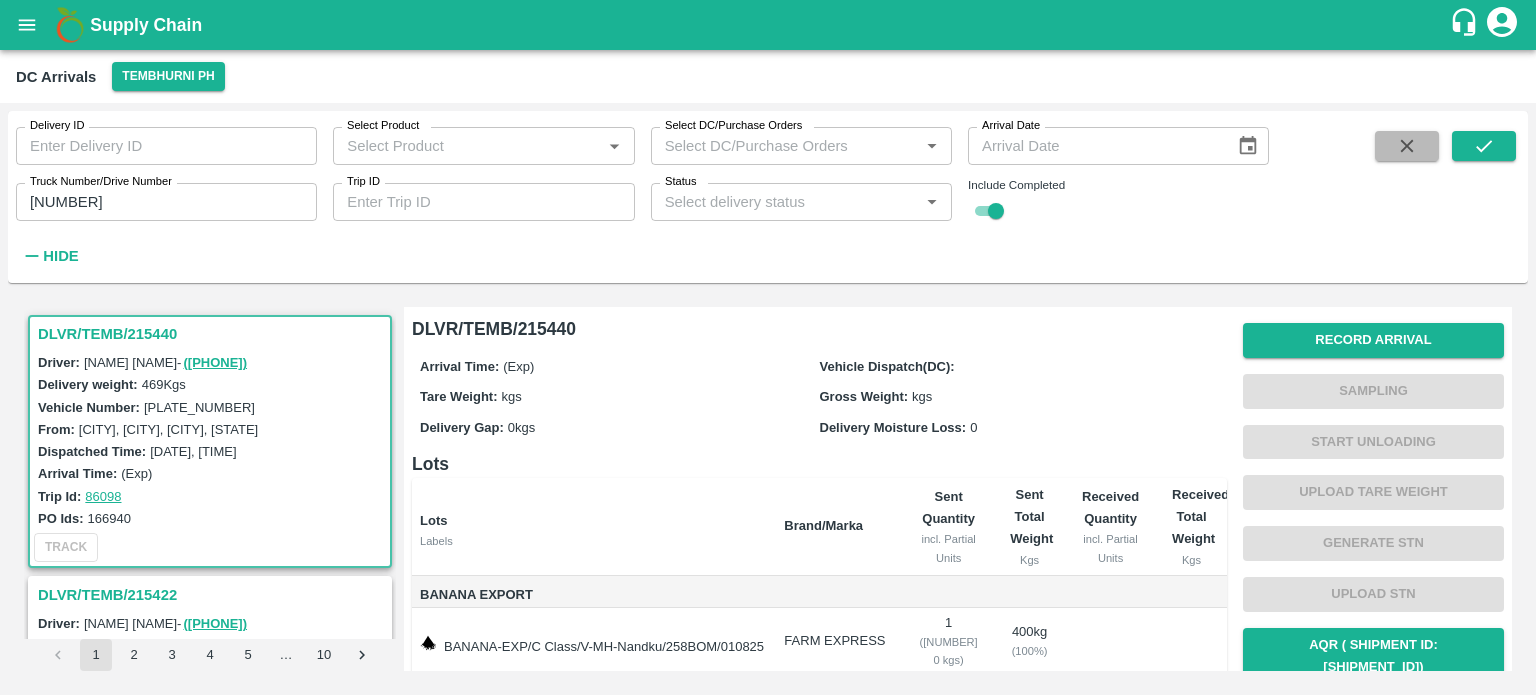 click 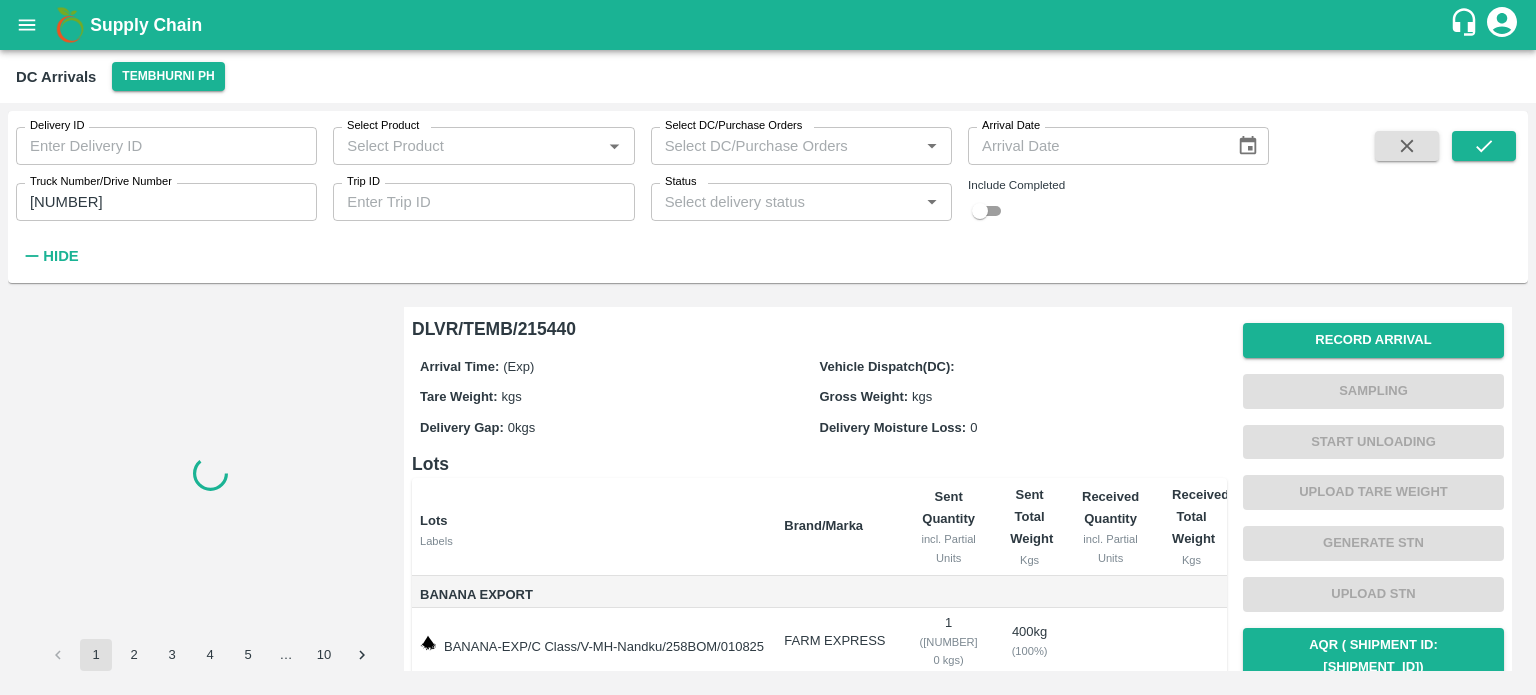 type 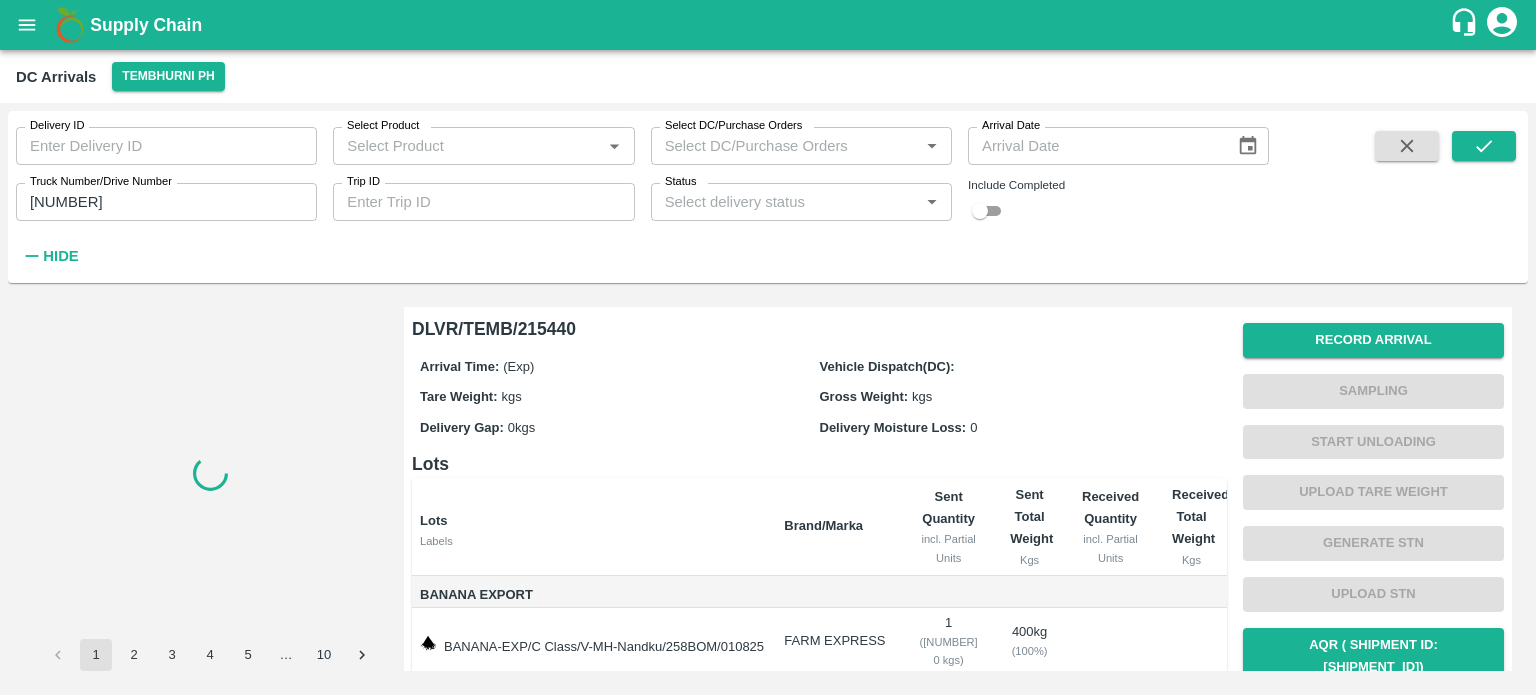 checkbox on "false" 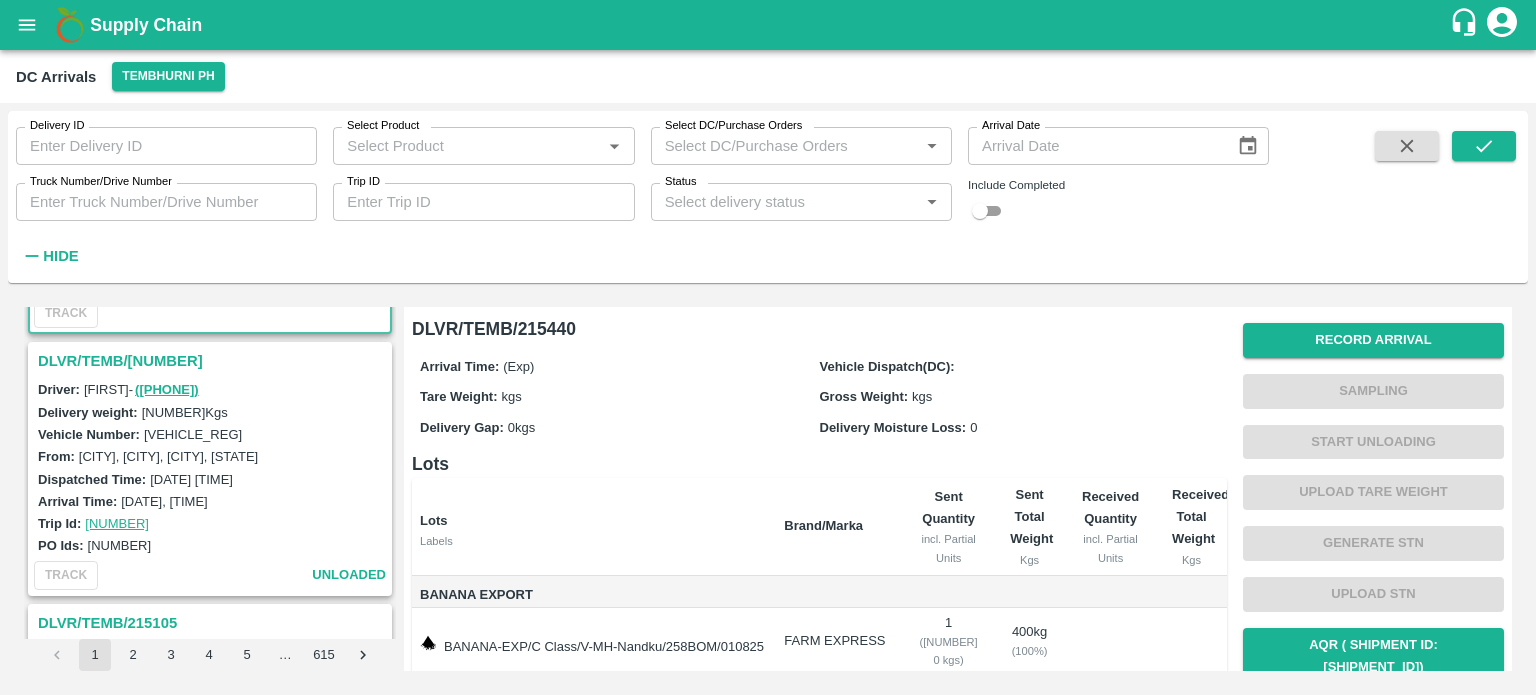 scroll, scrollTop: 232, scrollLeft: 0, axis: vertical 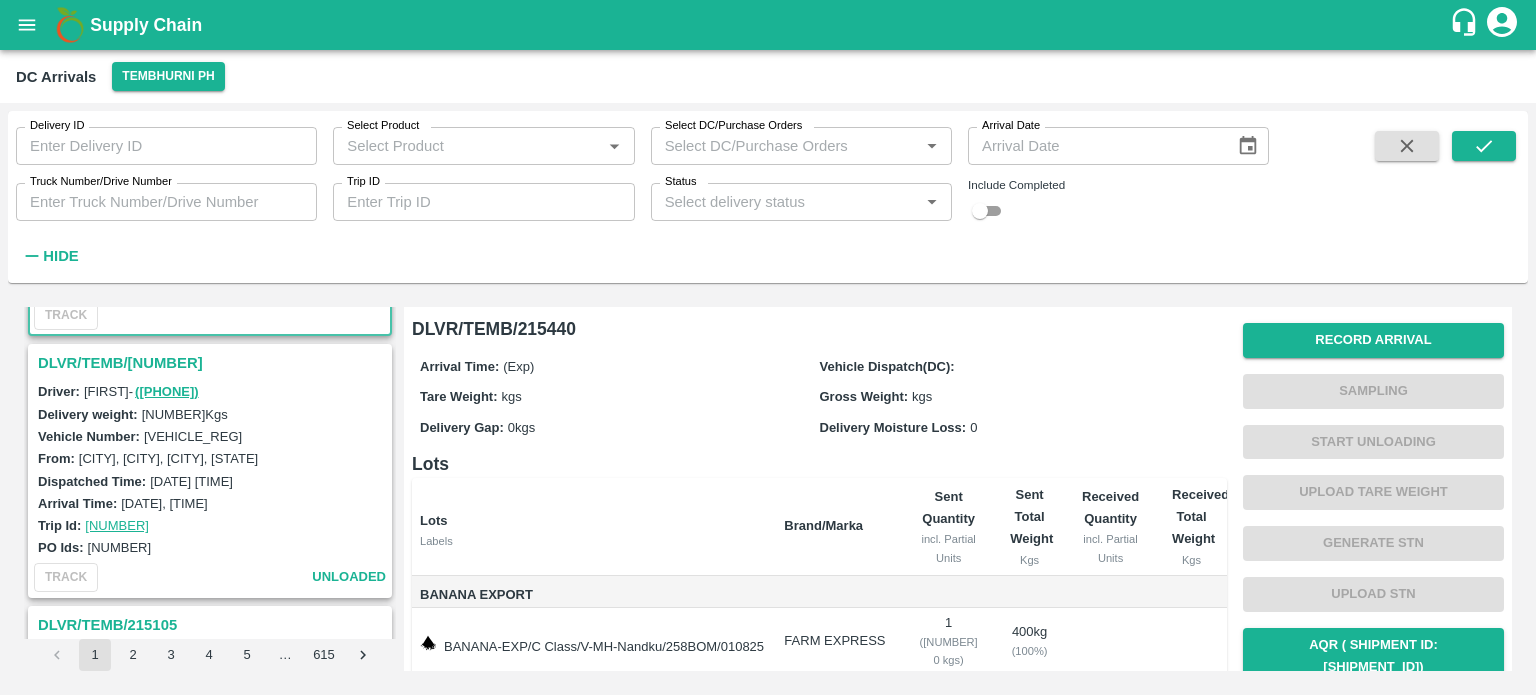 click on "DLVR/TEMB/[NUMBER]" at bounding box center [213, 363] 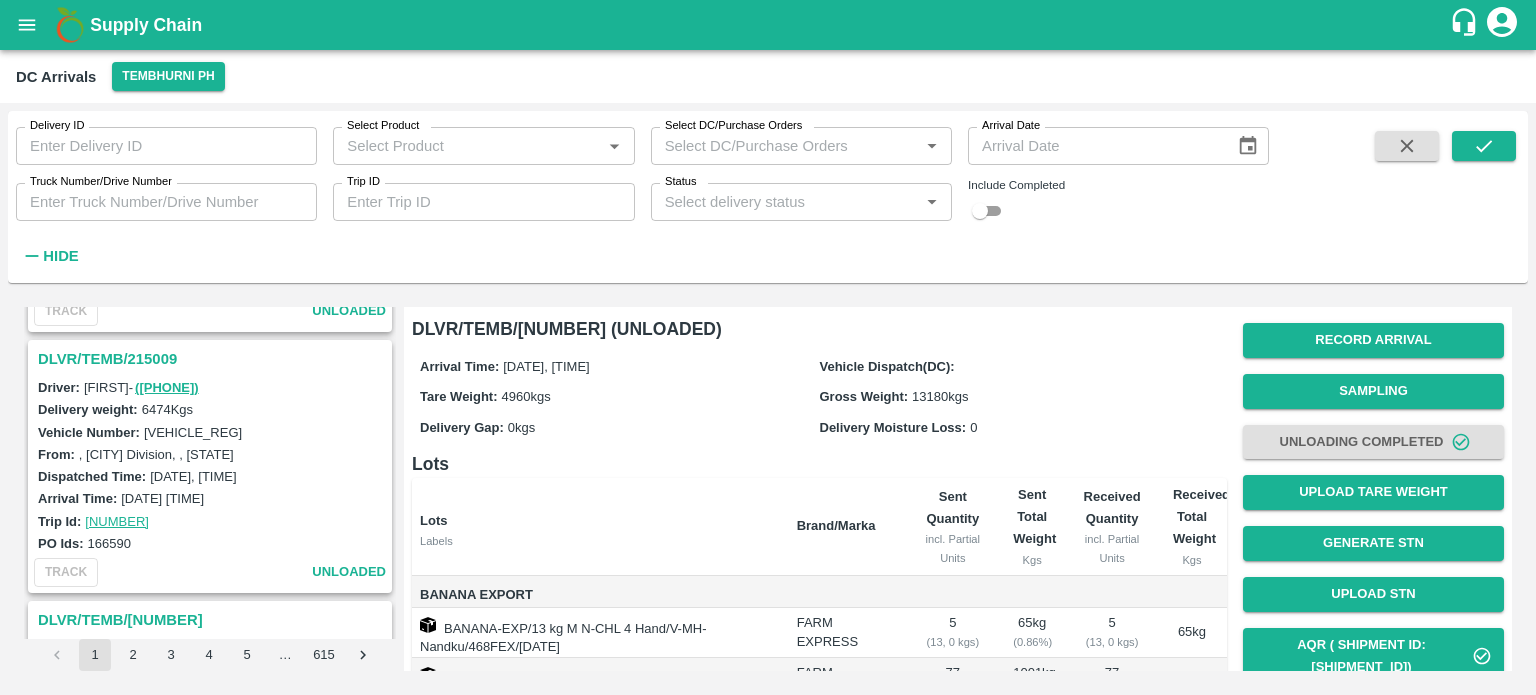 scroll, scrollTop: 1266, scrollLeft: 0, axis: vertical 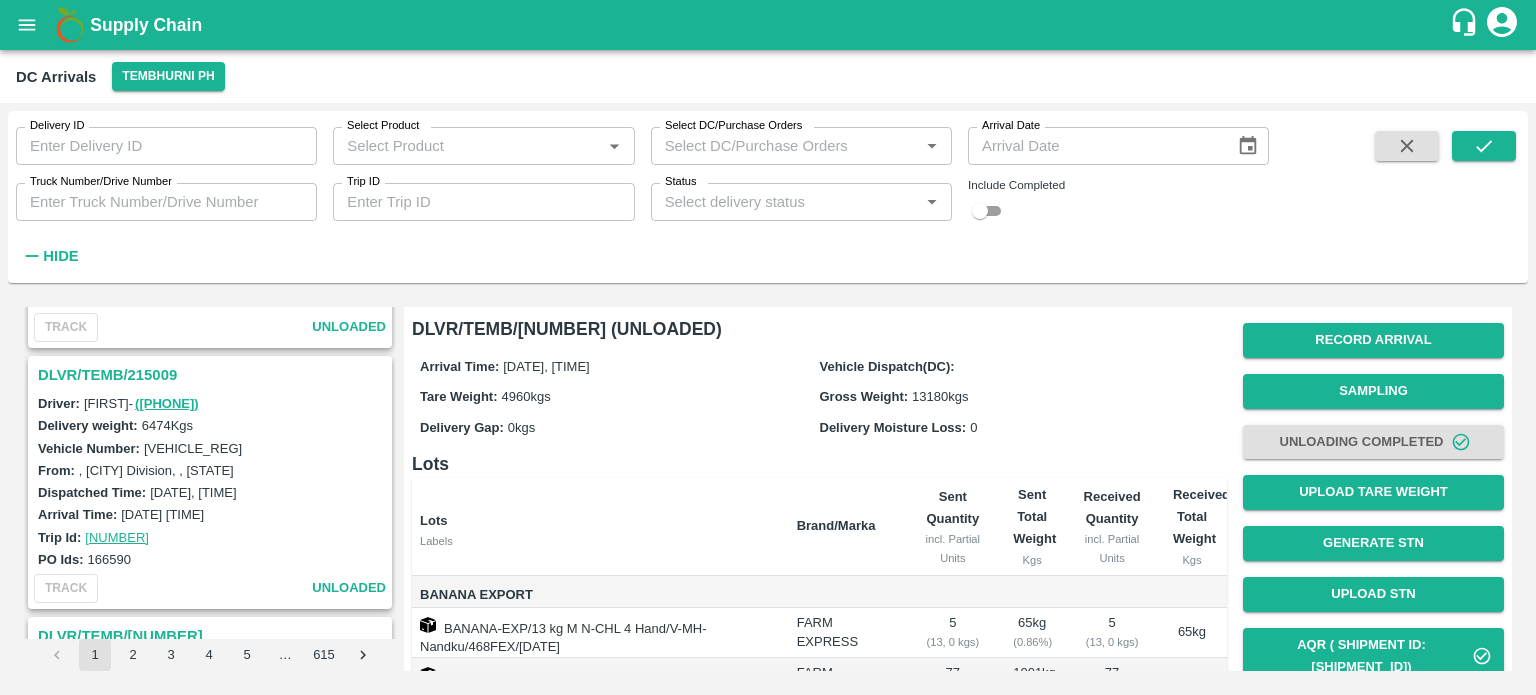 click on "DLVR/TEMB/215009" at bounding box center [213, 375] 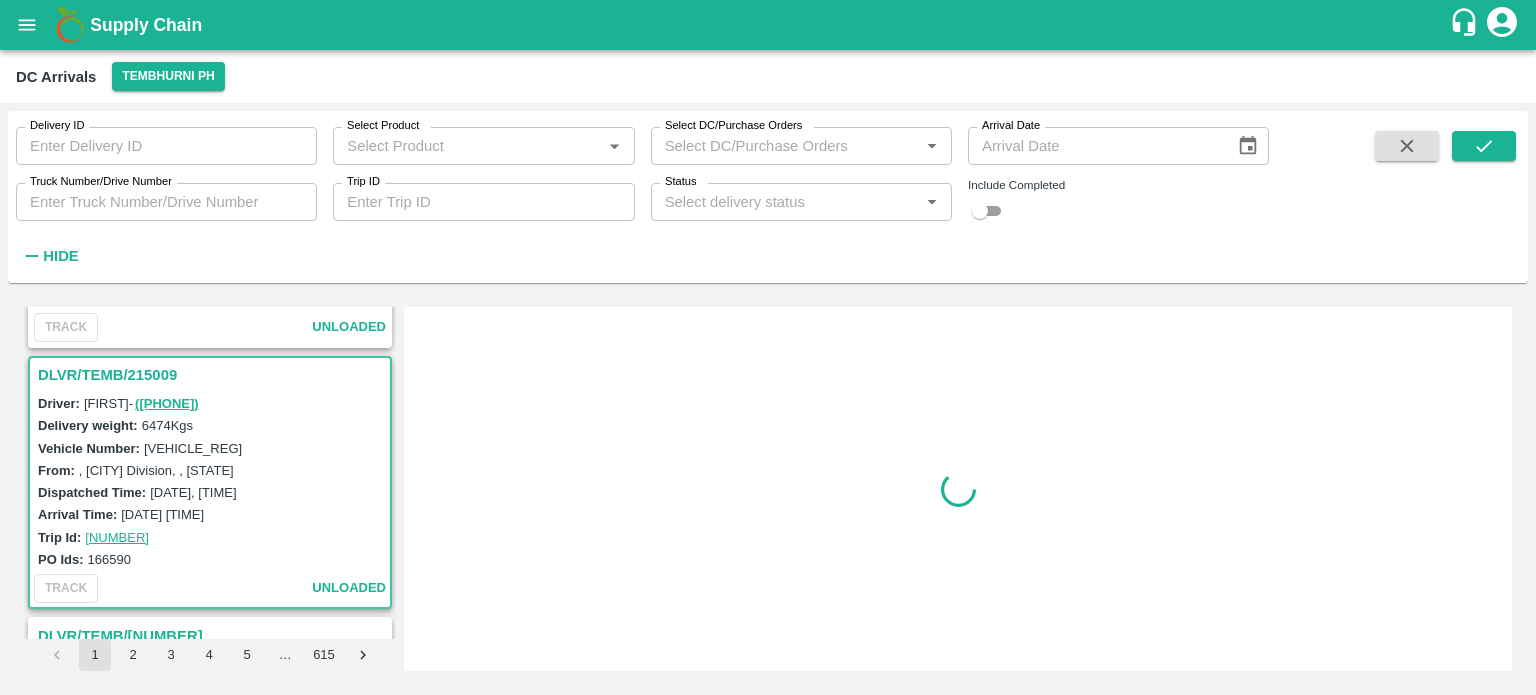 scroll, scrollTop: 1308, scrollLeft: 0, axis: vertical 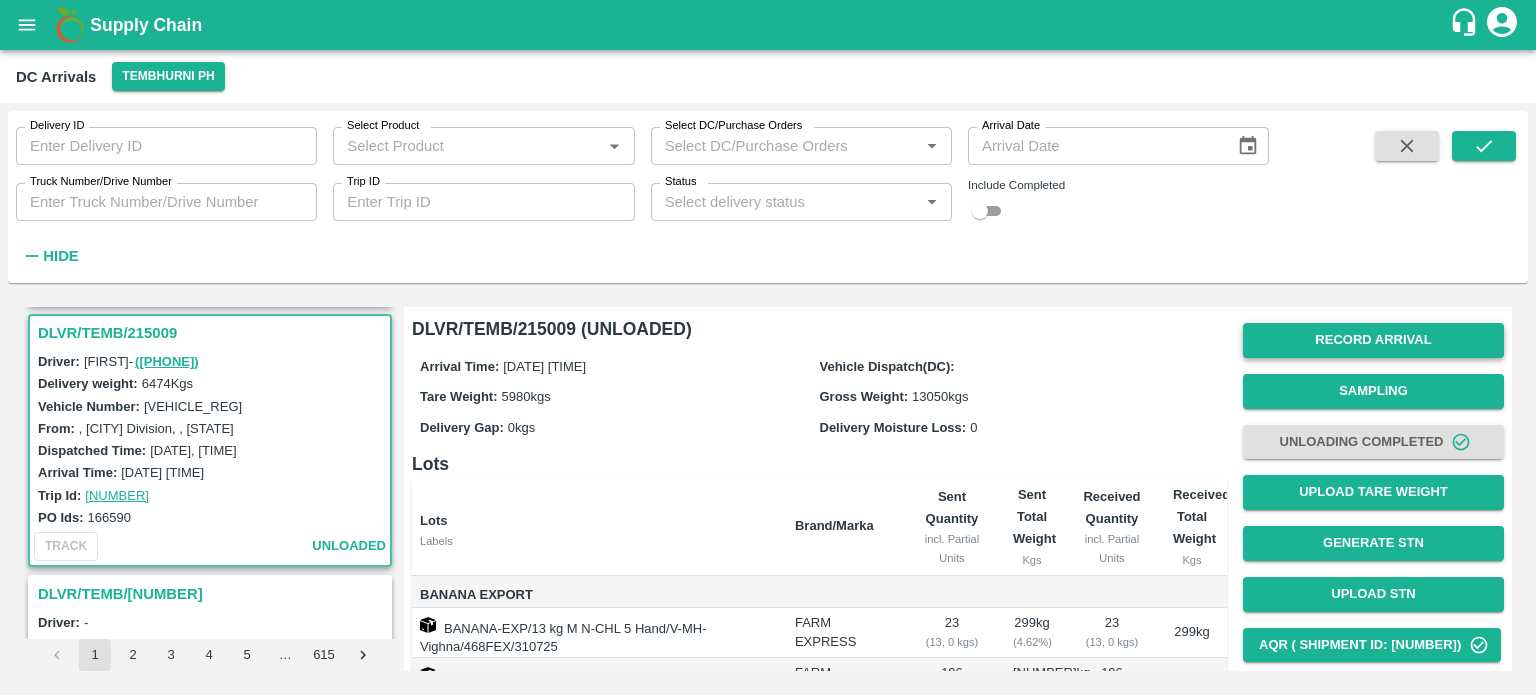 click on "Record Arrival" at bounding box center (1373, 340) 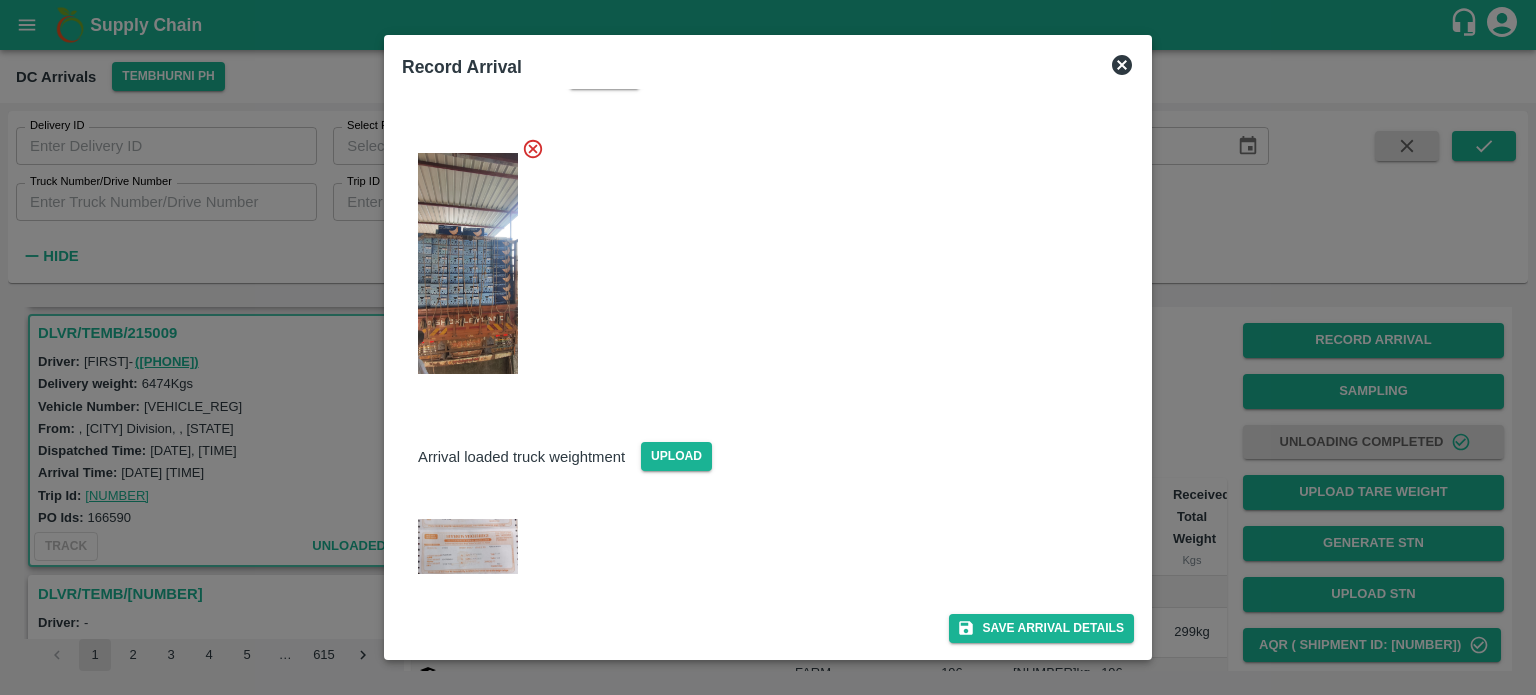 scroll, scrollTop: 0, scrollLeft: 0, axis: both 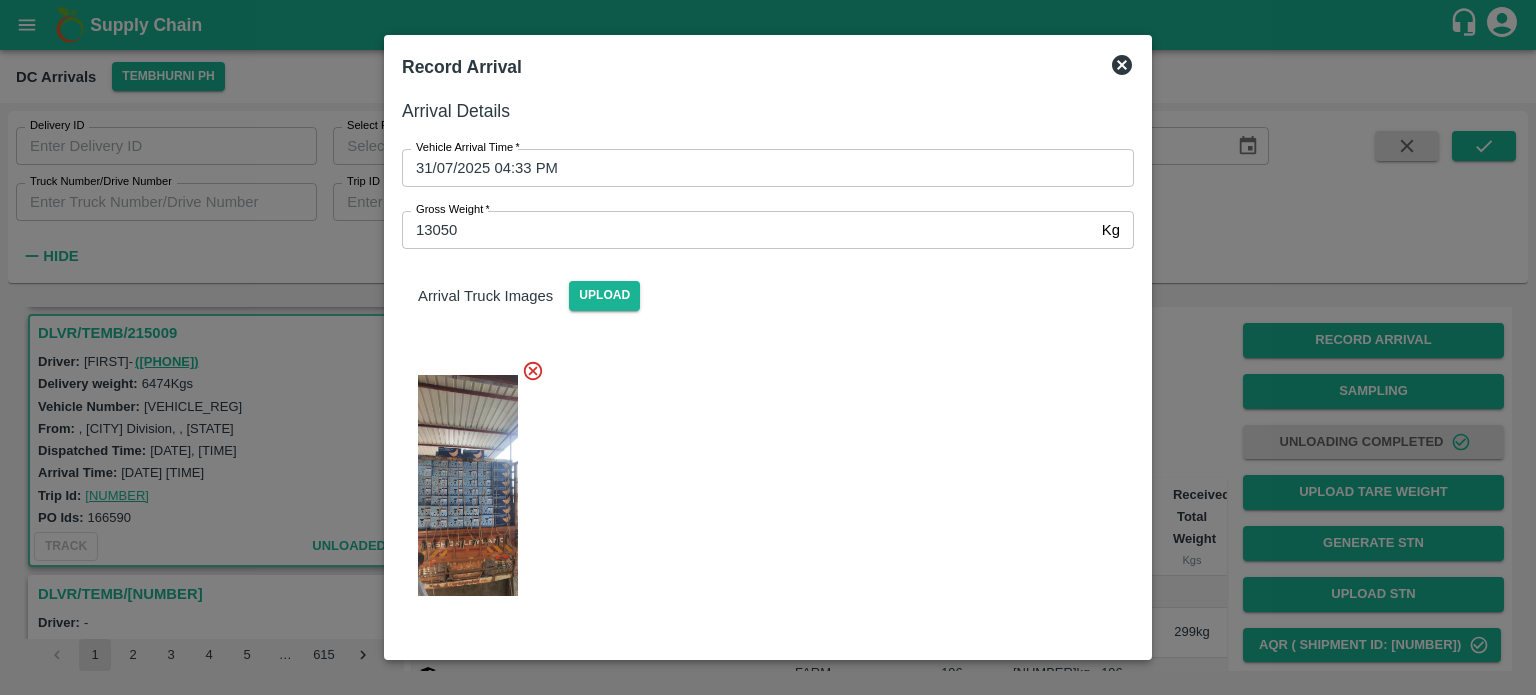 click 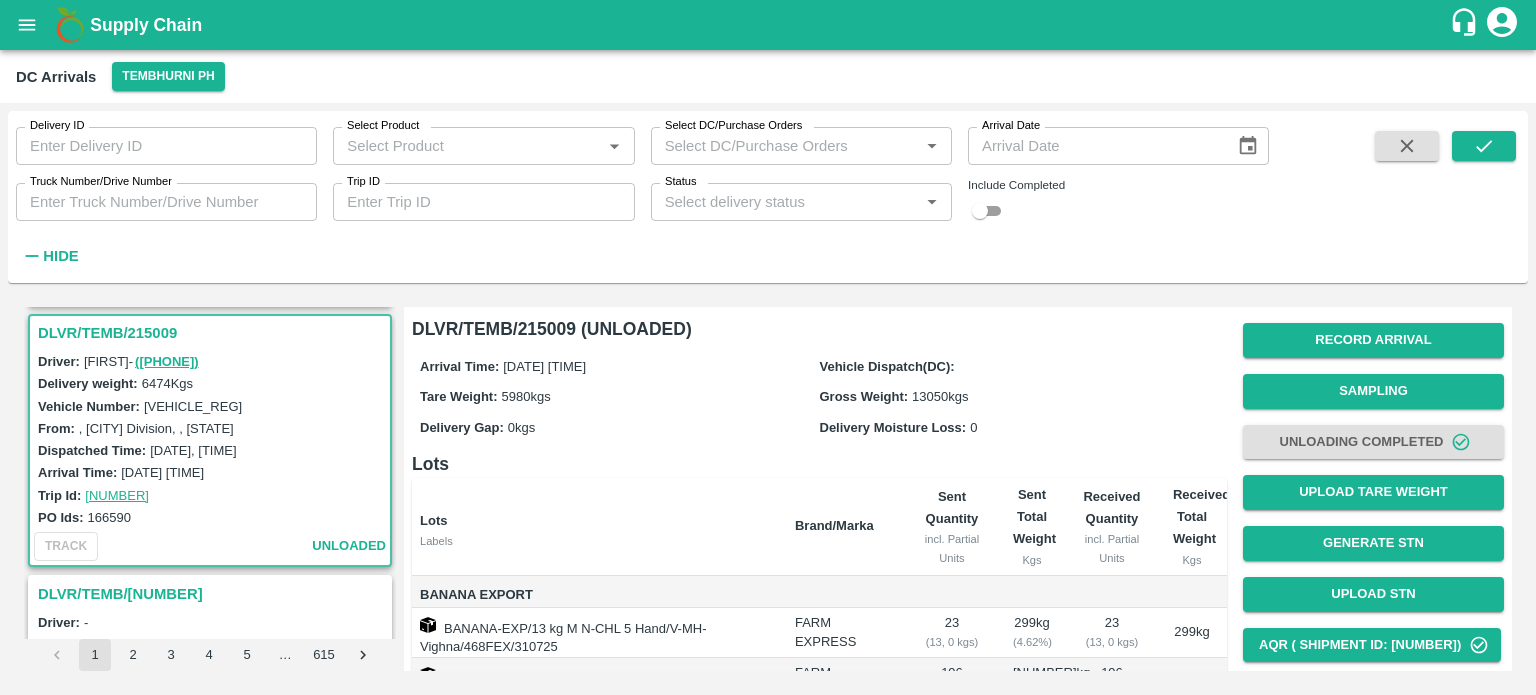 scroll, scrollTop: 152, scrollLeft: 0, axis: vertical 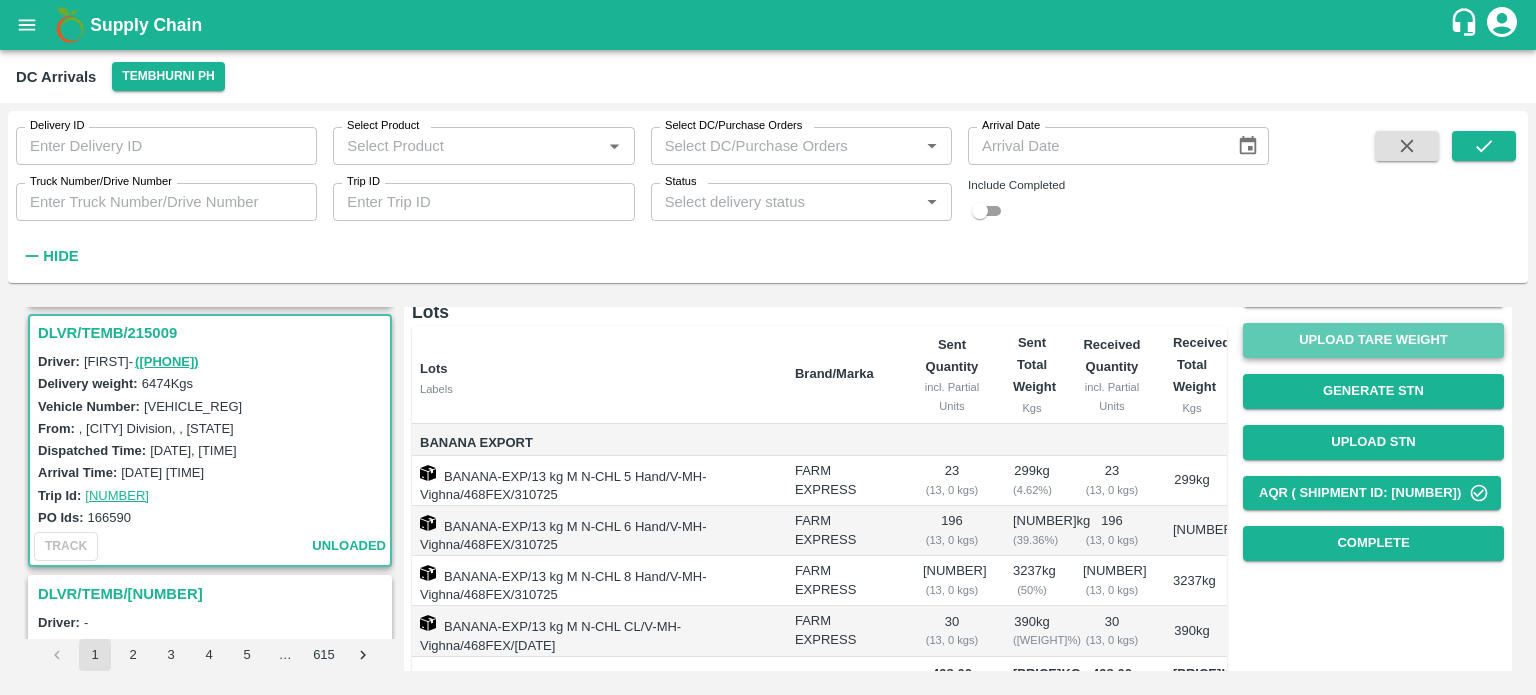 click on "Upload Tare Weight" at bounding box center [1373, 340] 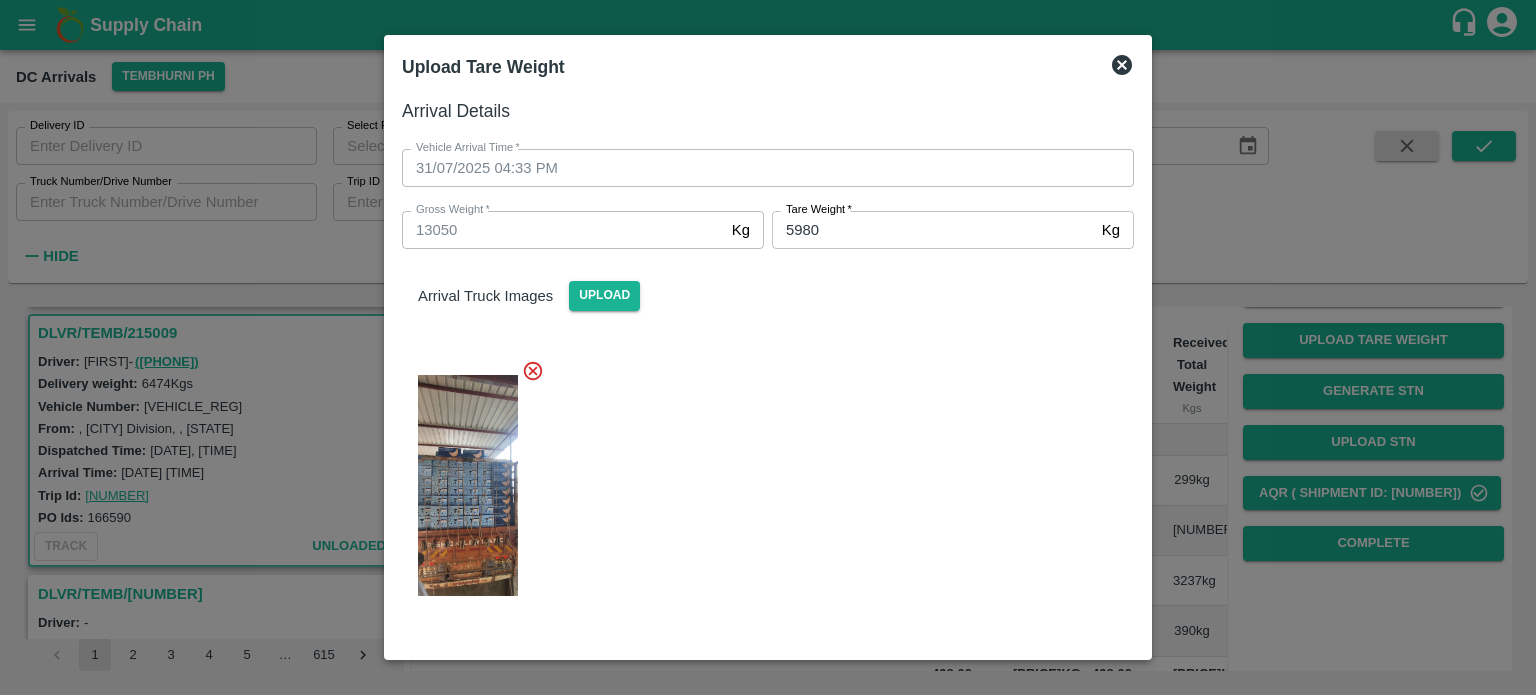 click 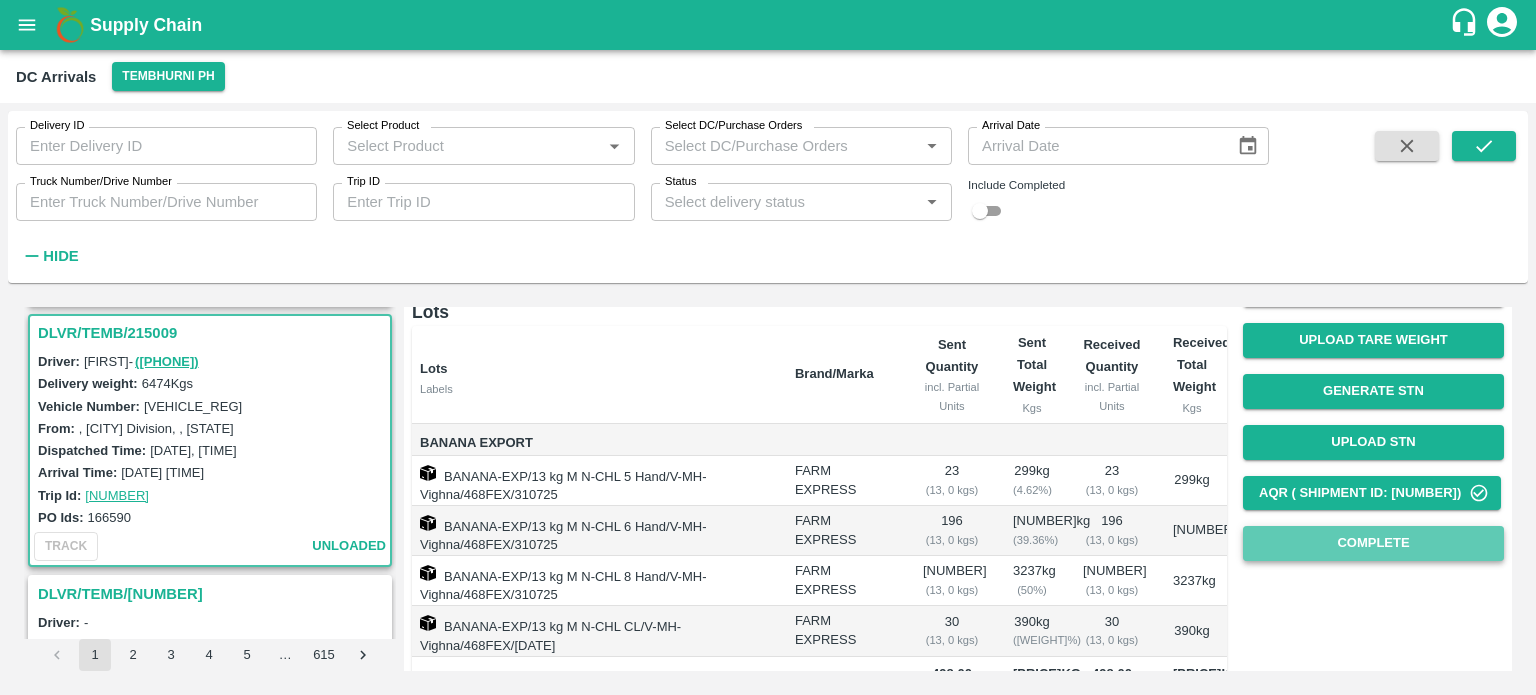 click on "Complete" at bounding box center [1373, 543] 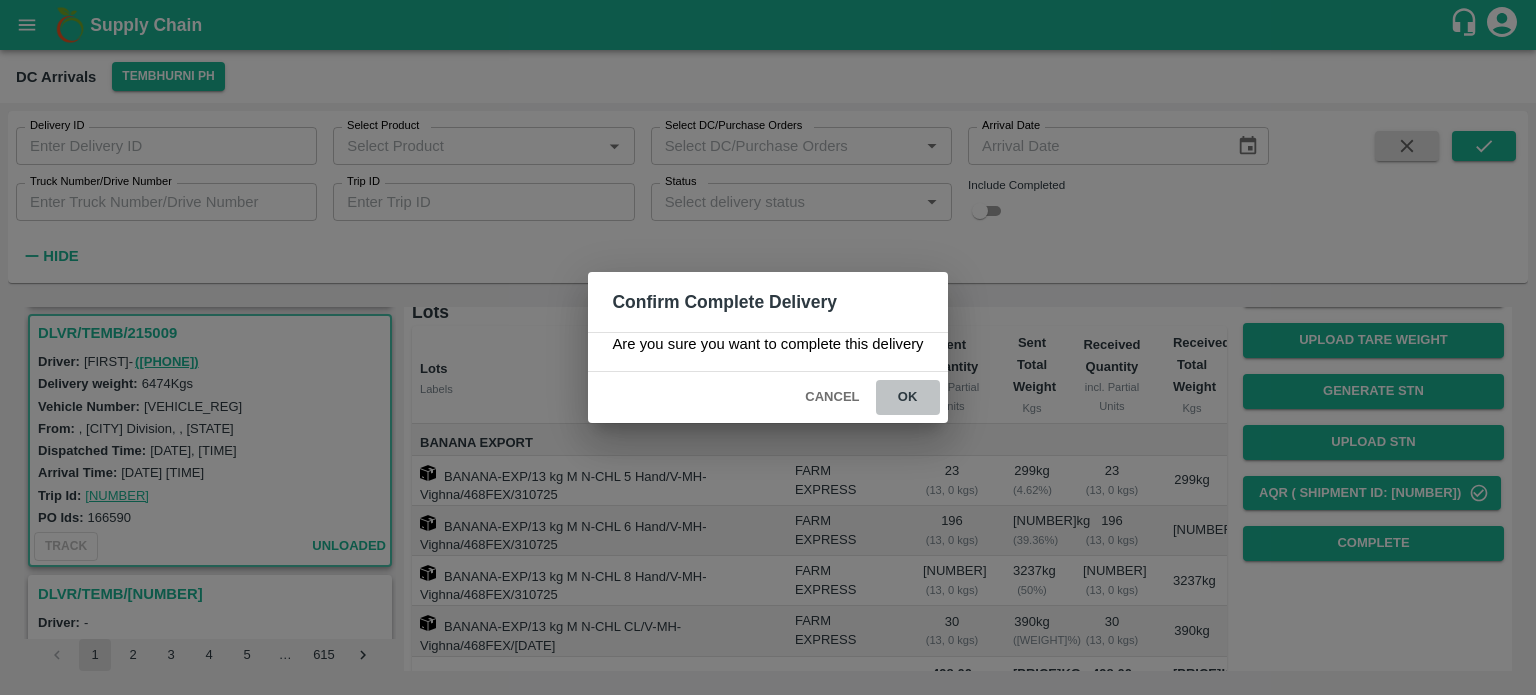click on "ok" at bounding box center [908, 397] 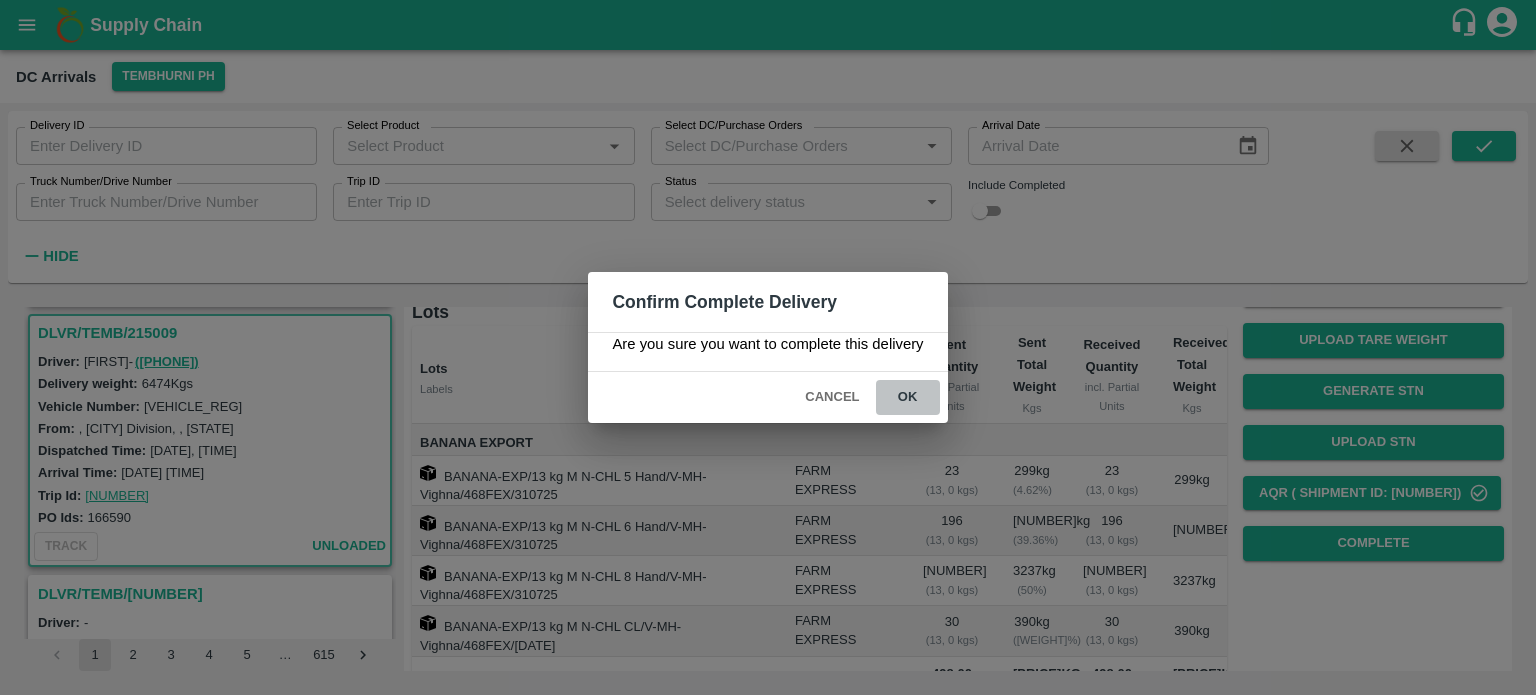 scroll, scrollTop: 0, scrollLeft: 0, axis: both 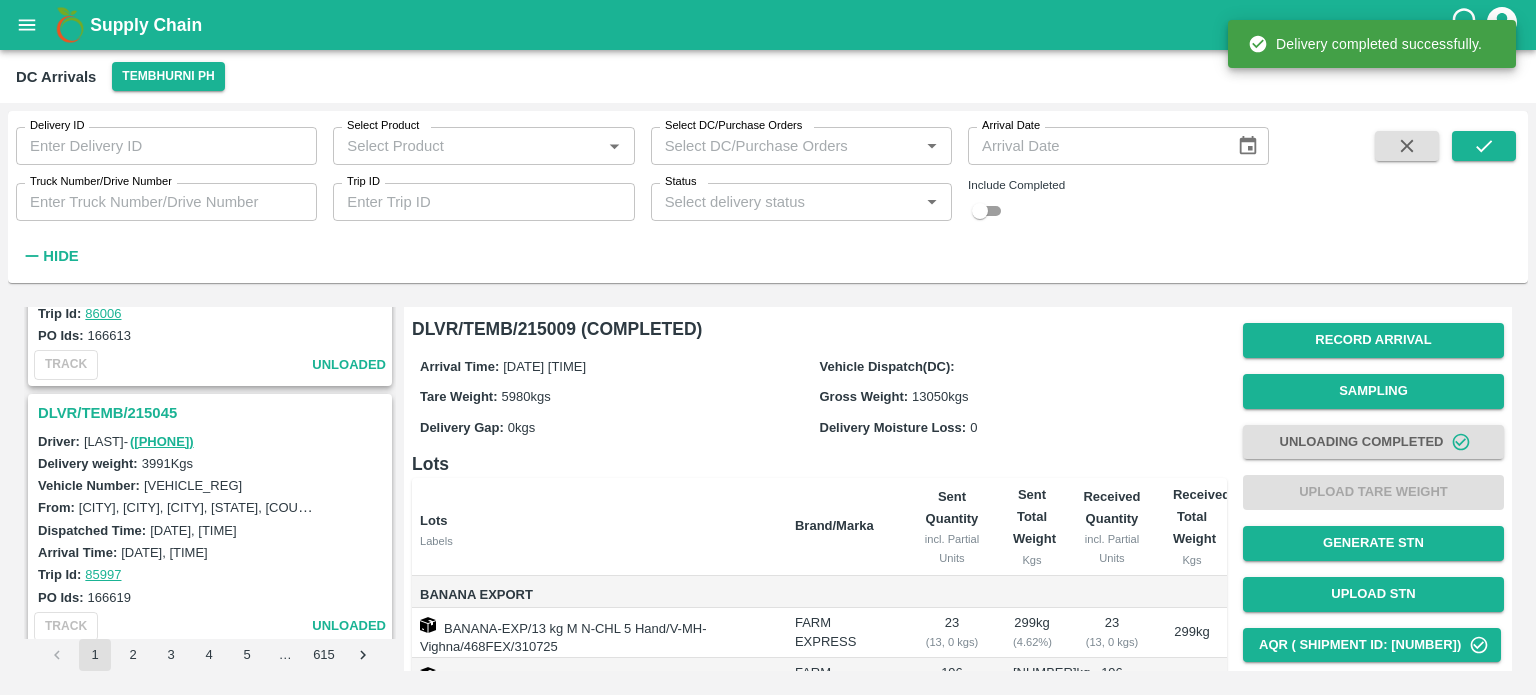 click on "DLVR/TEMB/215045" at bounding box center [213, 413] 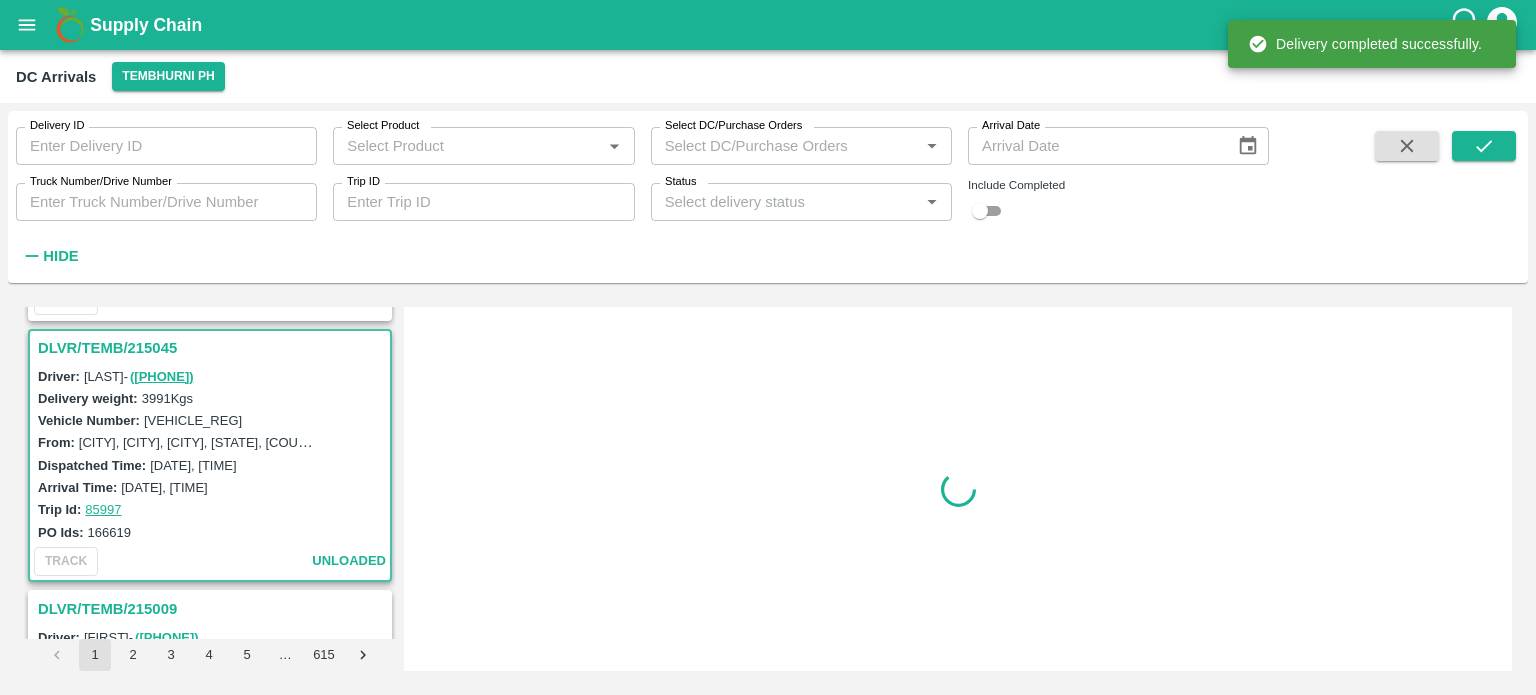scroll, scrollTop: 1048, scrollLeft: 0, axis: vertical 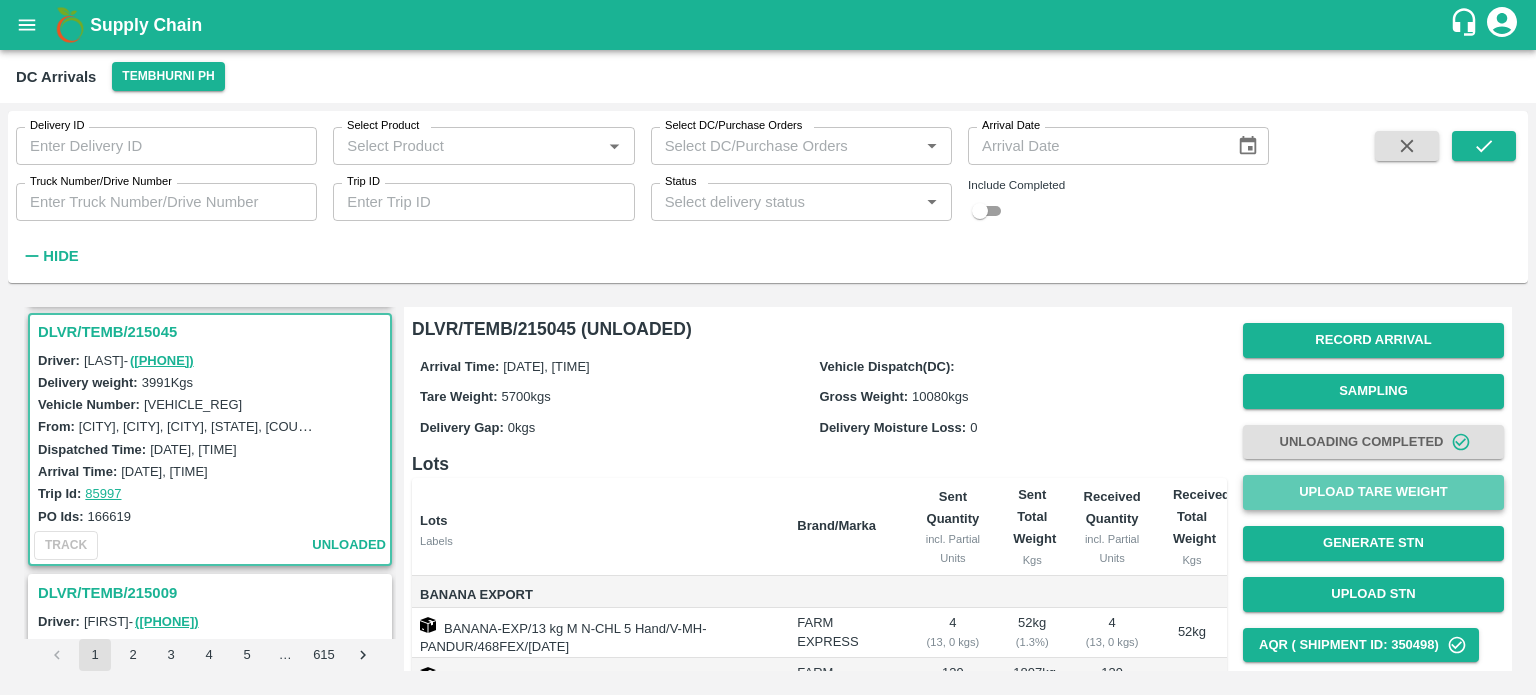 click on "Upload Tare Weight" at bounding box center [1373, 492] 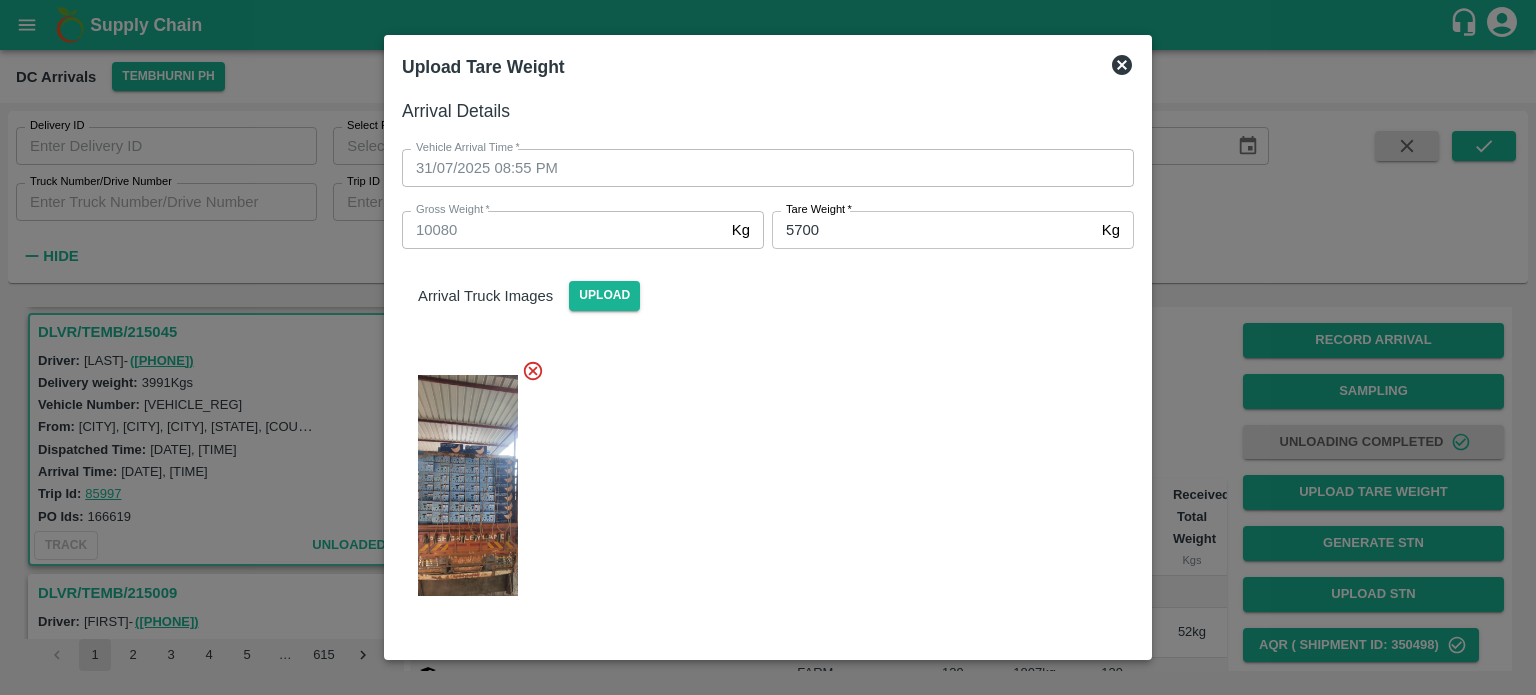click 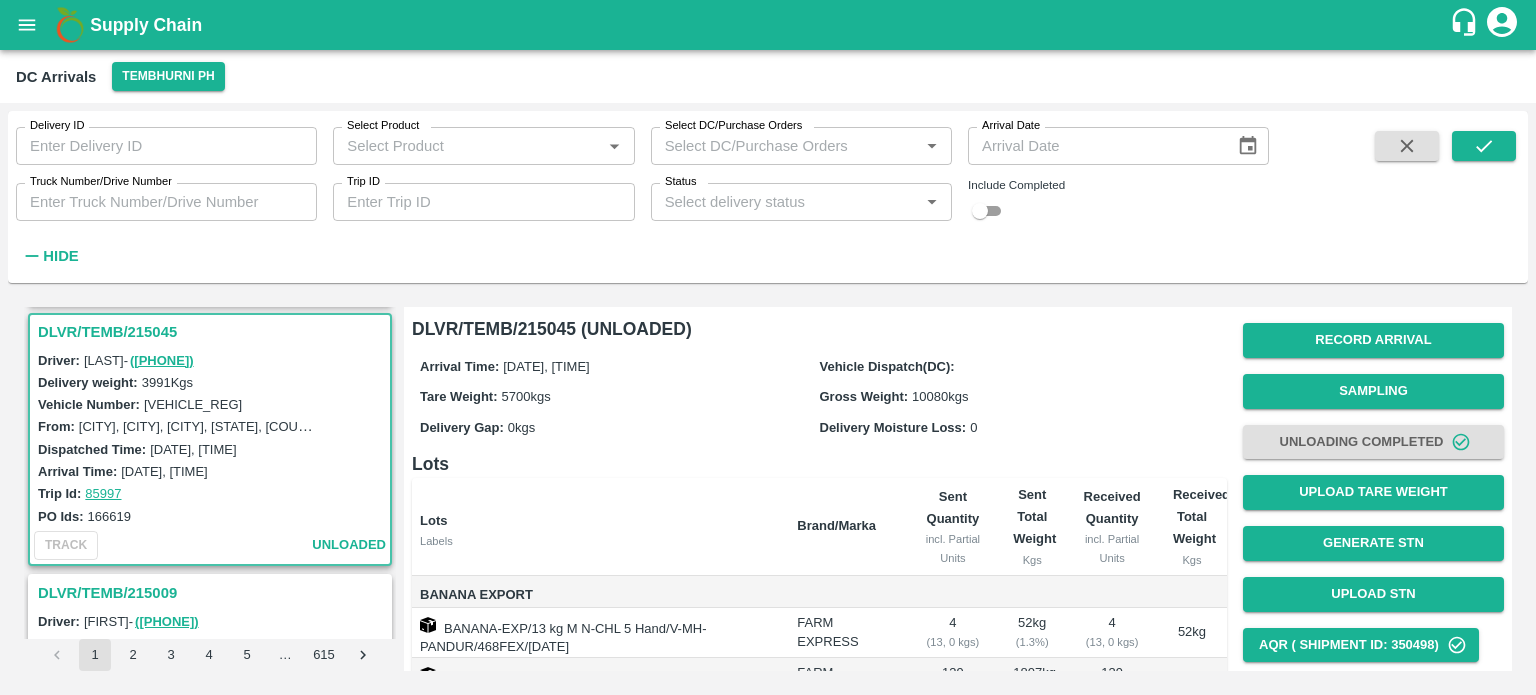 scroll, scrollTop: 218, scrollLeft: 0, axis: vertical 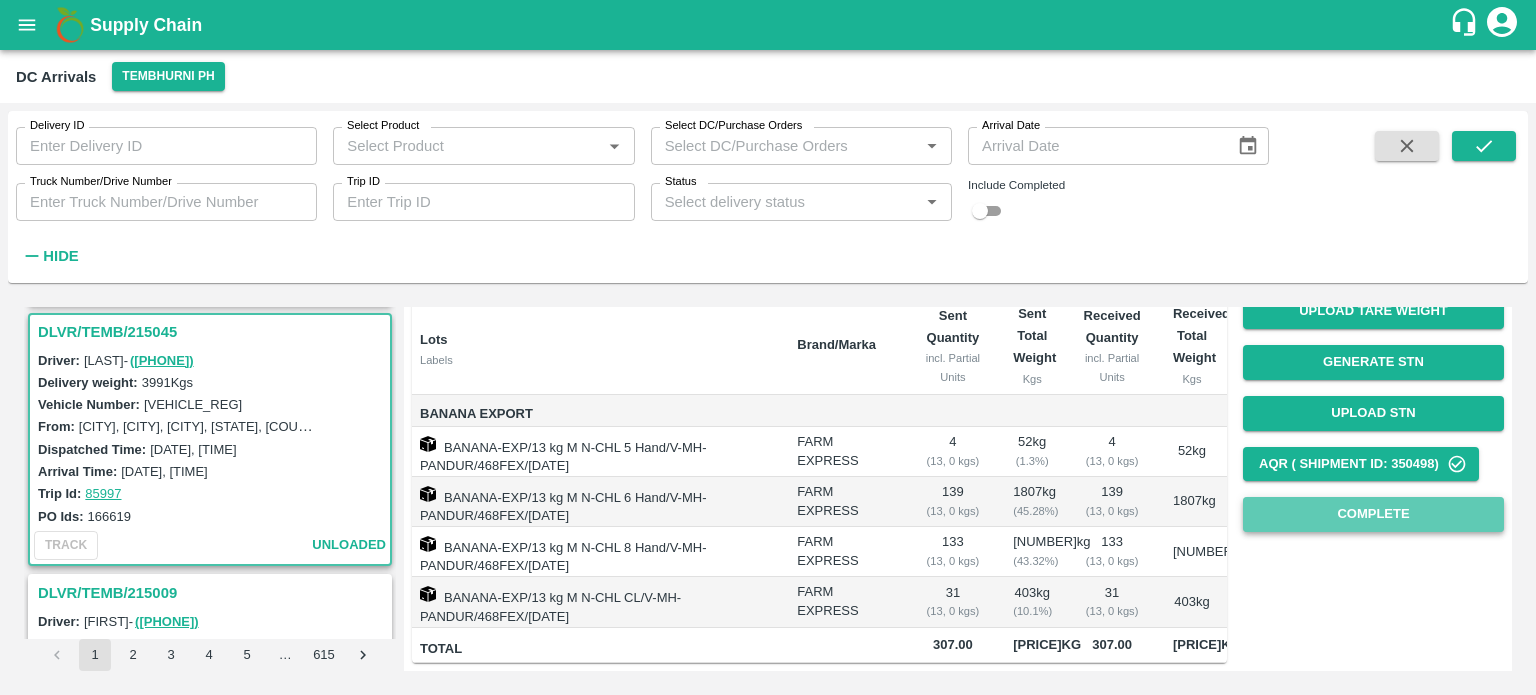 click on "Complete" at bounding box center (1373, 514) 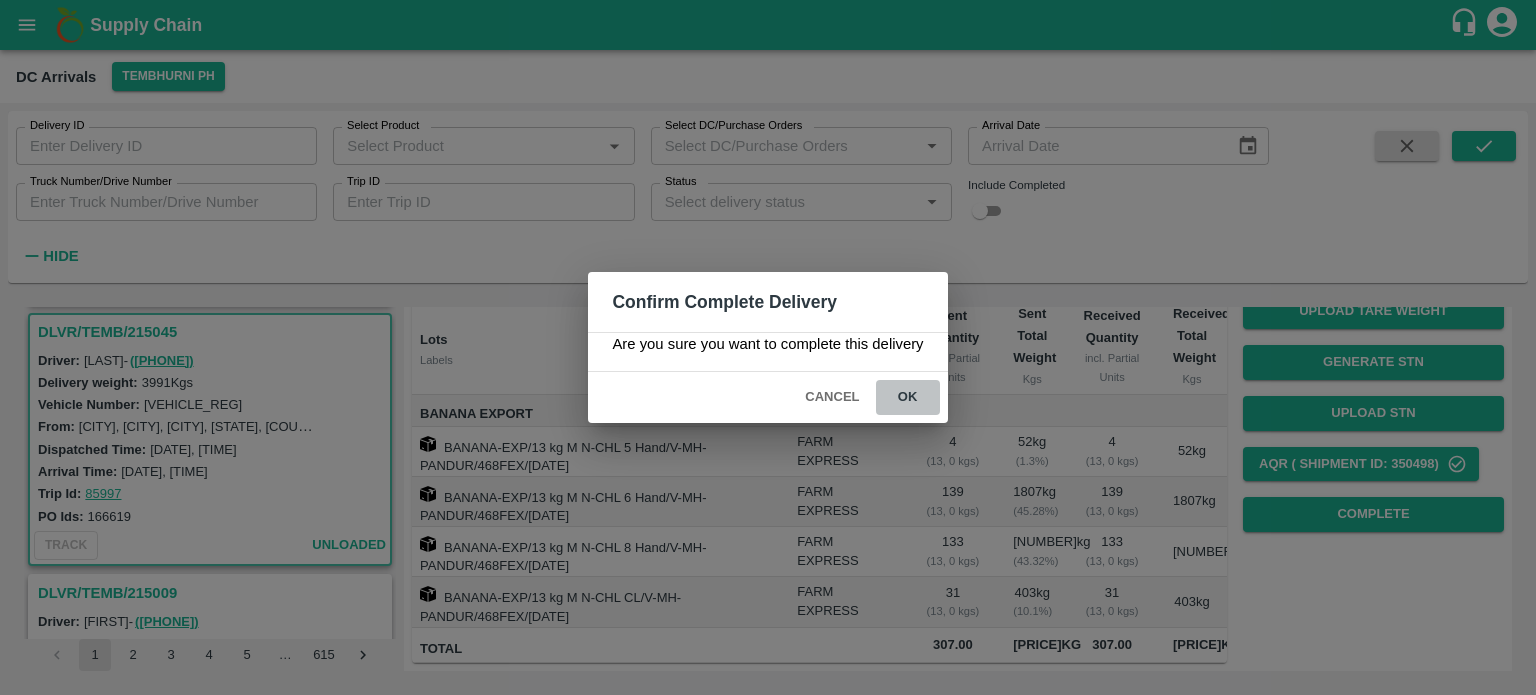 click on "ok" at bounding box center (908, 397) 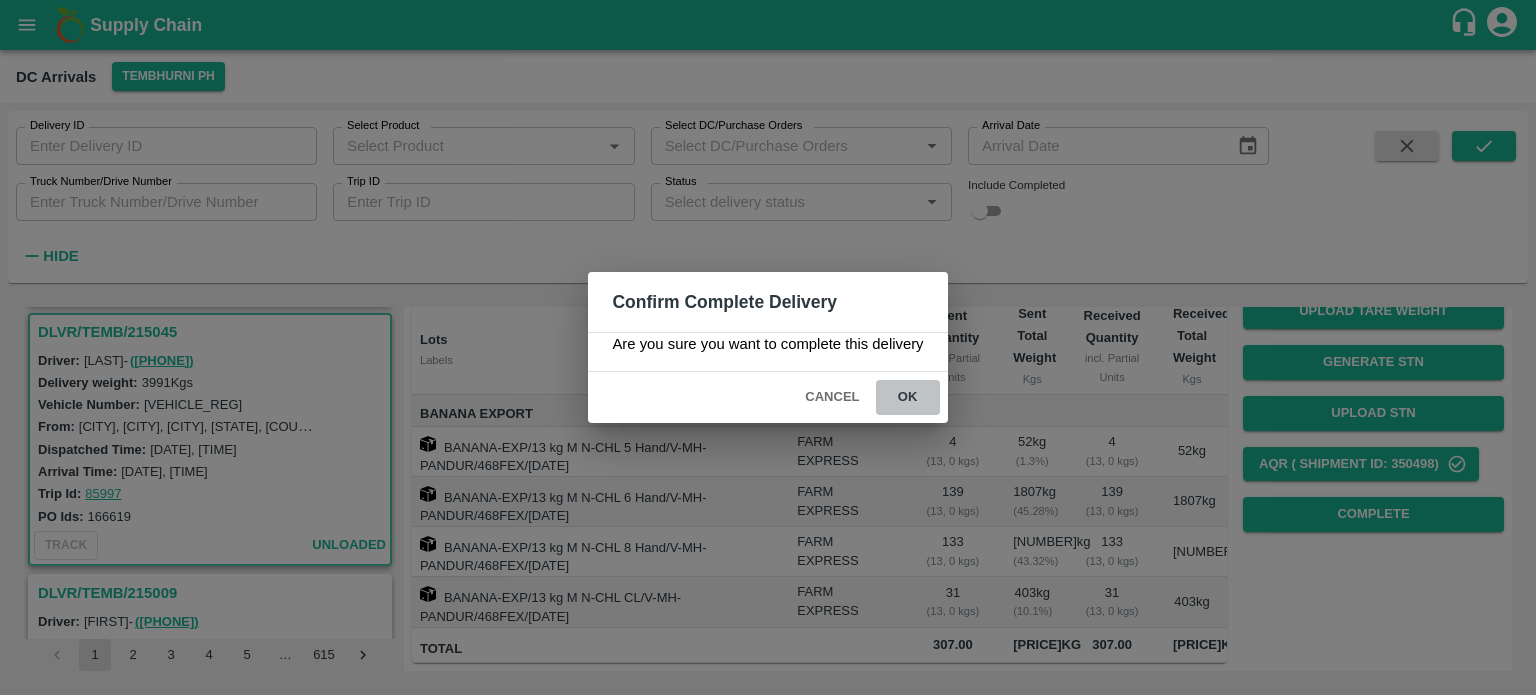 scroll, scrollTop: 0, scrollLeft: 0, axis: both 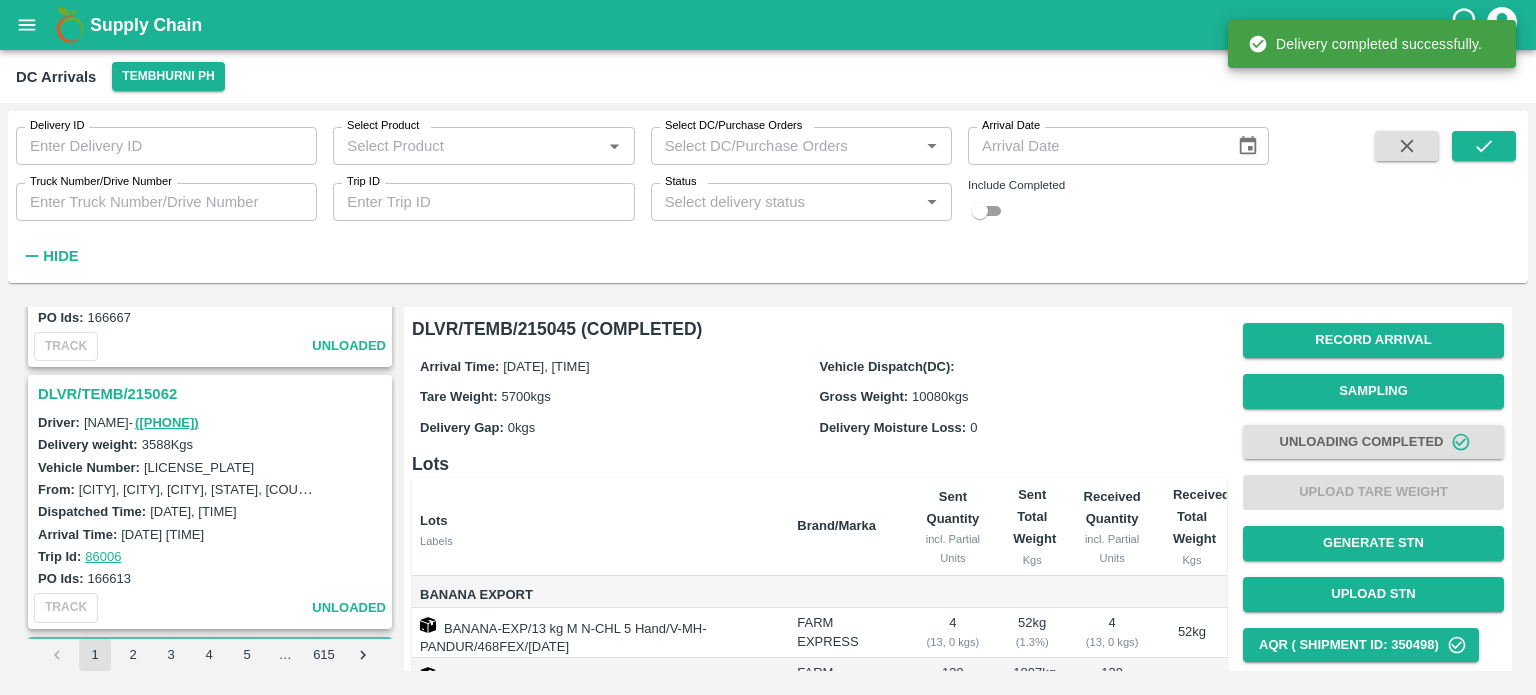 click on "DLVR/TEMB/215062" at bounding box center [213, 394] 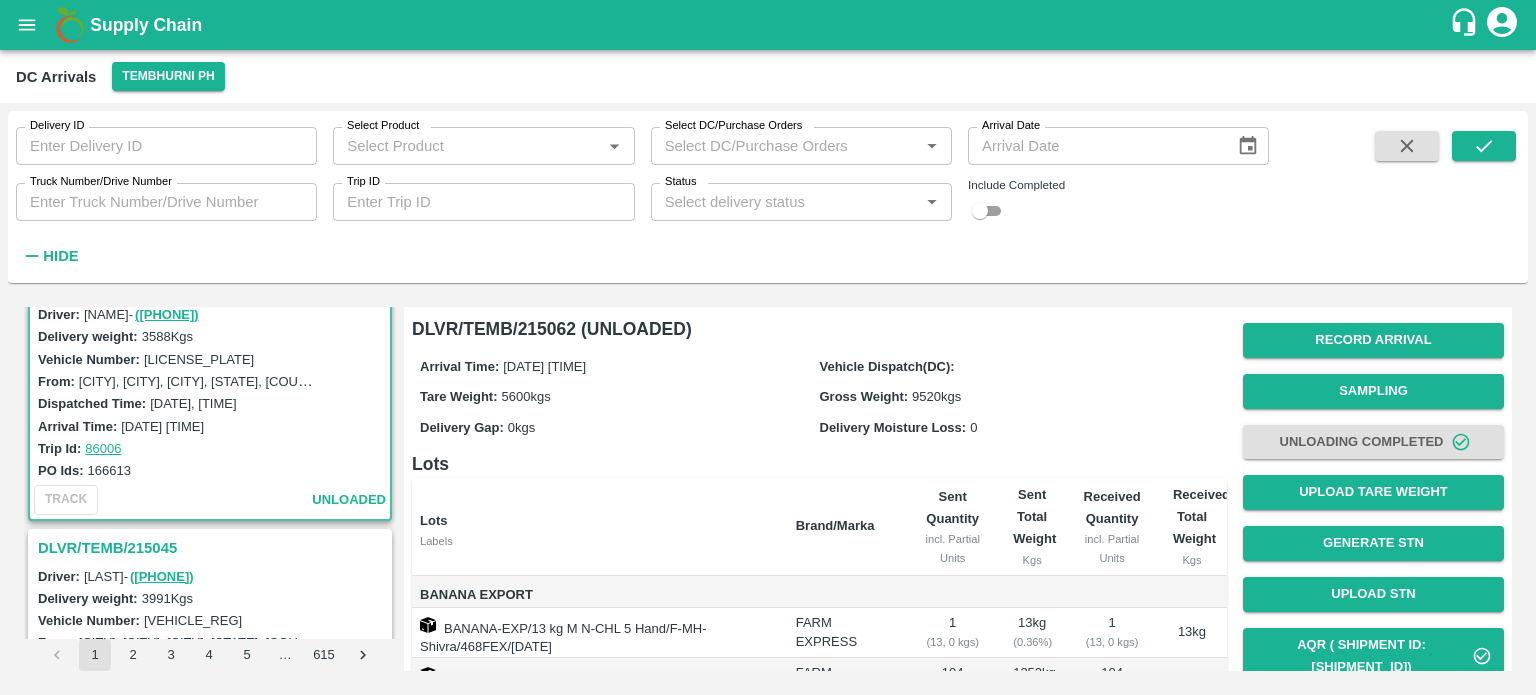 scroll, scrollTop: 829, scrollLeft: 0, axis: vertical 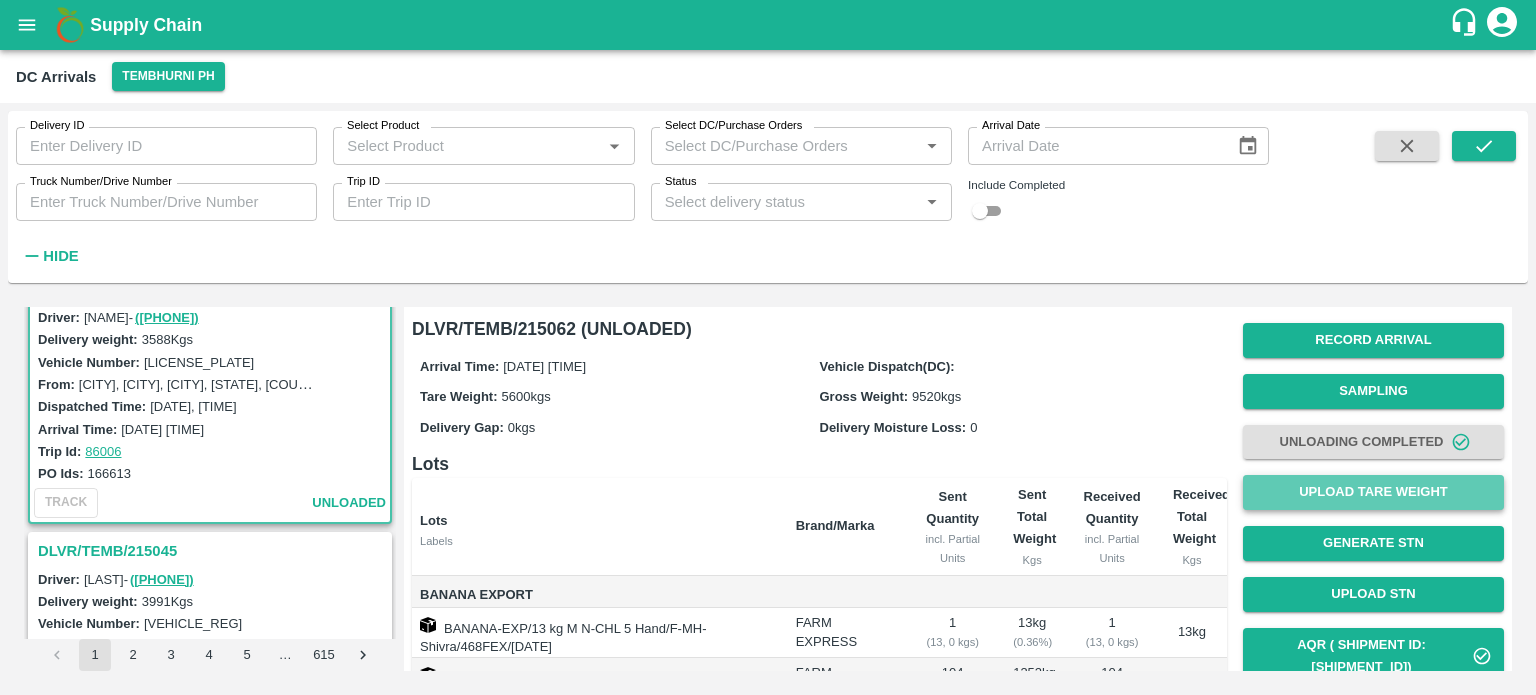 click on "Upload Tare Weight" at bounding box center [1373, 492] 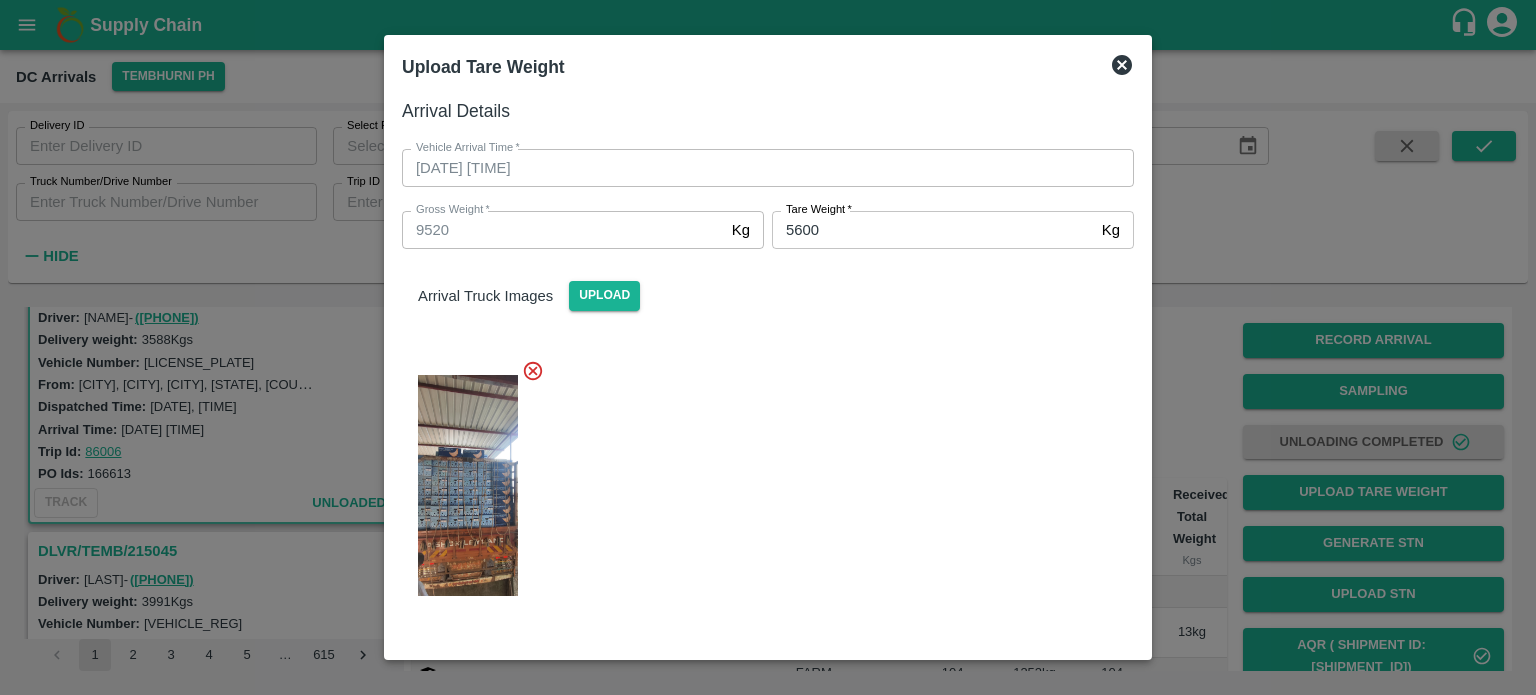click 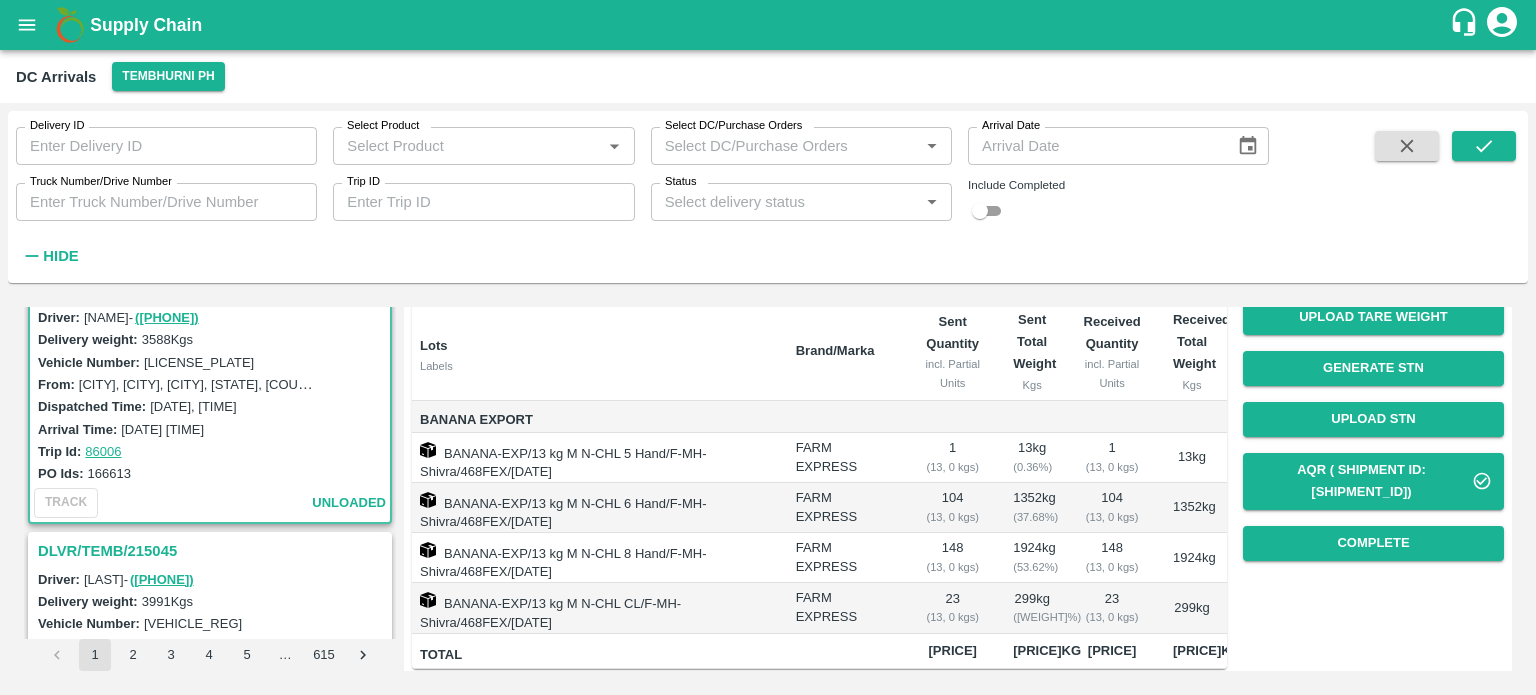 scroll, scrollTop: 176, scrollLeft: 0, axis: vertical 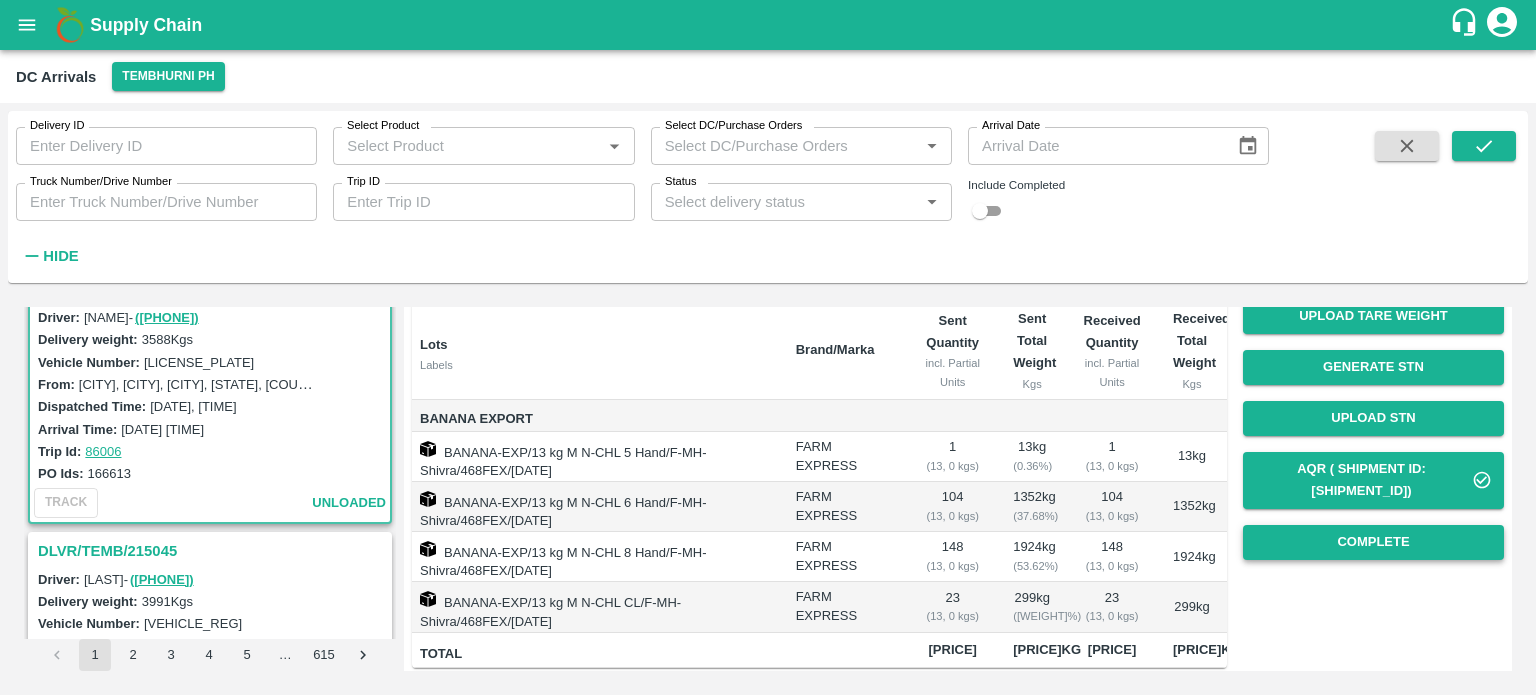 click on "Complete" at bounding box center [1373, 542] 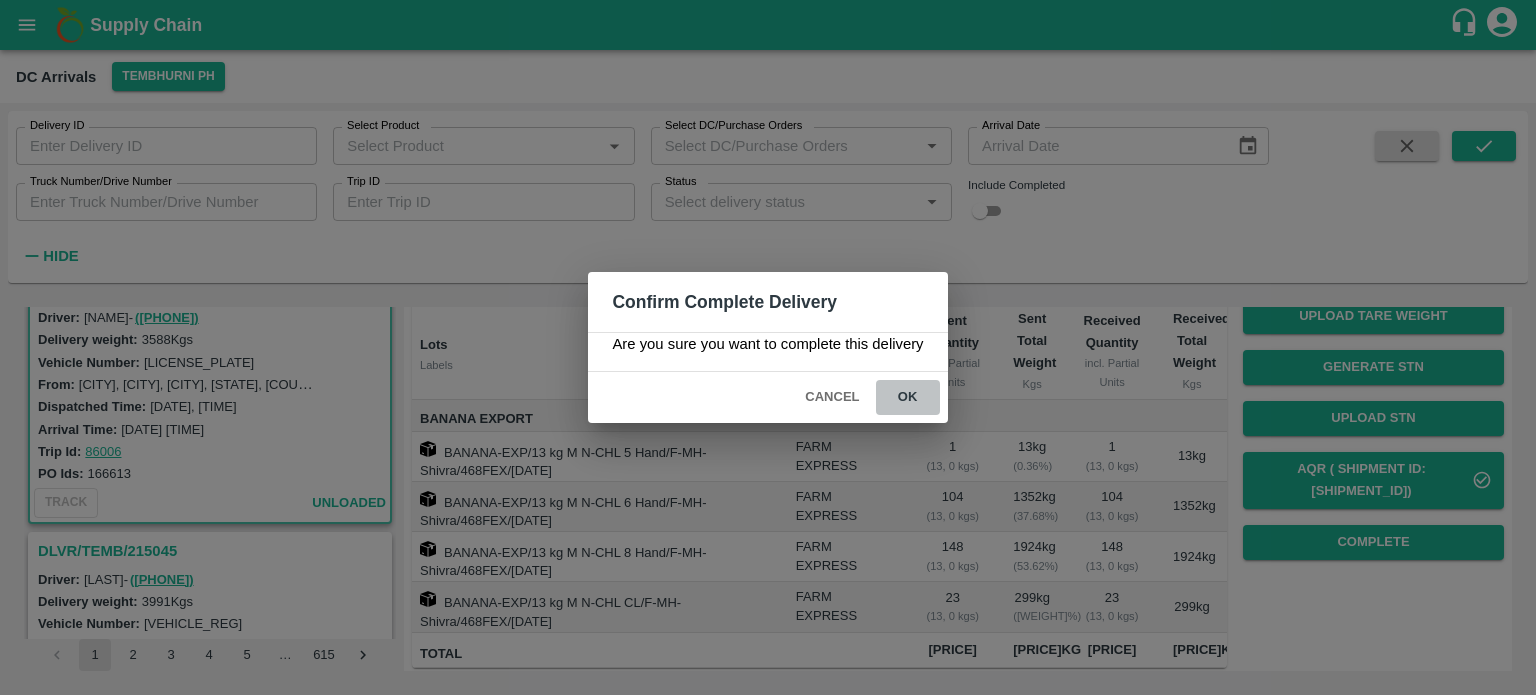 click on "ok" at bounding box center [908, 397] 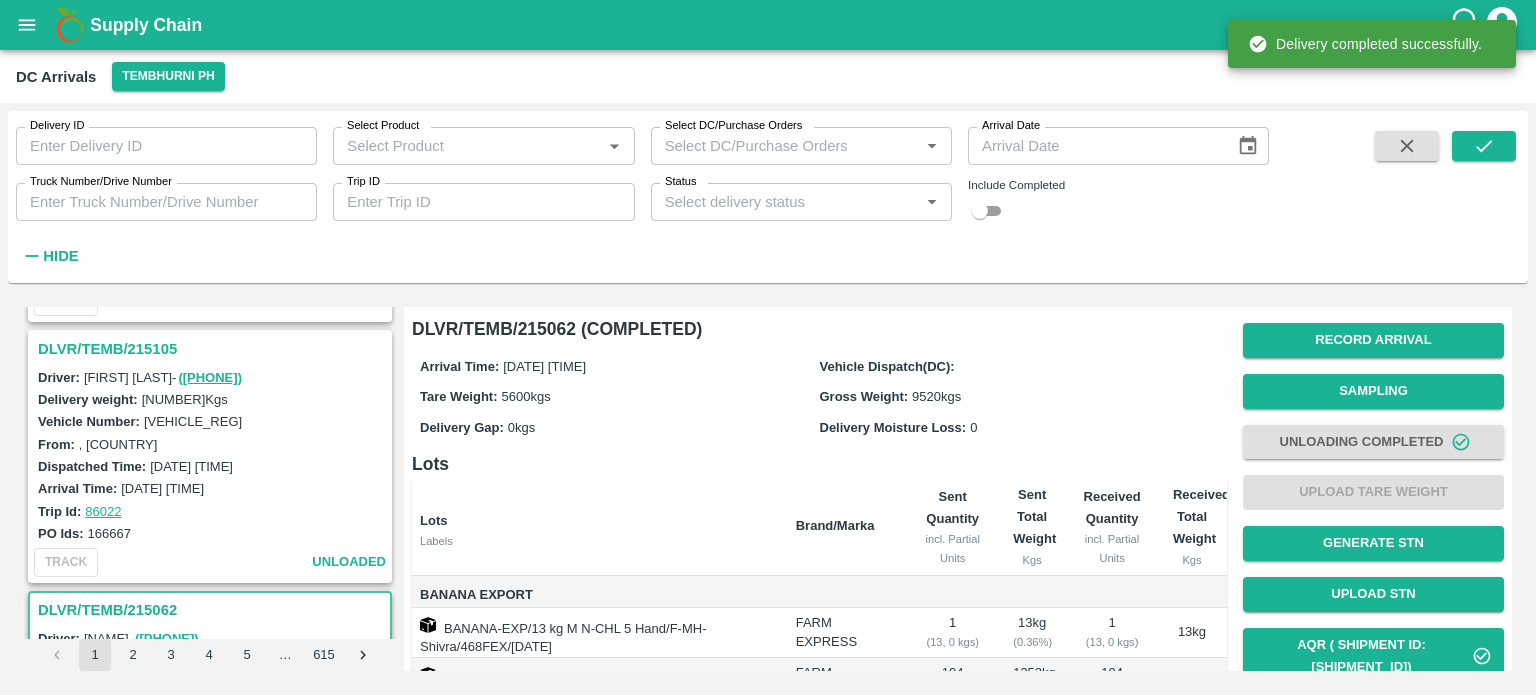 scroll, scrollTop: 423, scrollLeft: 0, axis: vertical 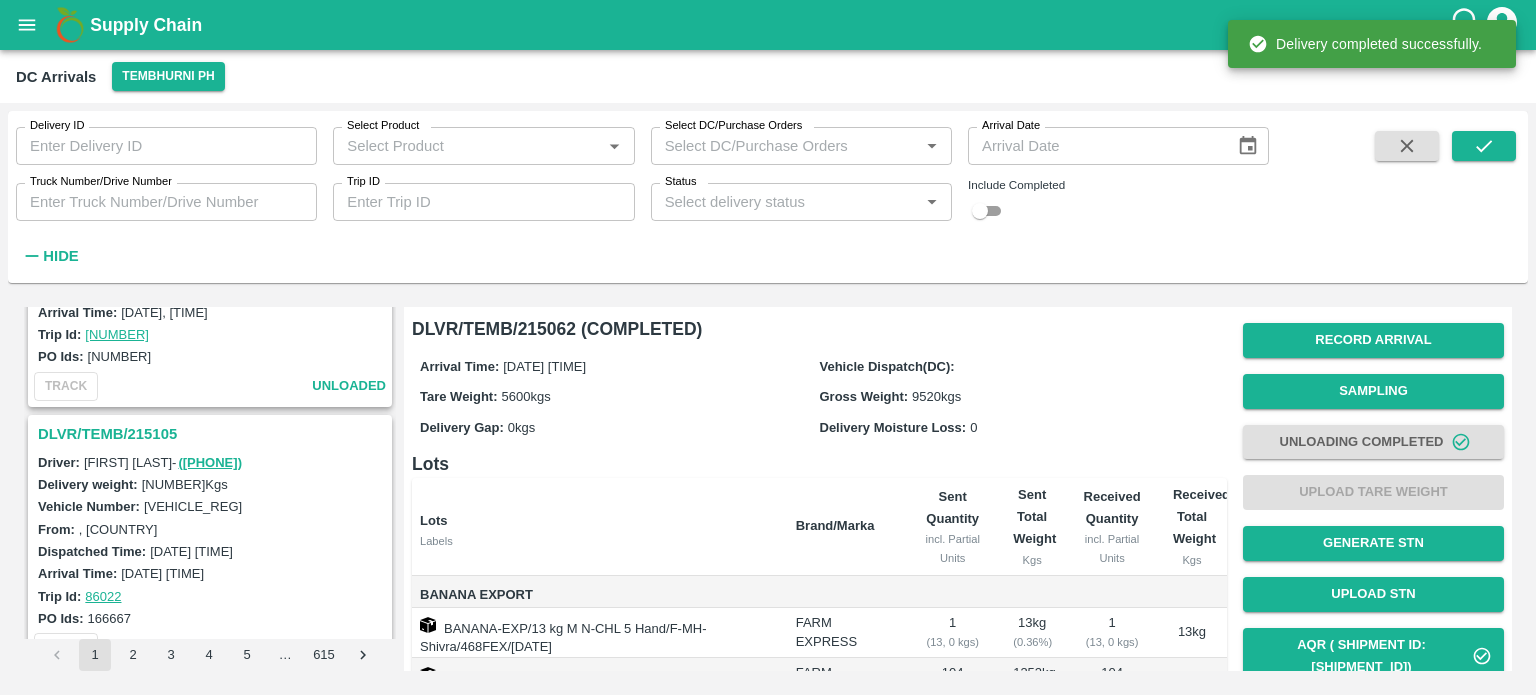 click on "DLVR/TEMB/215105" at bounding box center [213, 434] 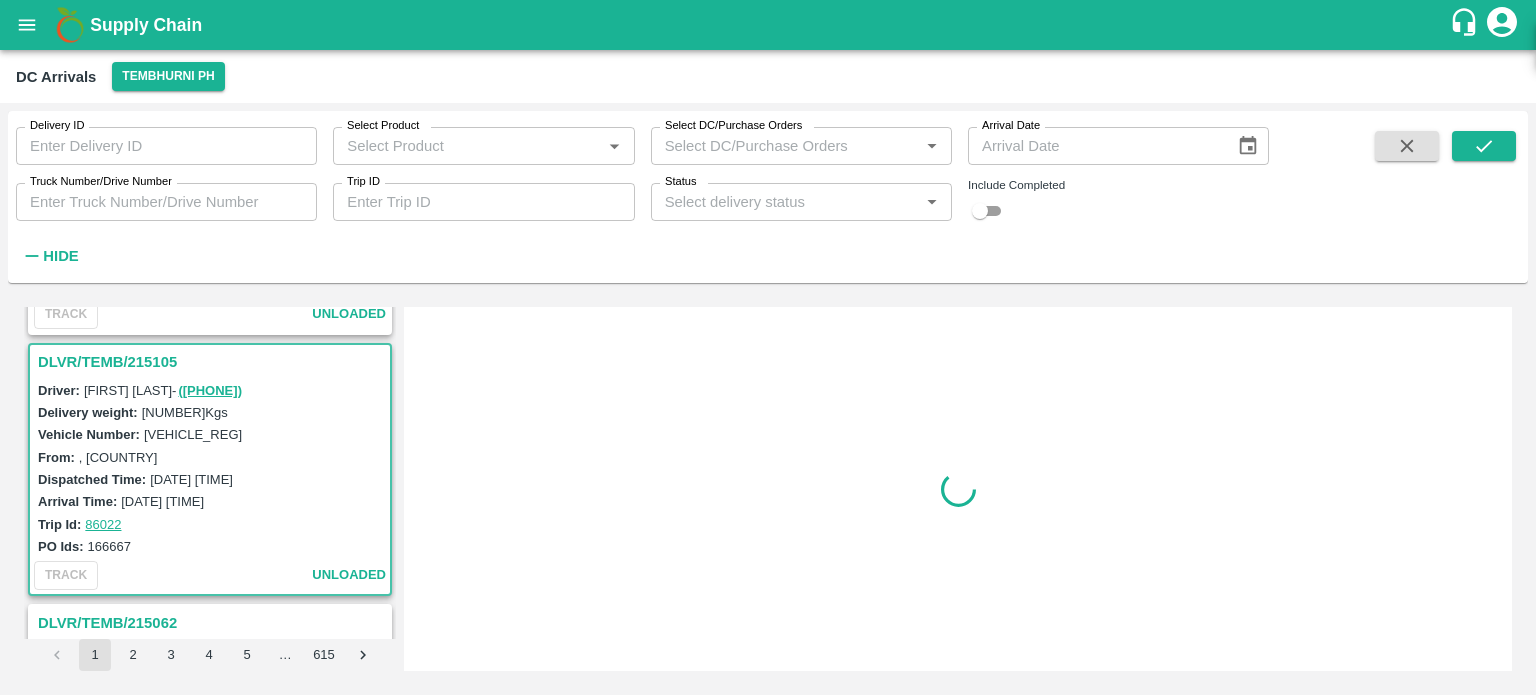 scroll, scrollTop: 528, scrollLeft: 0, axis: vertical 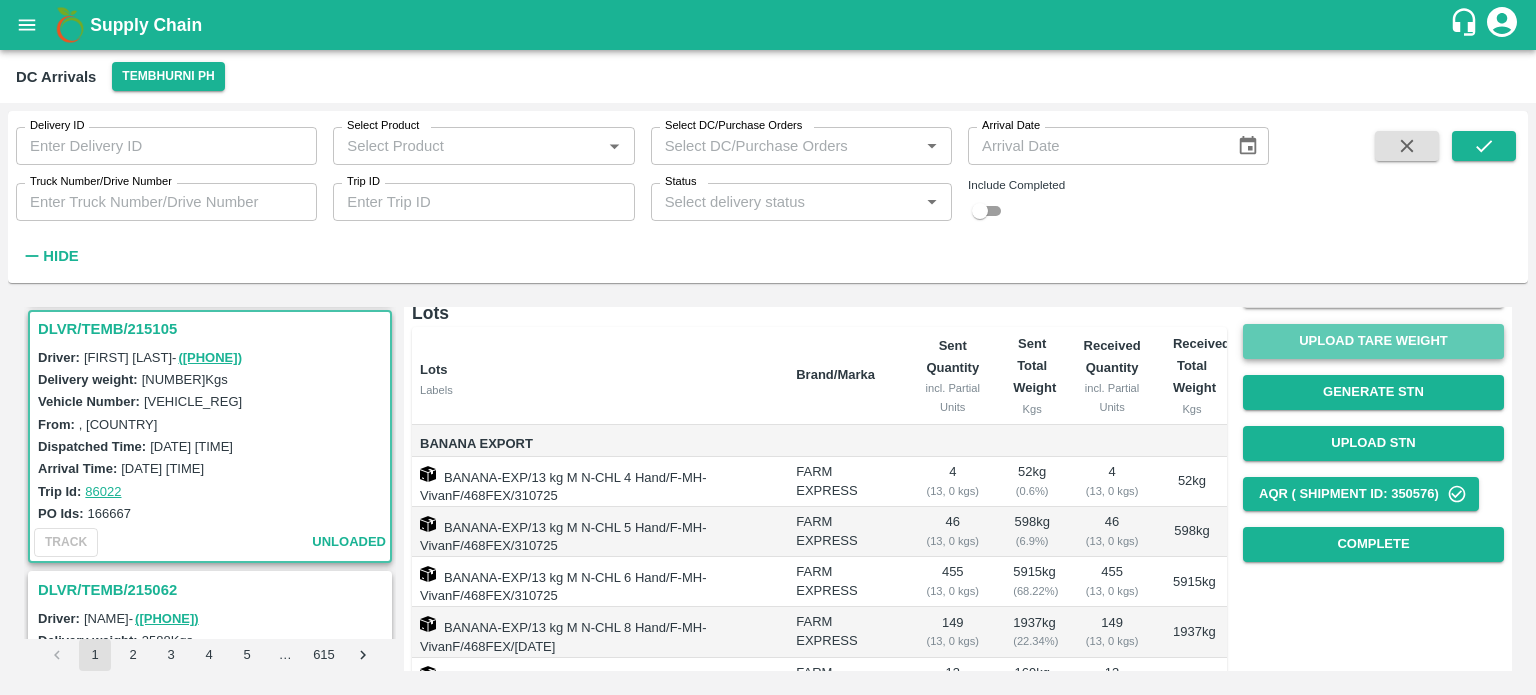 click on "Upload Tare Weight" at bounding box center (1373, 341) 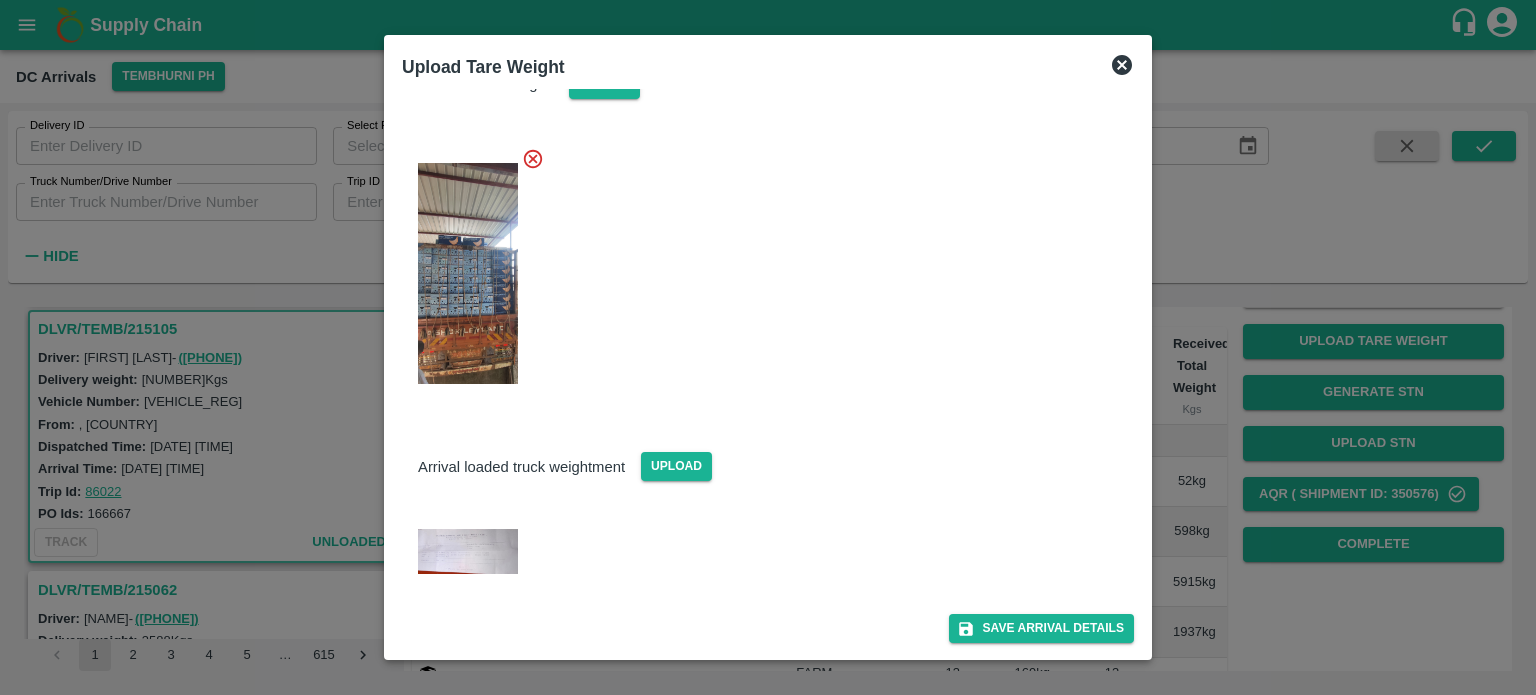 scroll, scrollTop: 0, scrollLeft: 0, axis: both 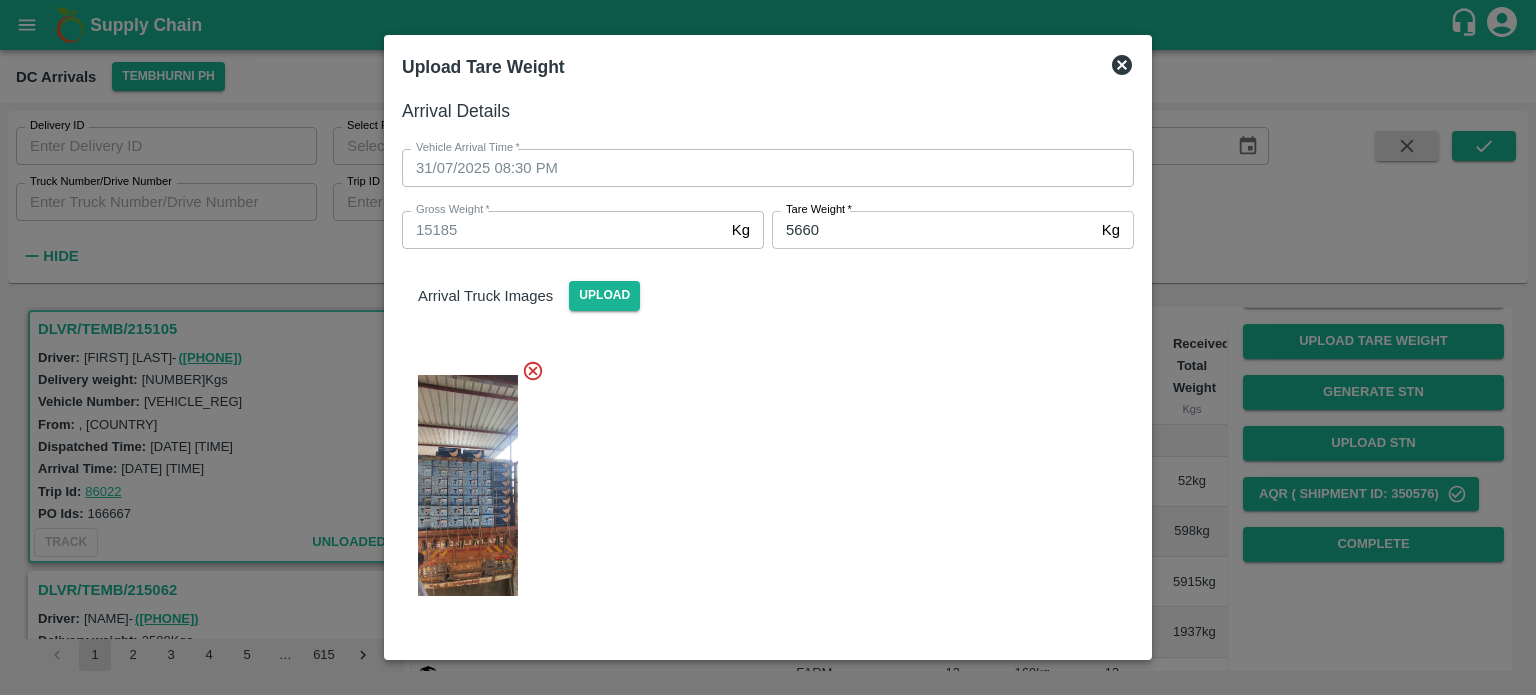 click 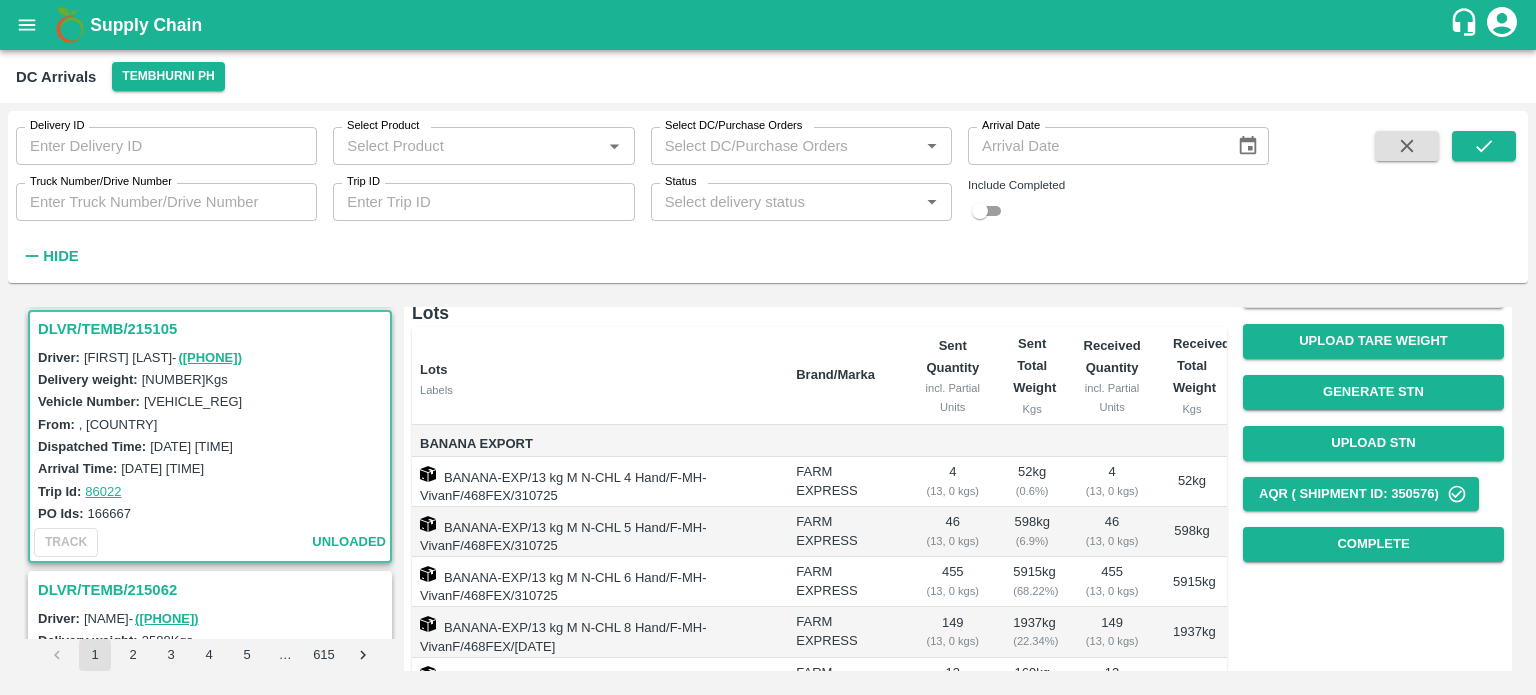 scroll, scrollTop: 334, scrollLeft: 0, axis: vertical 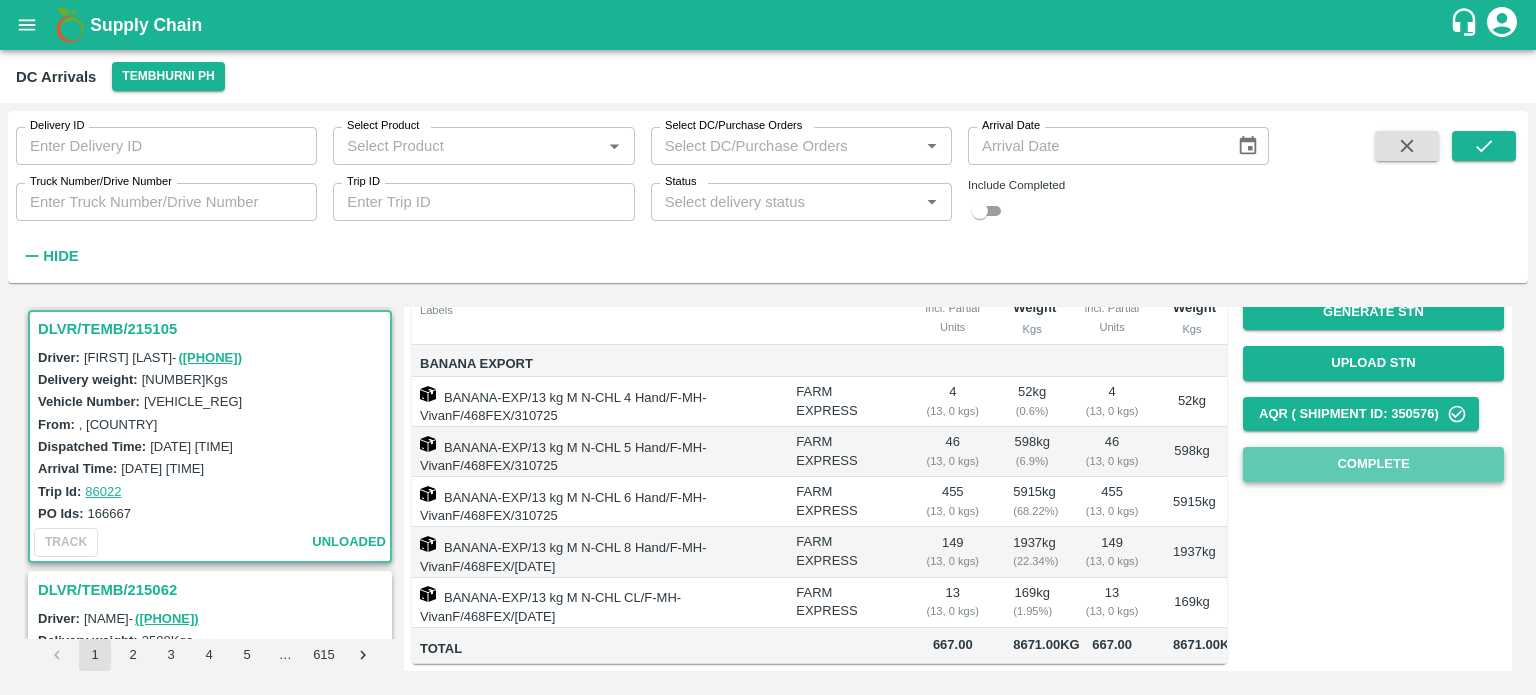click on "Complete" at bounding box center (1373, 464) 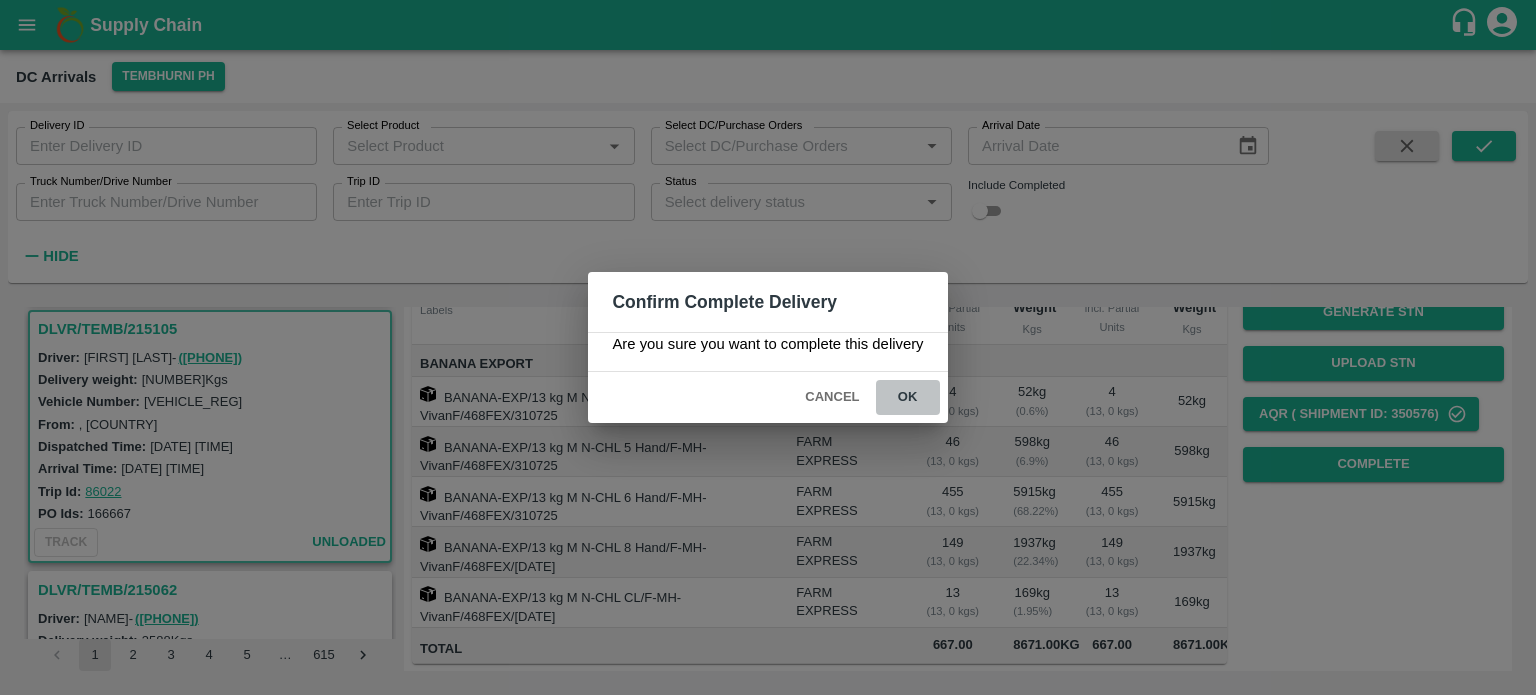 click on "ok" at bounding box center (908, 397) 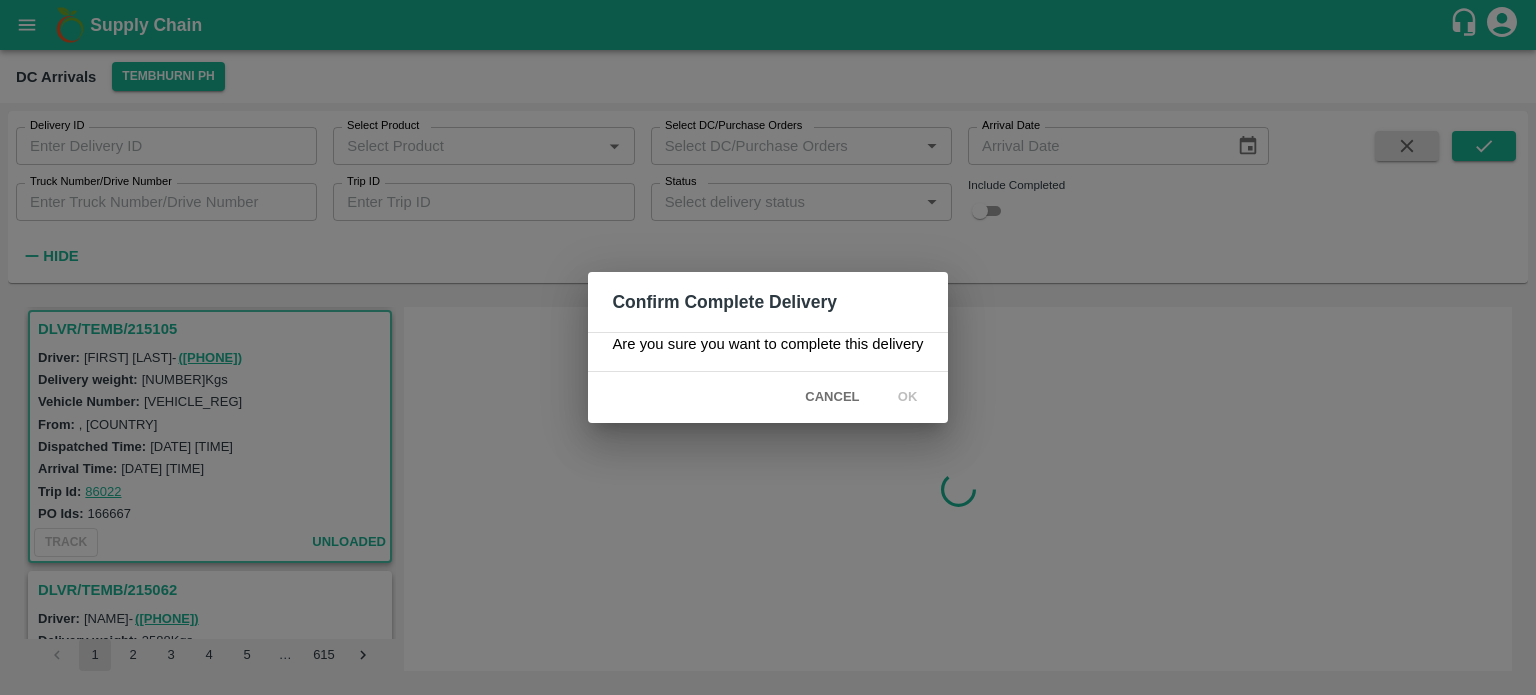 scroll, scrollTop: 0, scrollLeft: 0, axis: both 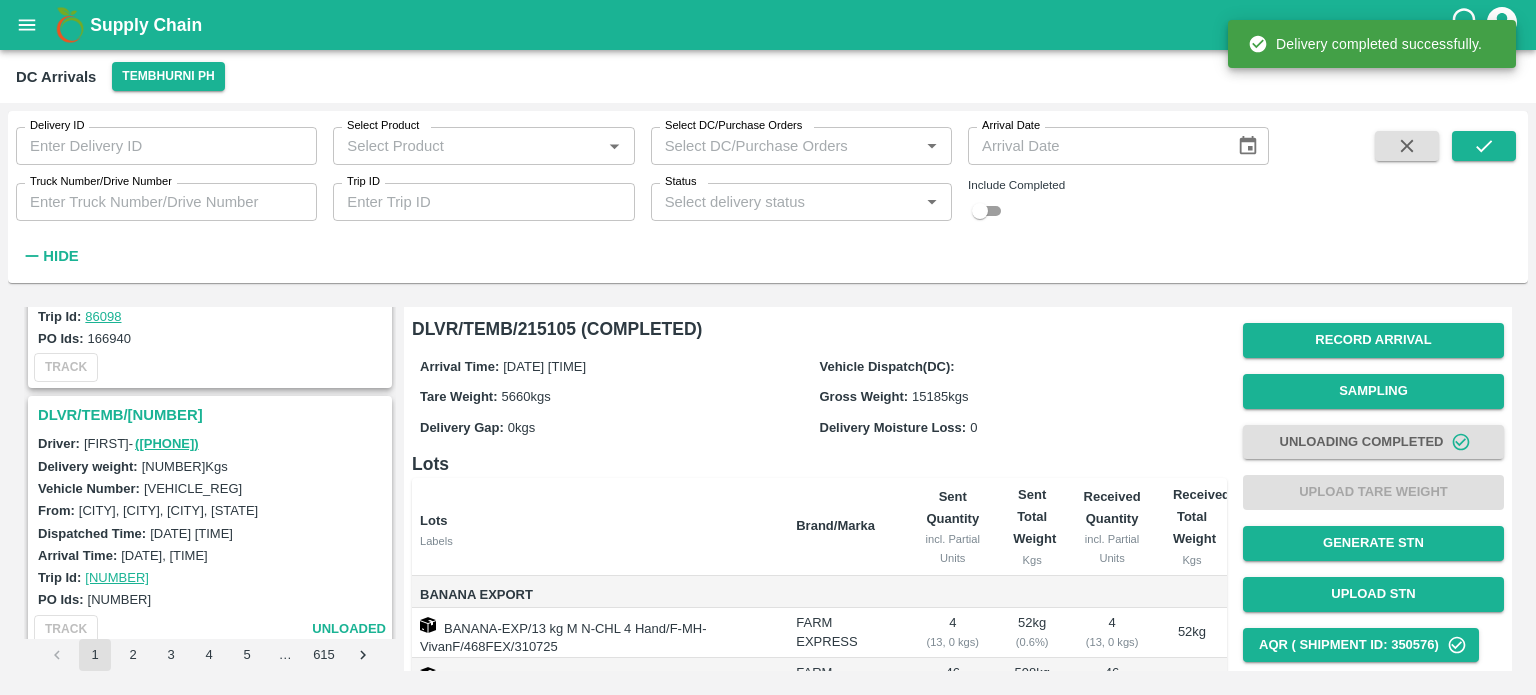 click on "DLVR/TEMB/[NUMBER]" at bounding box center (213, 415) 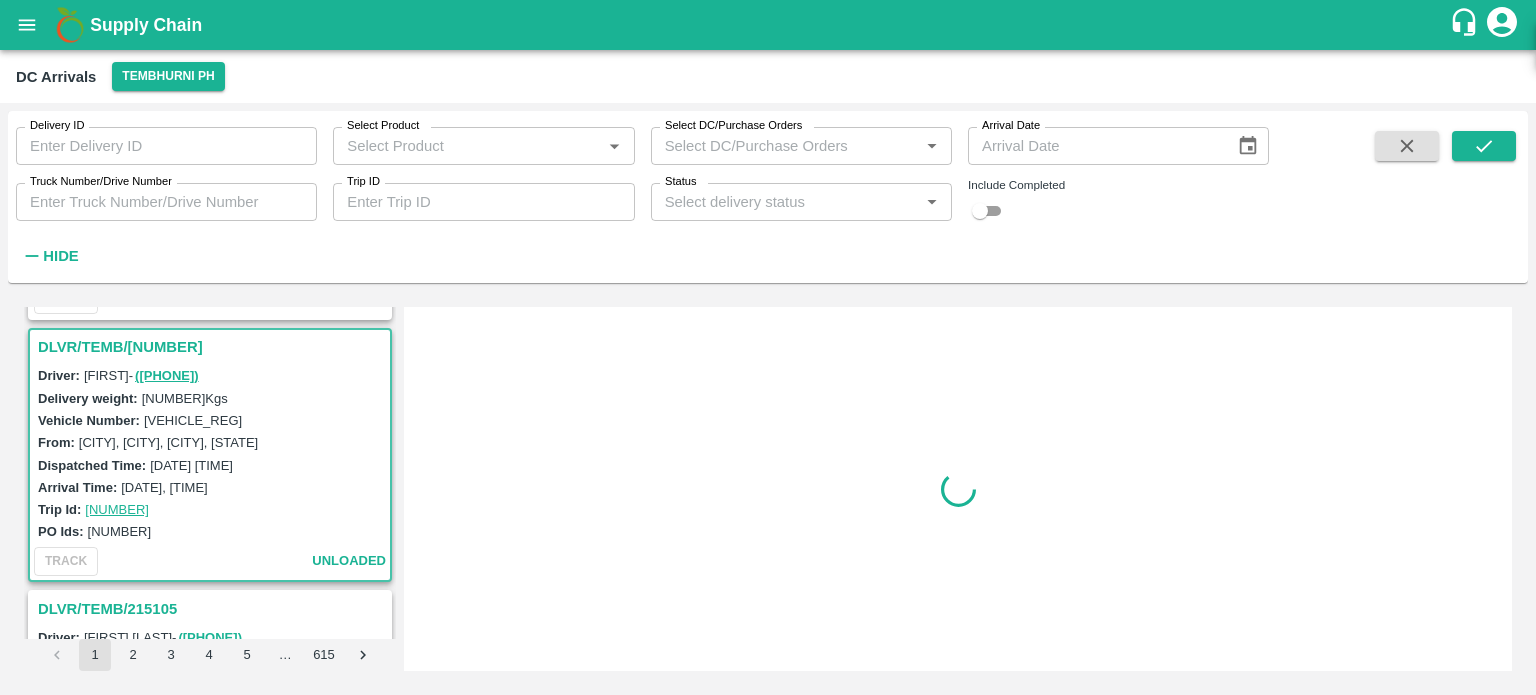 scroll, scrollTop: 268, scrollLeft: 0, axis: vertical 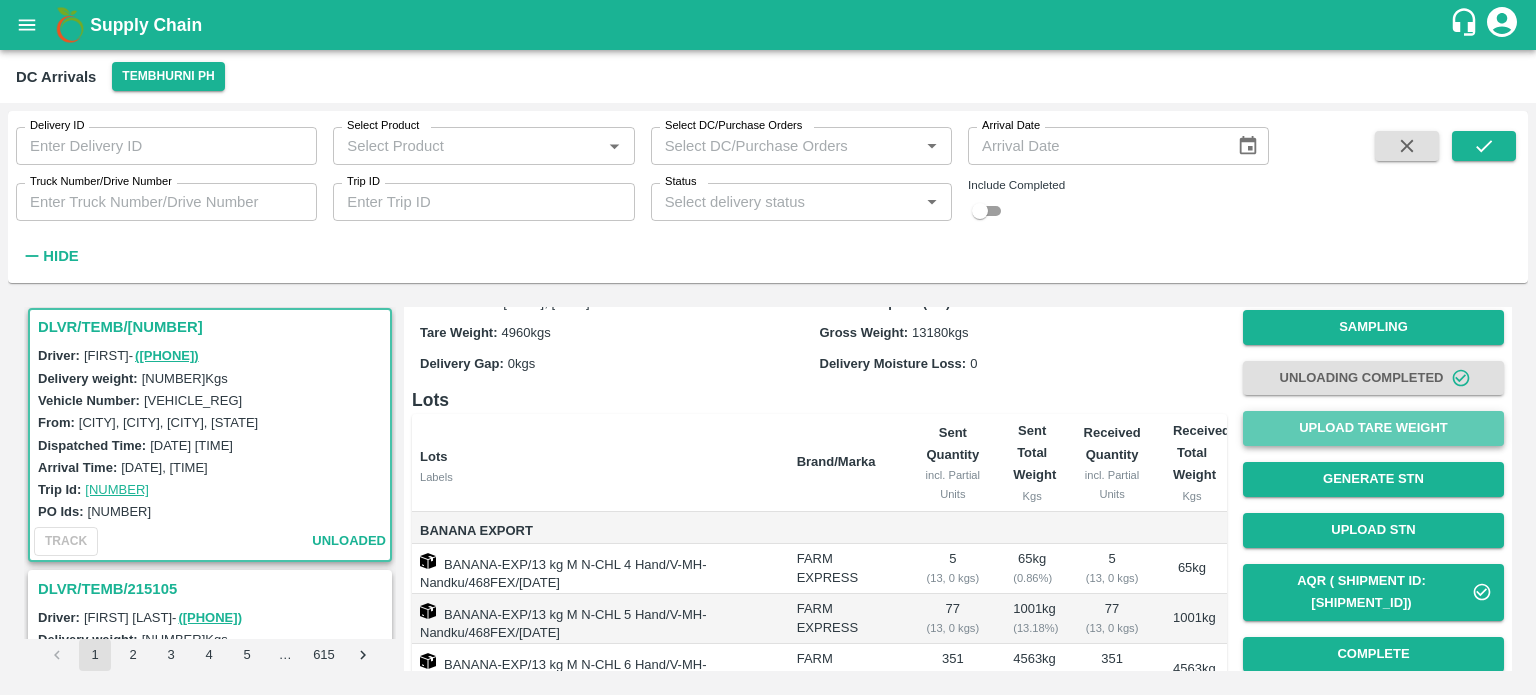 click on "Upload Tare Weight" at bounding box center [1373, 428] 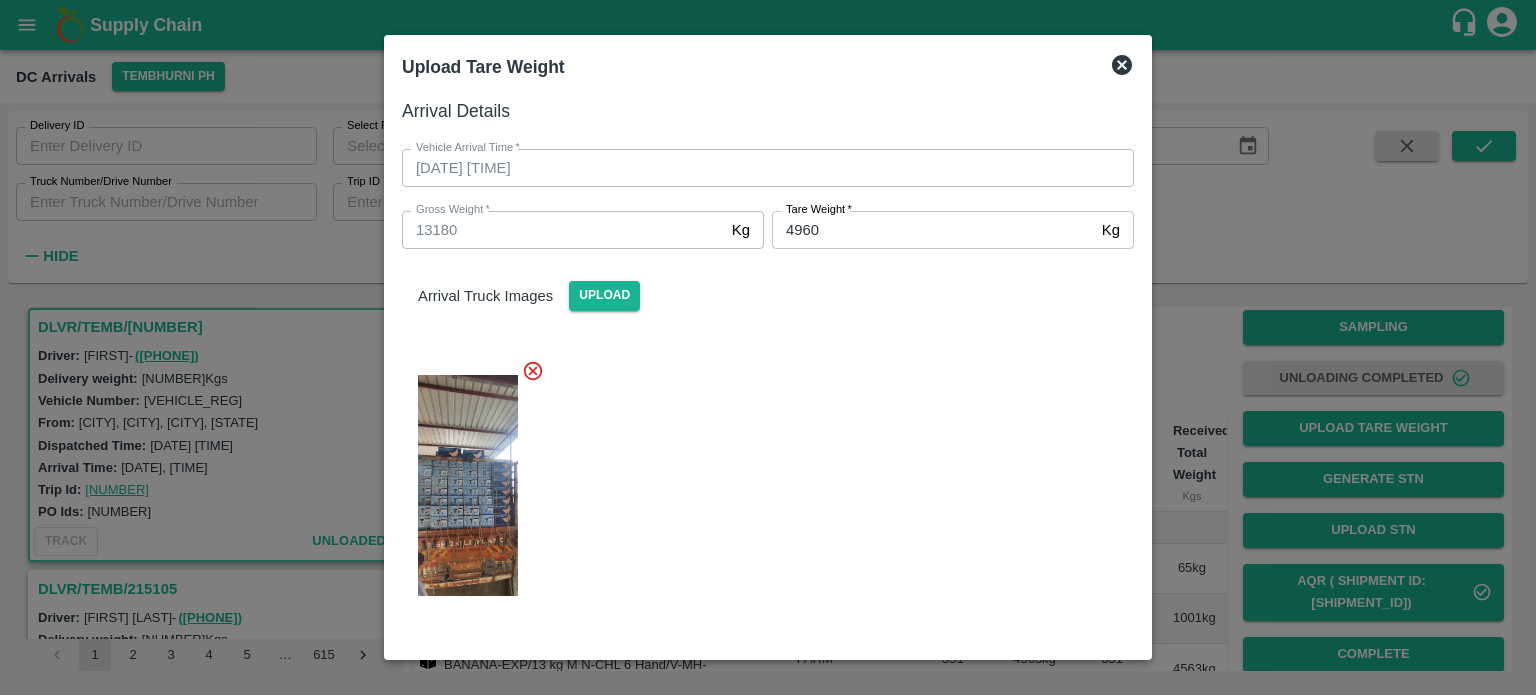 click 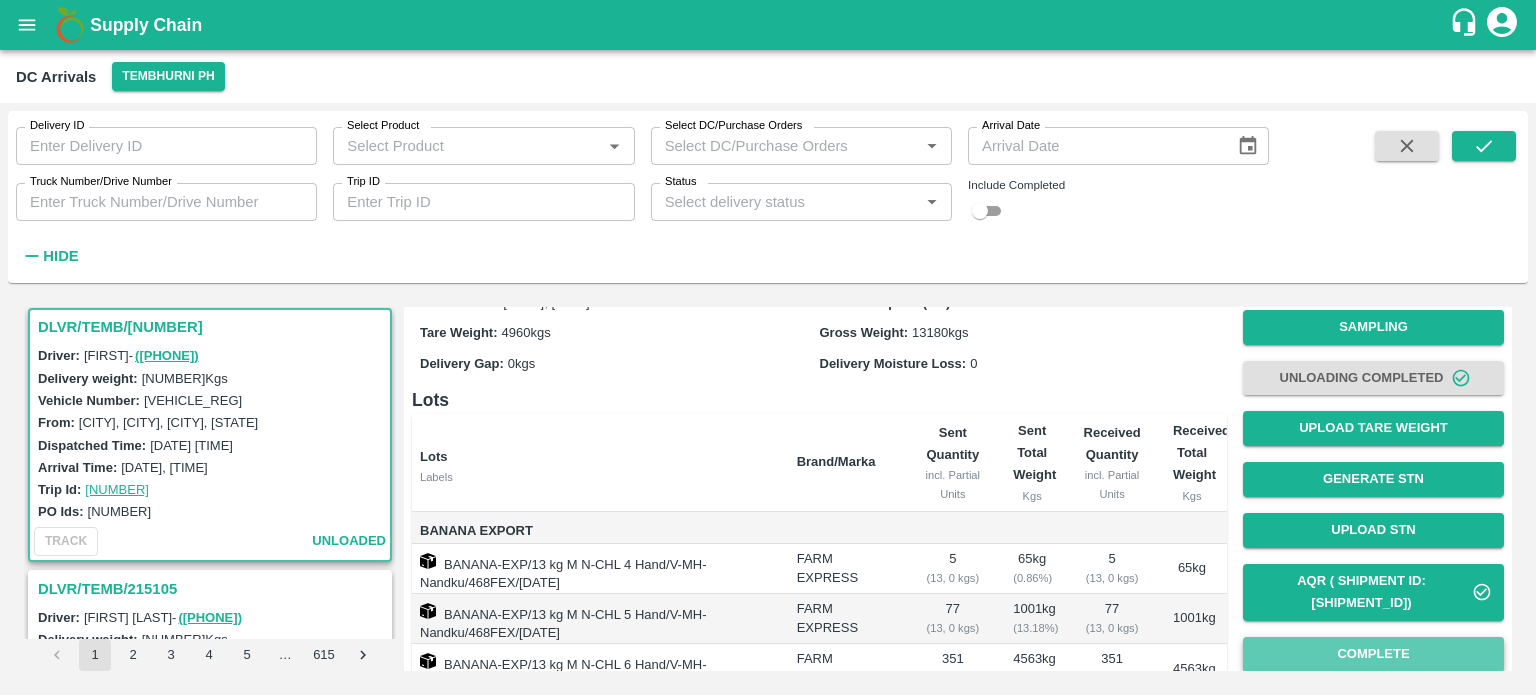 click on "Complete" at bounding box center (1373, 654) 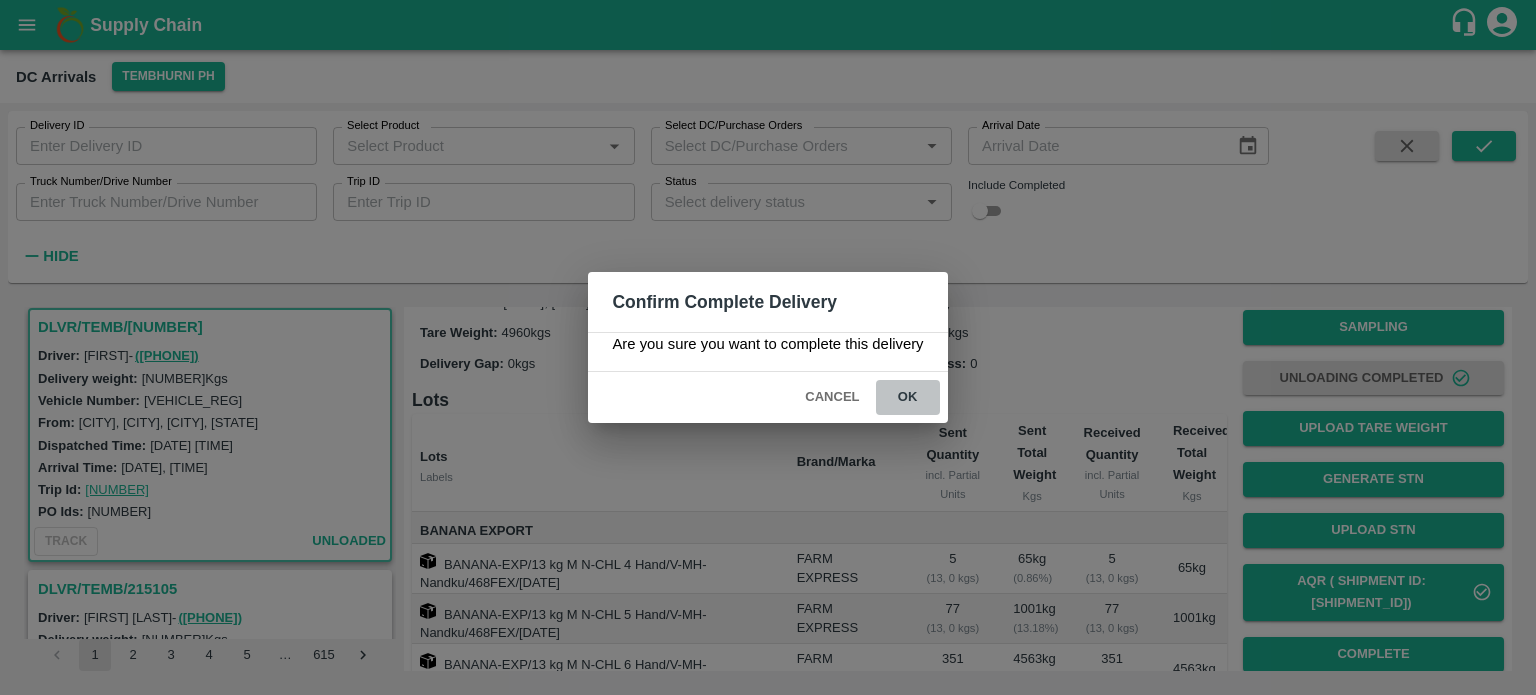 click on "ok" at bounding box center (908, 397) 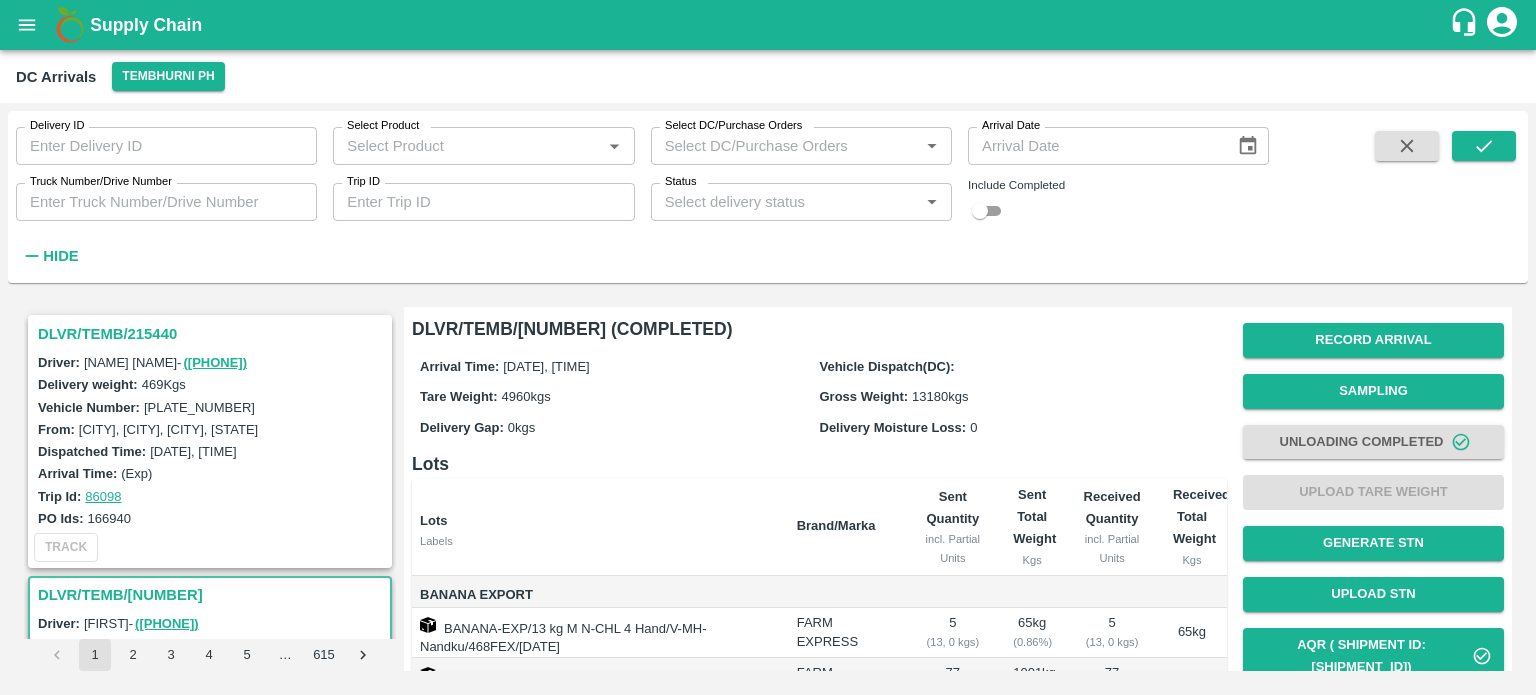 scroll, scrollTop: 0, scrollLeft: 0, axis: both 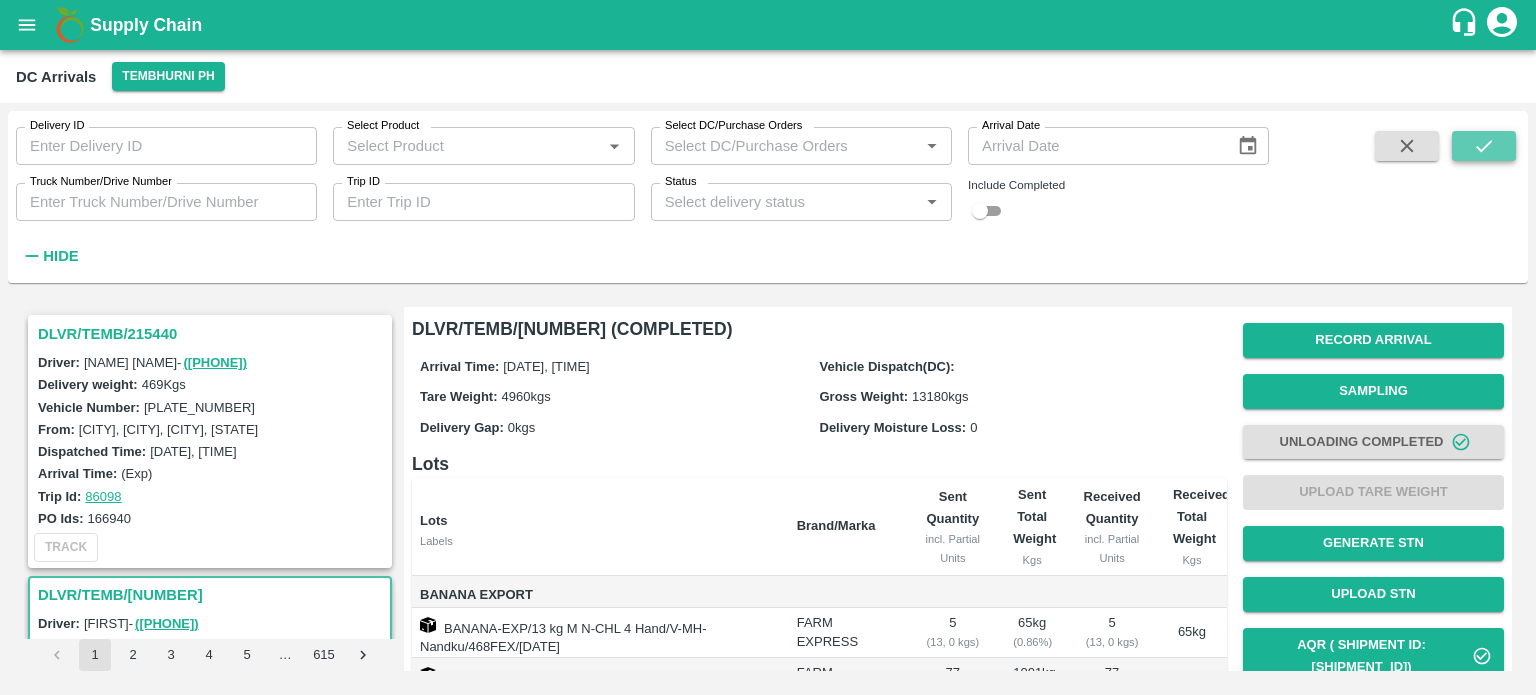 click 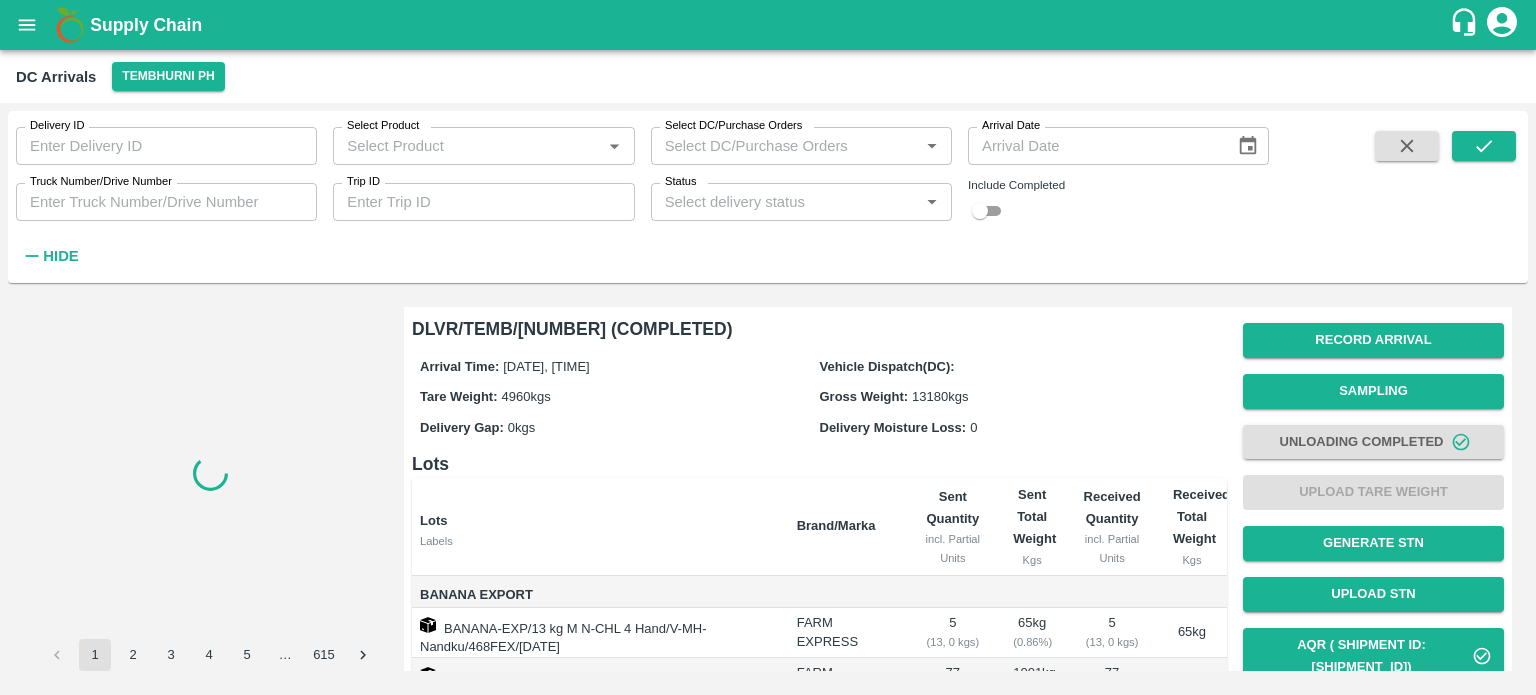 scroll, scrollTop: 0, scrollLeft: 0, axis: both 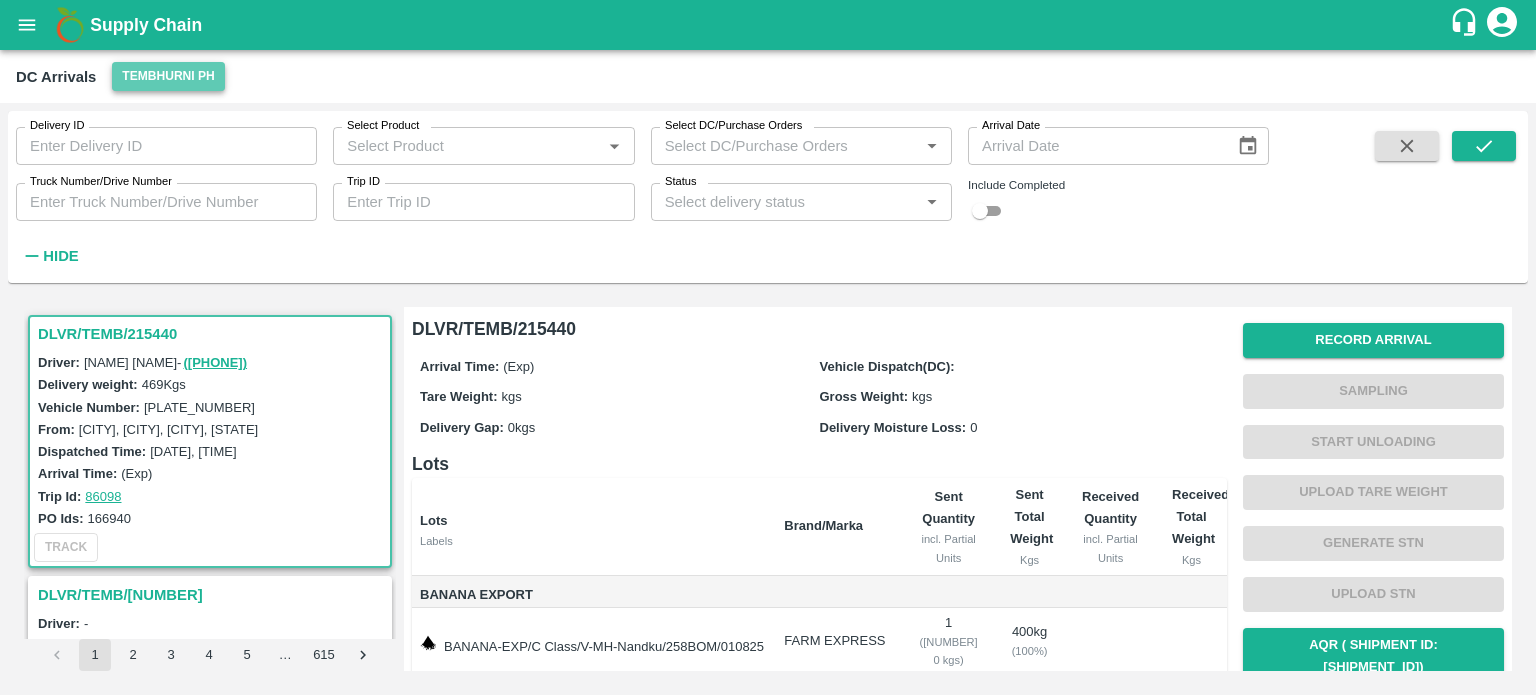 click on "Tembhurni PH" at bounding box center (168, 76) 